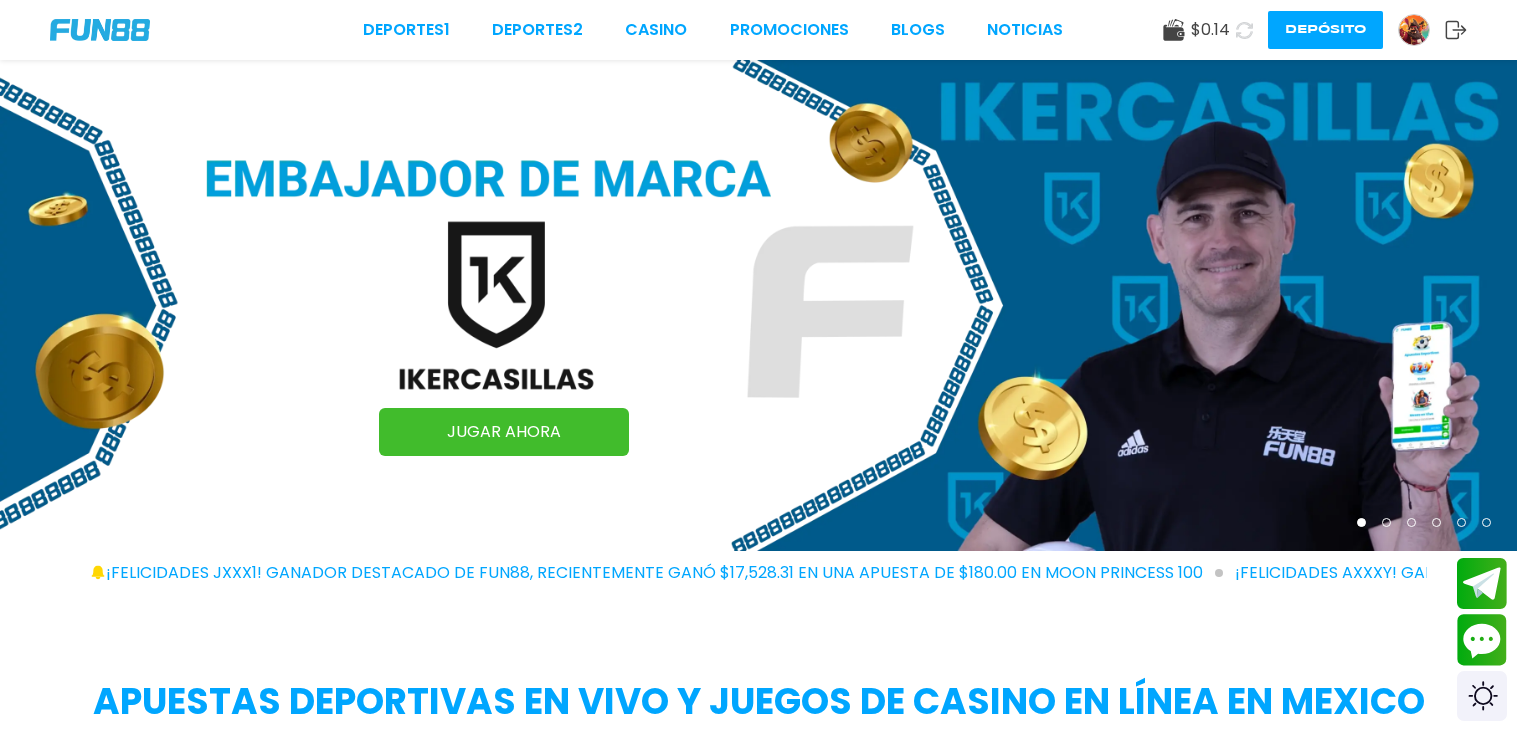 scroll, scrollTop: 0, scrollLeft: 0, axis: both 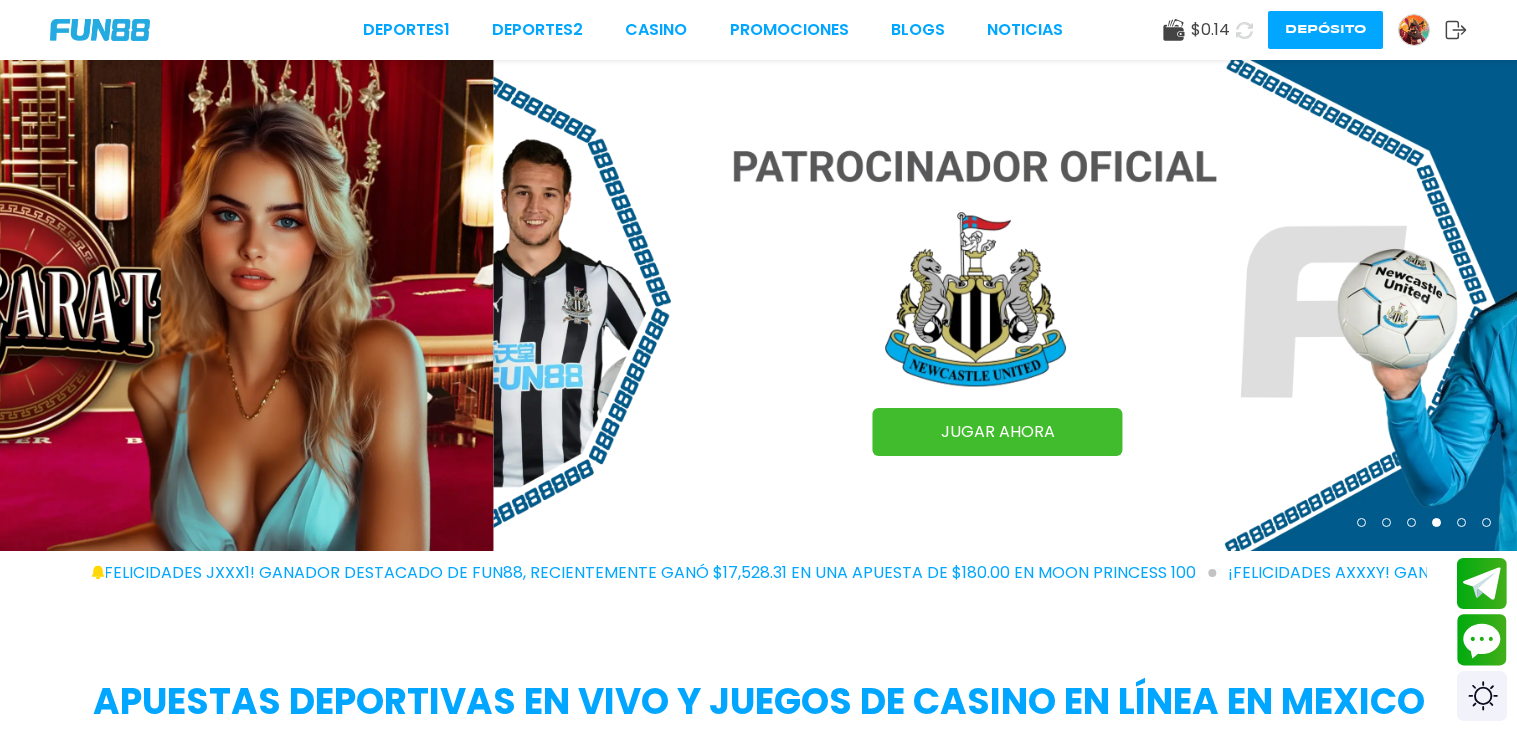 click at bounding box center [1251, 305] 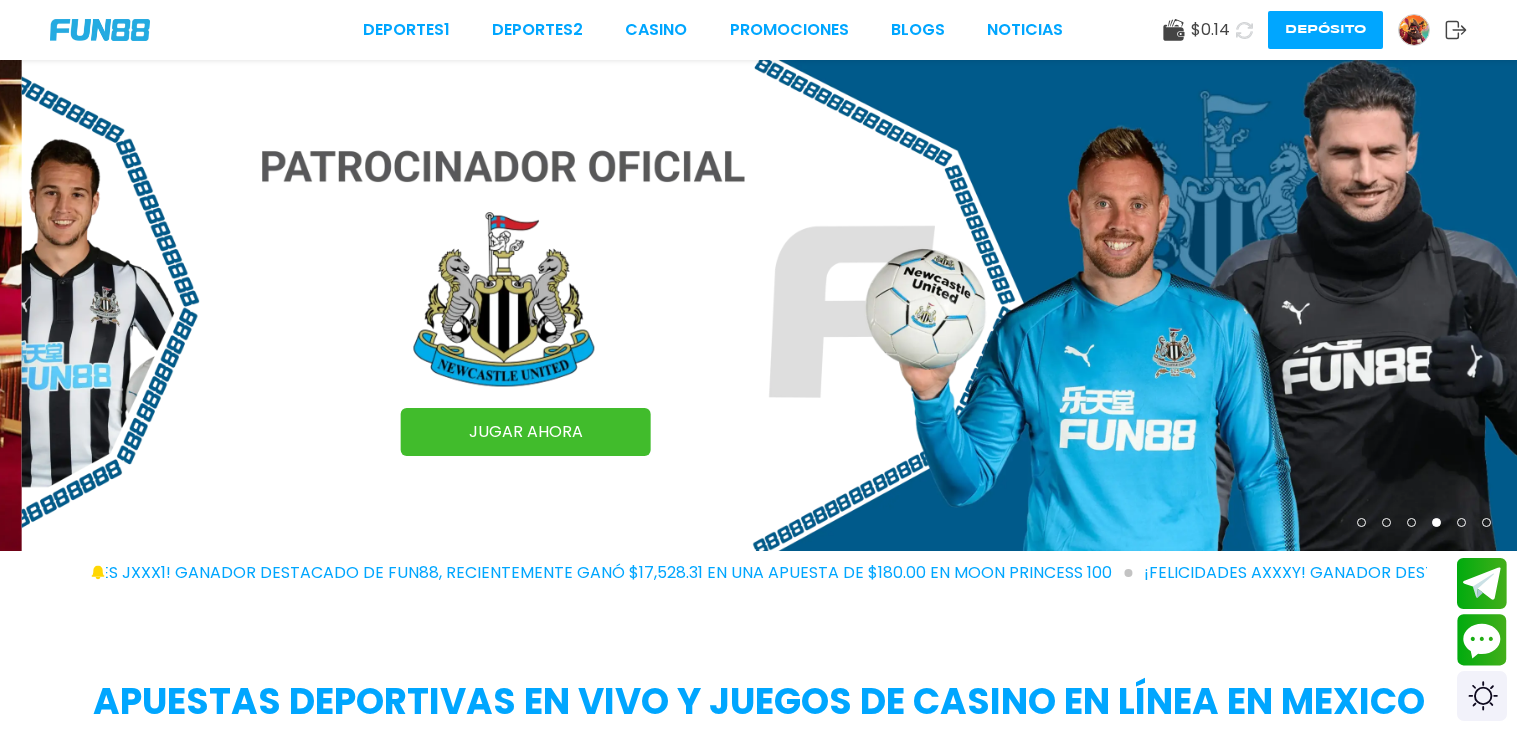 click at bounding box center (780, 305) 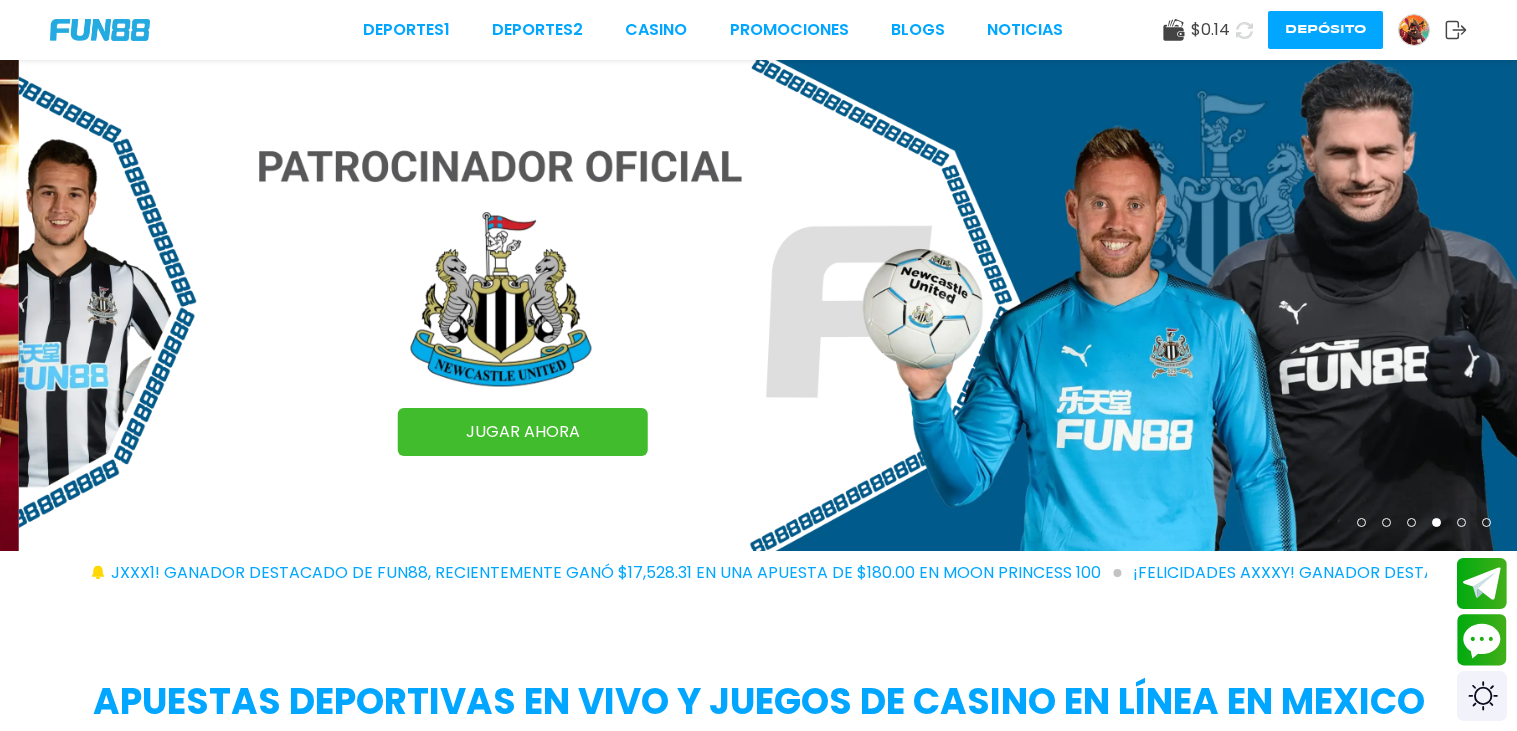 click at bounding box center [777, 305] 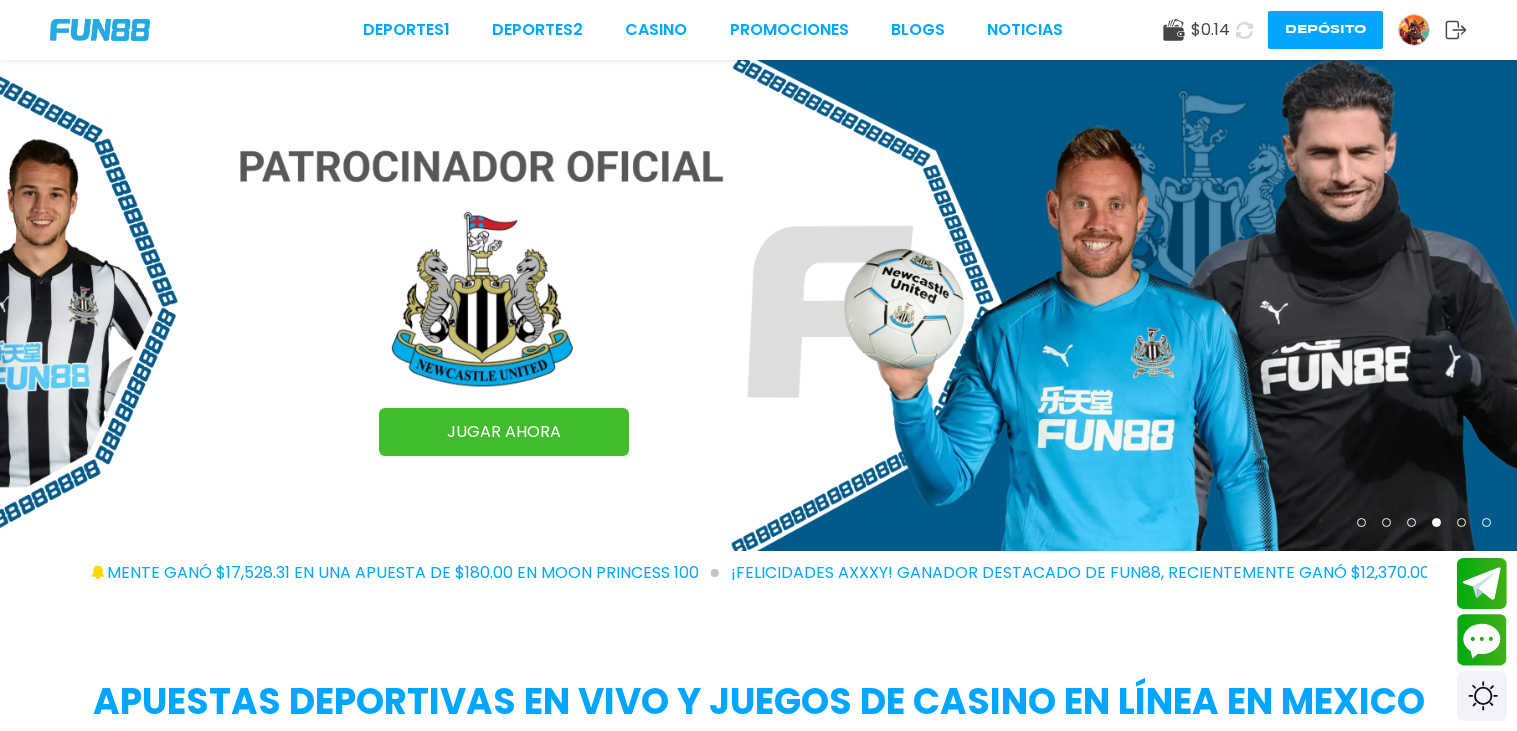 click on "Depósito" at bounding box center (1325, 30) 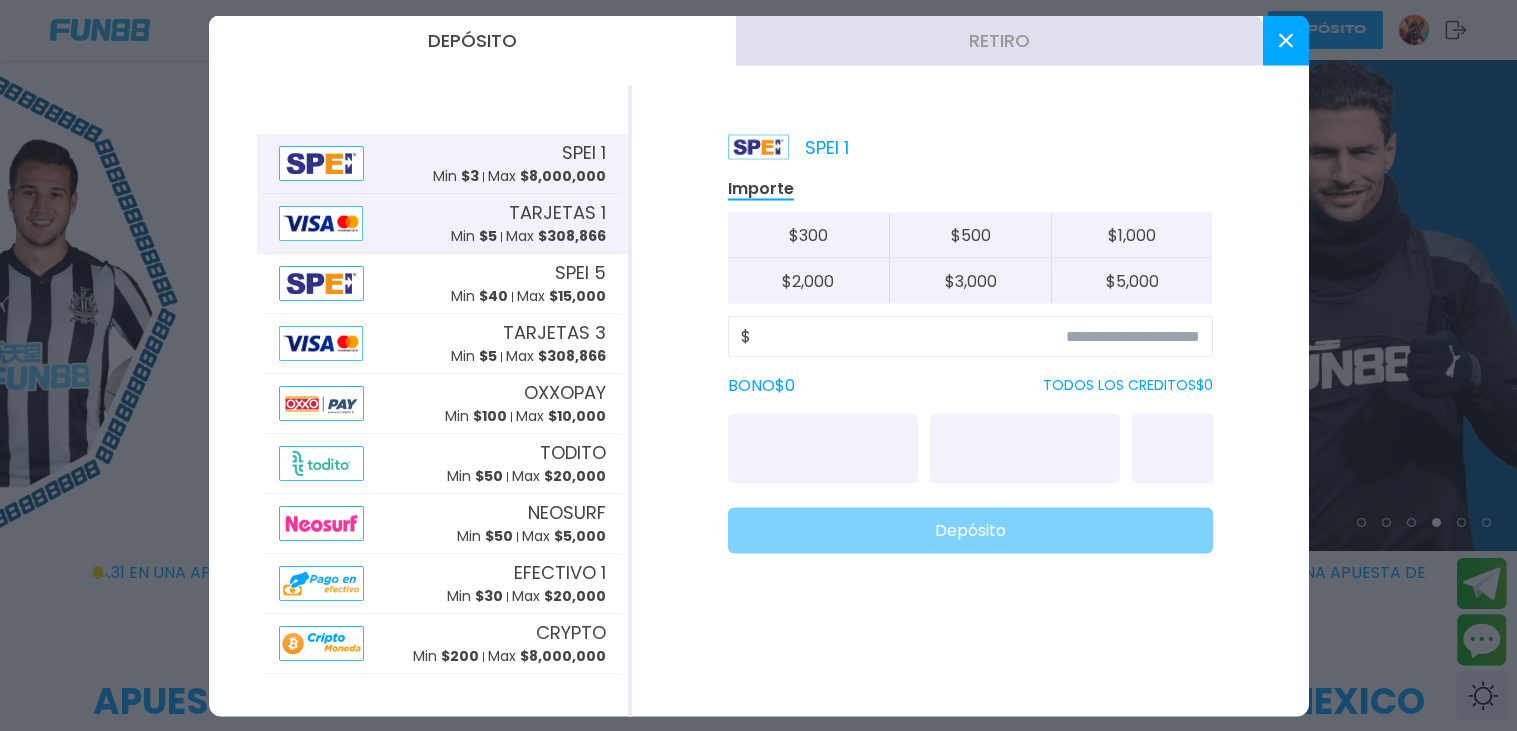 click on "TARJETAS 1 Min   $ 5 Max   $ 308,866" at bounding box center (528, 223) 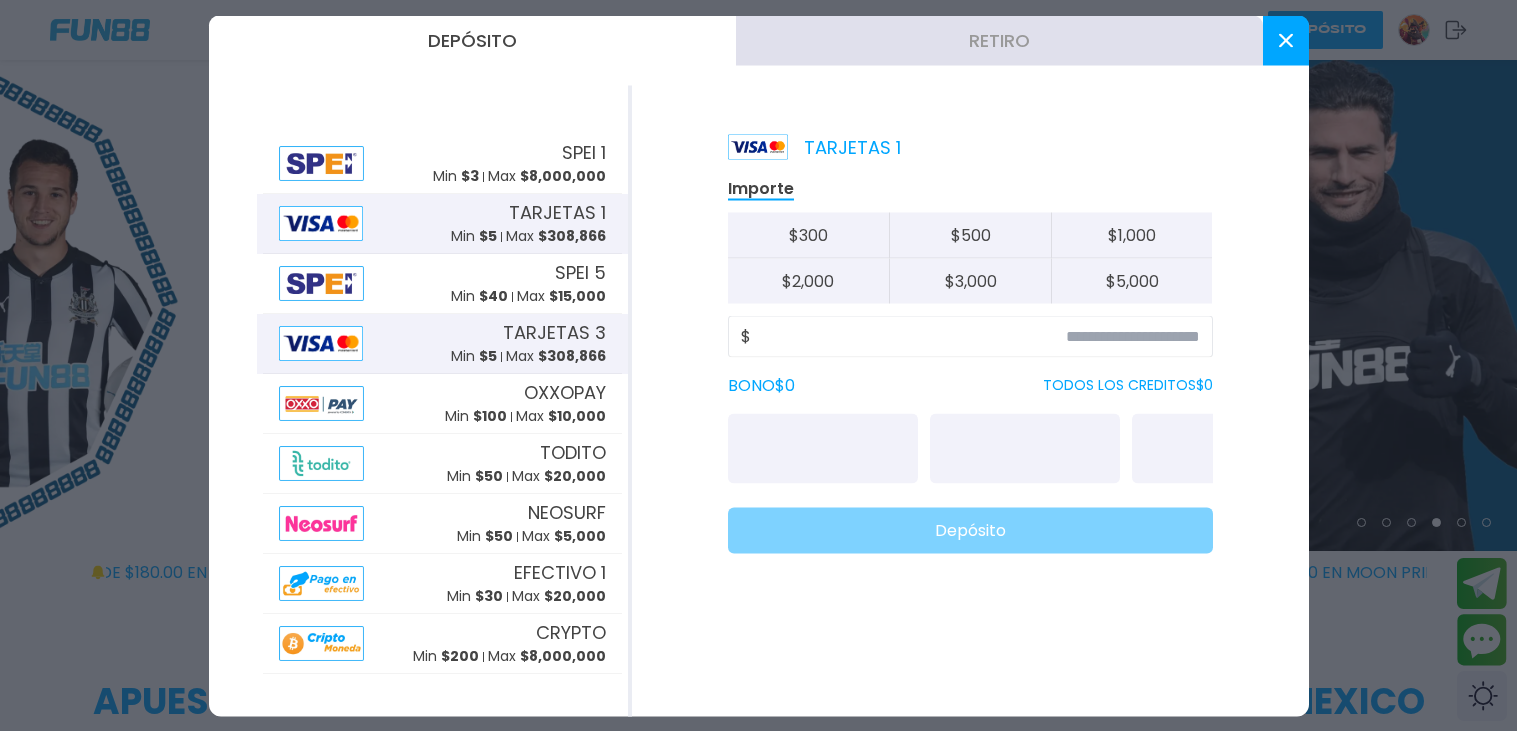 click on "TARJETAS 3 Min   $ 5 Max   $ 308,866" at bounding box center [442, 343] 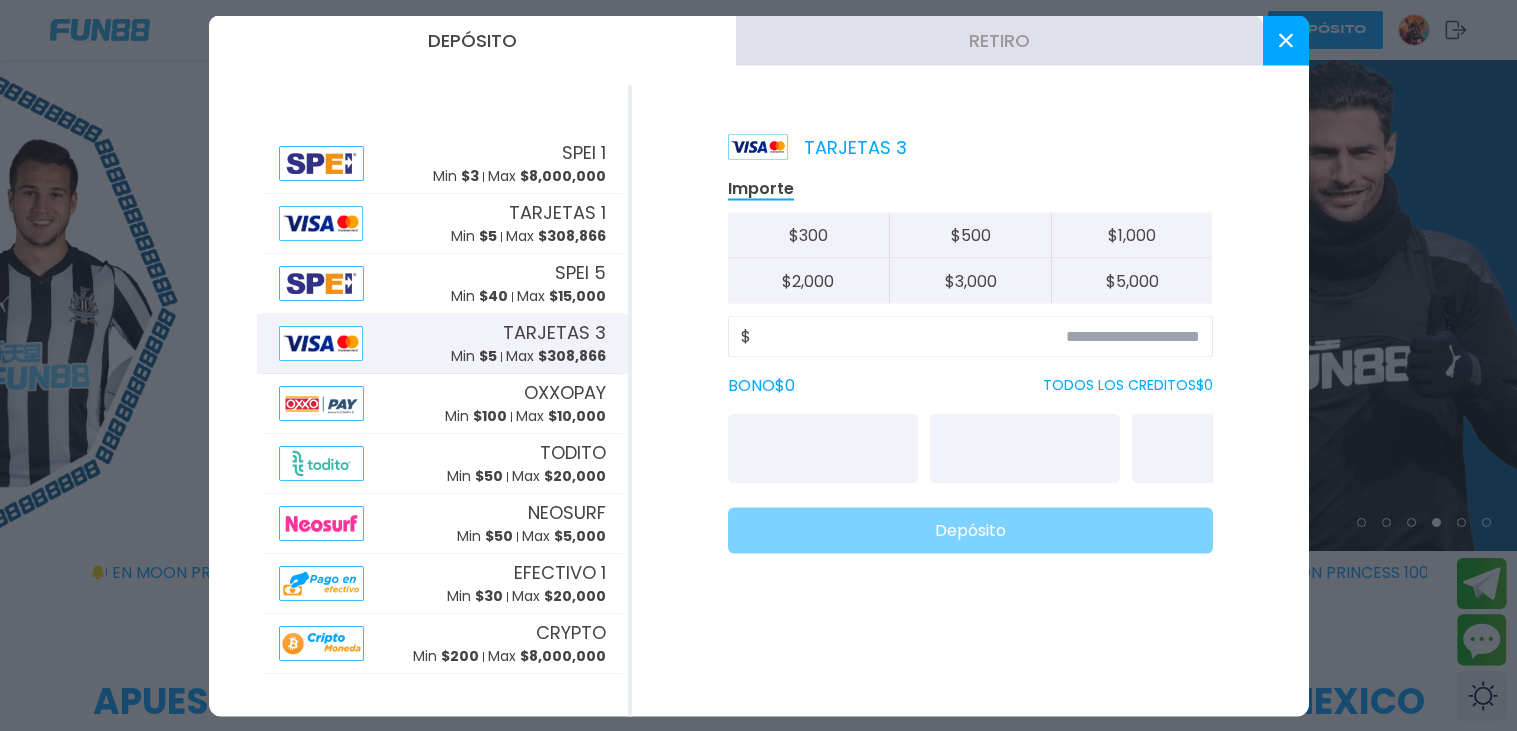 click on "TARJETAS 3 Min   $ 5 Max   $ 308,866" at bounding box center [442, 343] 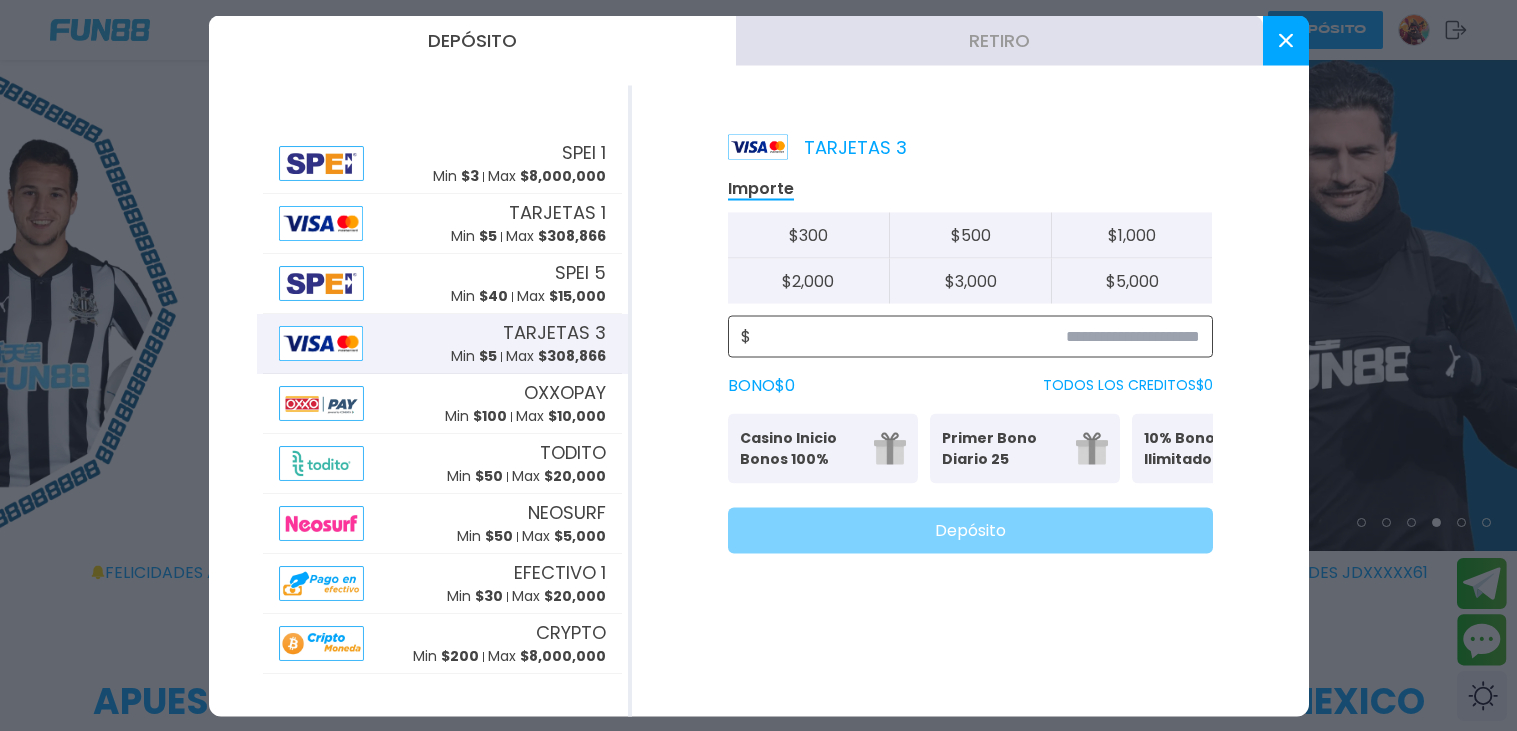click at bounding box center [975, 336] 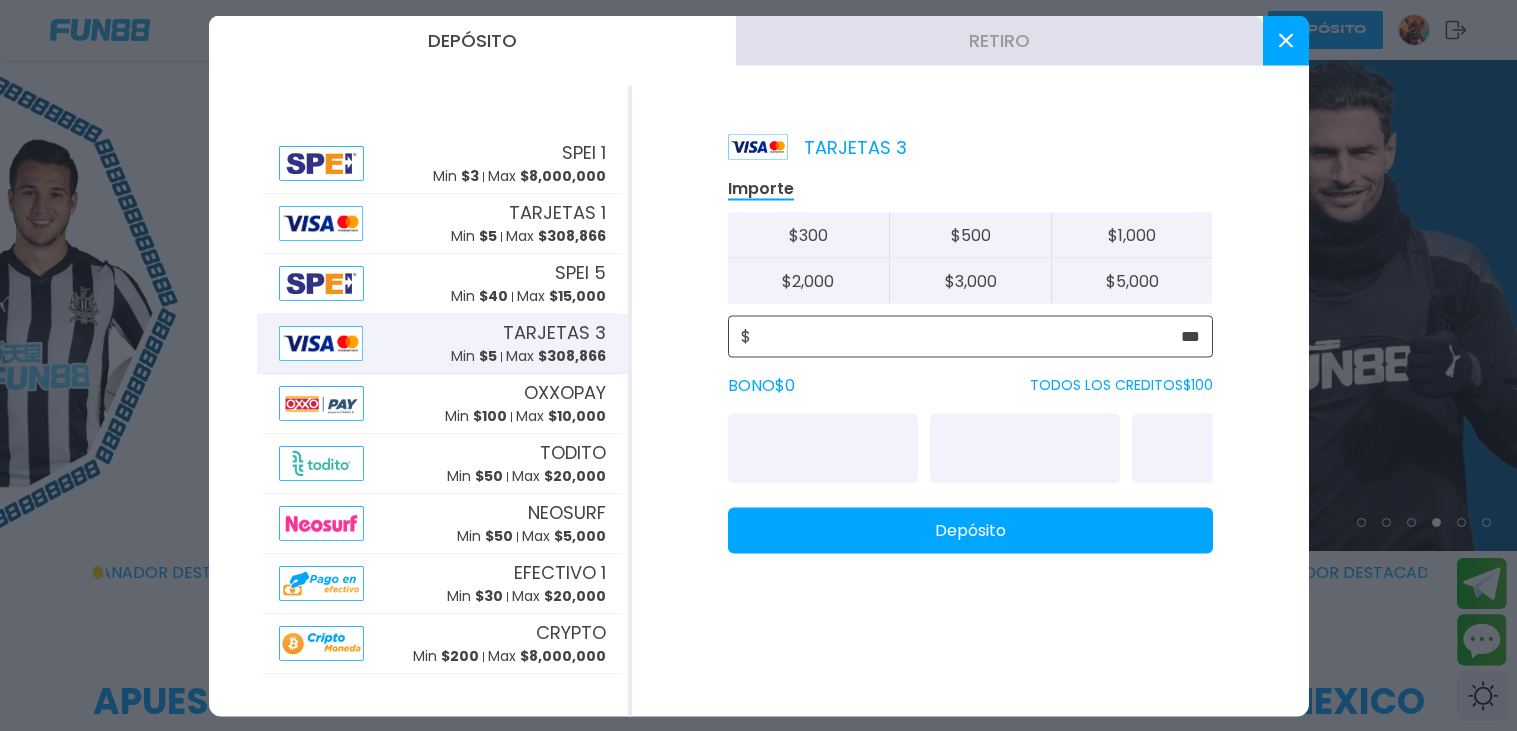 type on "***" 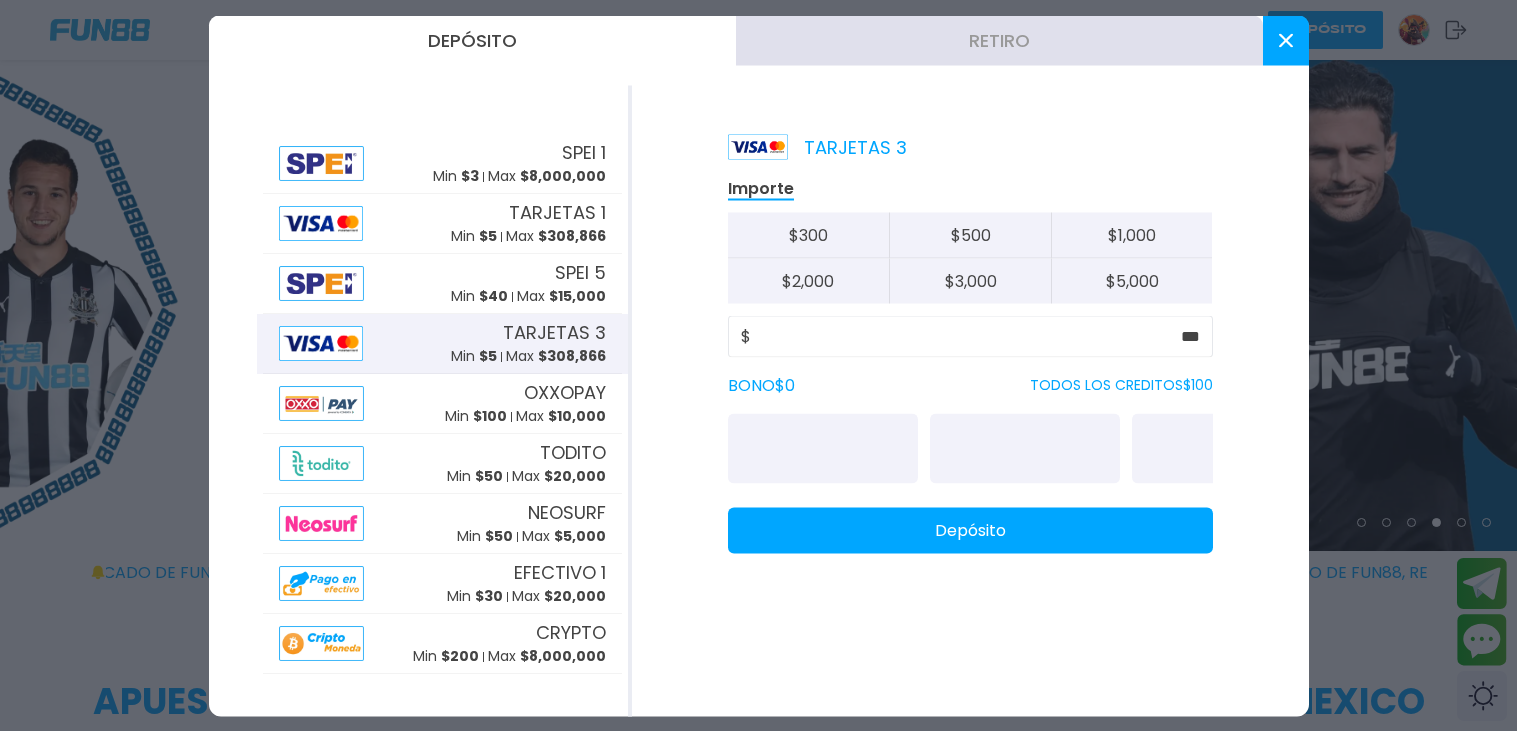 click on "Importe $  300 $  500 $  1,000 $  2,000 $  3,000 $  5,000 $ *** BONO  $ 0 TODOS LOS CREDITOS  $ 100 Depósito" at bounding box center [970, 364] 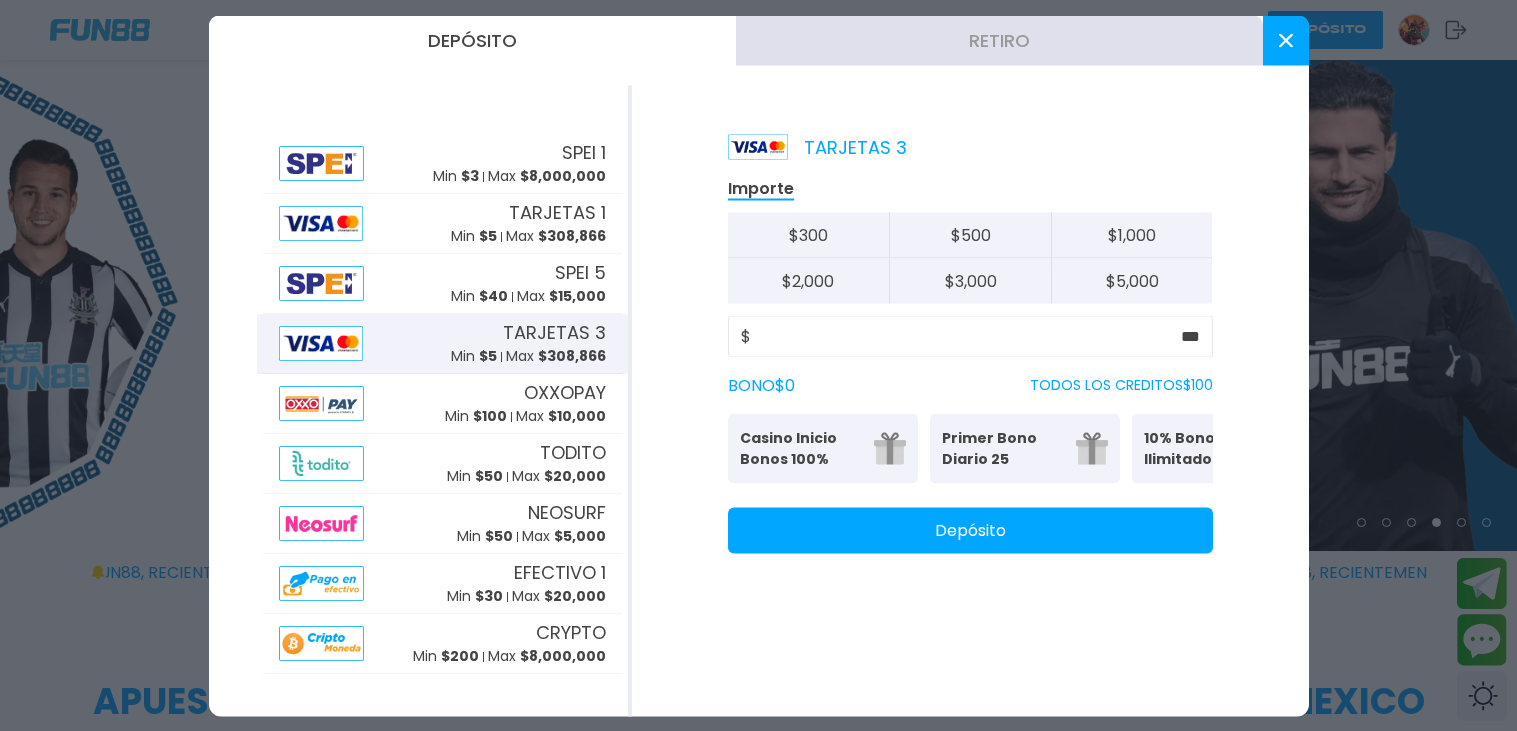 click on "Depósito" at bounding box center (970, 530) 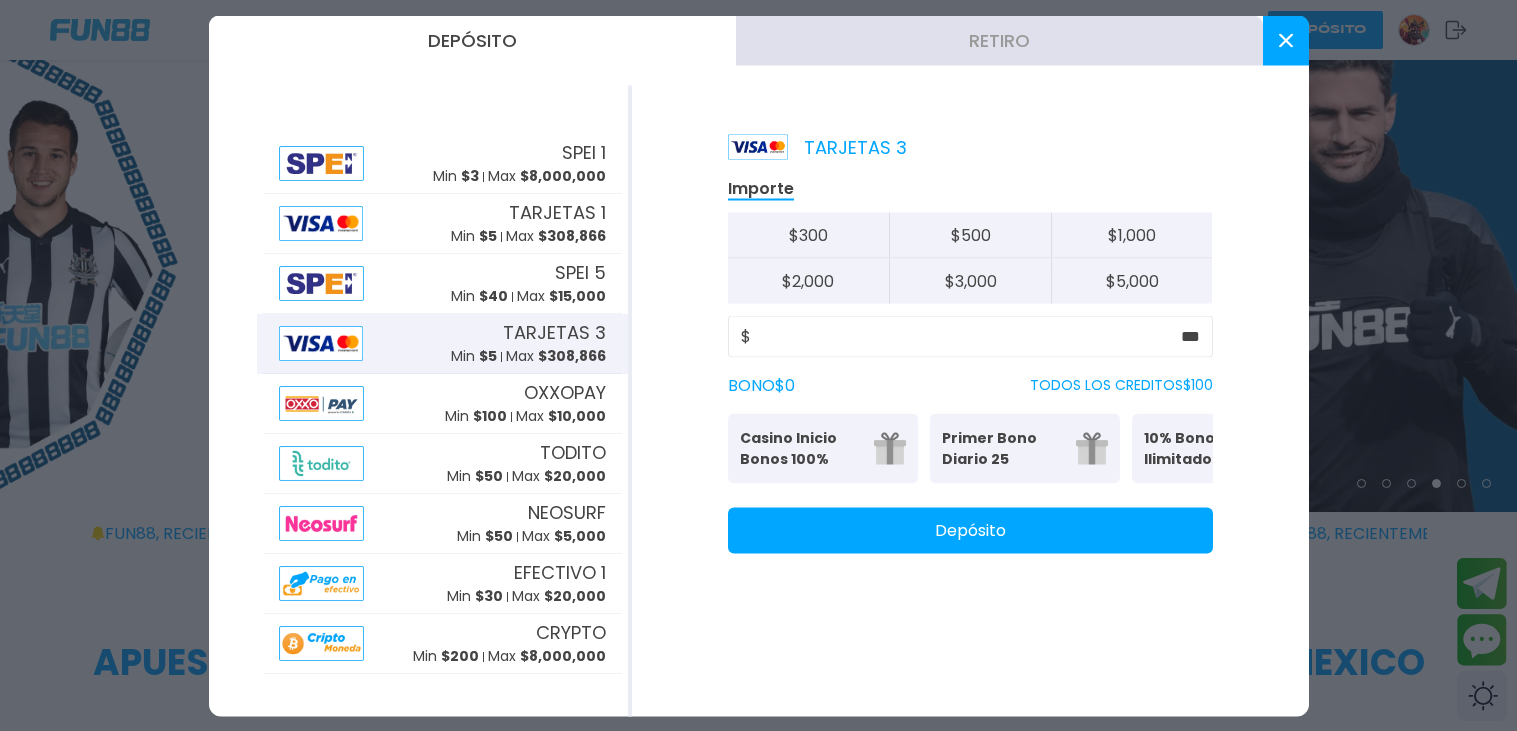 scroll, scrollTop: 0, scrollLeft: 0, axis: both 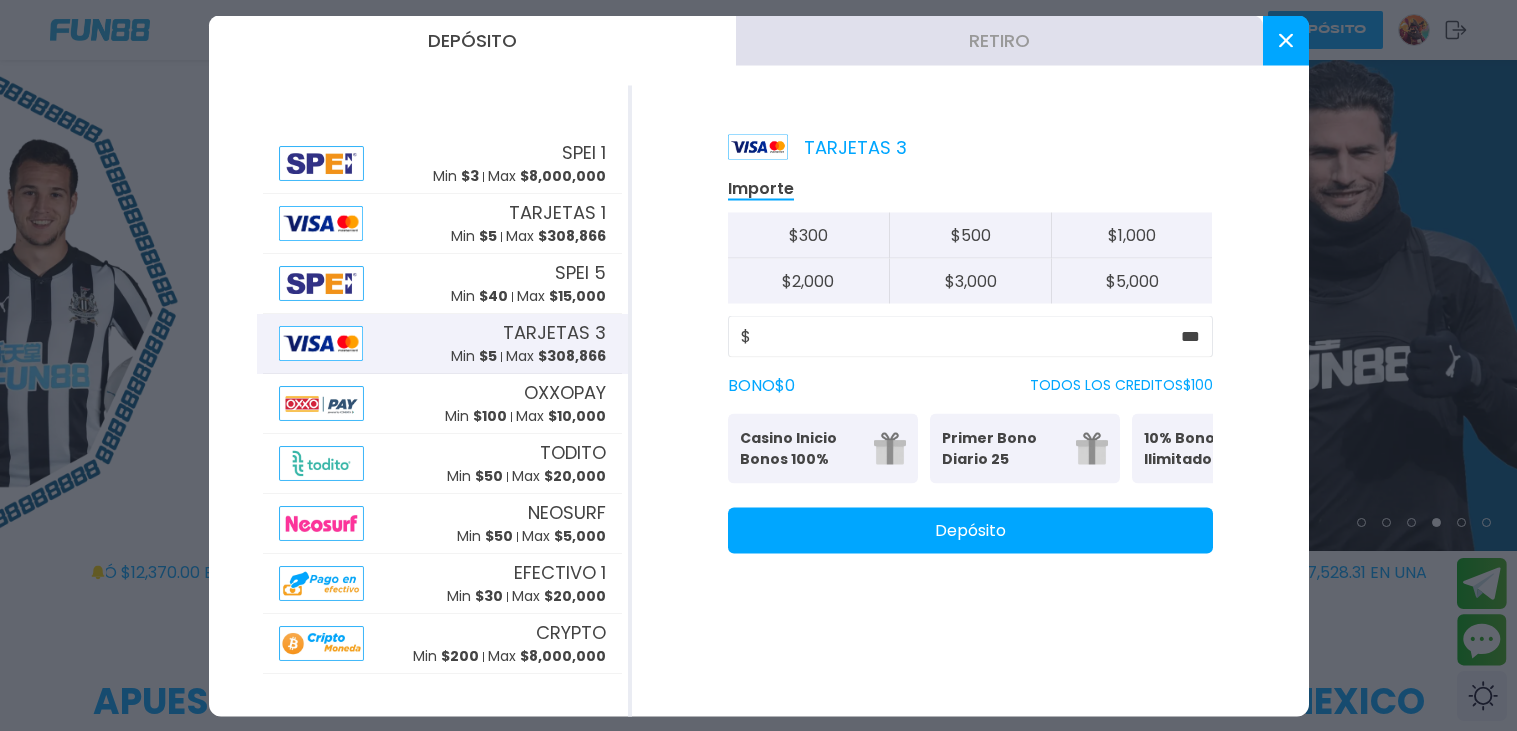 click at bounding box center (1286, 40) 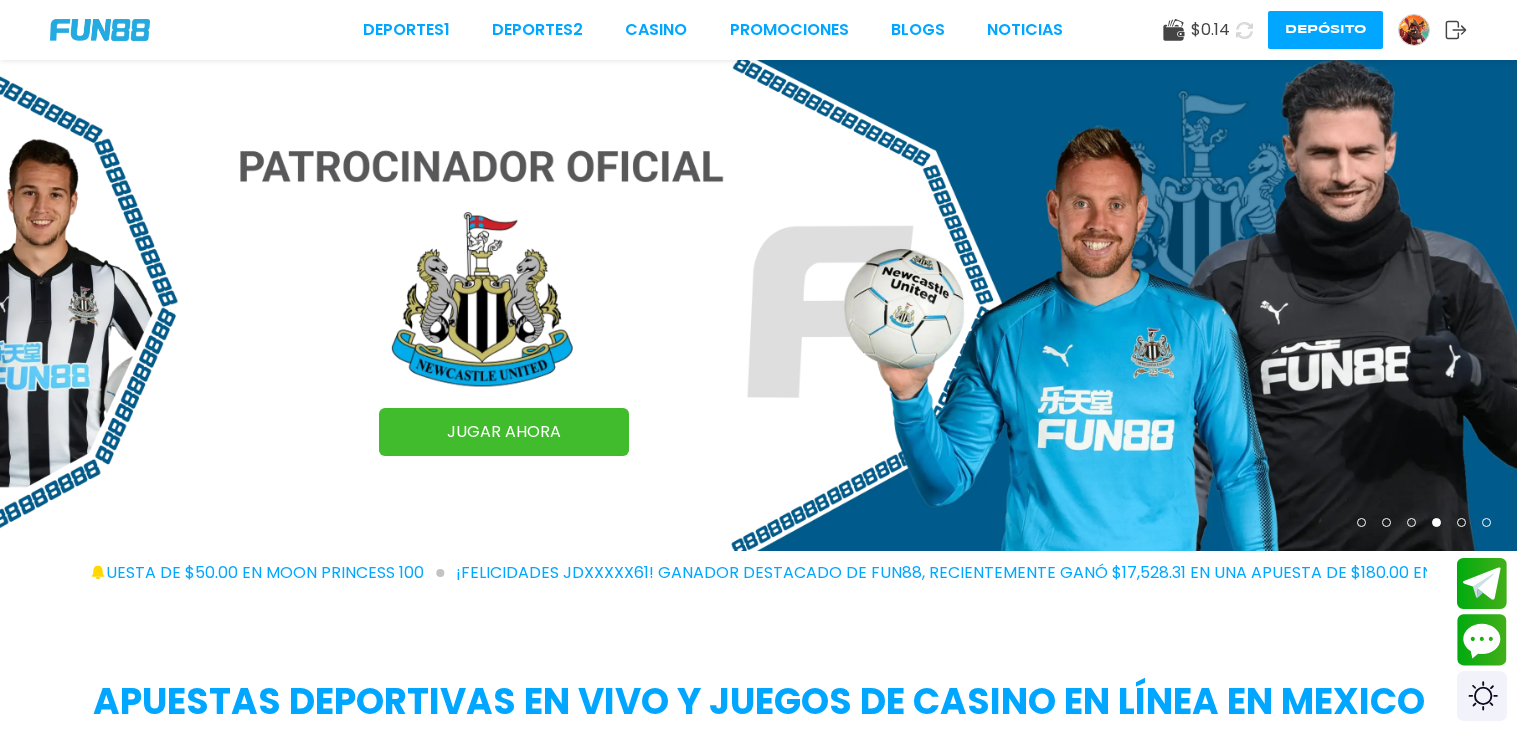 click 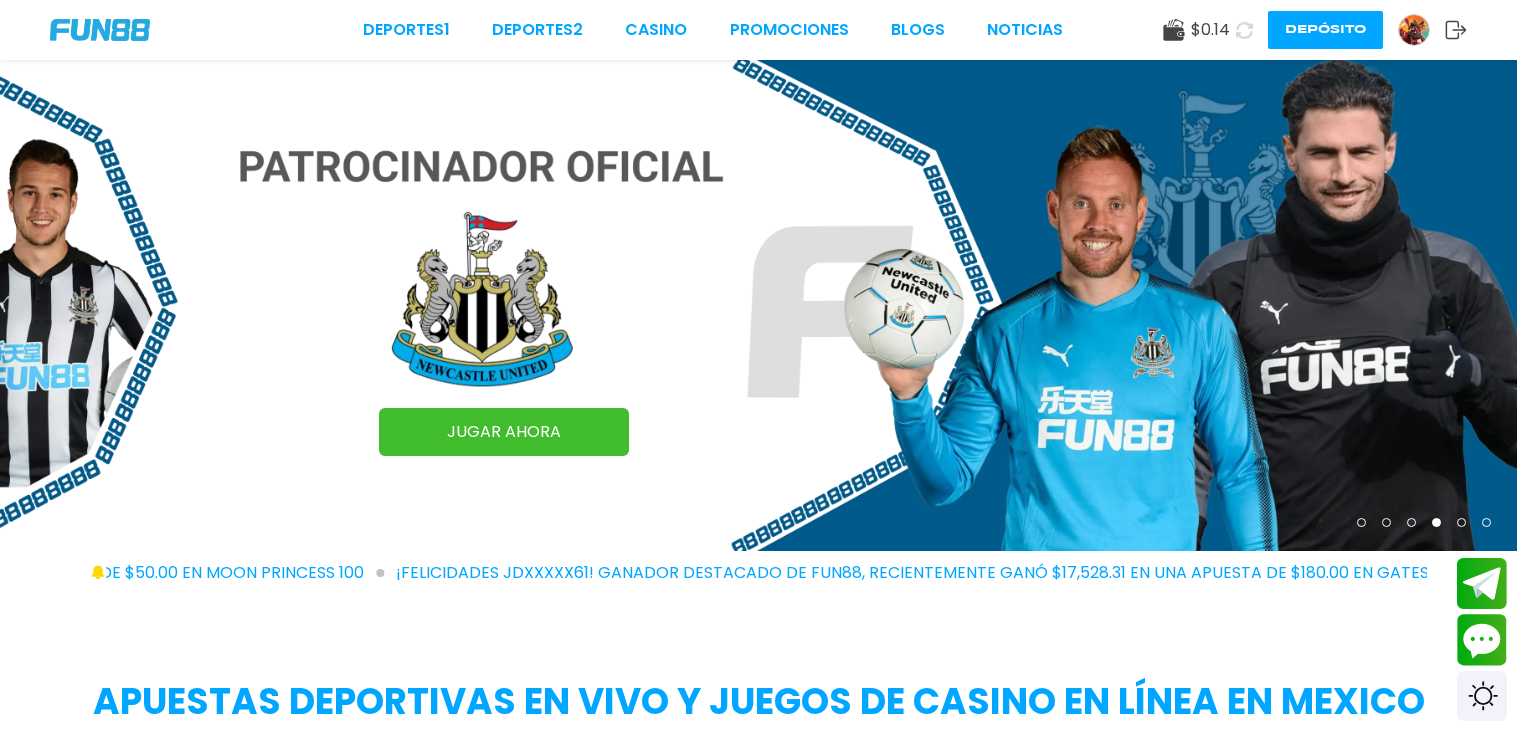 click at bounding box center [1244, 30] 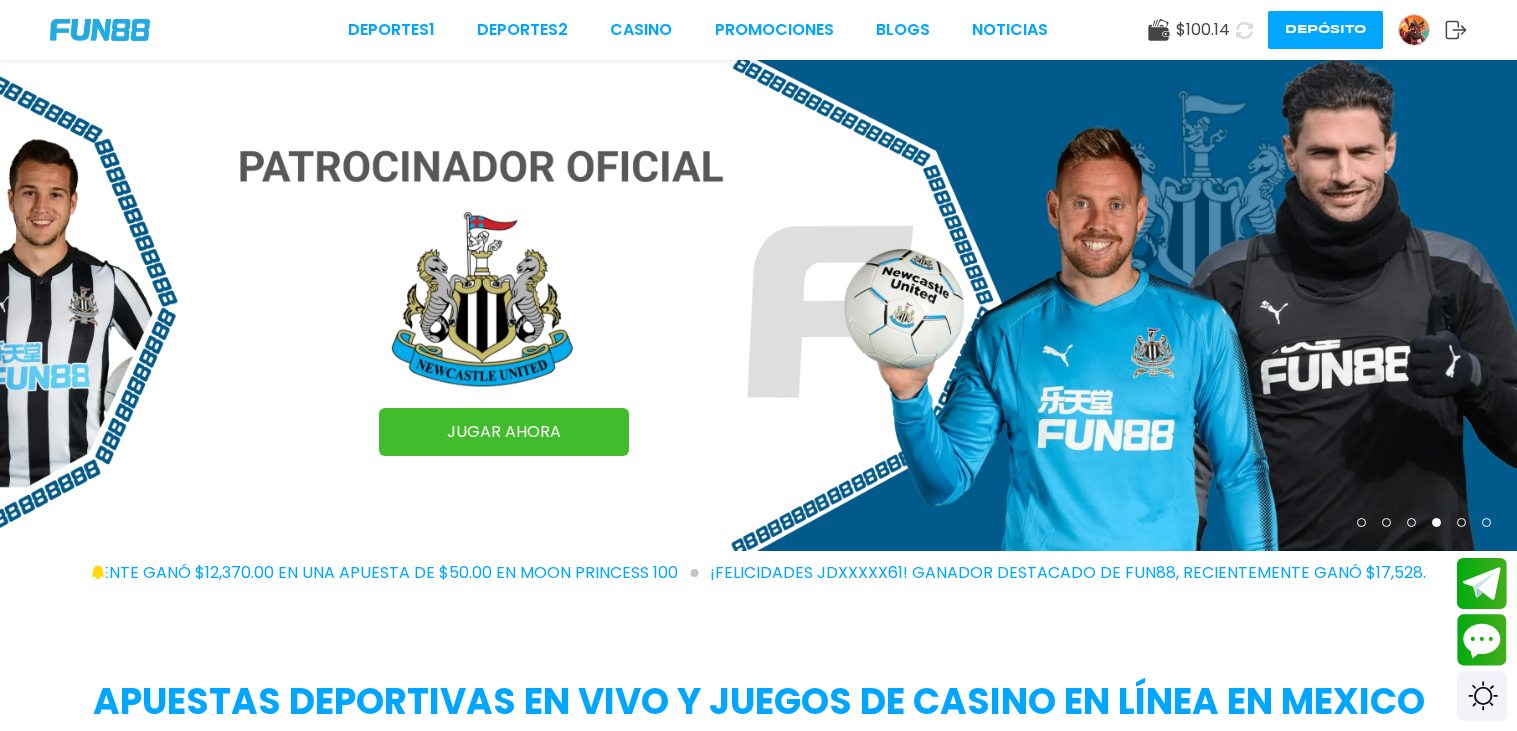 type 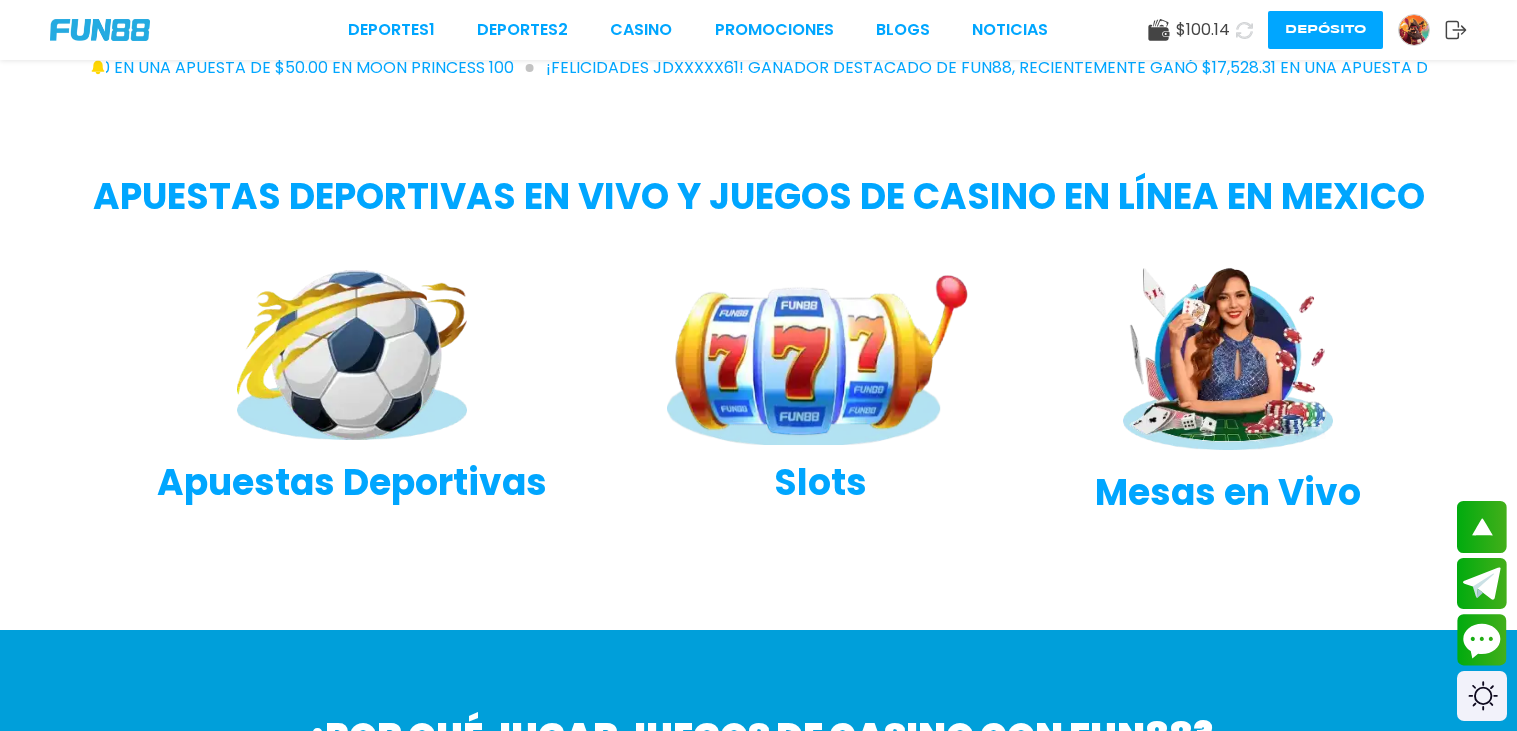 scroll, scrollTop: 479, scrollLeft: 0, axis: vertical 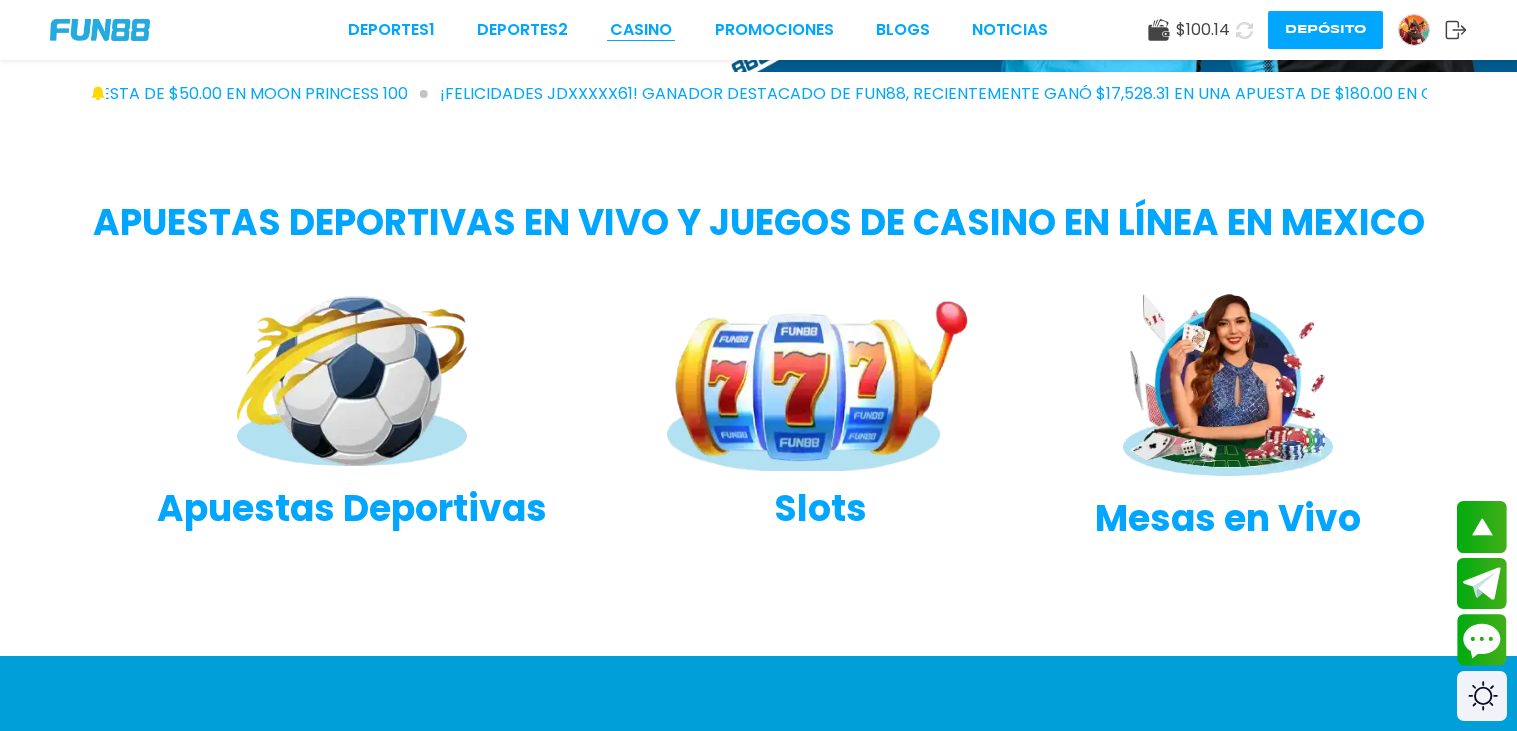 click on "CASINO" at bounding box center [641, 30] 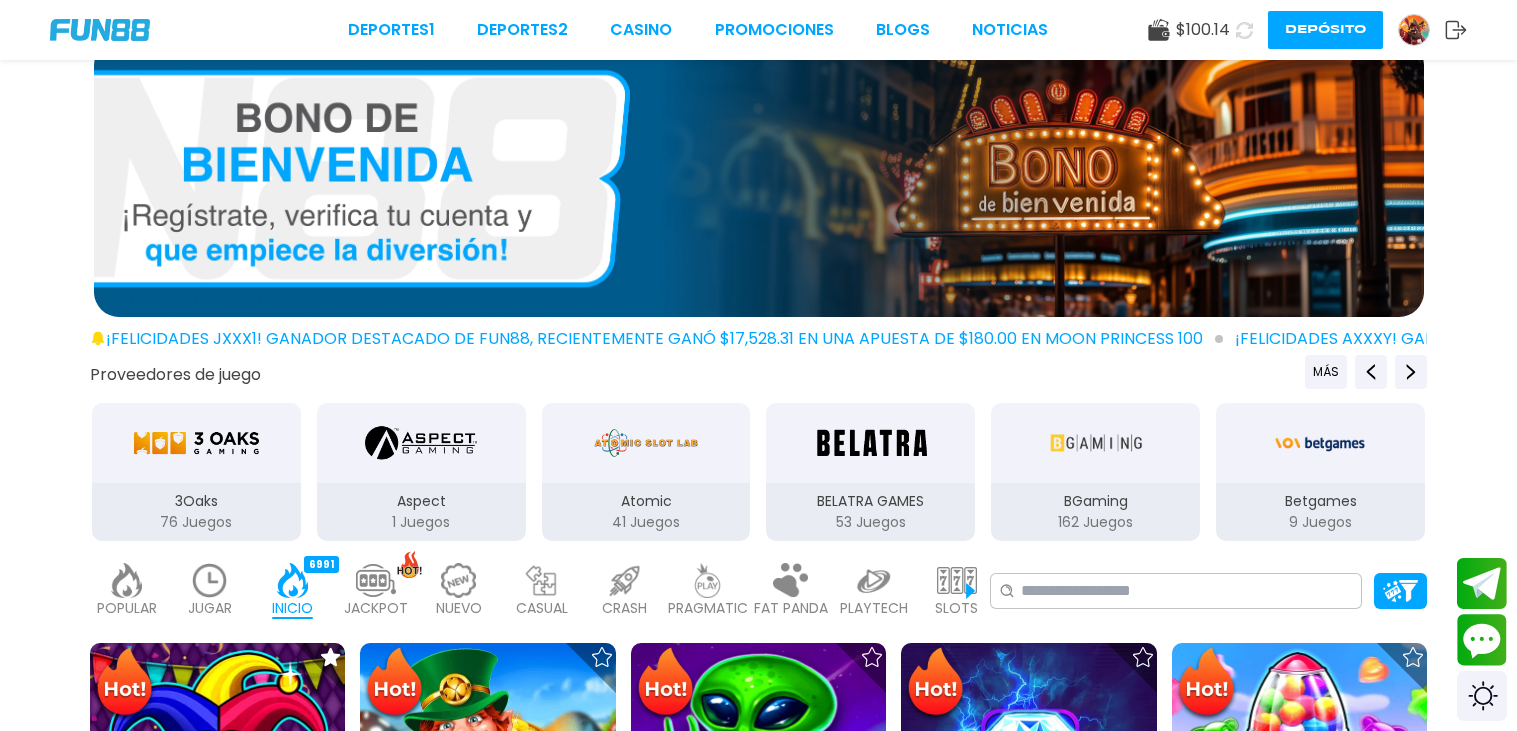 scroll, scrollTop: 39, scrollLeft: 0, axis: vertical 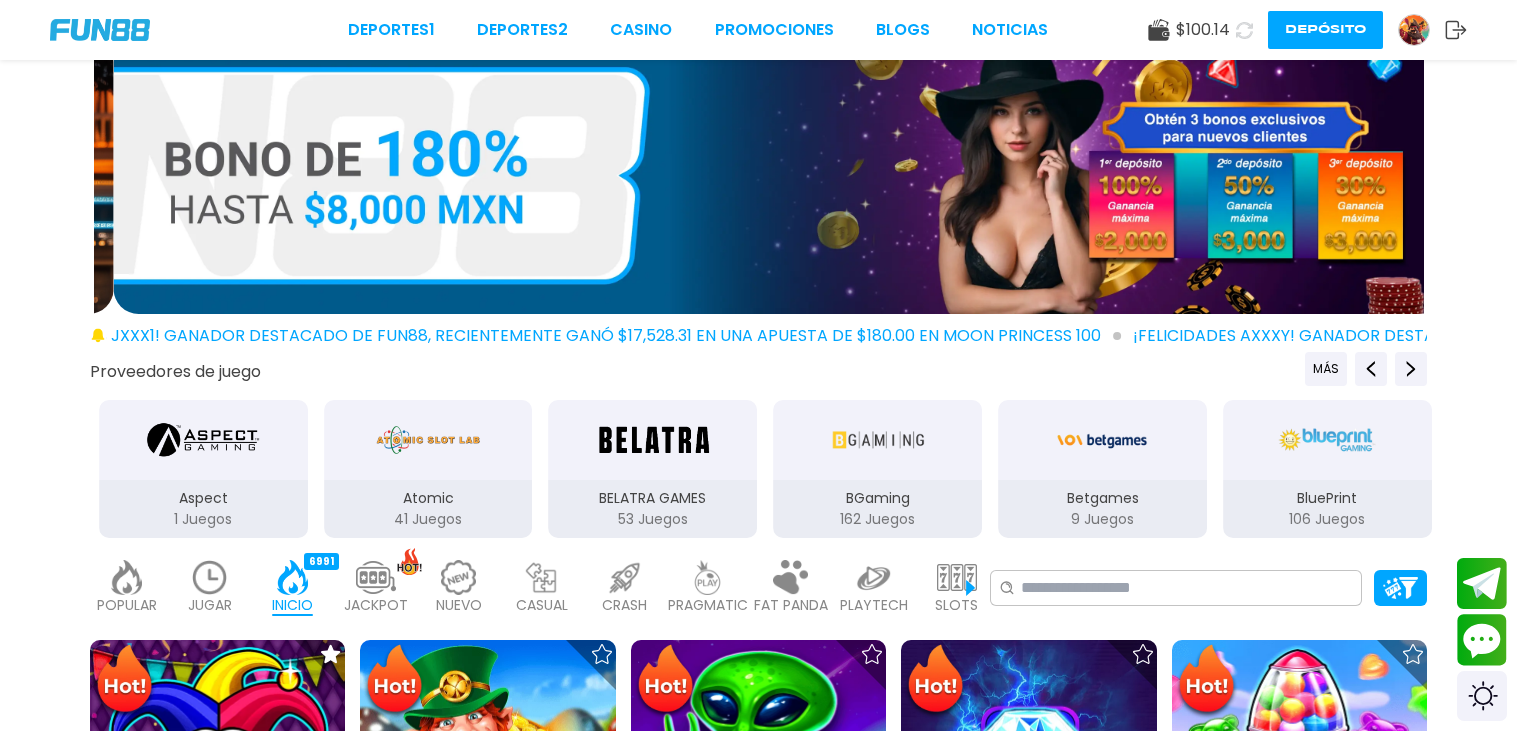 click at bounding box center [1040, 577] 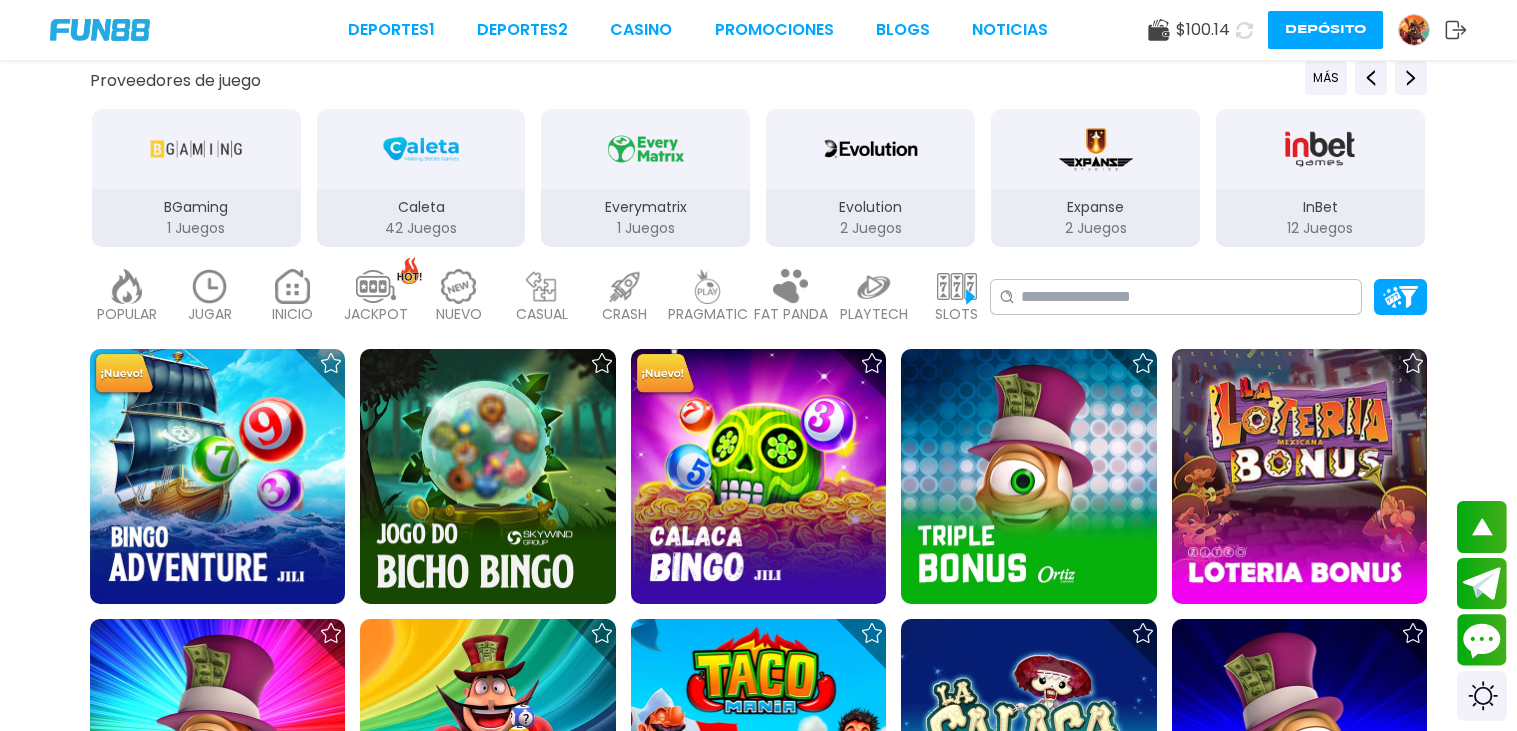scroll, scrollTop: 359, scrollLeft: 0, axis: vertical 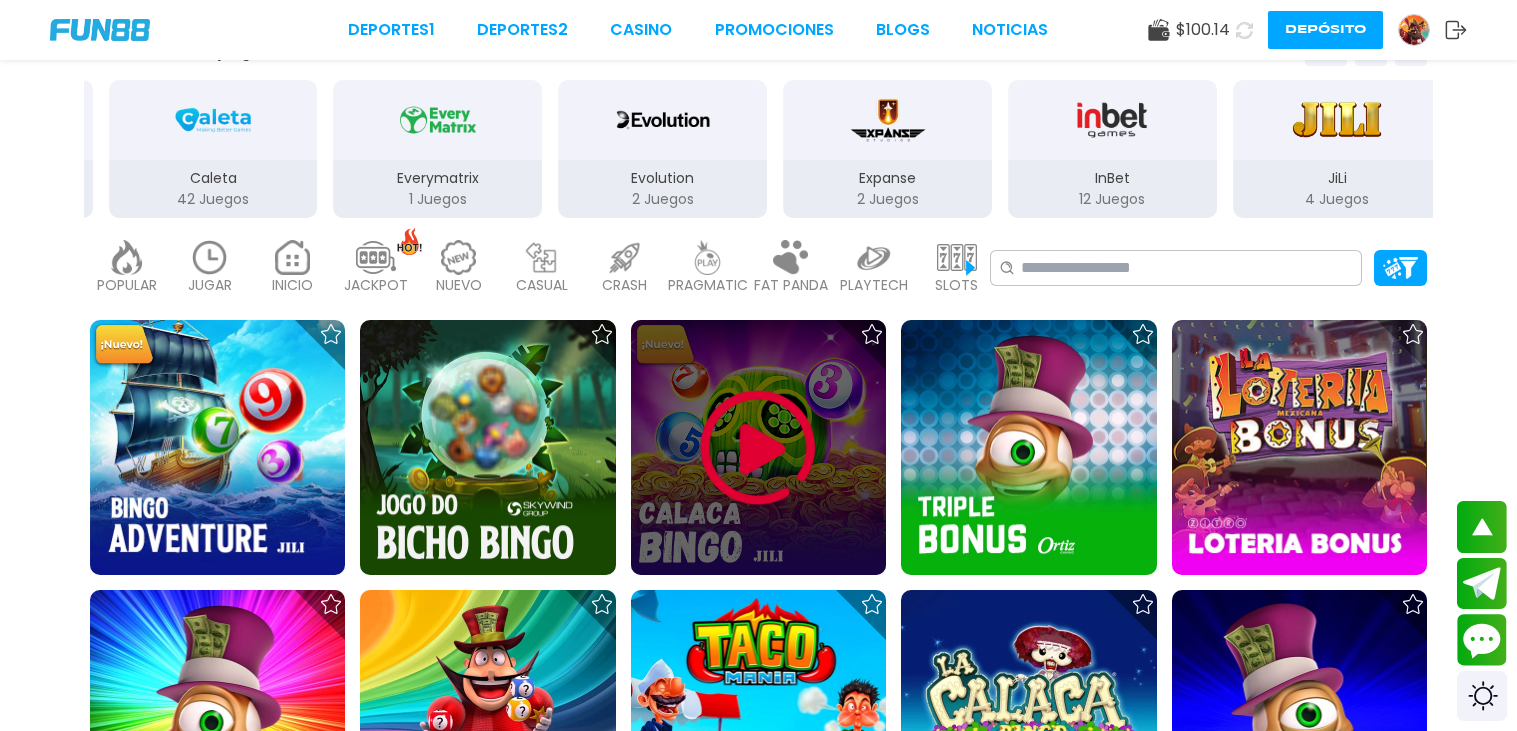 click at bounding box center (758, 447) 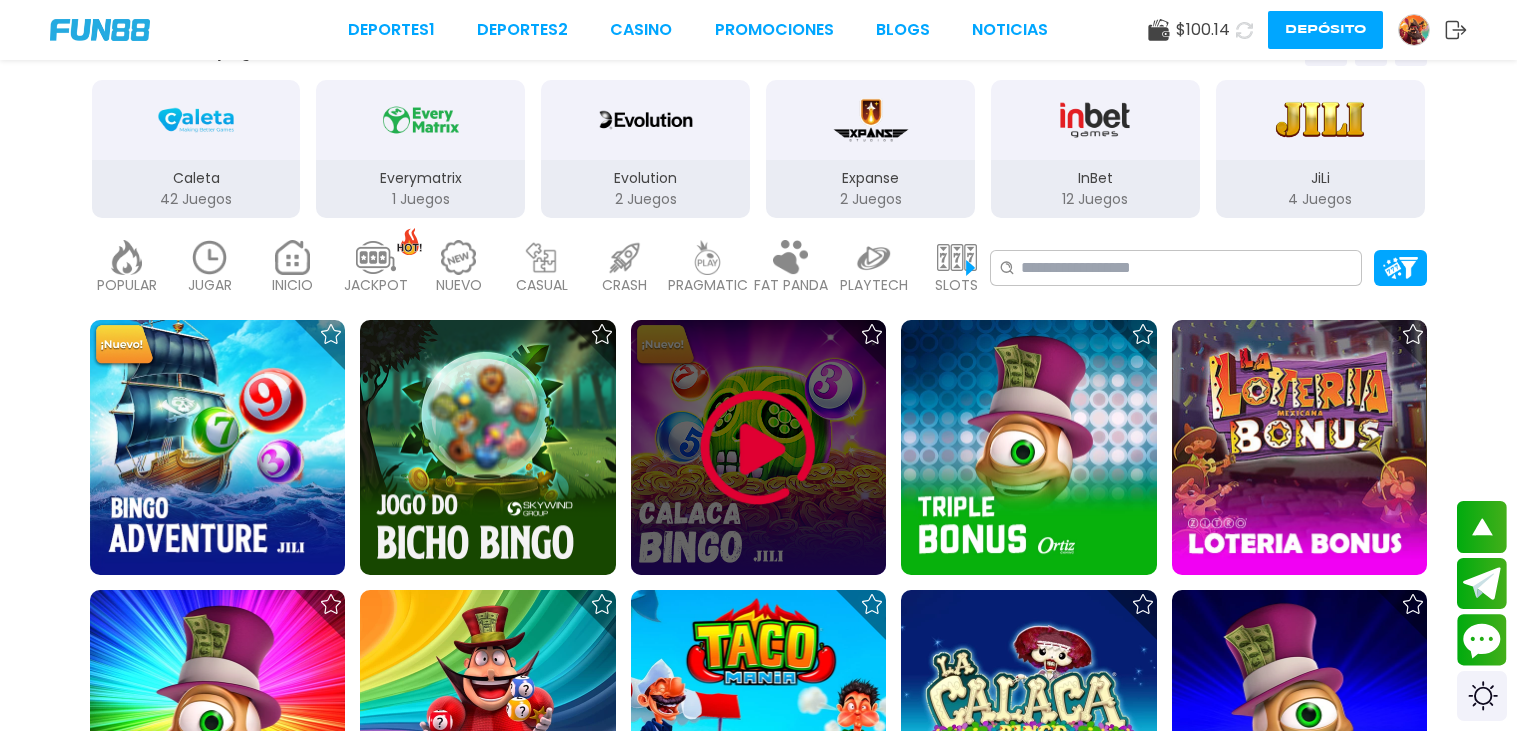 click at bounding box center (758, 448) 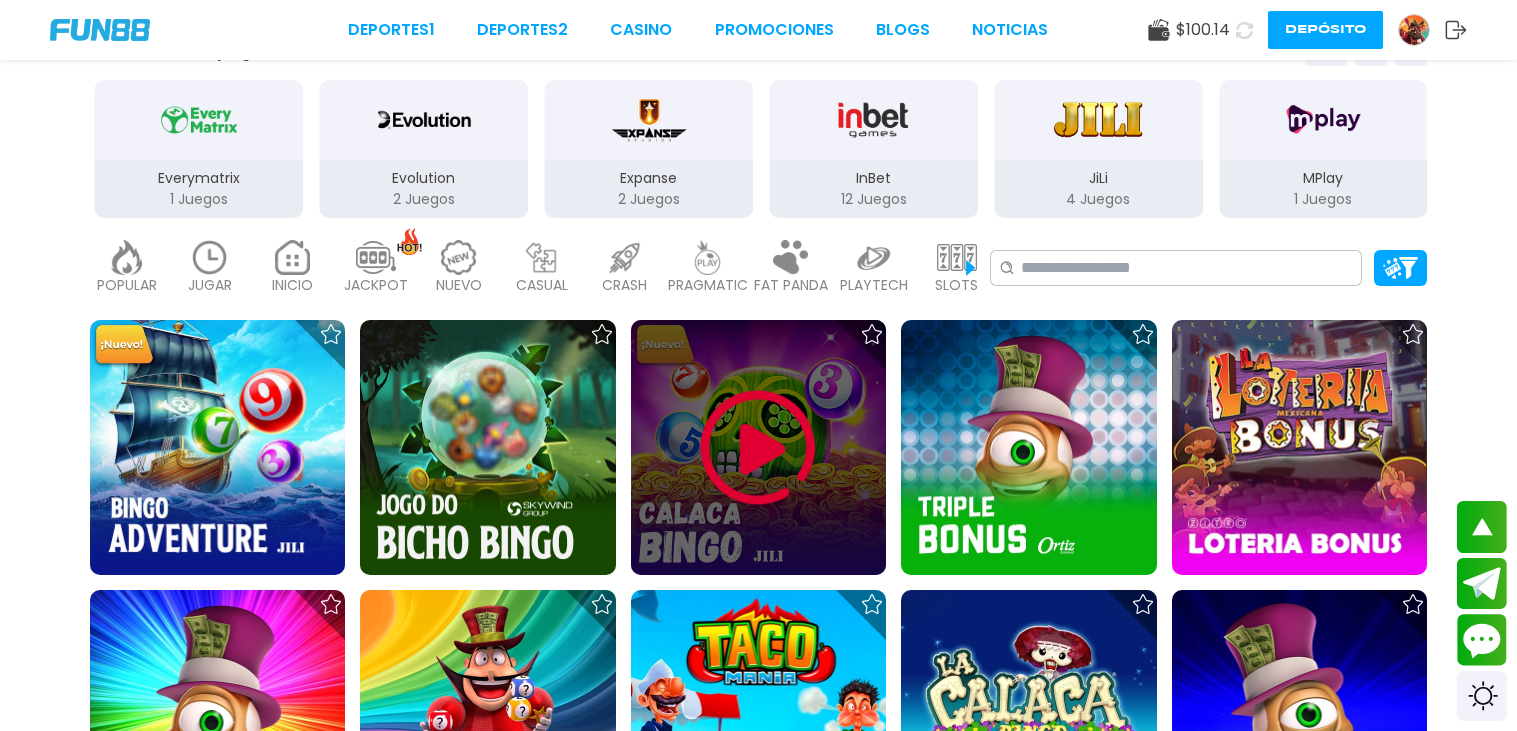 click at bounding box center [758, 447] 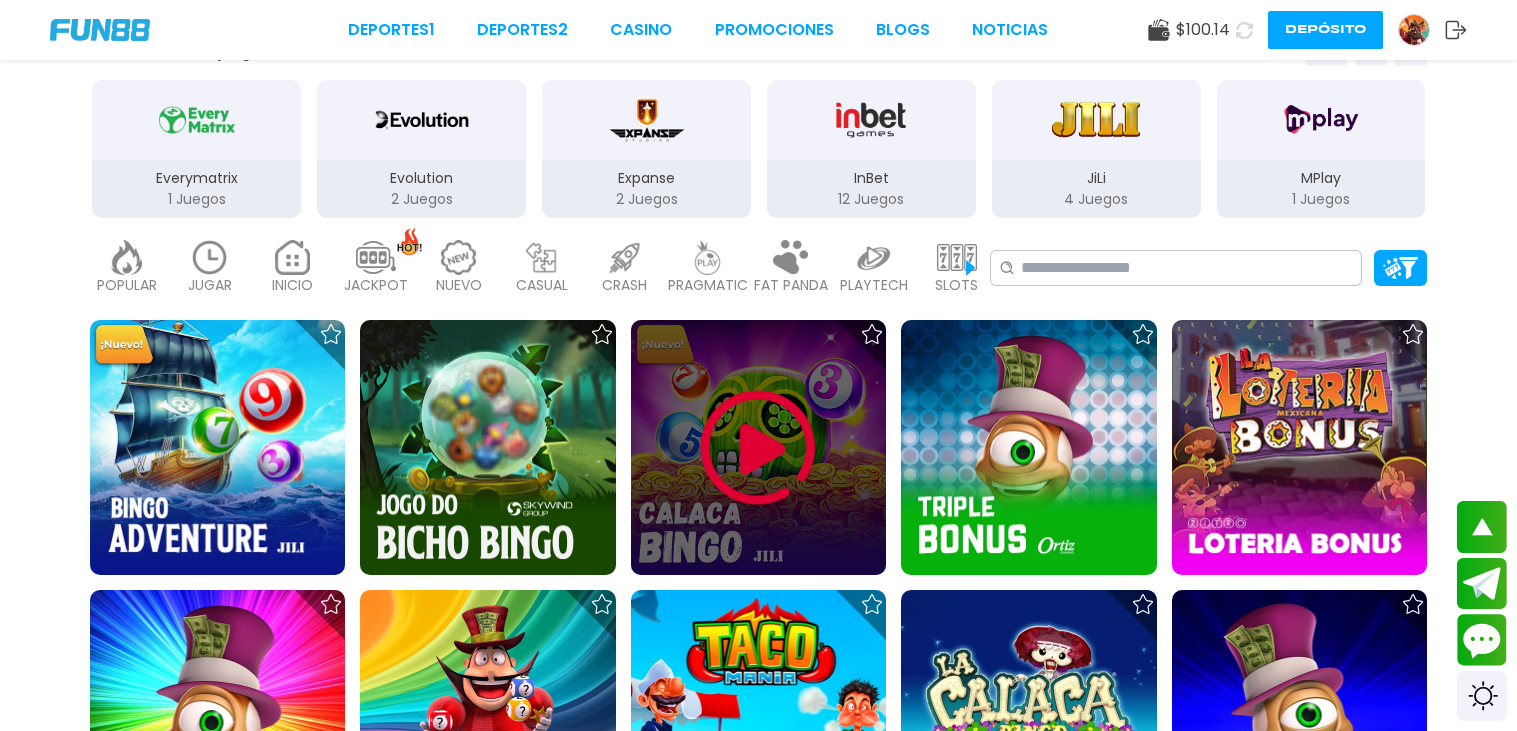 click at bounding box center (758, 448) 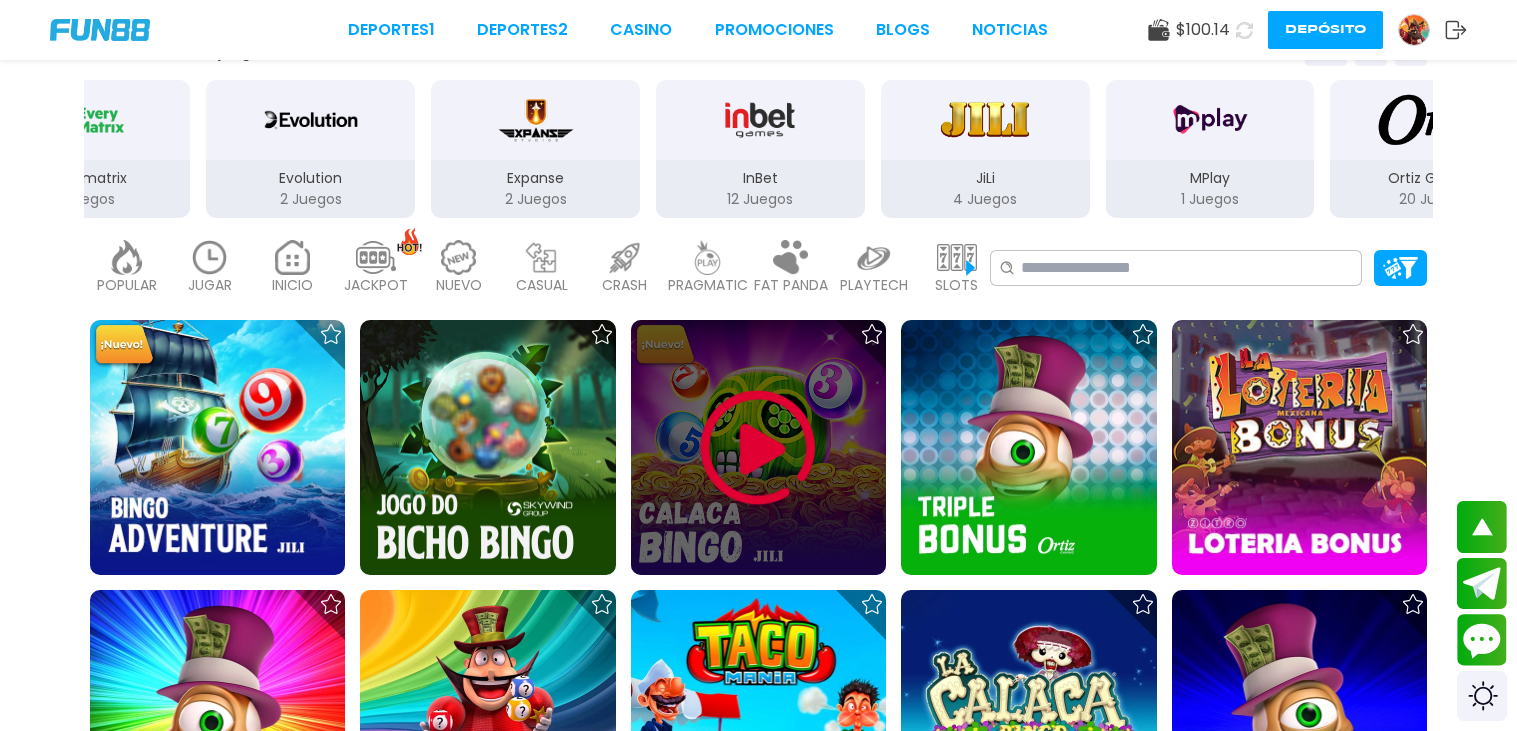 click at bounding box center (758, 448) 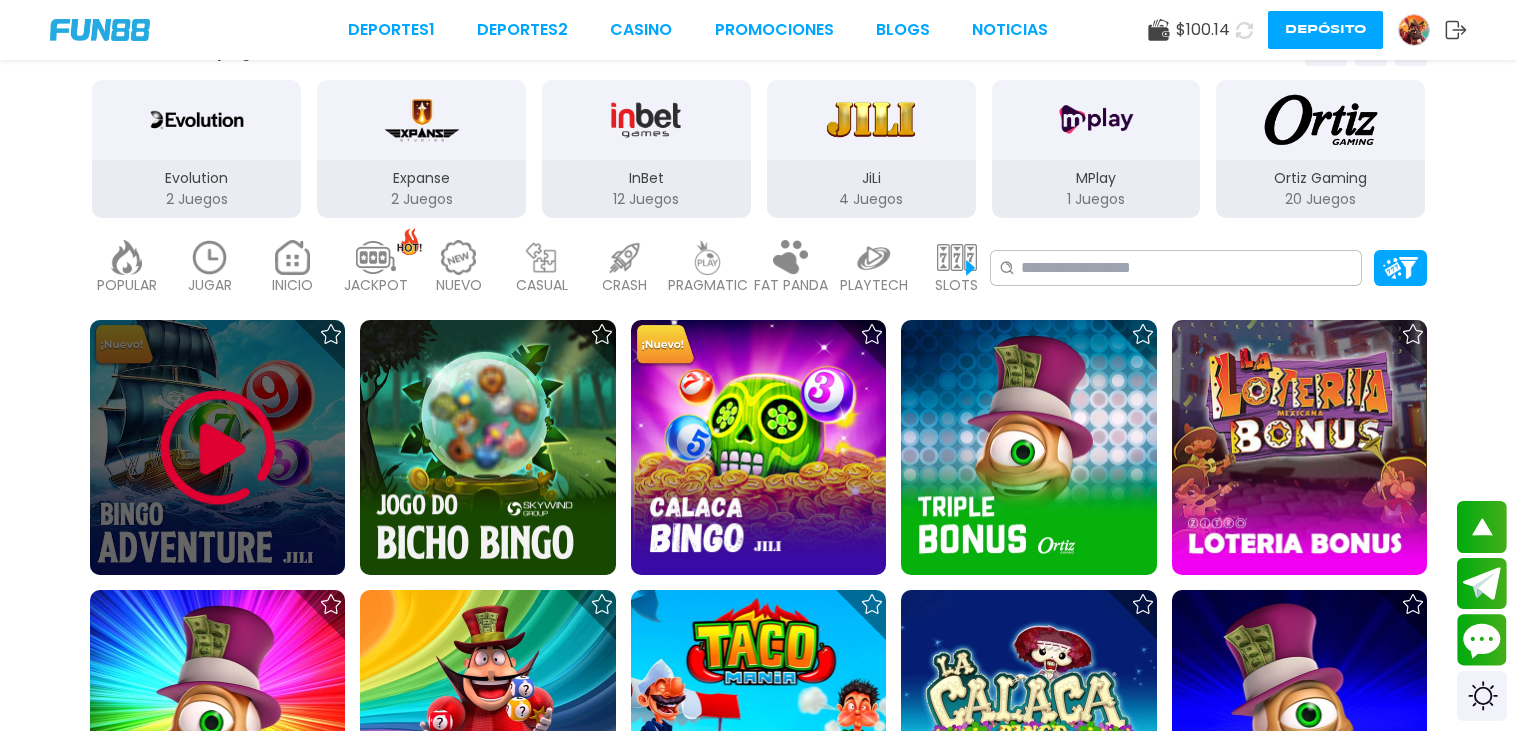 click at bounding box center (218, 448) 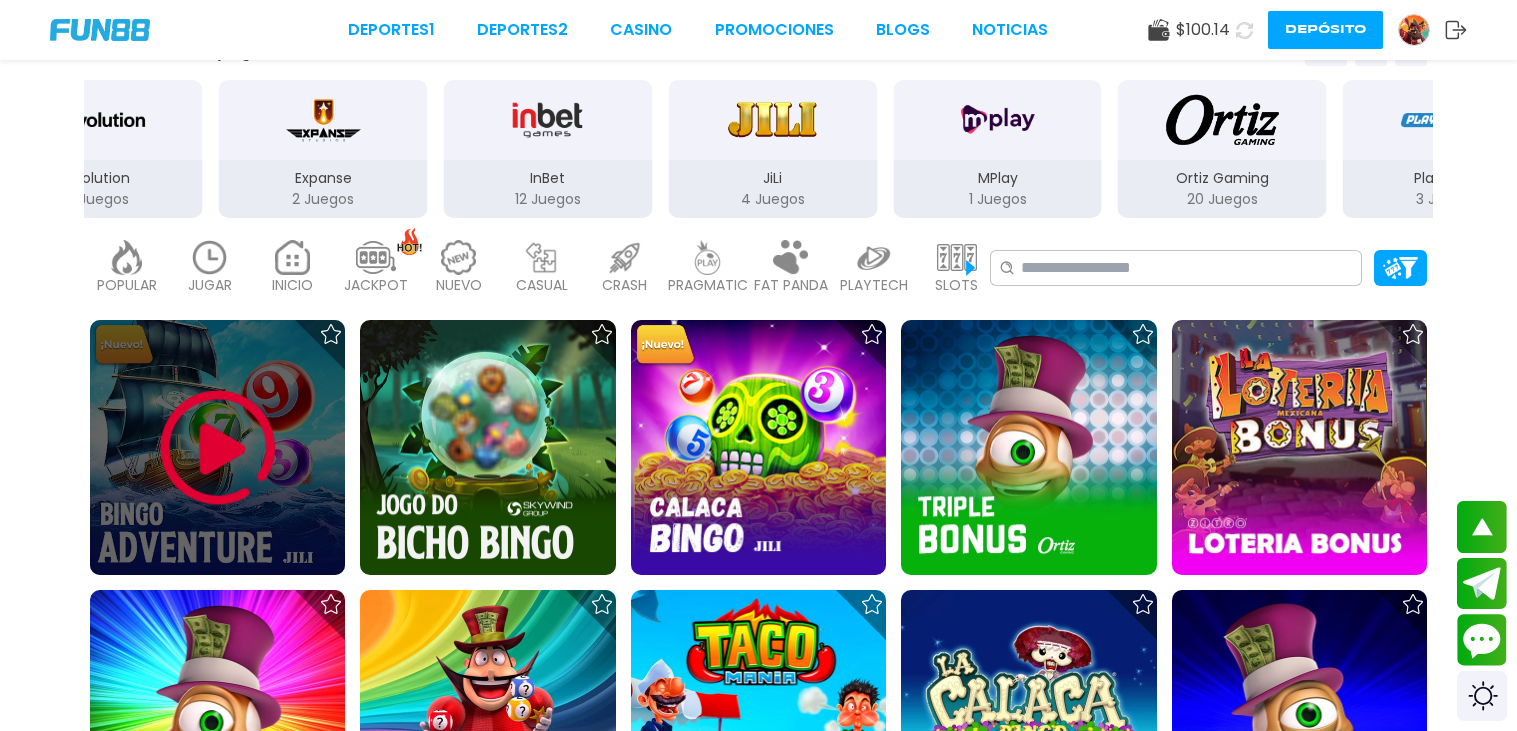click at bounding box center (218, 448) 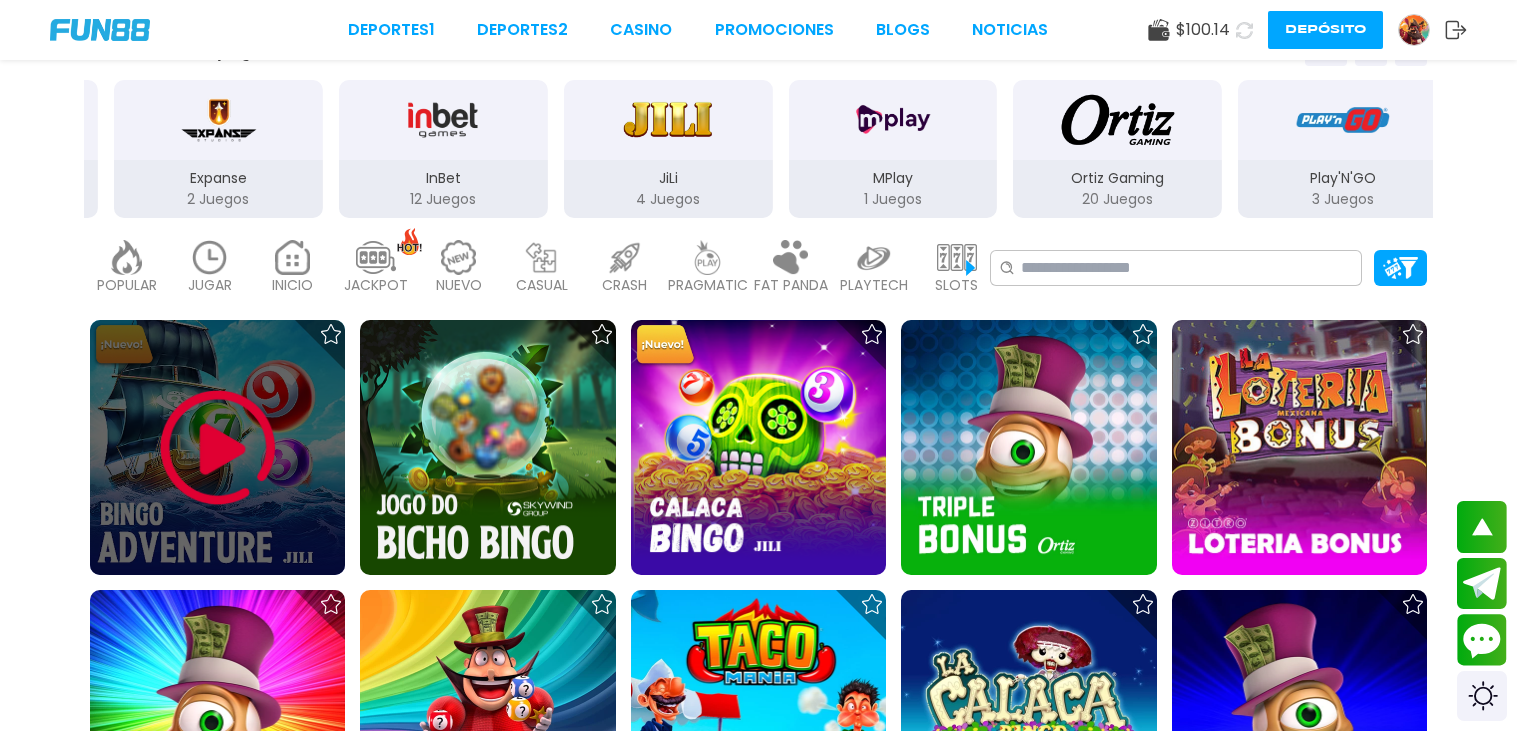 click at bounding box center (218, 448) 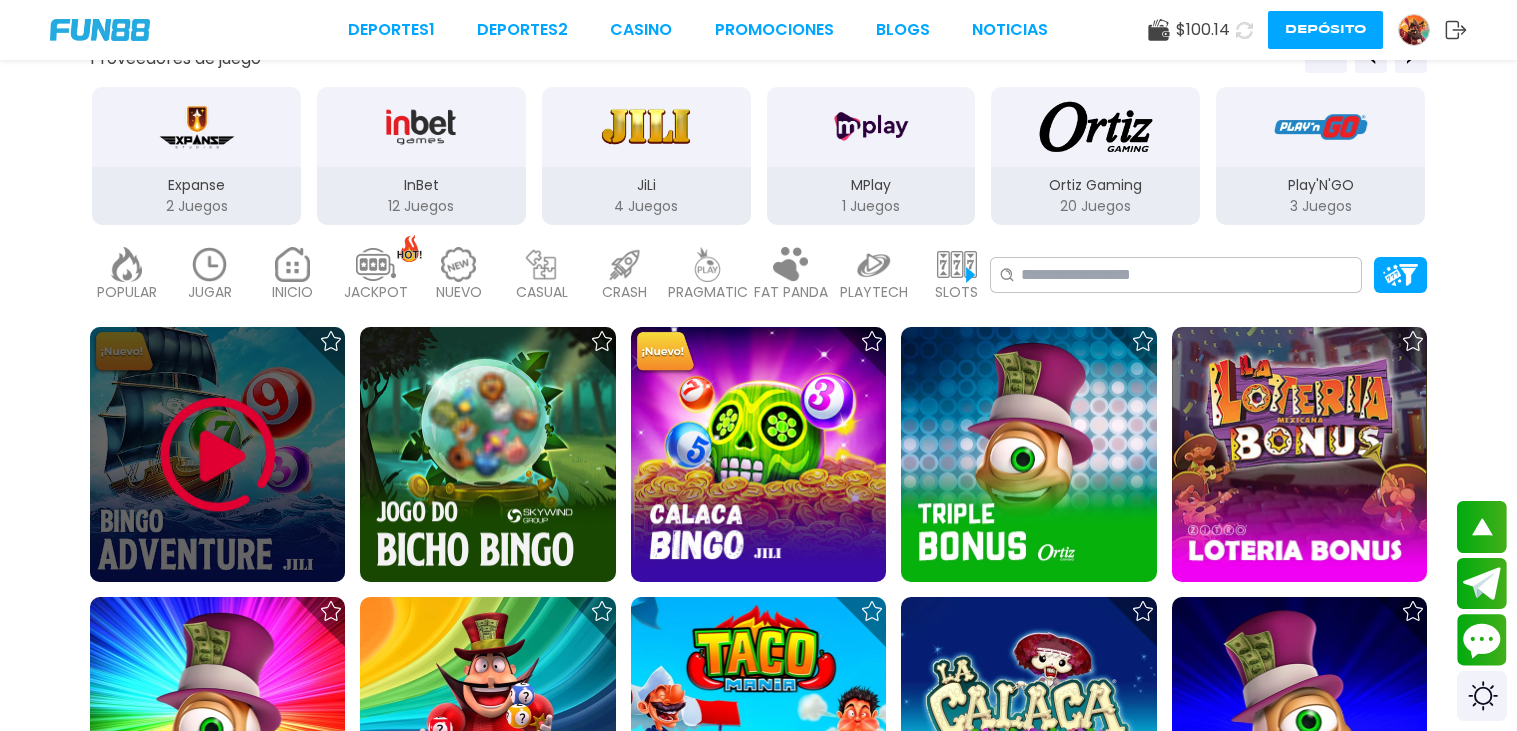 click at bounding box center (218, 455) 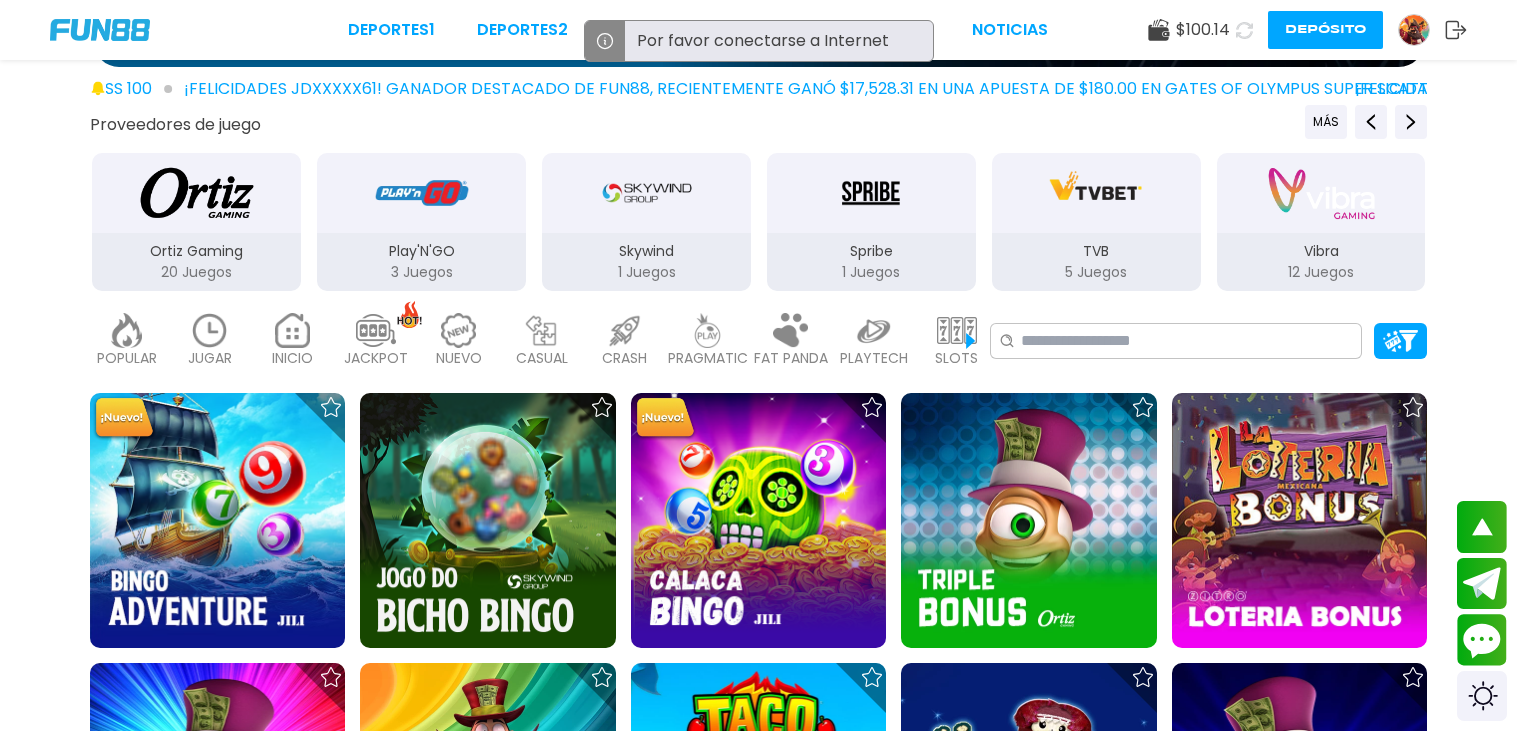 scroll, scrollTop: 287, scrollLeft: 0, axis: vertical 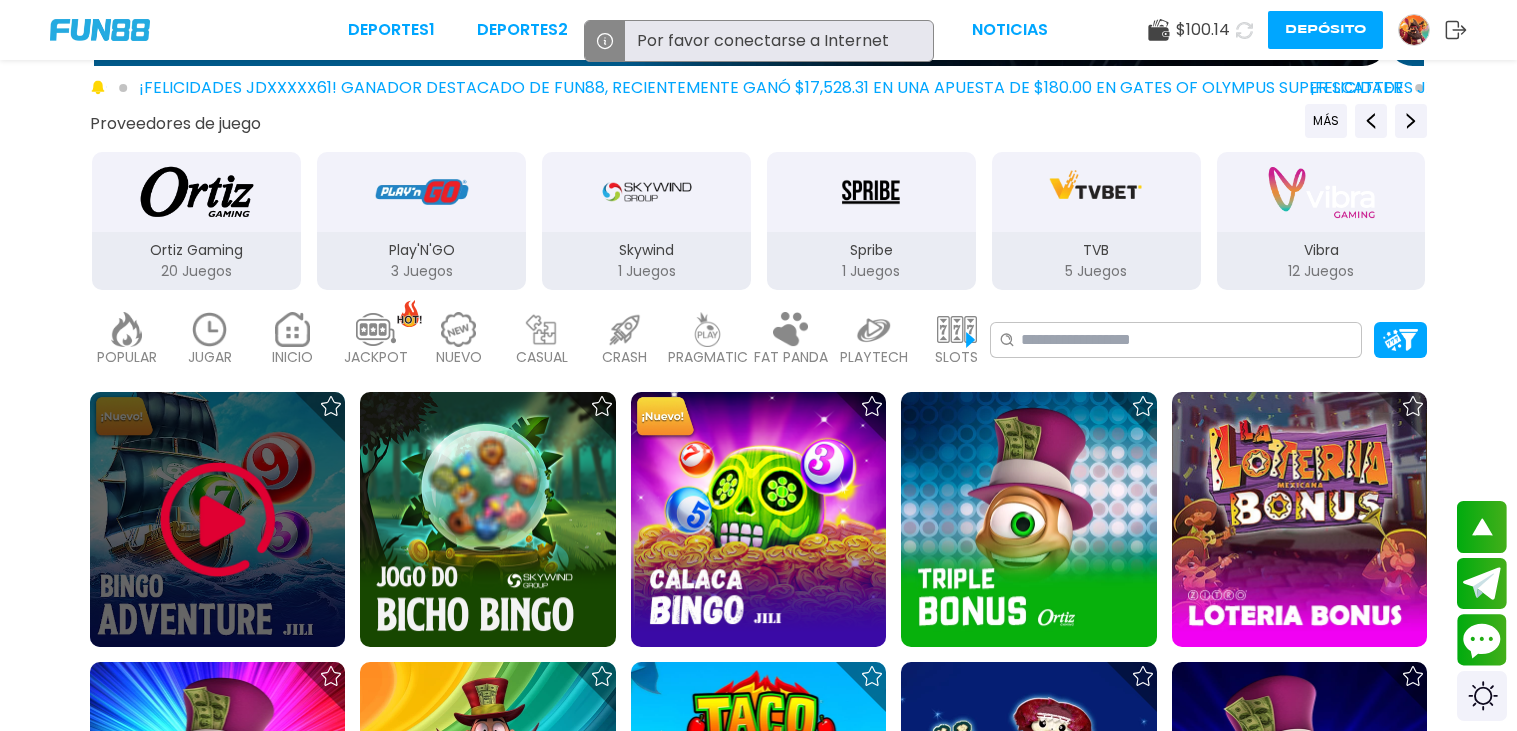 click at bounding box center (217, 519) 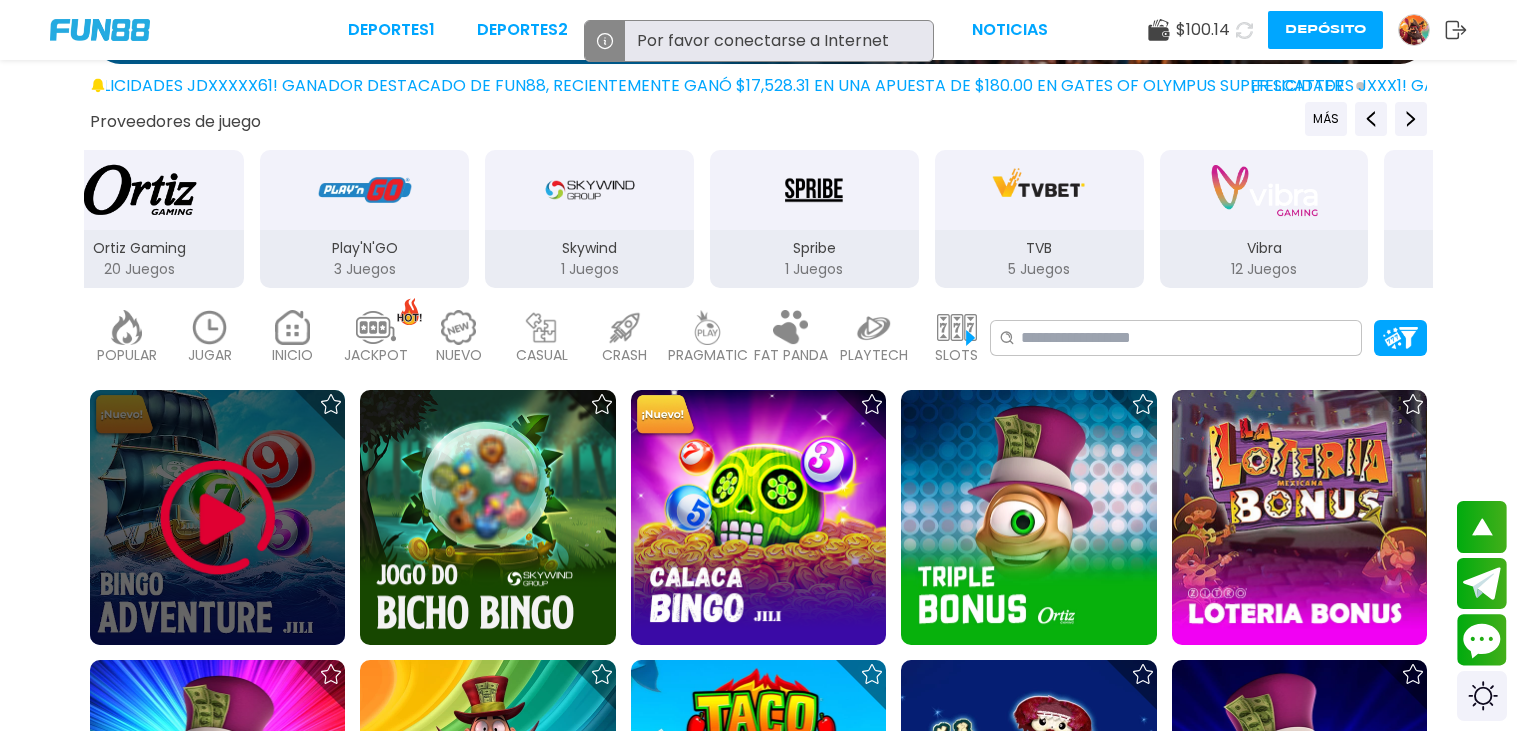 scroll, scrollTop: 290, scrollLeft: 0, axis: vertical 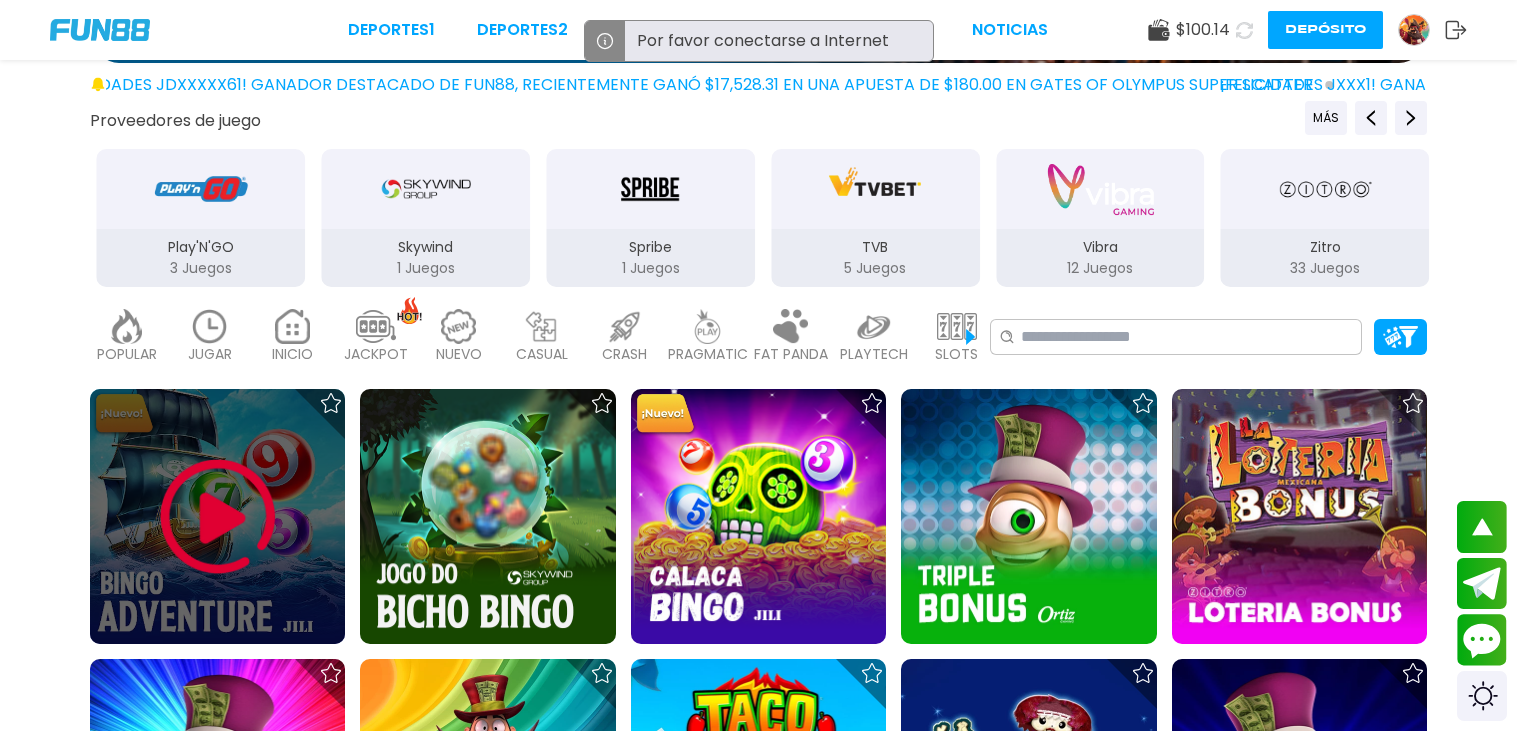 click at bounding box center [218, 517] 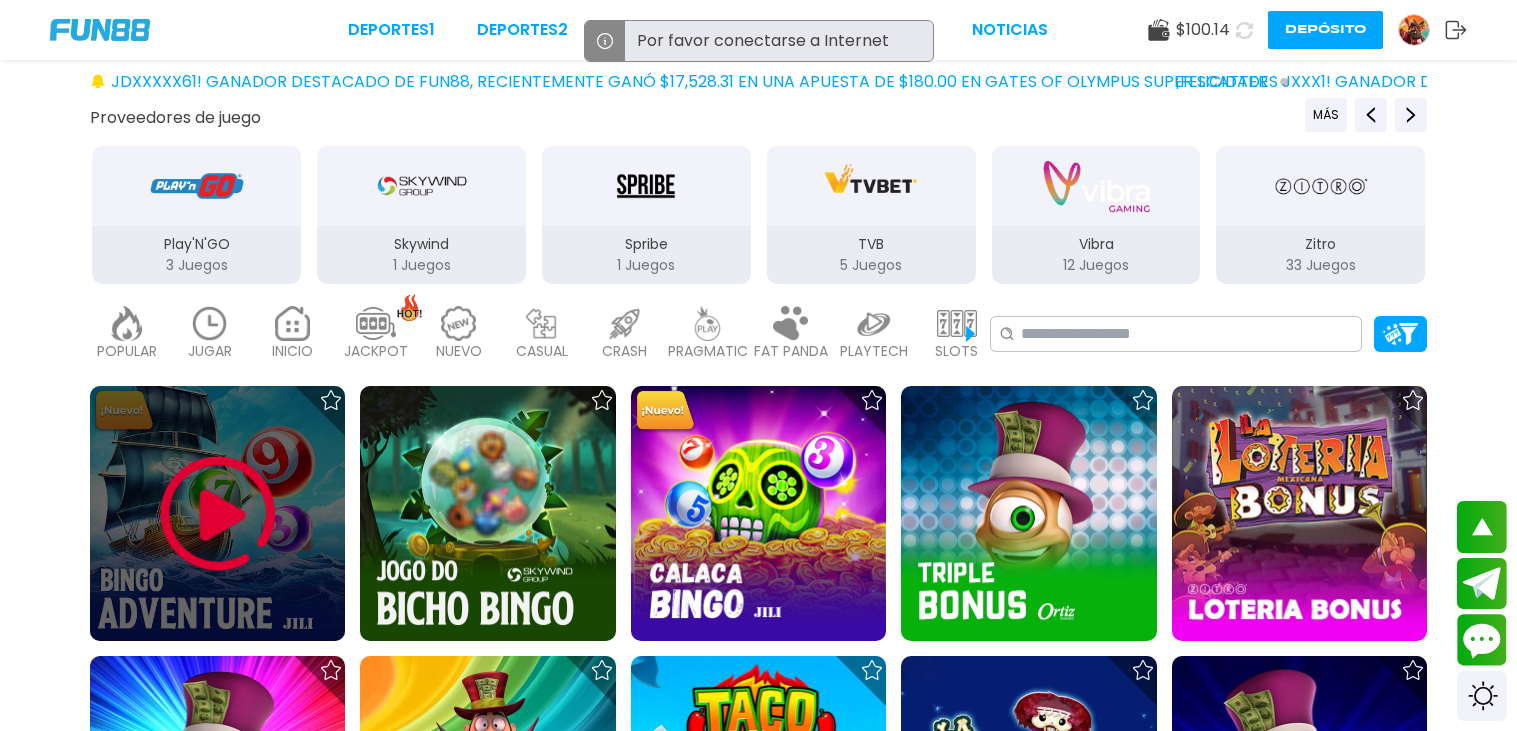 scroll, scrollTop: 300, scrollLeft: 0, axis: vertical 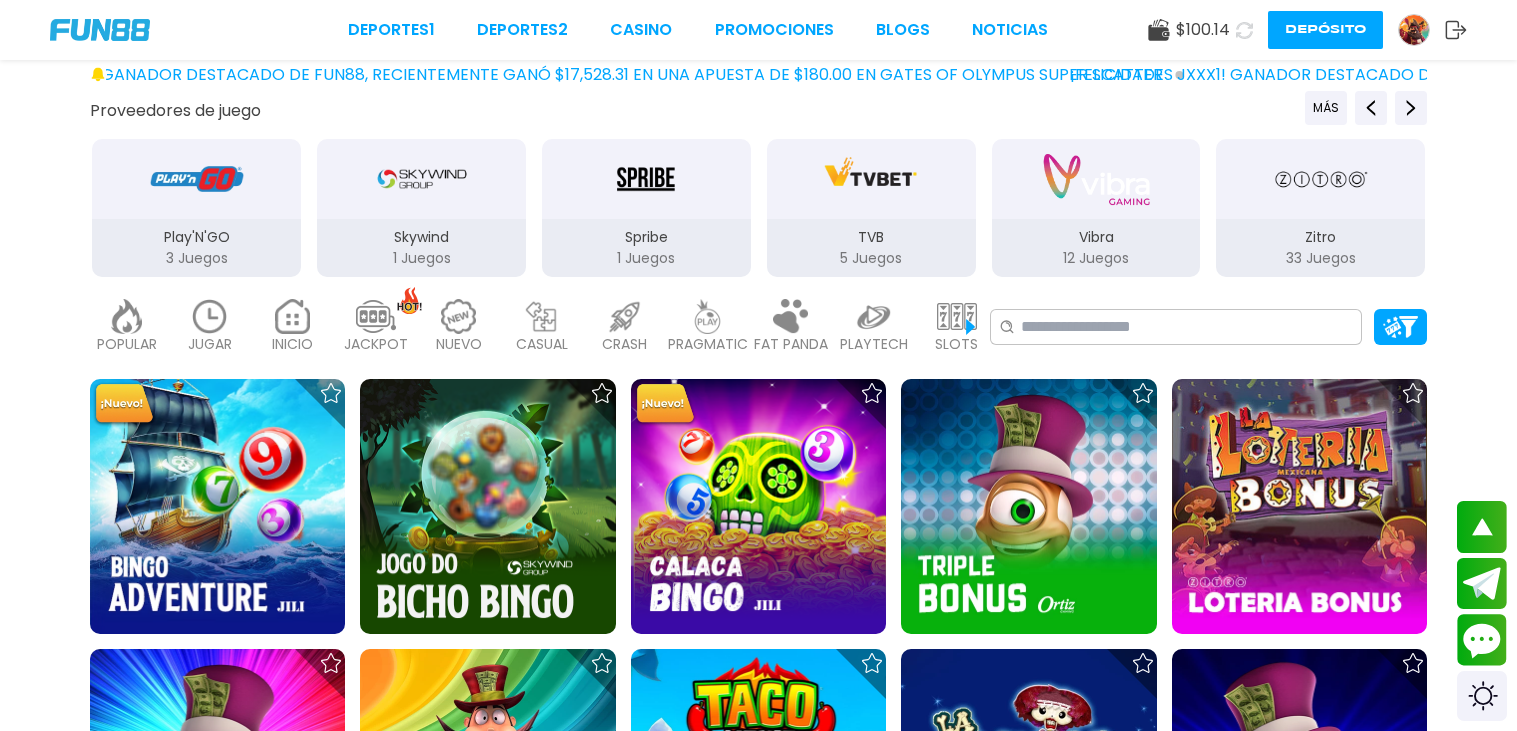 click at bounding box center [1040, 316] 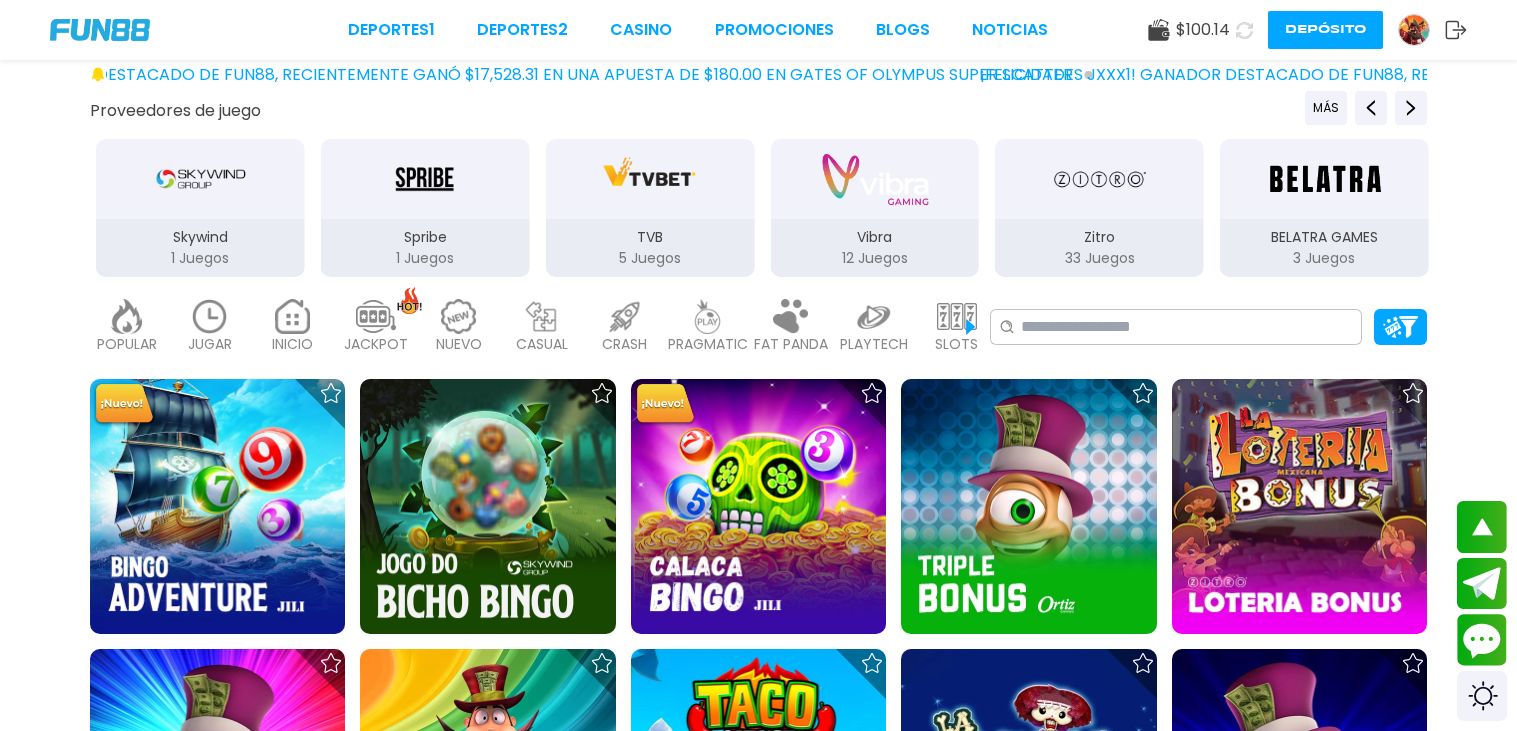 click on "BINGO 143" at bounding box center (1039, 327) 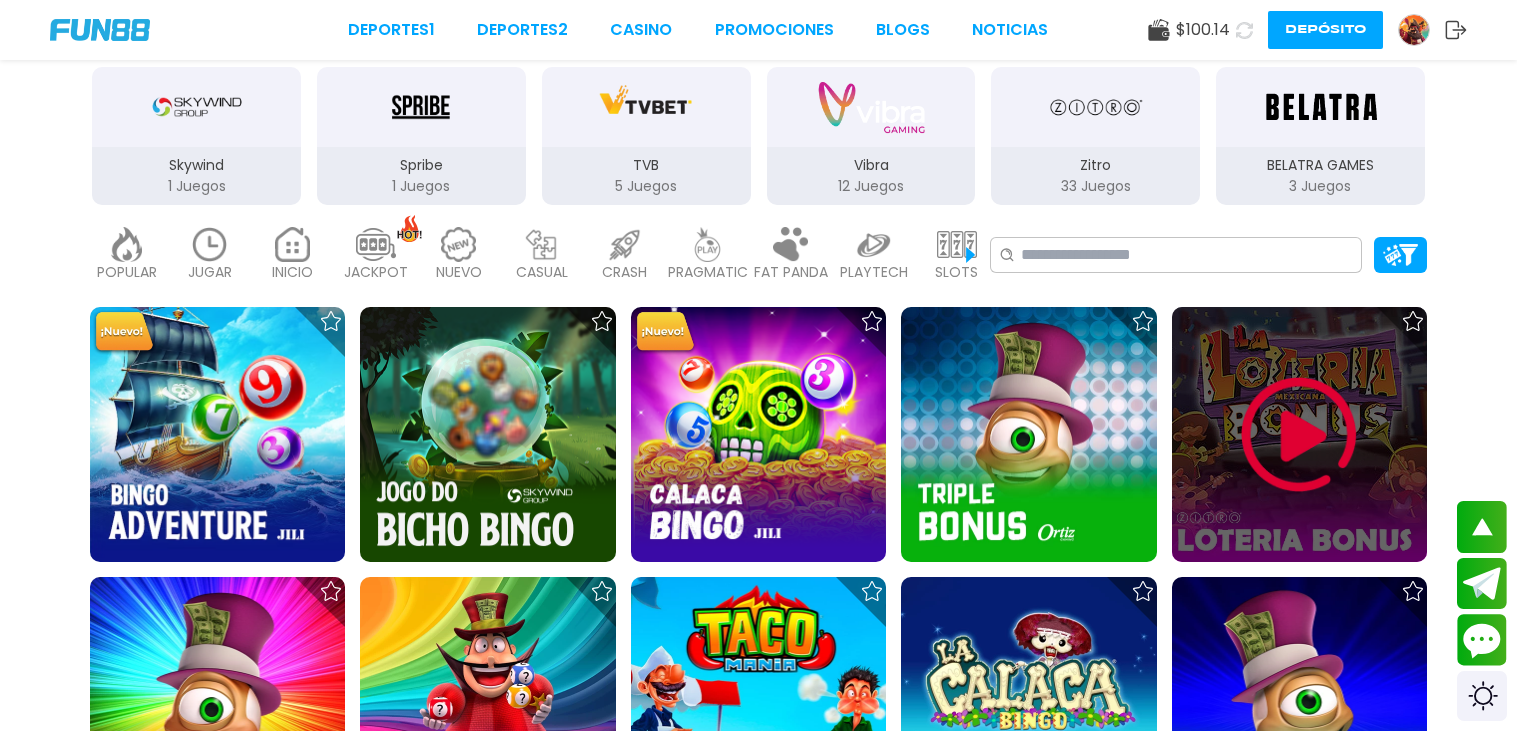 scroll, scrollTop: 424, scrollLeft: 0, axis: vertical 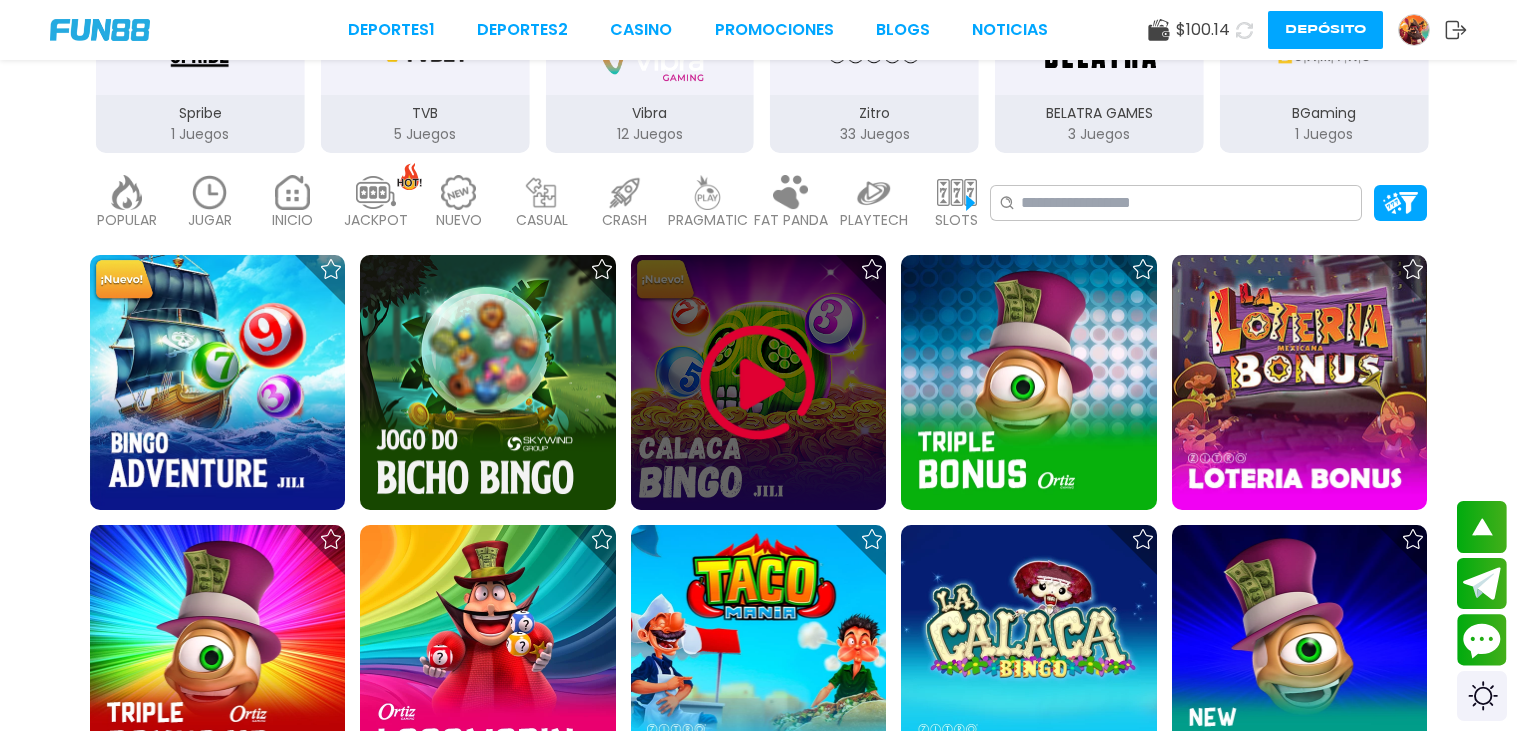 click at bounding box center [758, 383] 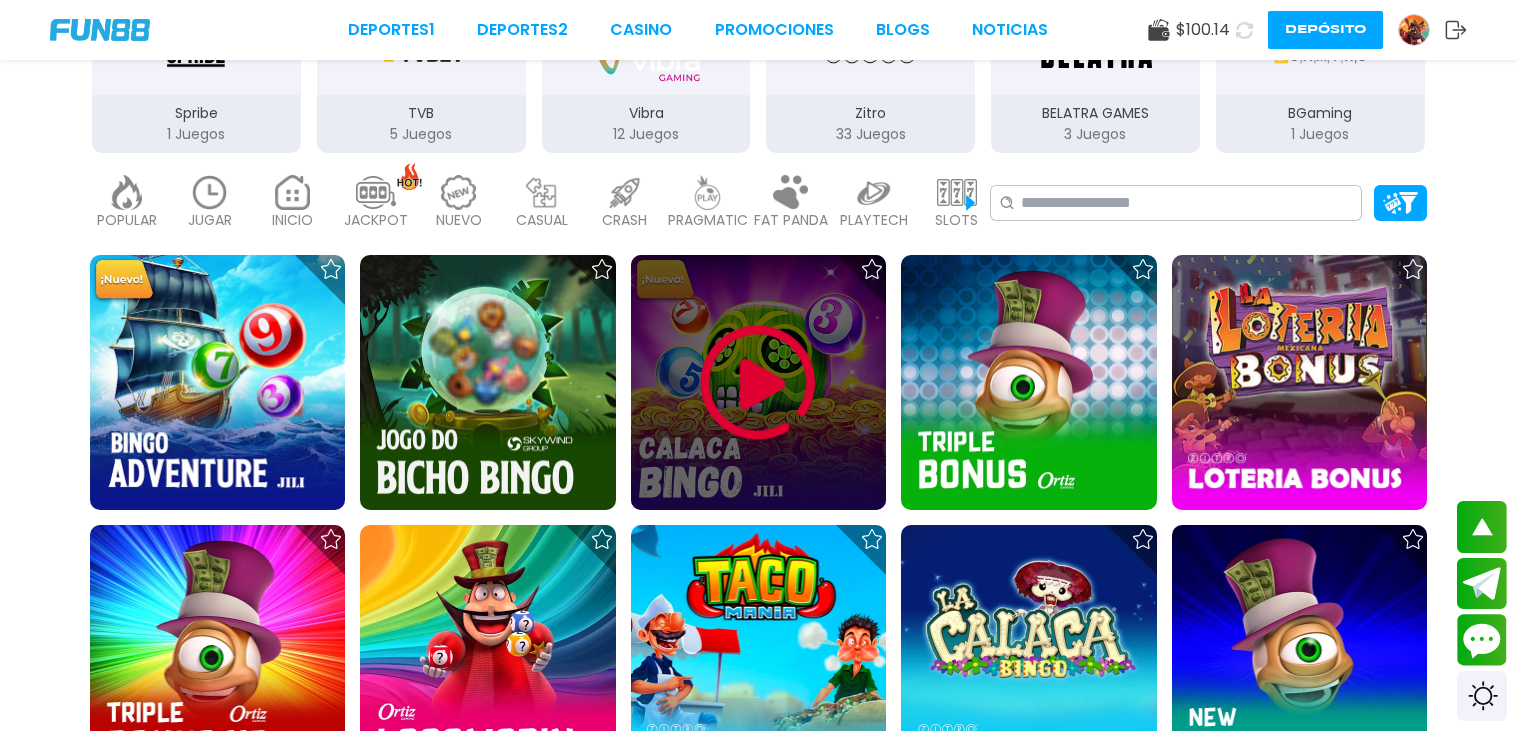 click at bounding box center (758, 383) 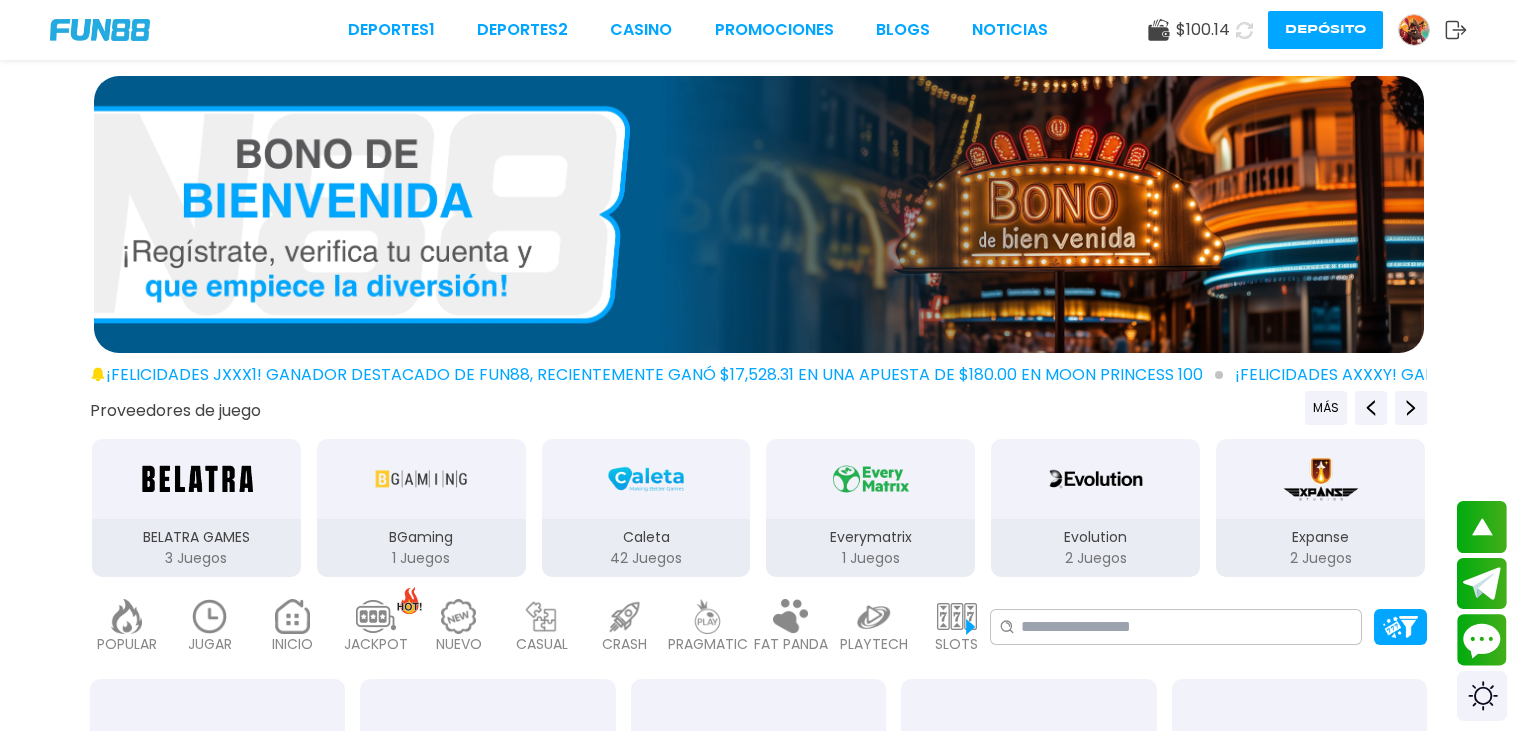 scroll, scrollTop: 0, scrollLeft: 0, axis: both 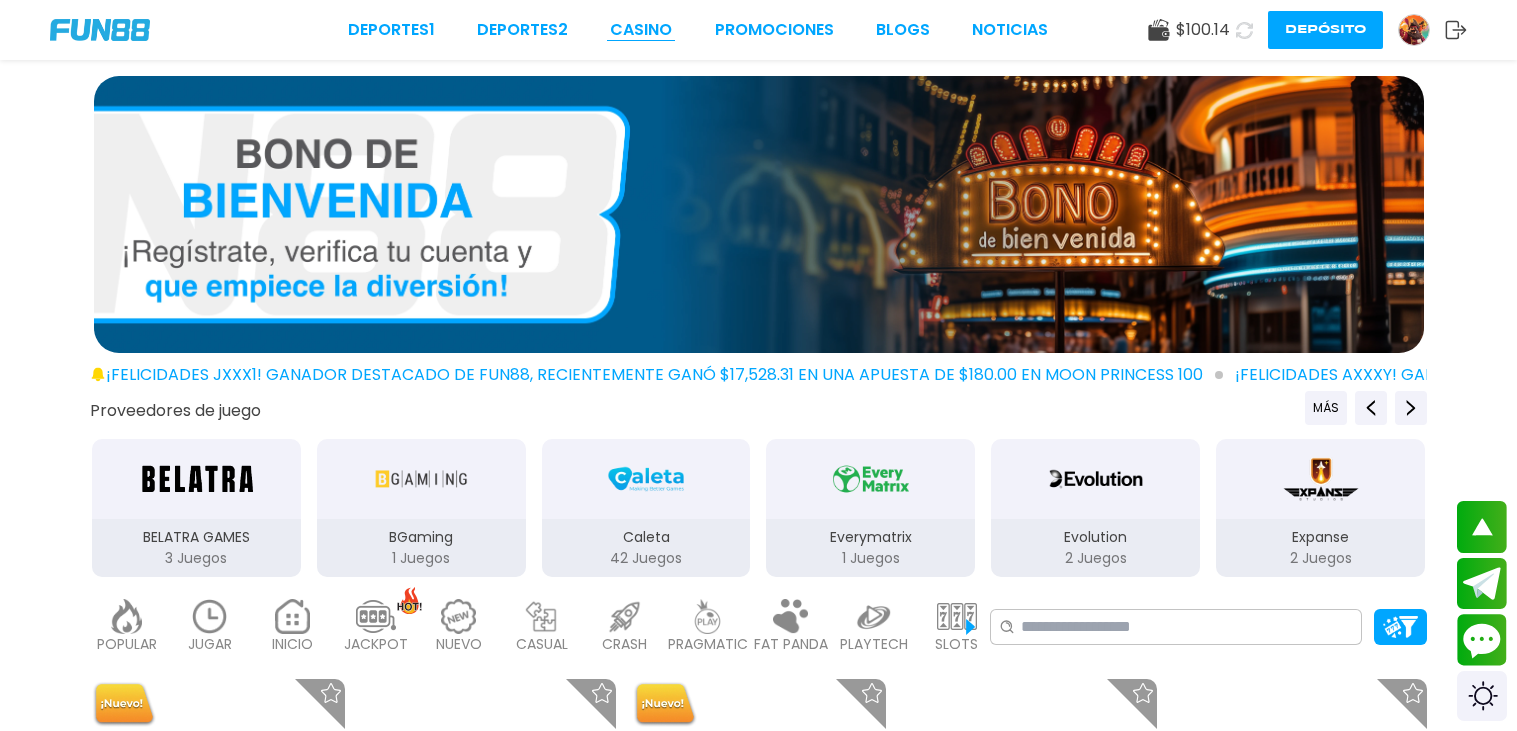 click on "CASINO" at bounding box center (641, 30) 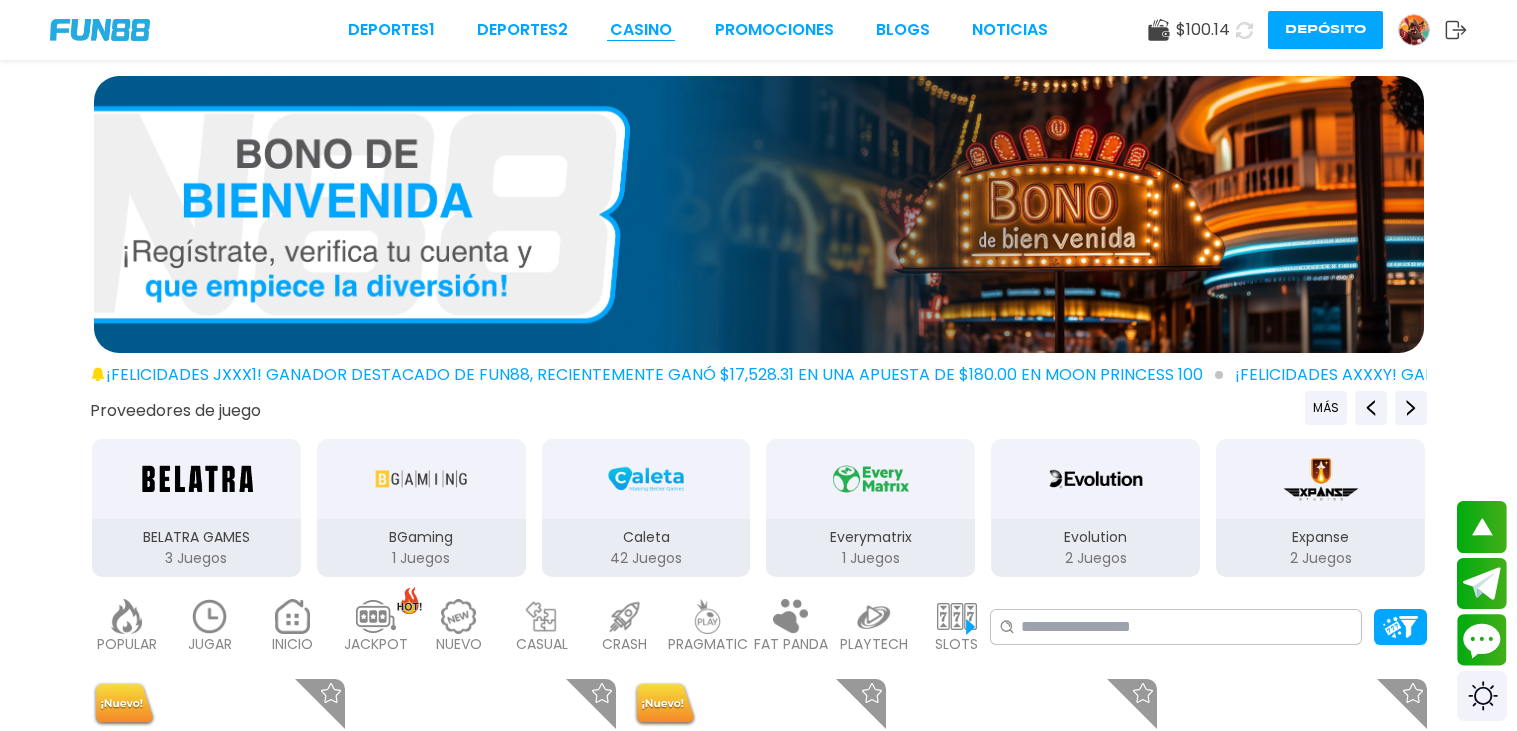 scroll, scrollTop: 0, scrollLeft: 0, axis: both 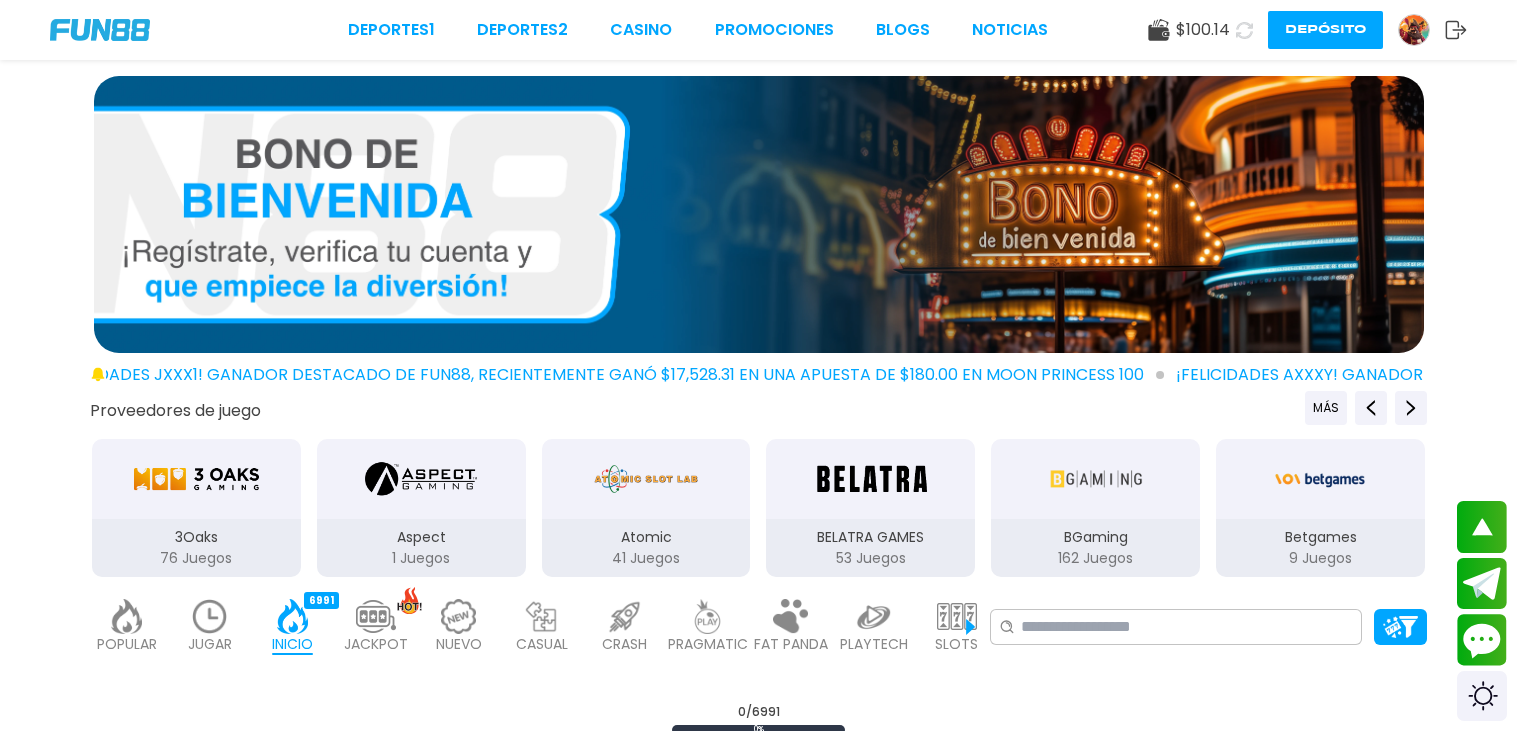 click on "BINGO 143" at bounding box center (1039, 627) 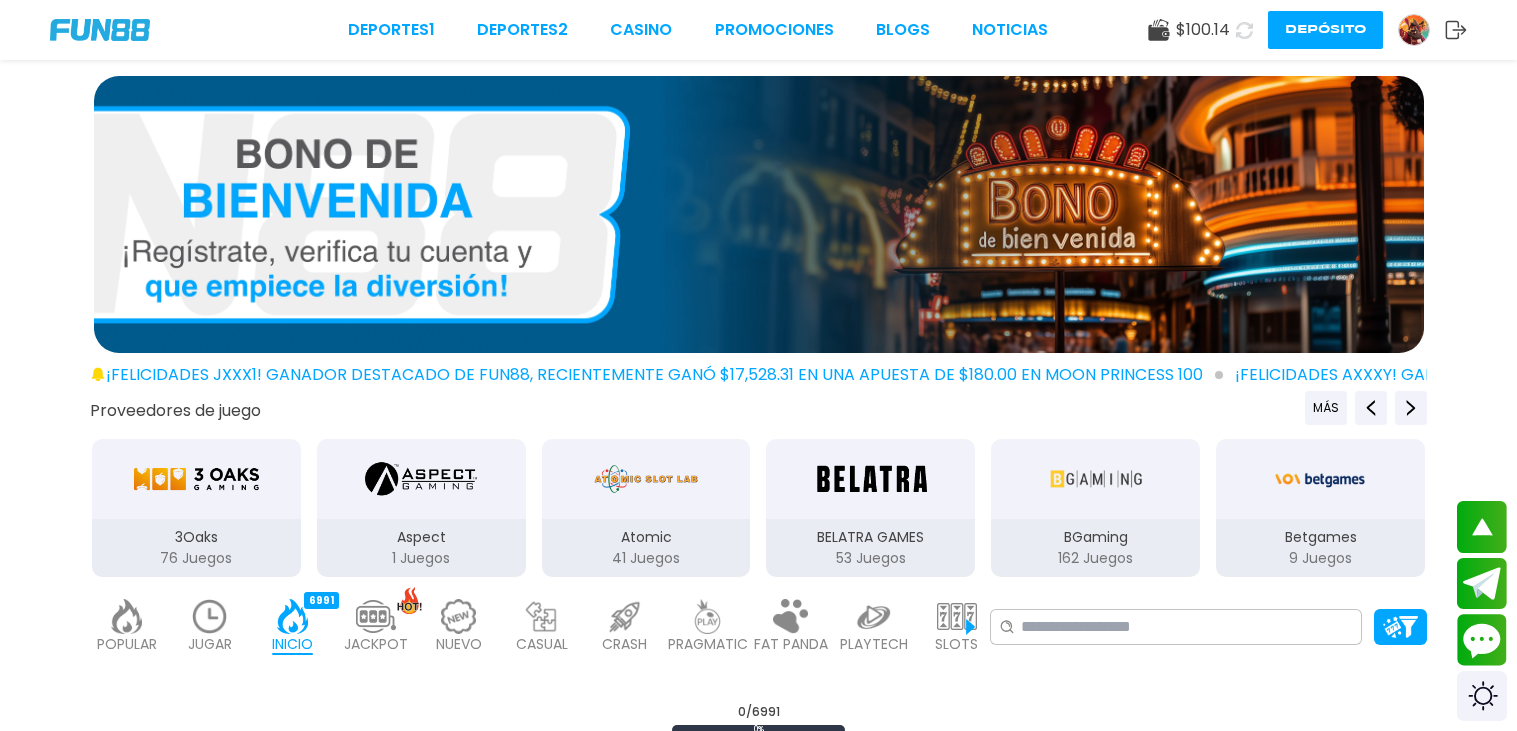 click on "BINGO 143" at bounding box center [1039, 627] 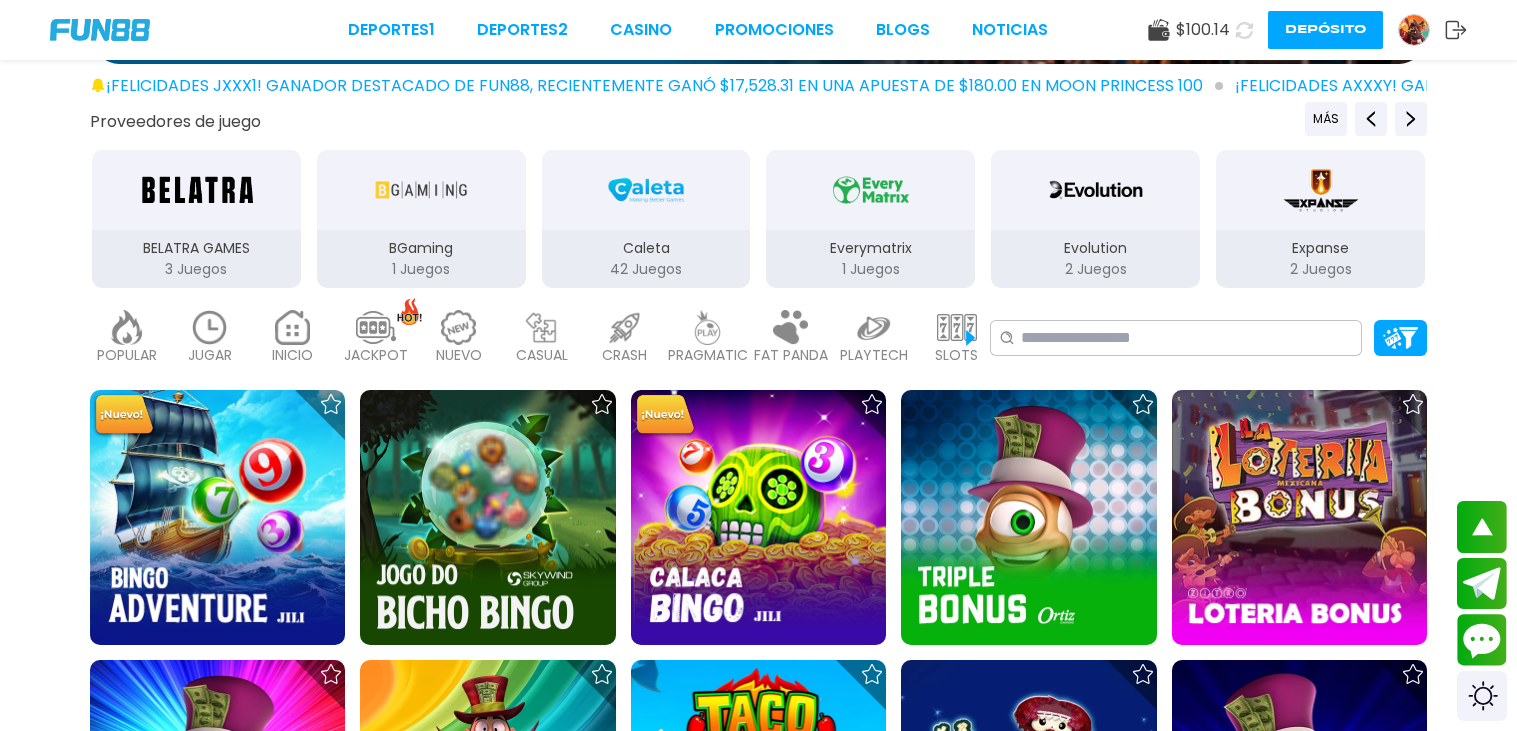 scroll, scrollTop: 290, scrollLeft: 0, axis: vertical 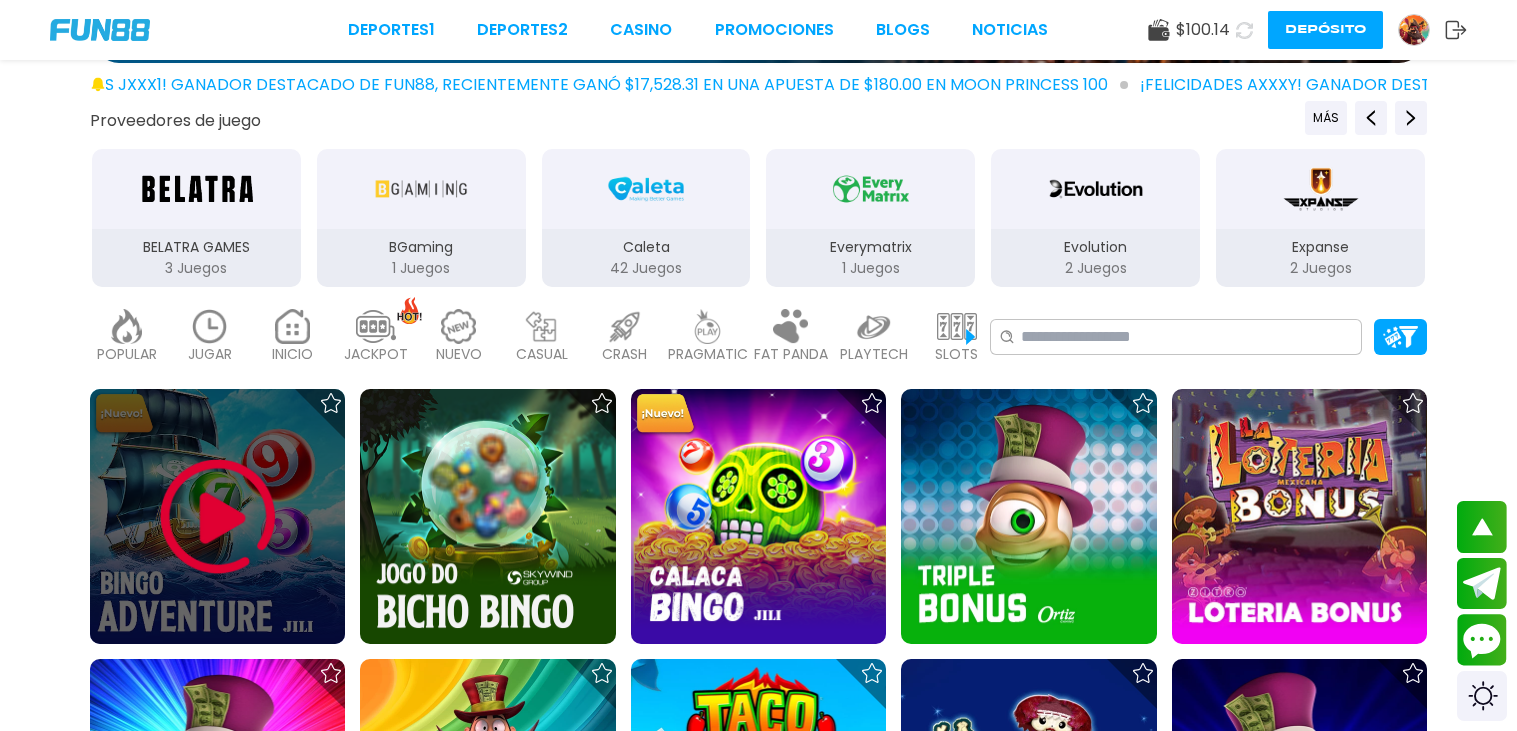 click at bounding box center [218, 517] 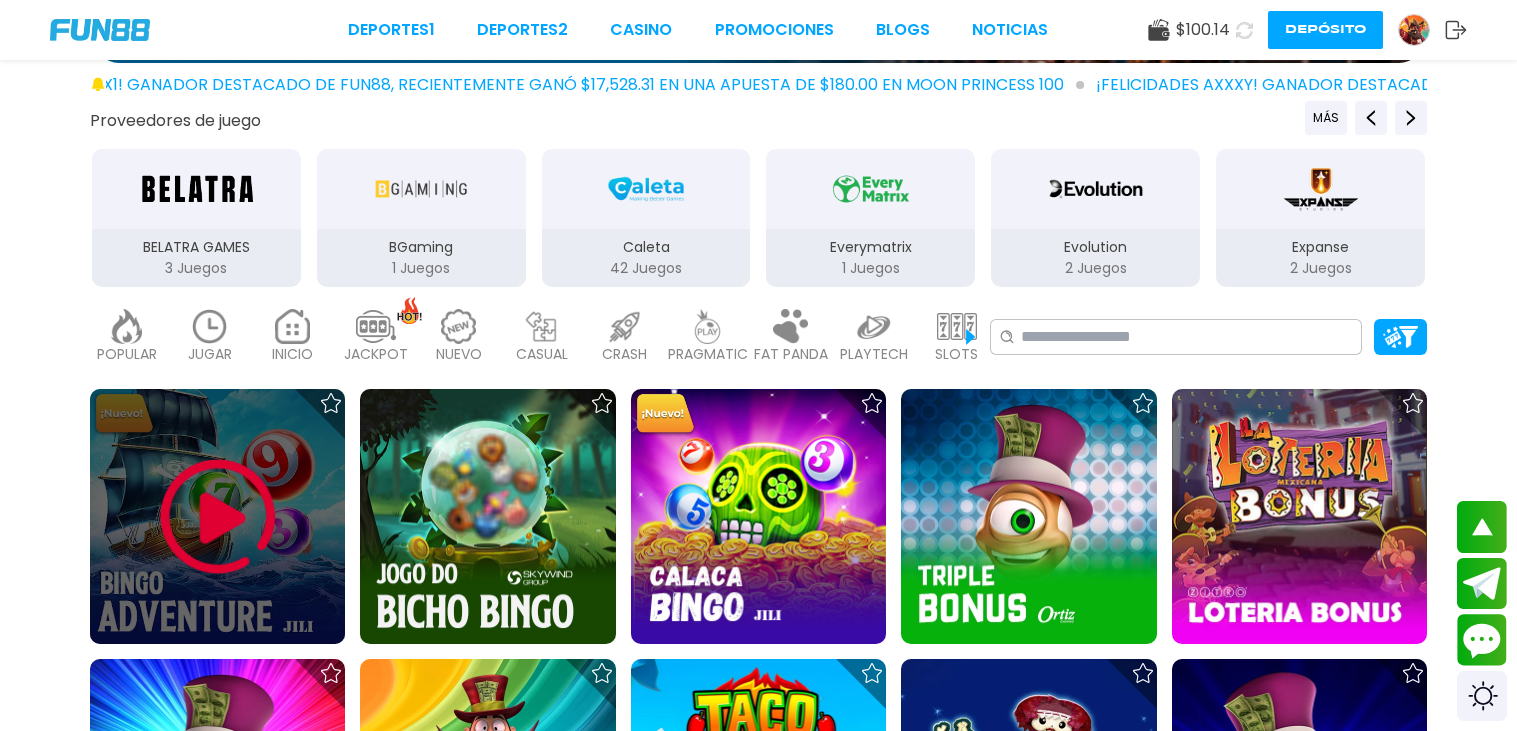 click at bounding box center [218, 517] 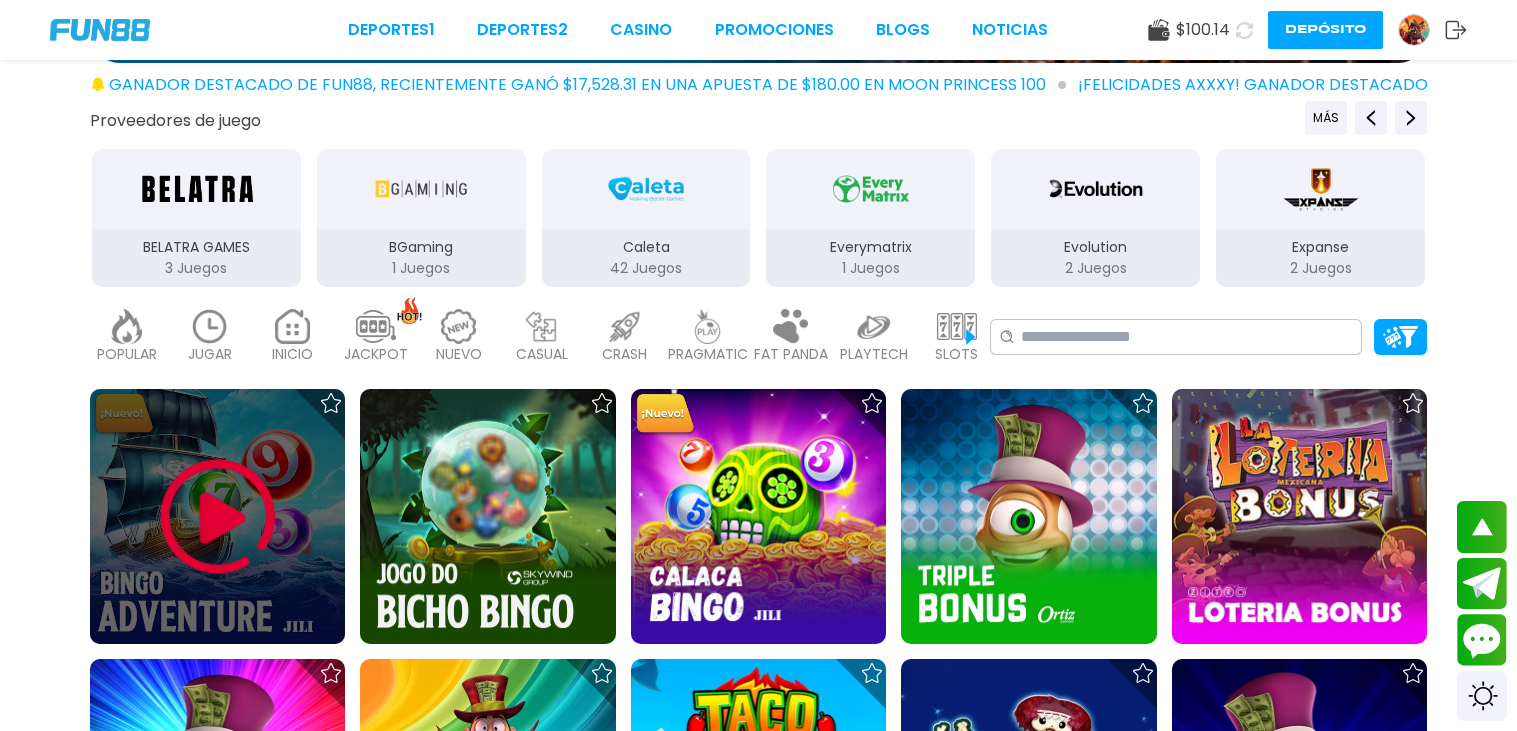 click at bounding box center (218, 517) 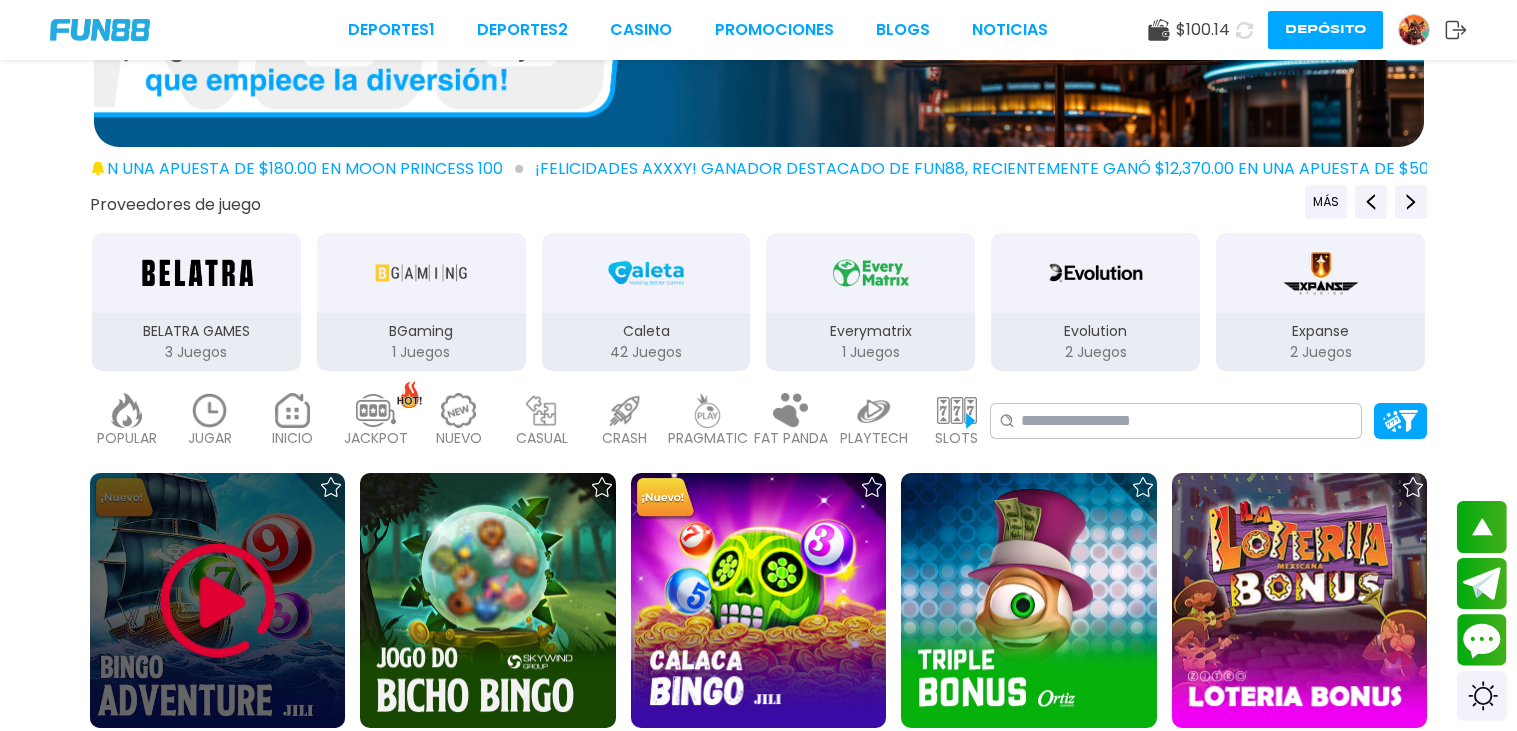 scroll, scrollTop: 209, scrollLeft: 0, axis: vertical 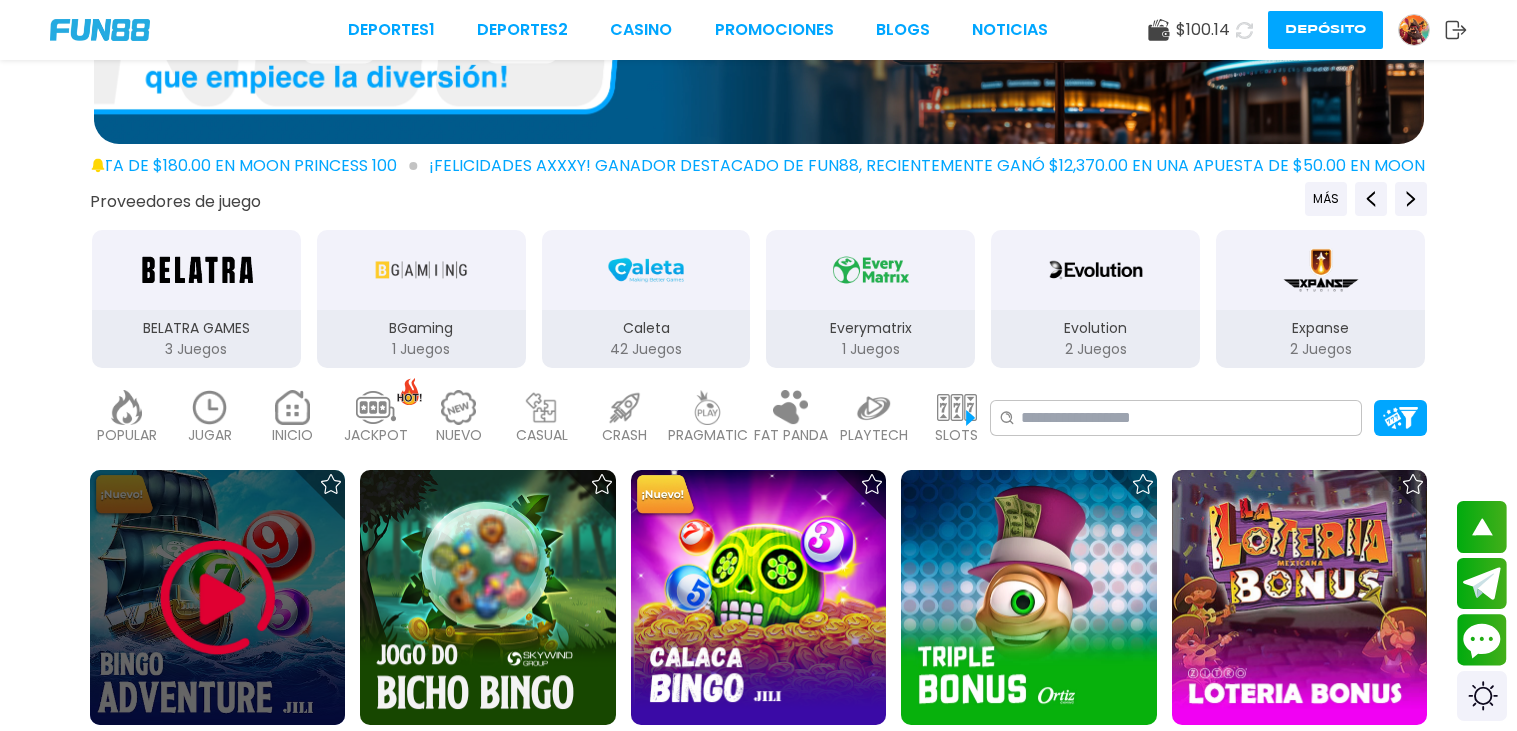 click at bounding box center [218, 598] 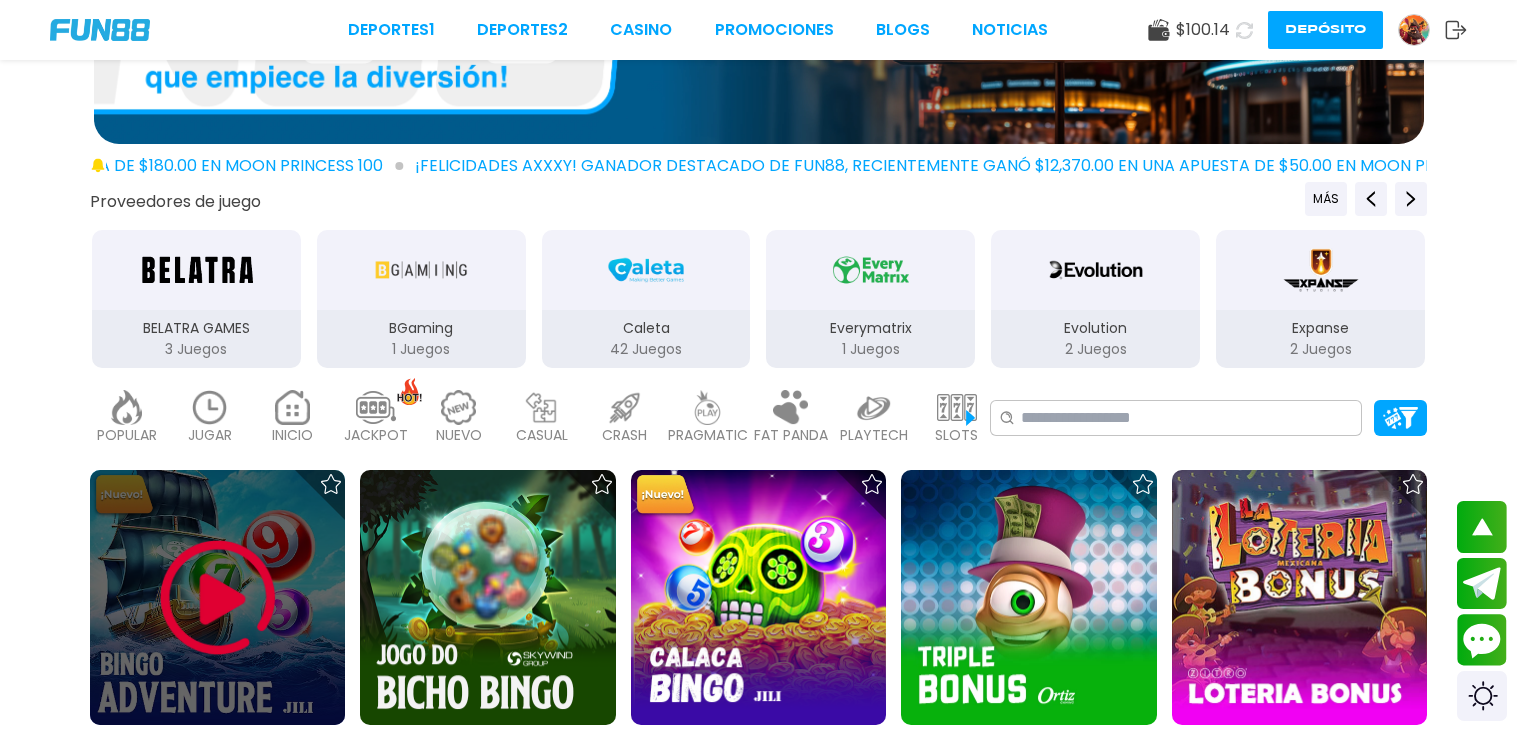 click at bounding box center [218, 598] 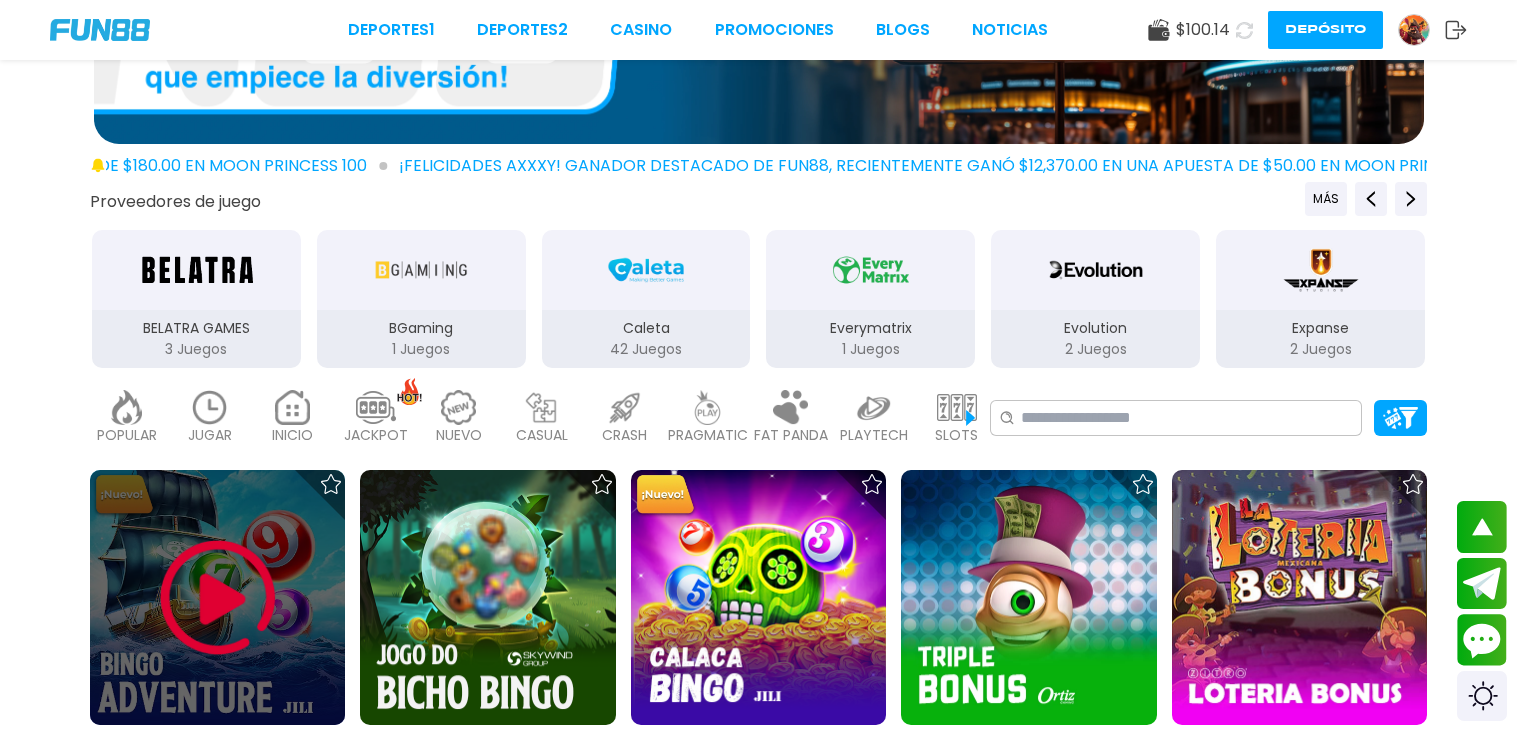 click at bounding box center [218, 598] 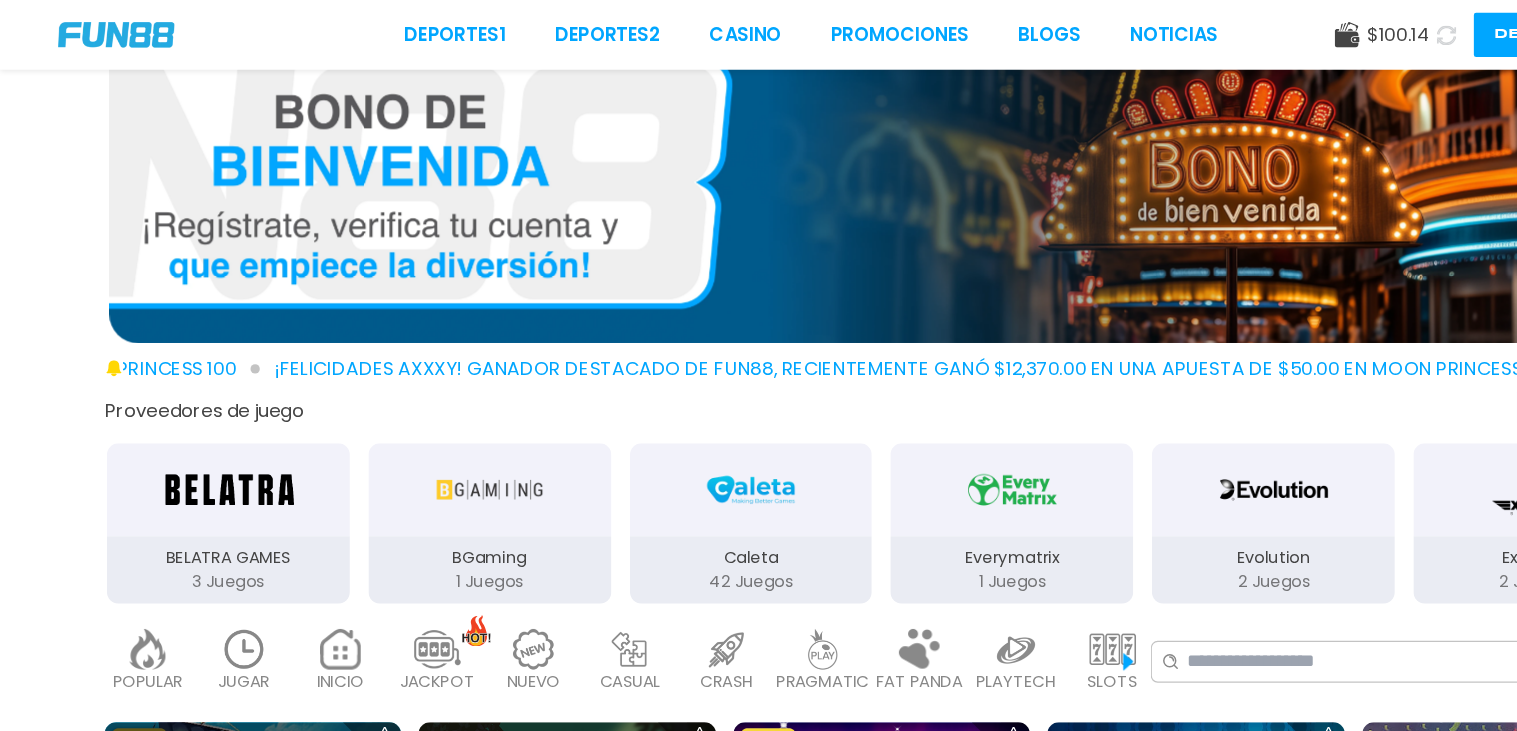 scroll, scrollTop: 0, scrollLeft: 0, axis: both 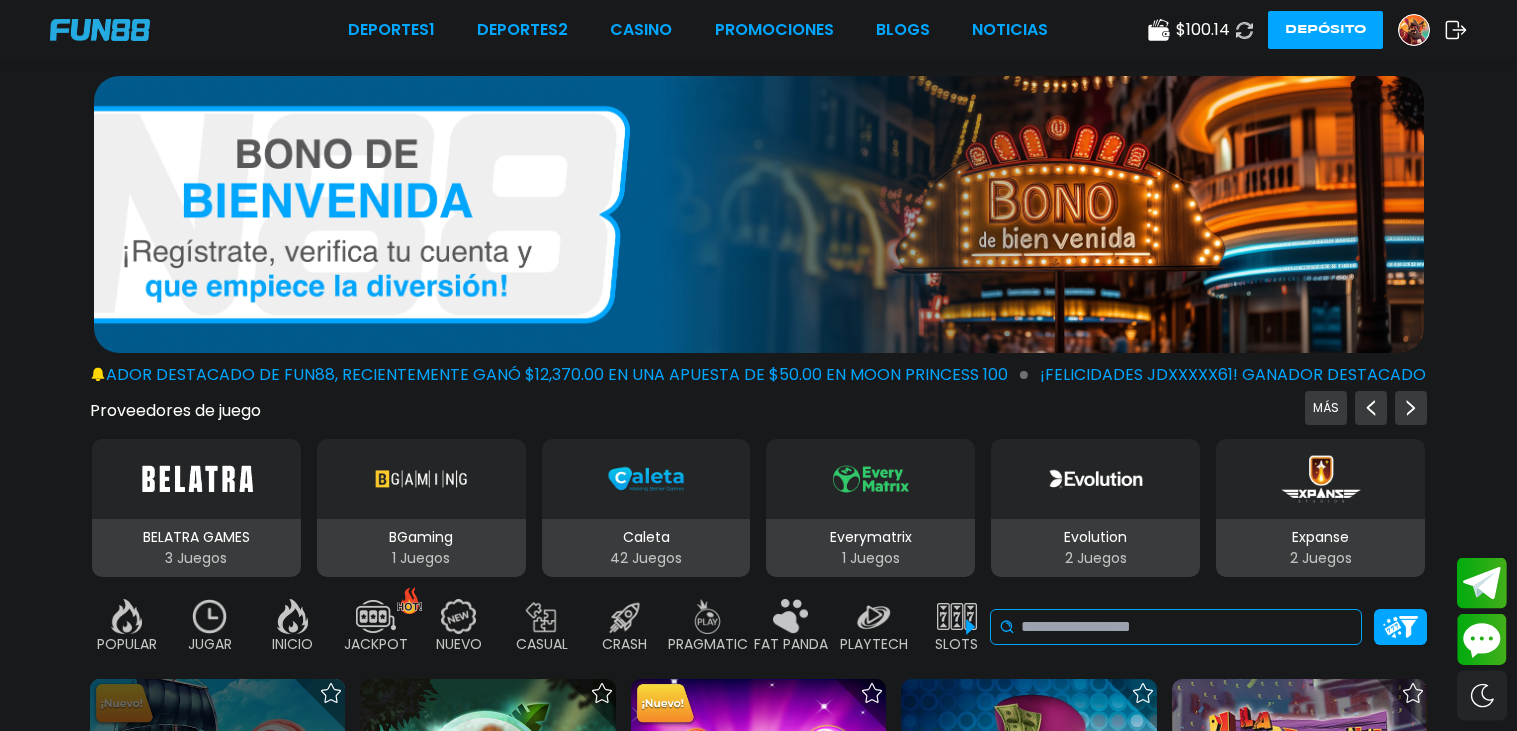 click at bounding box center (1187, 627) 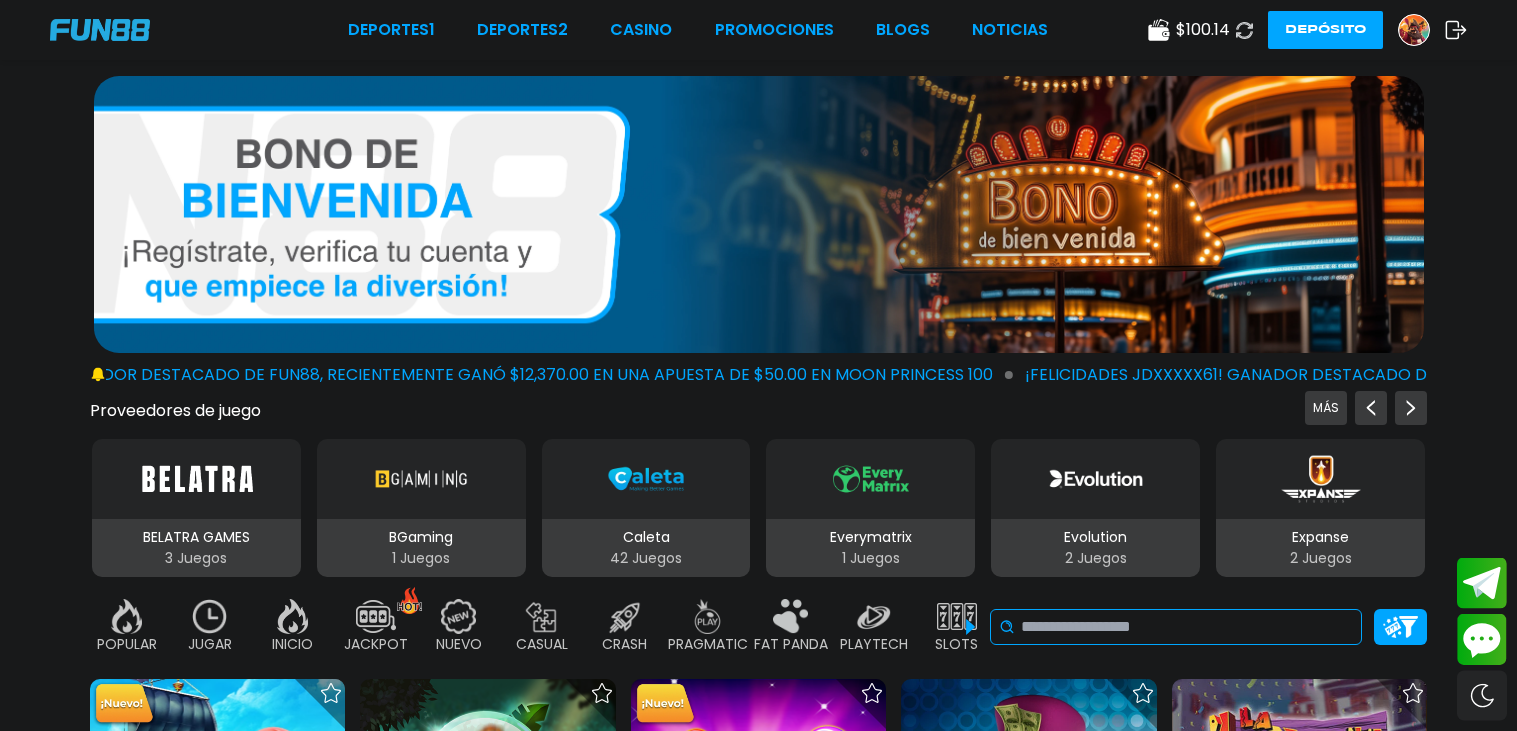 click on "No se ha encontrado ningún juego." at bounding box center (1176, 627) 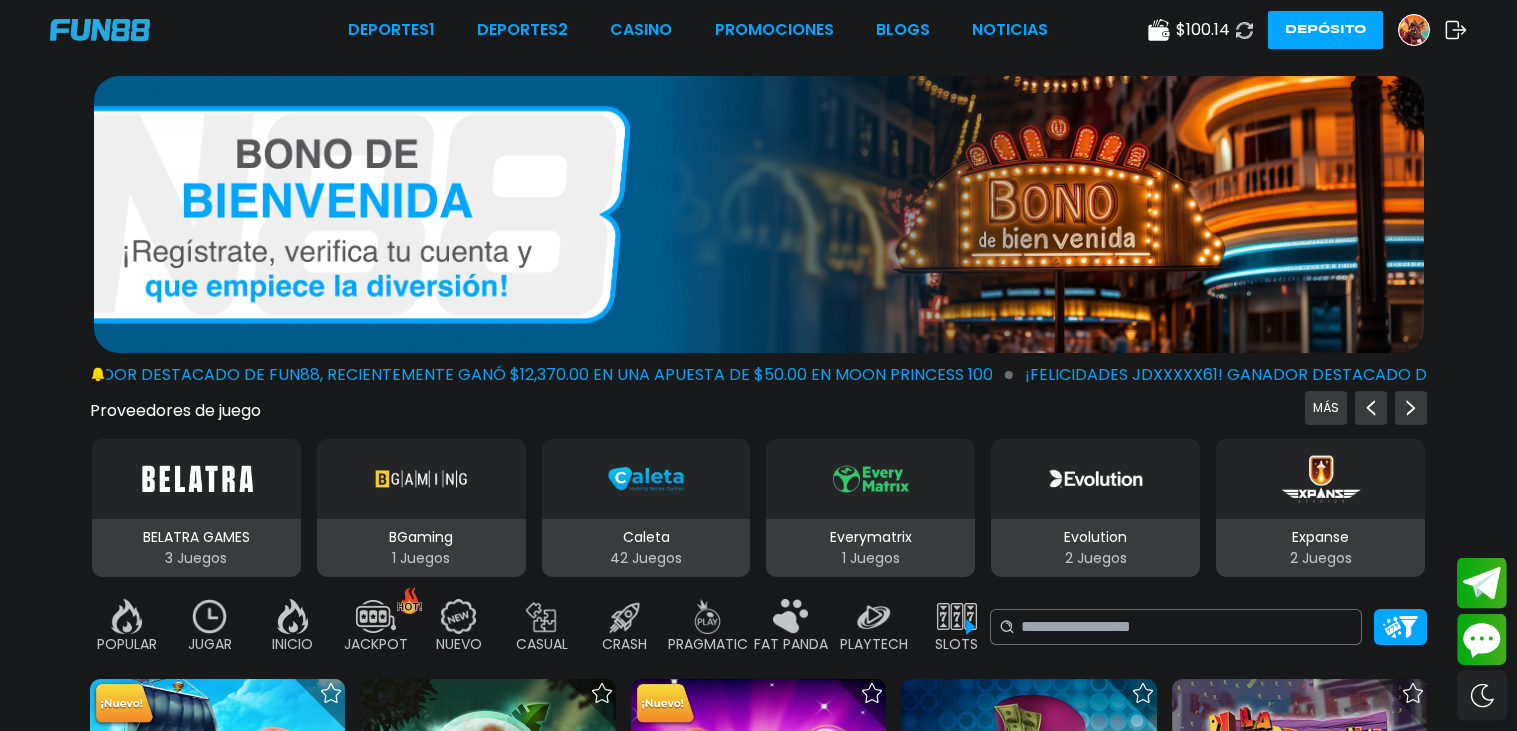 click at bounding box center (1040, 616) 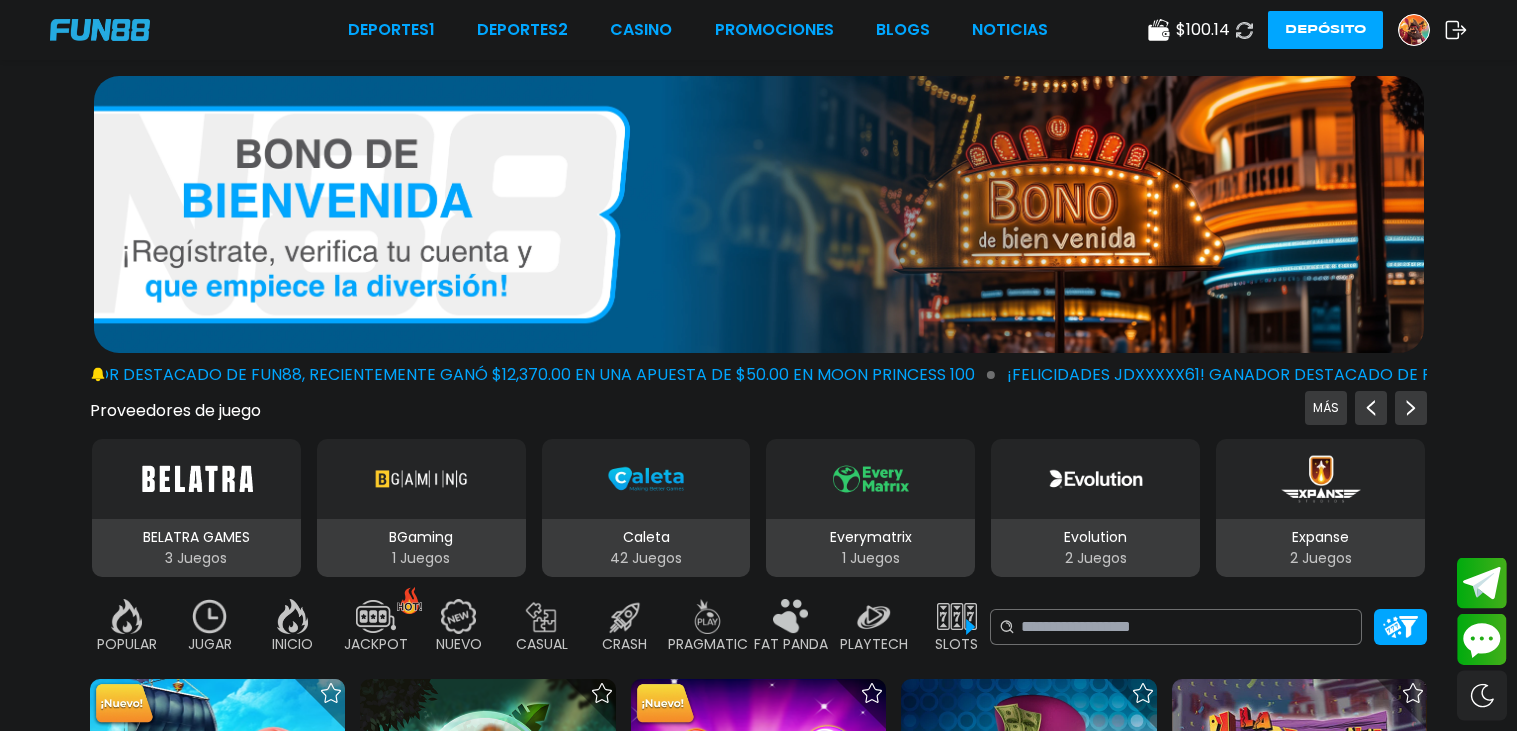 click on "BINGO 143" at bounding box center (1039, 627) 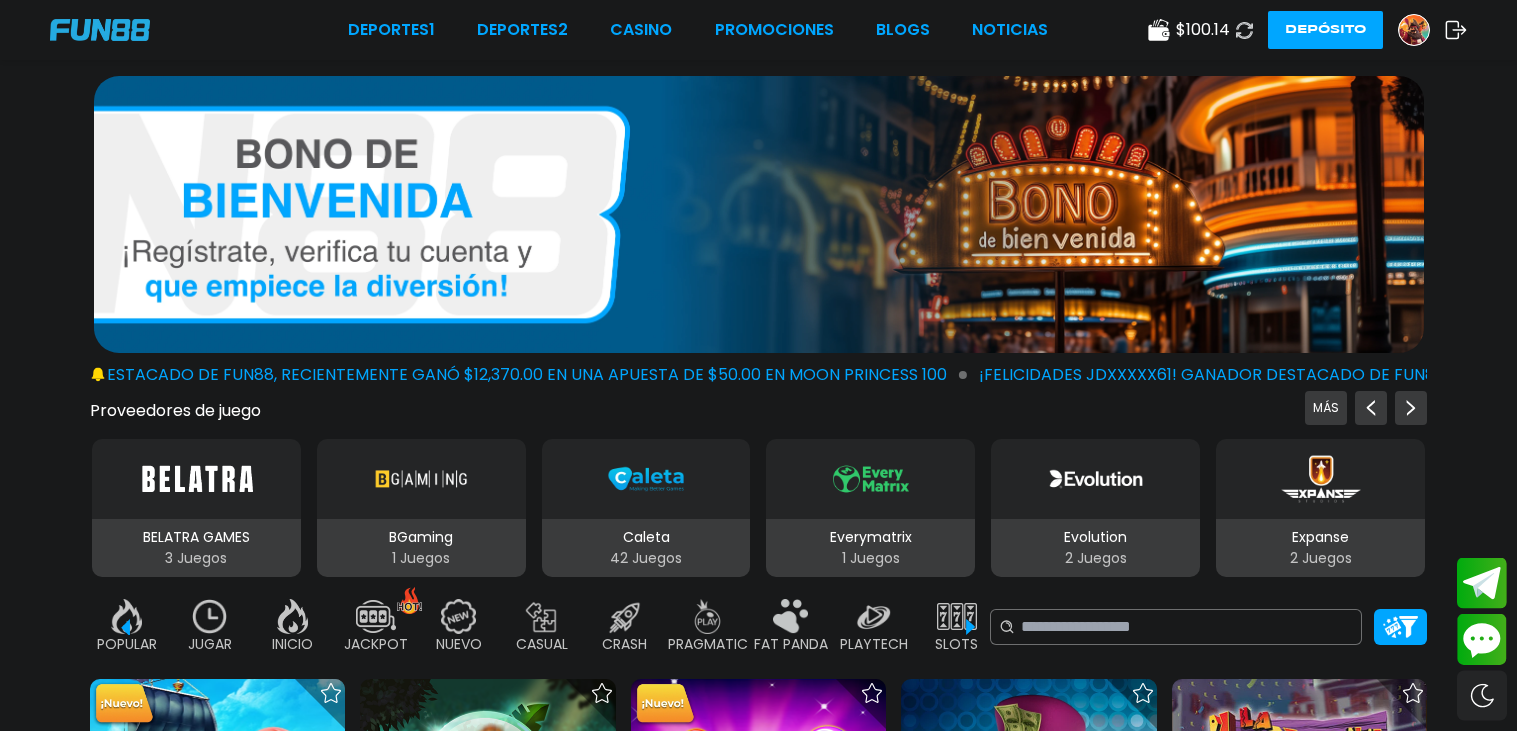 scroll, scrollTop: 0, scrollLeft: 366, axis: horizontal 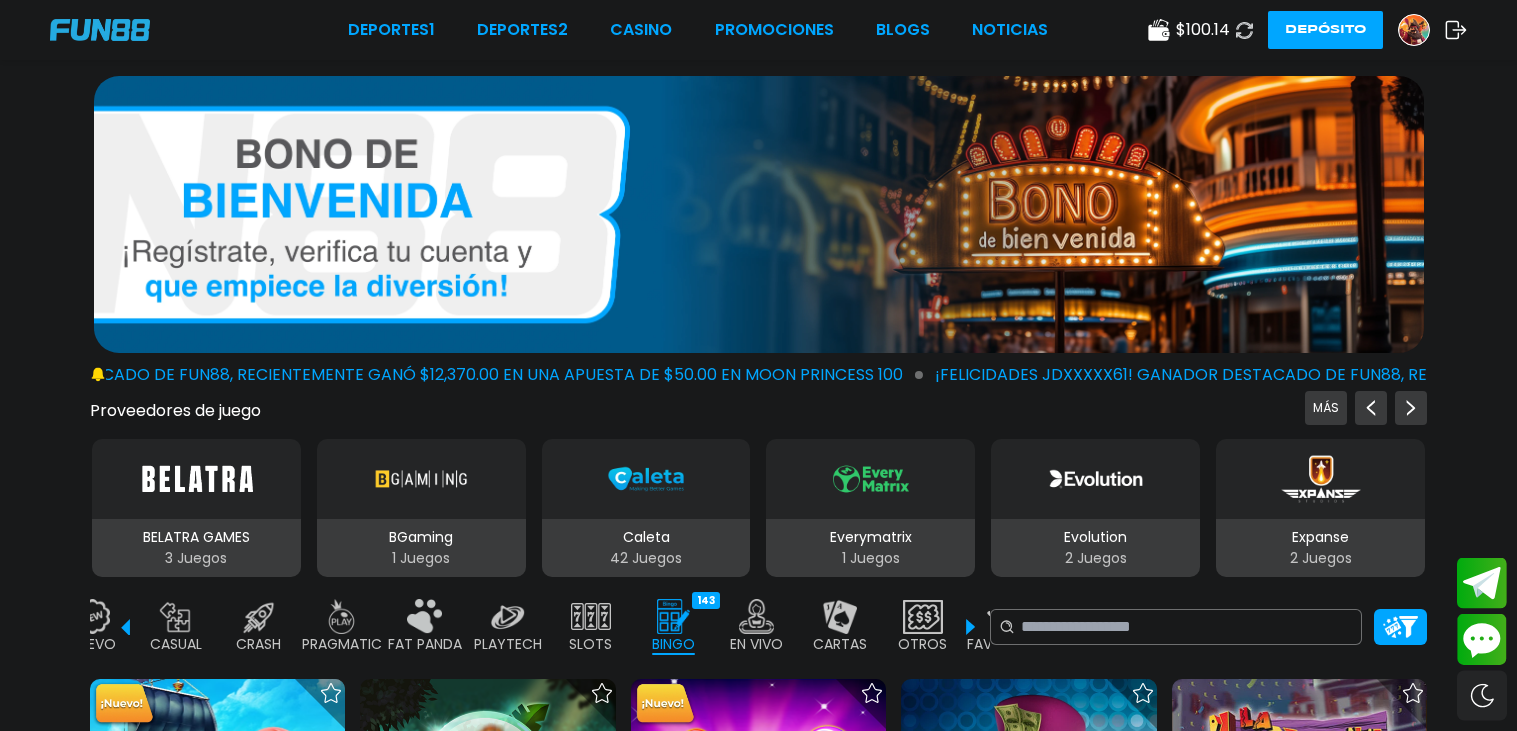 click on "BINGO" at bounding box center (673, 644) 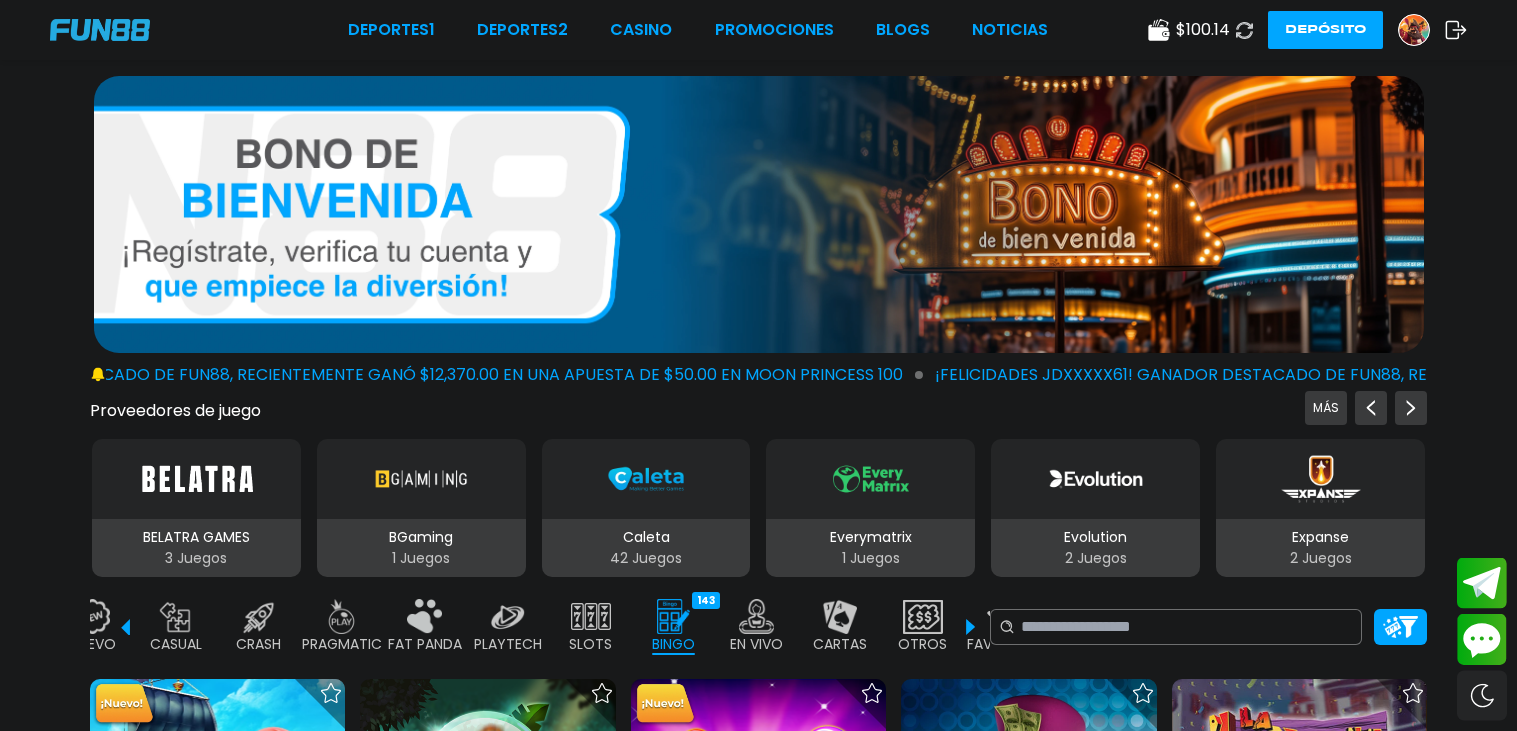 click at bounding box center (674, 616) 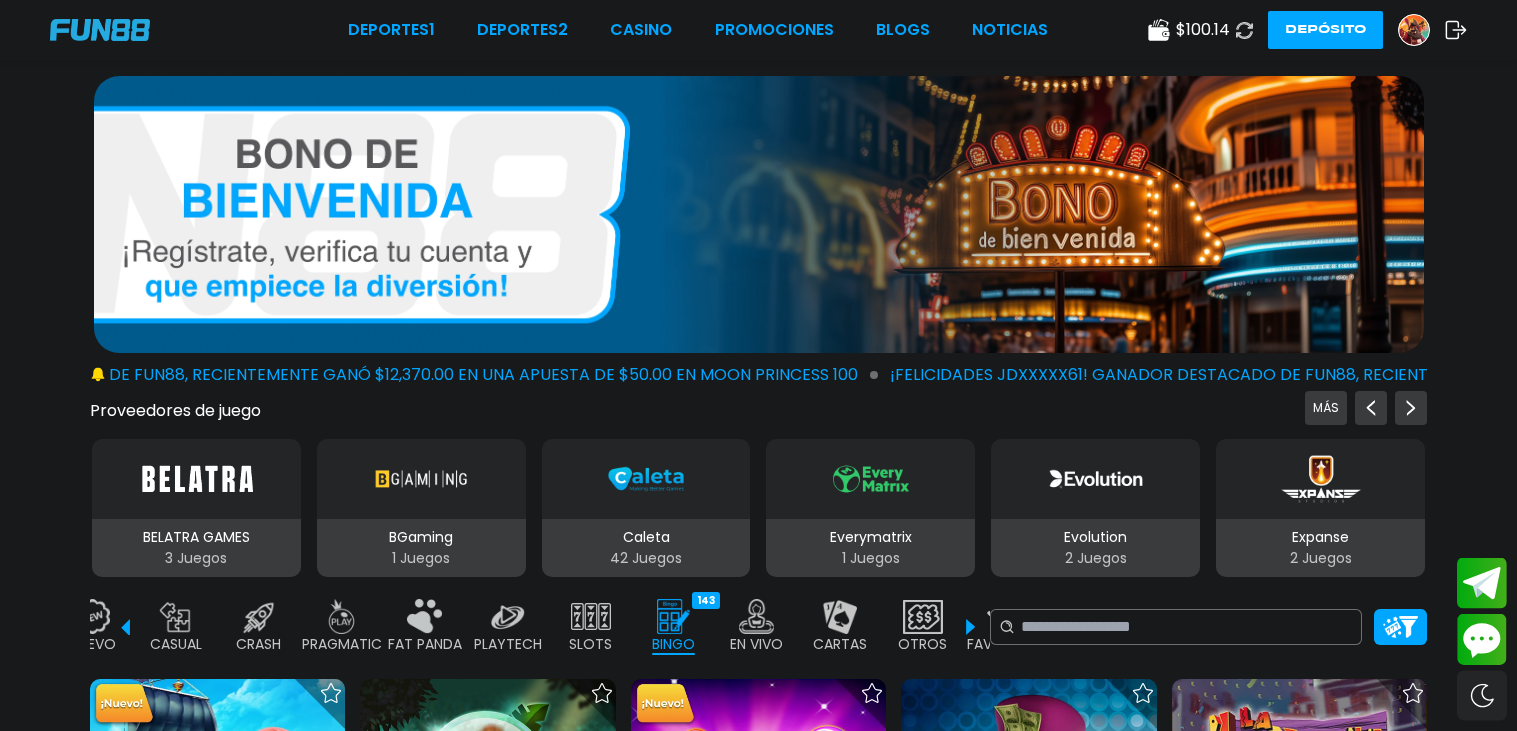 click at bounding box center (674, 616) 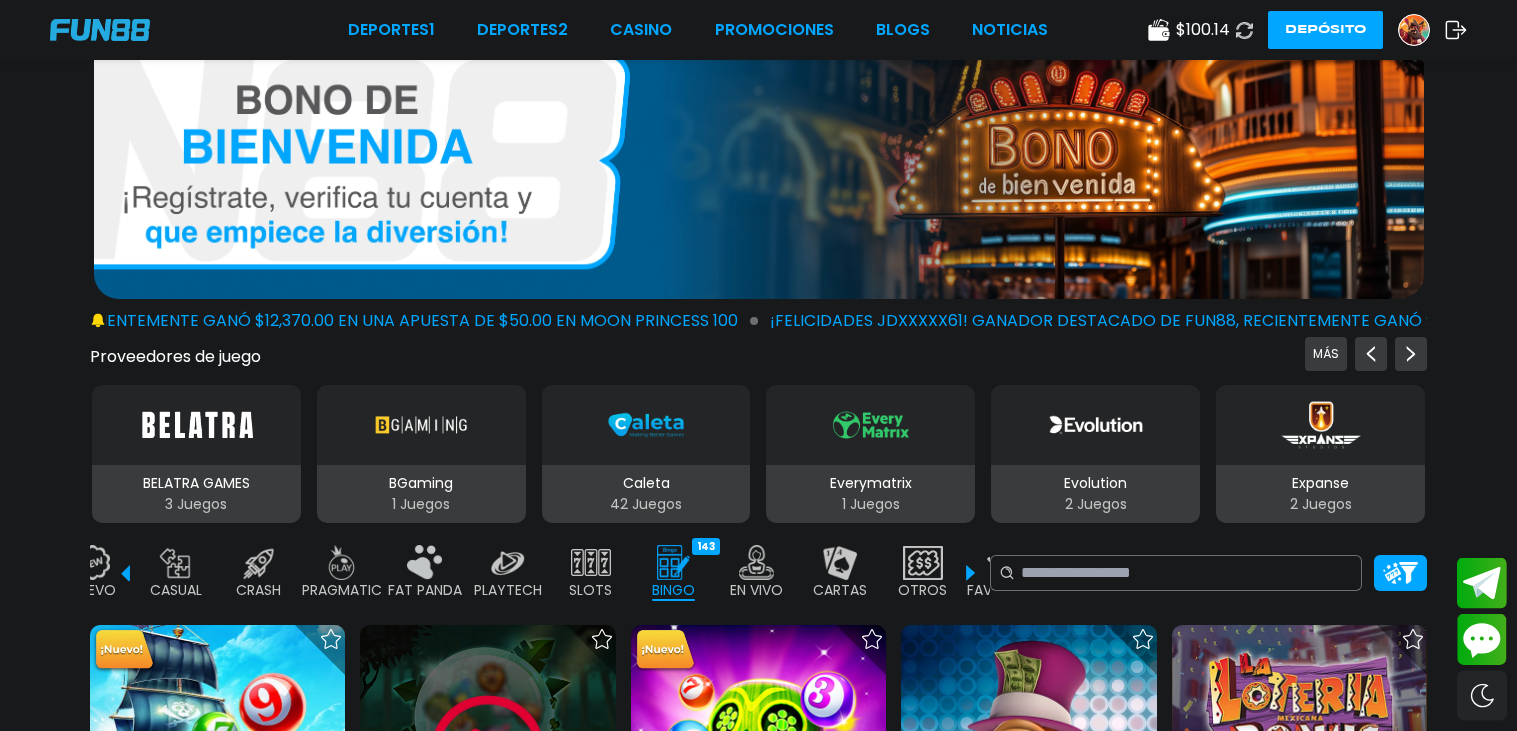 scroll, scrollTop: 55, scrollLeft: 0, axis: vertical 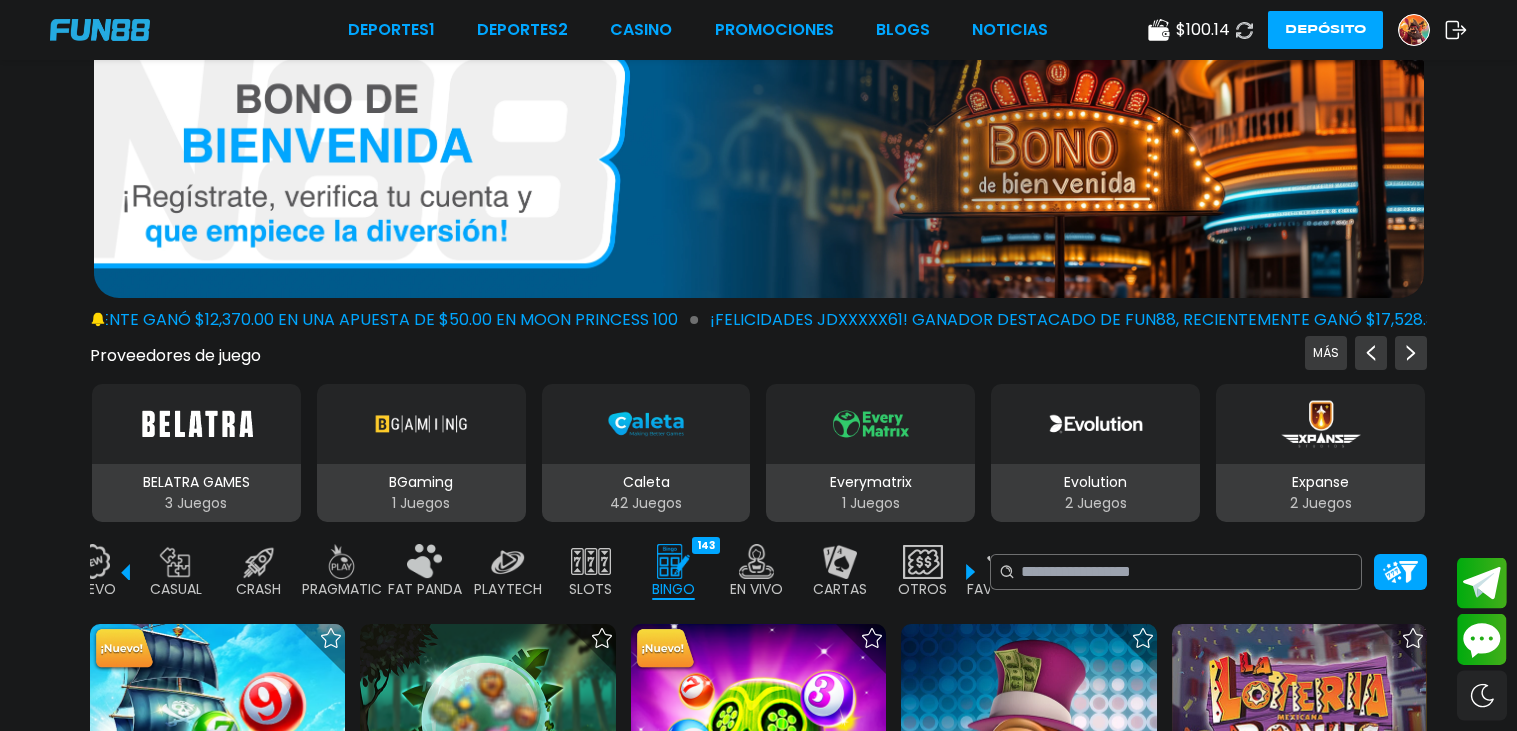 click on "BINGO" at bounding box center (673, 589) 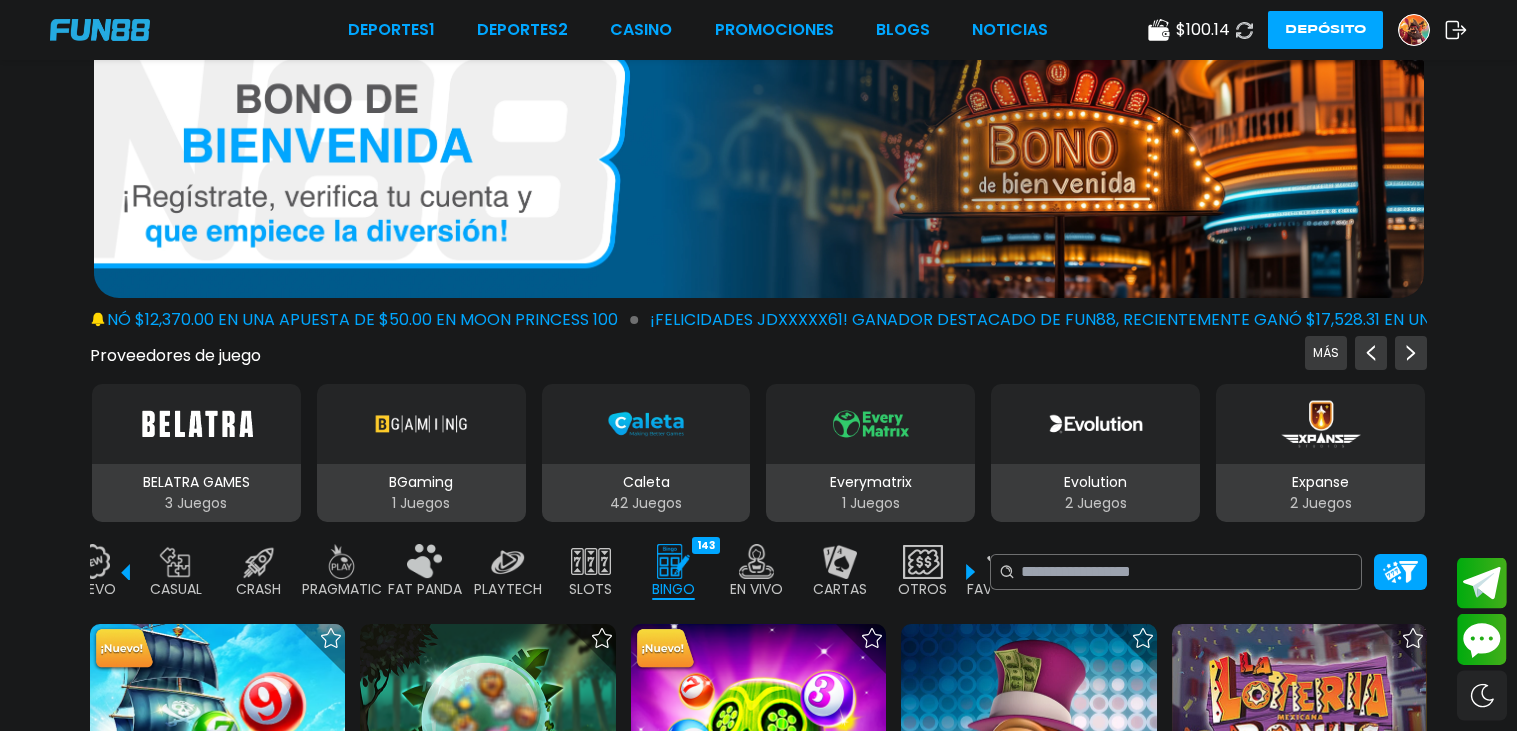 click on "BINGO" at bounding box center (673, 589) 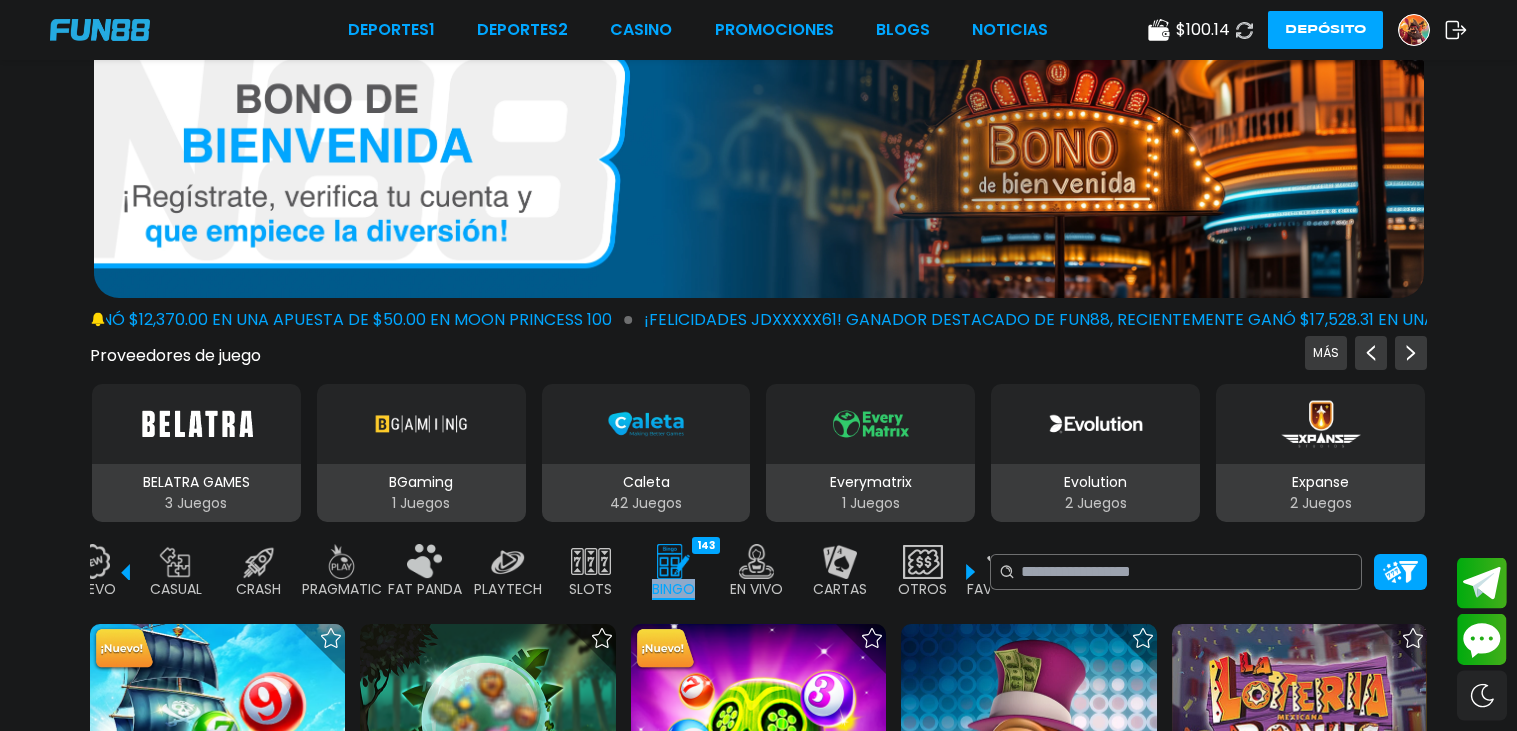 click on "BINGO" at bounding box center [673, 589] 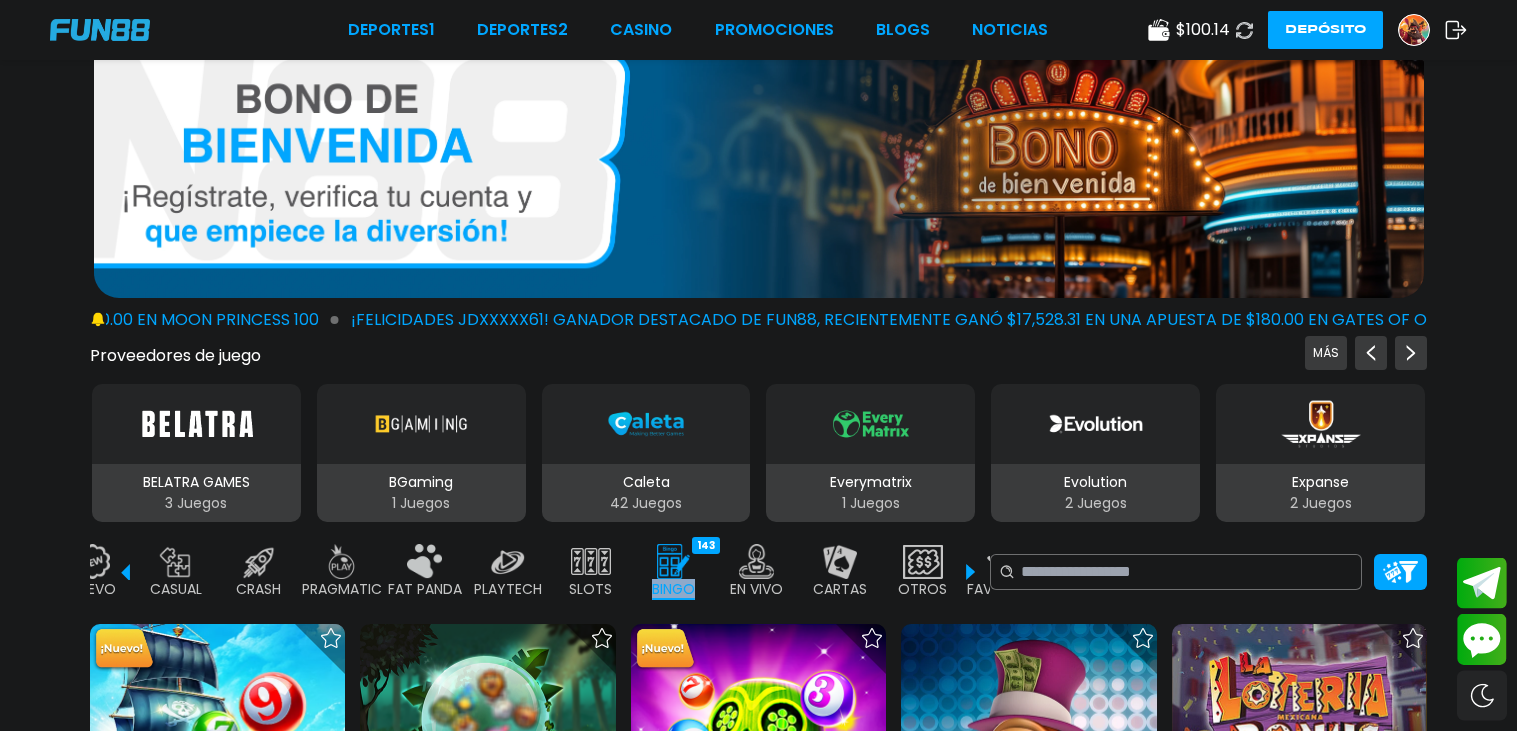 click at bounding box center (674, 561) 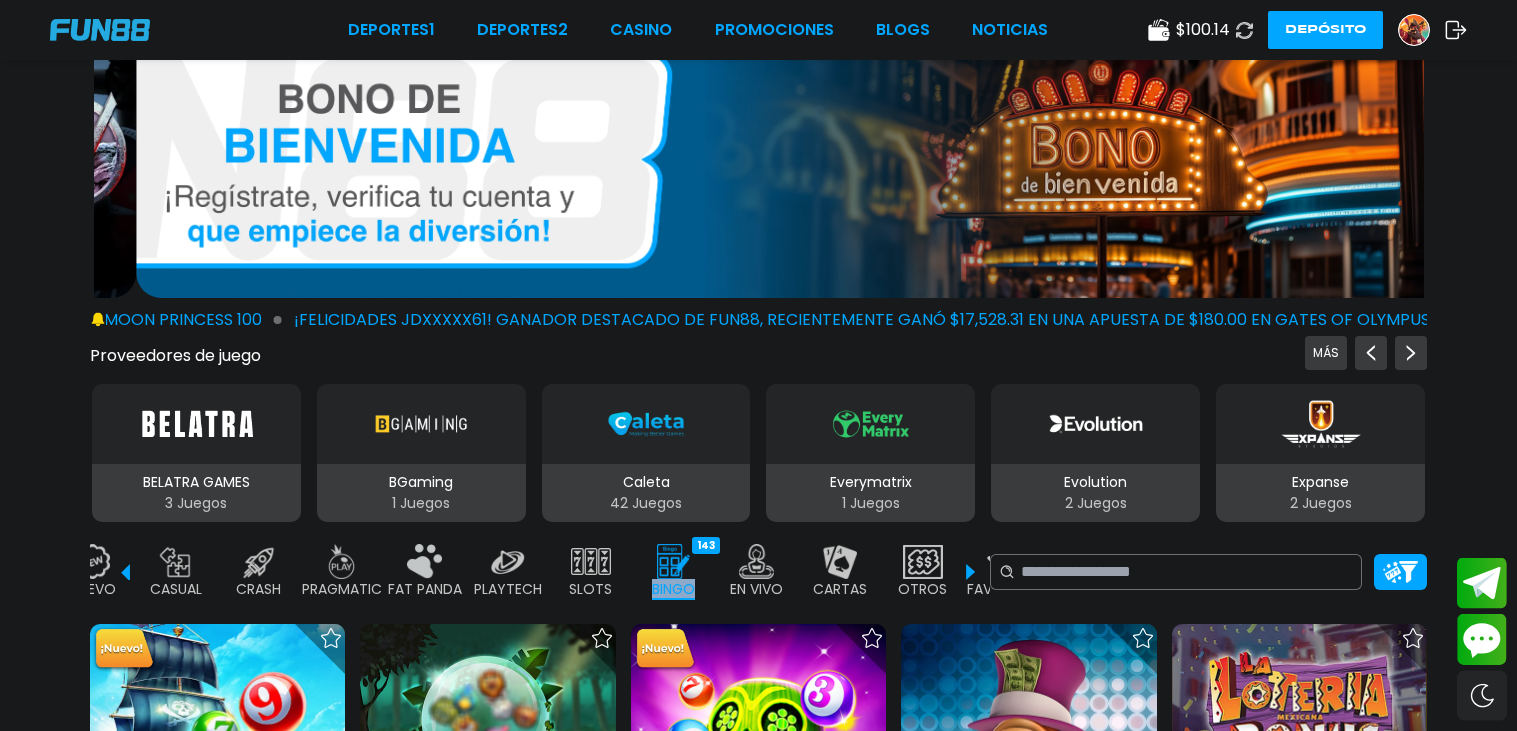 drag, startPoint x: 737, startPoint y: 171, endPoint x: 819, endPoint y: 167, distance: 82.0975 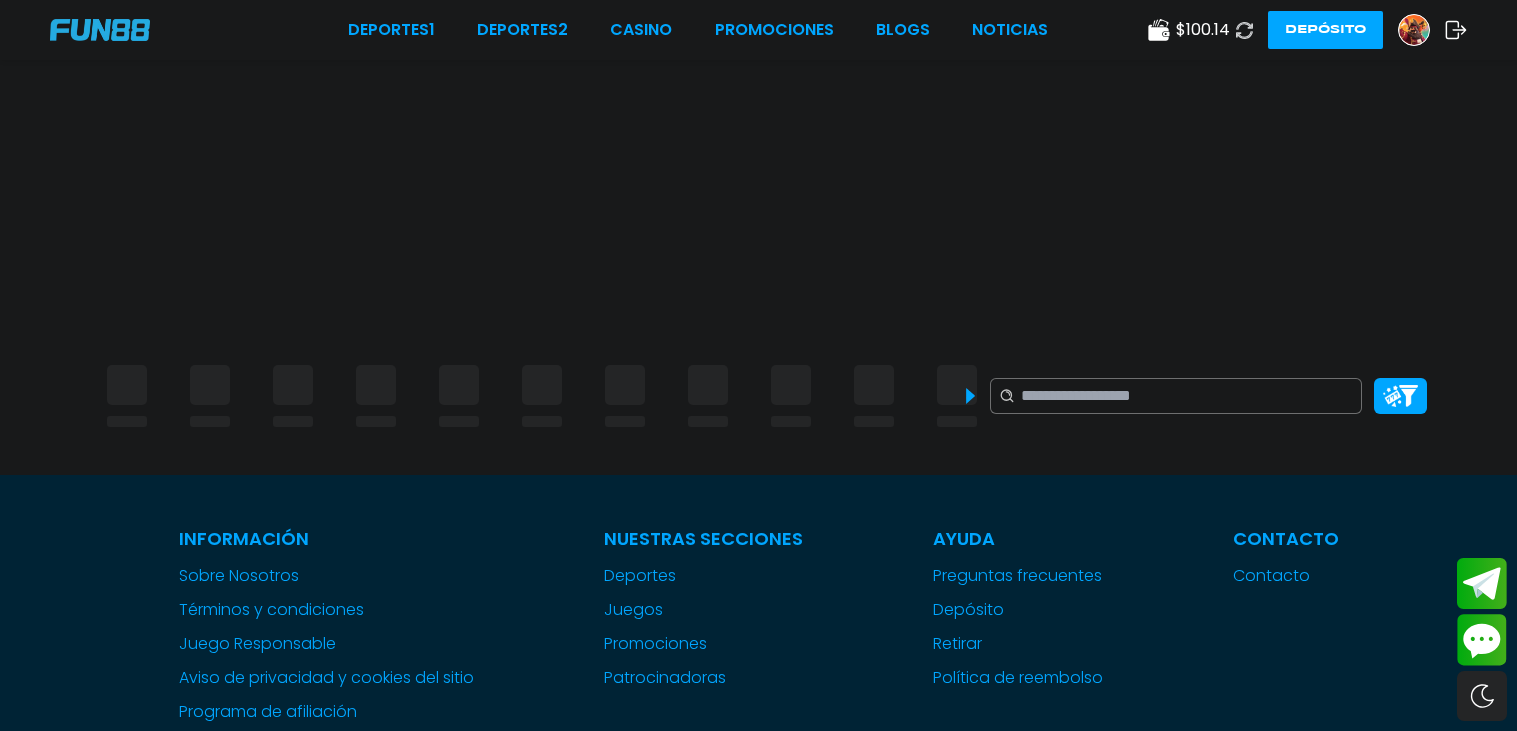scroll, scrollTop: 55, scrollLeft: 0, axis: vertical 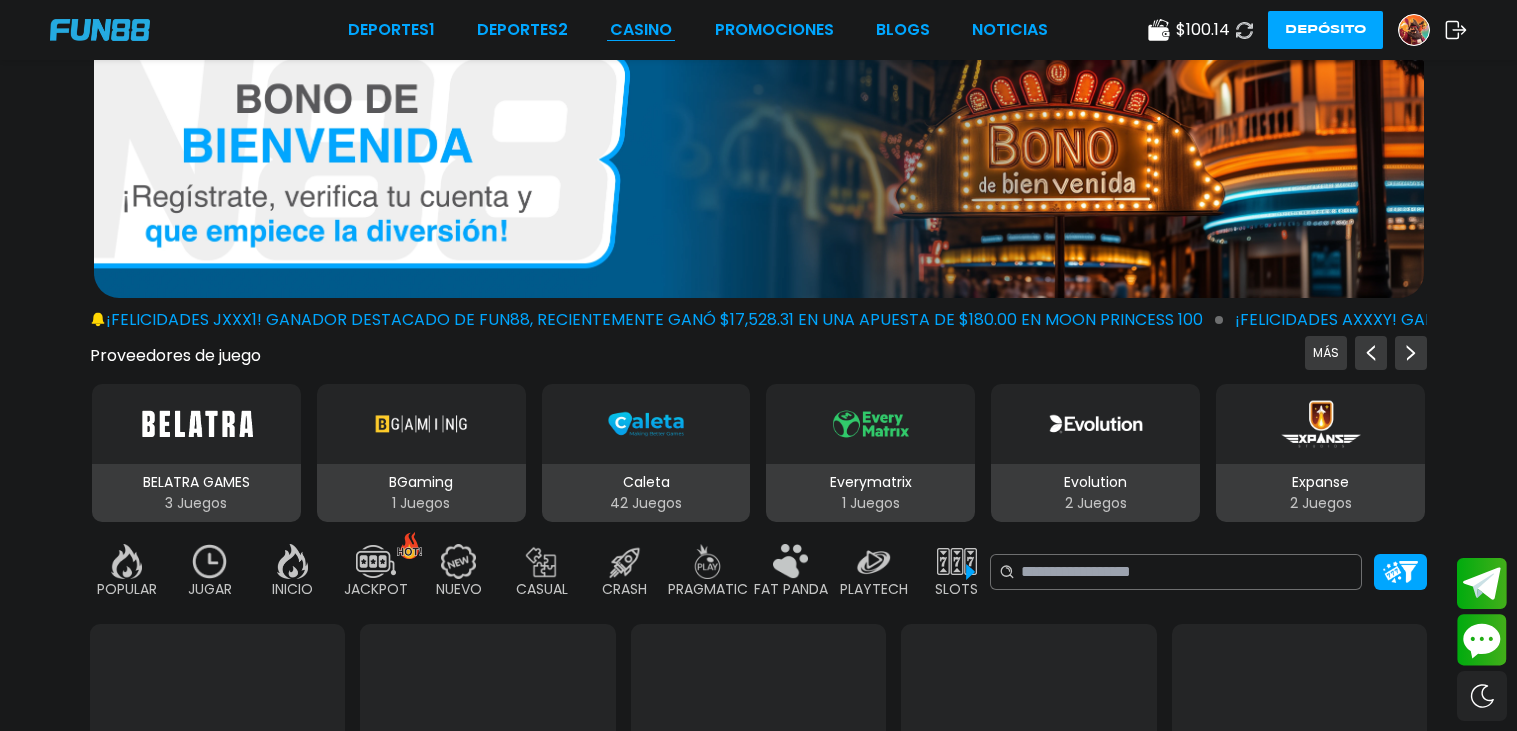 click on "CASINO" at bounding box center [641, 30] 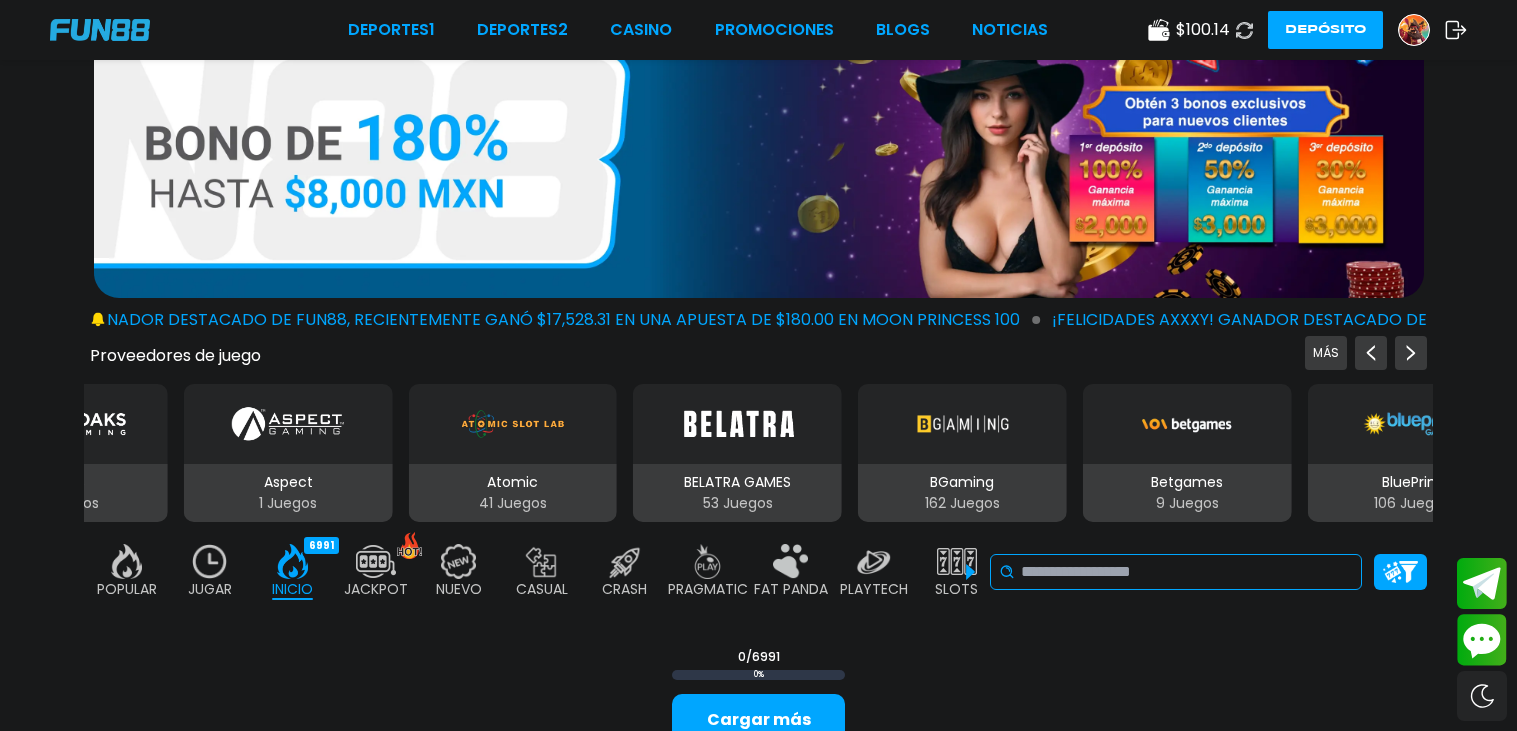 click on "No se ha encontrado ningún juego." at bounding box center (1176, 572) 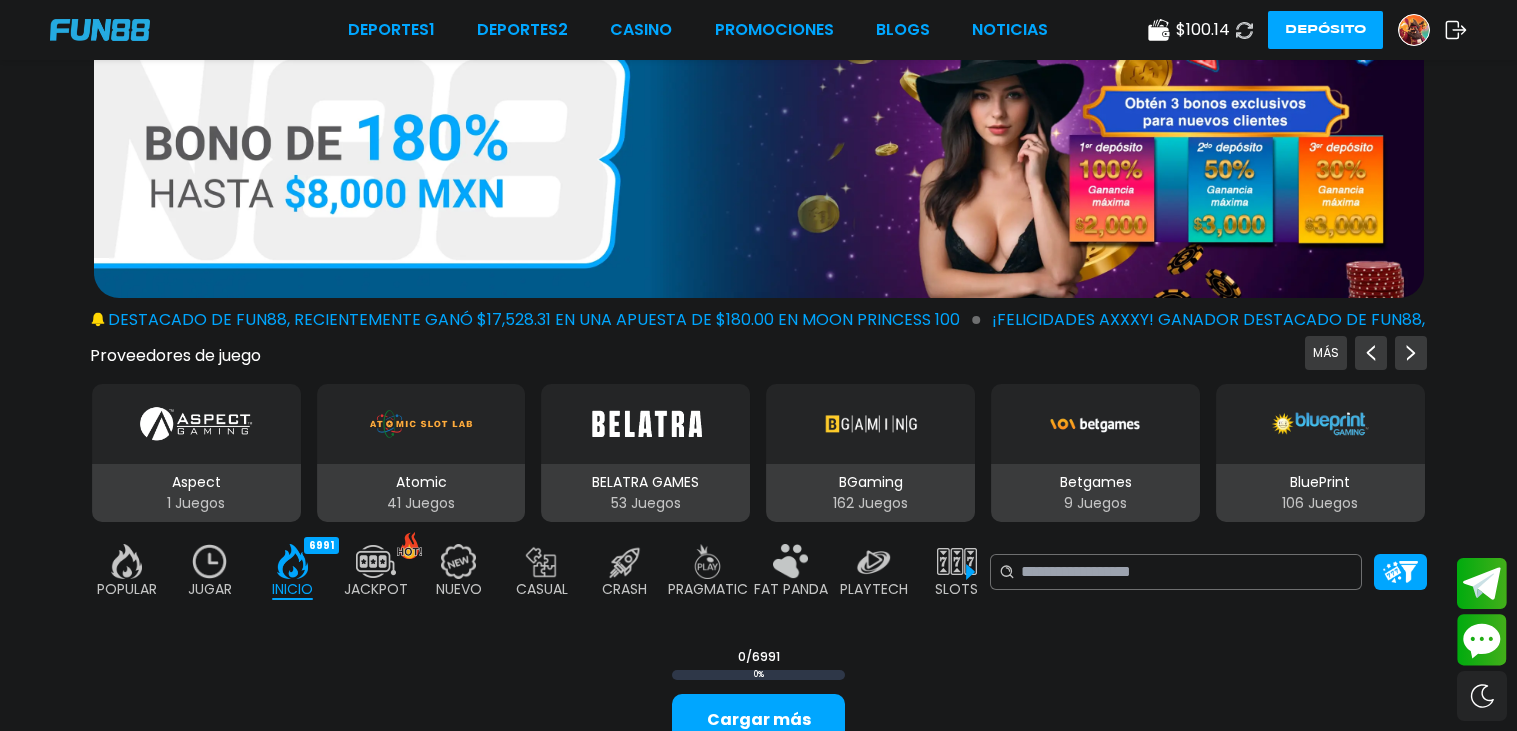 click on "BINGO" at bounding box center (1039, 589) 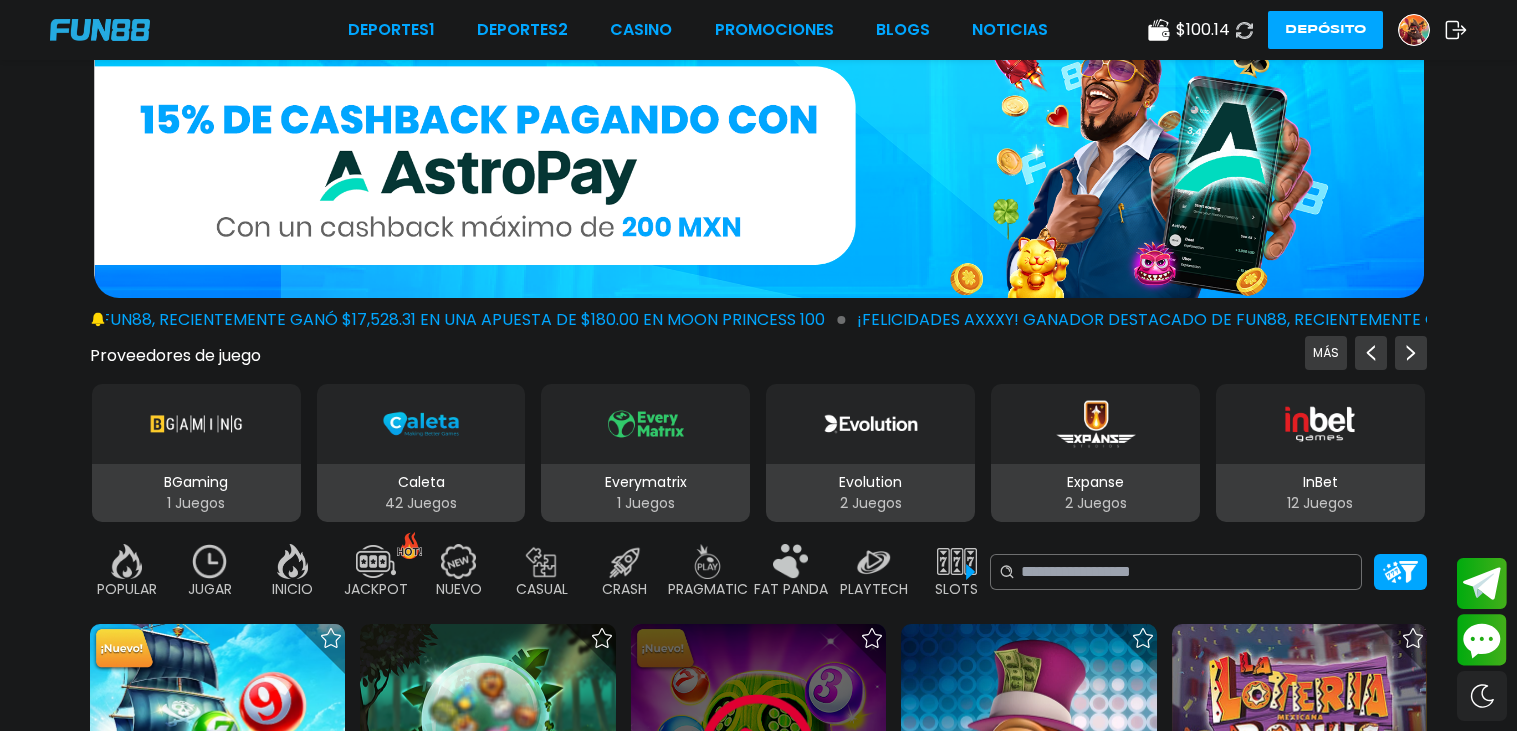 click at bounding box center [758, 752] 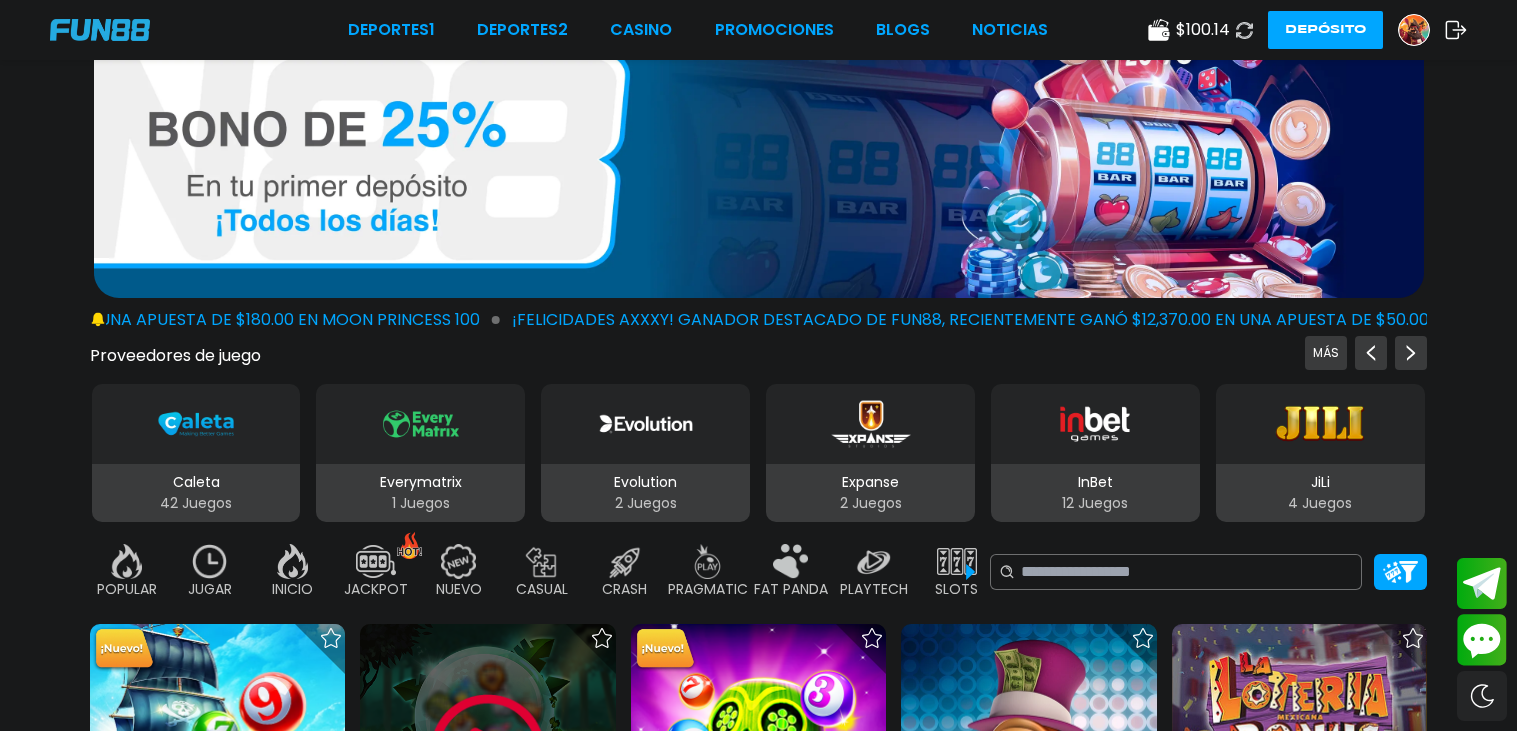 scroll, scrollTop: 73, scrollLeft: 0, axis: vertical 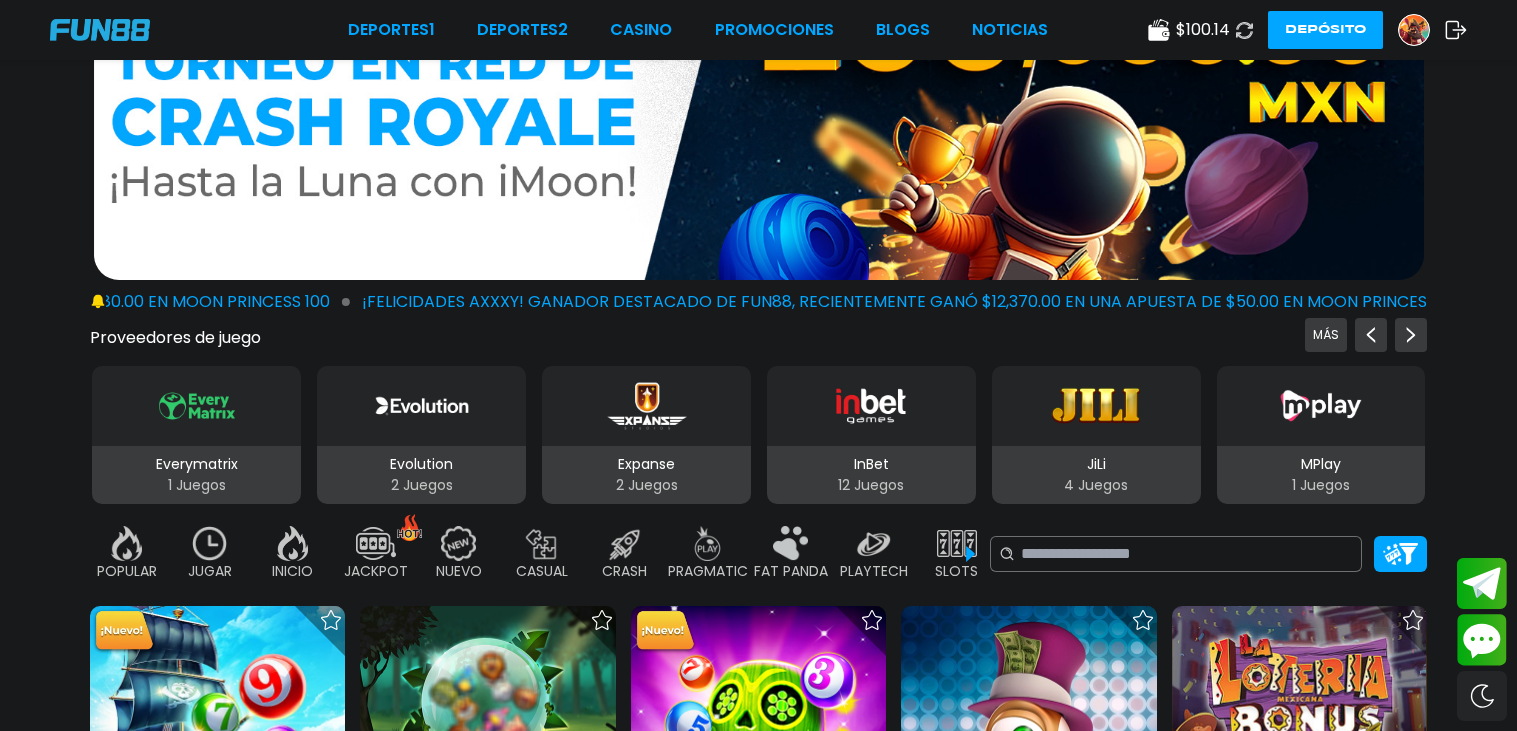 click at bounding box center [376, 543] 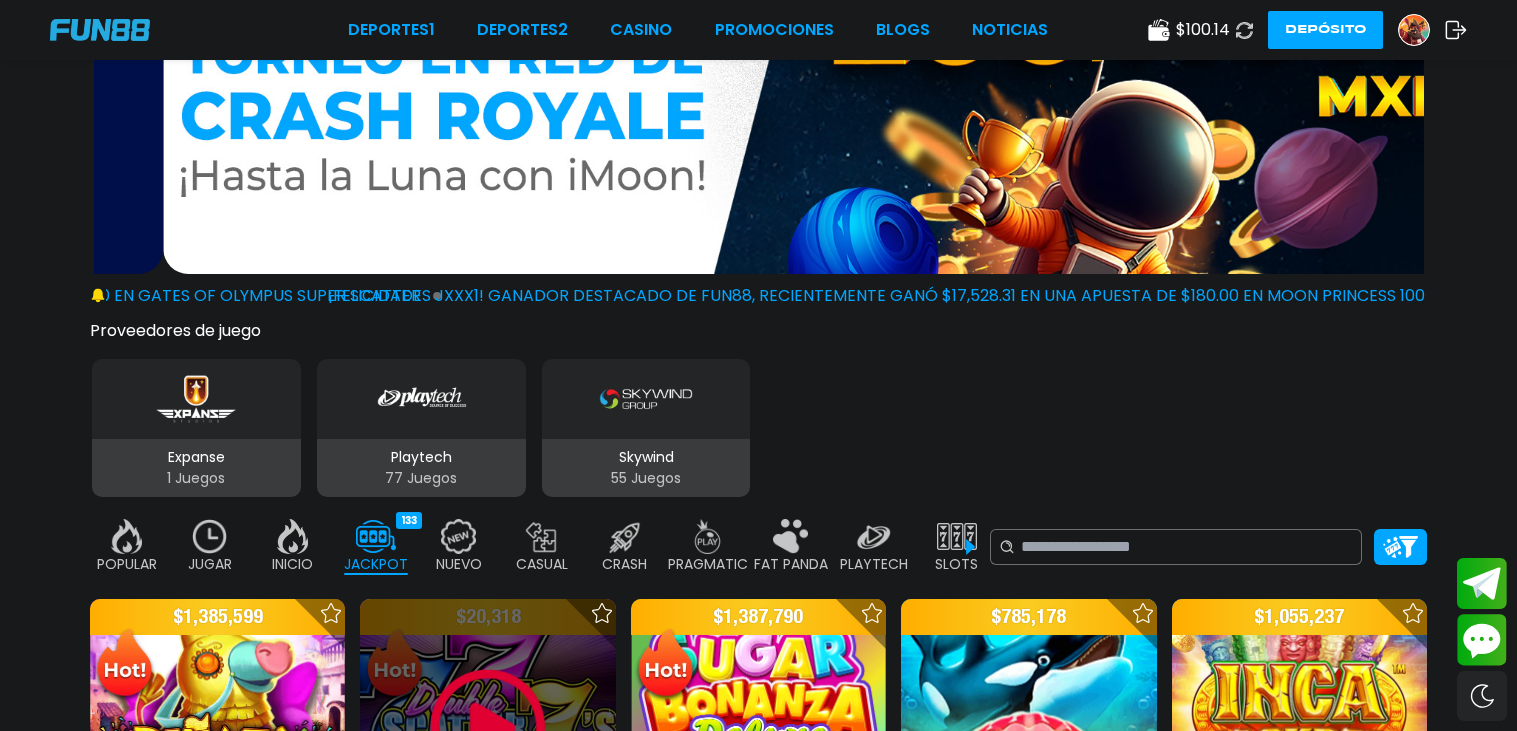 scroll, scrollTop: 119, scrollLeft: 0, axis: vertical 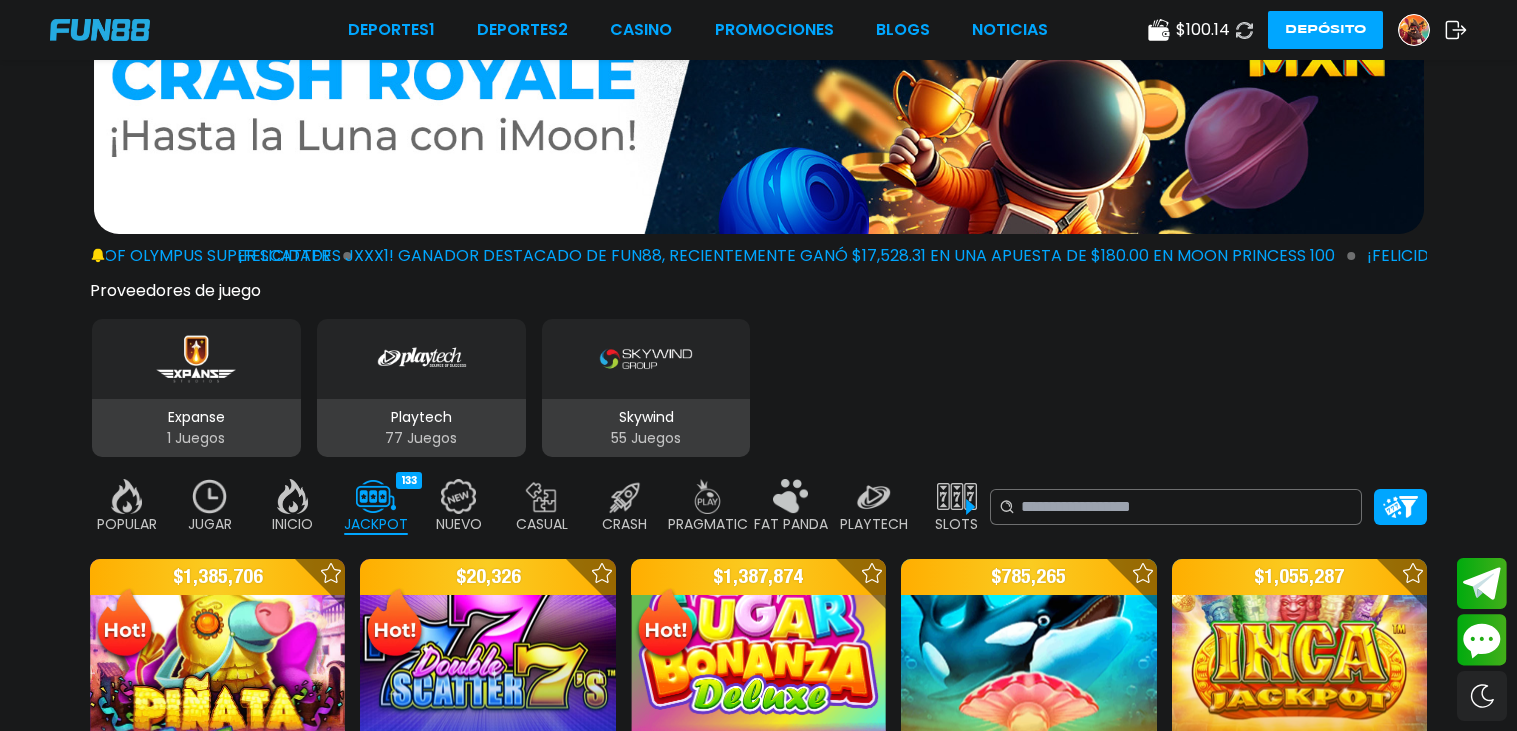 click on "POPULAR" at bounding box center [127, 524] 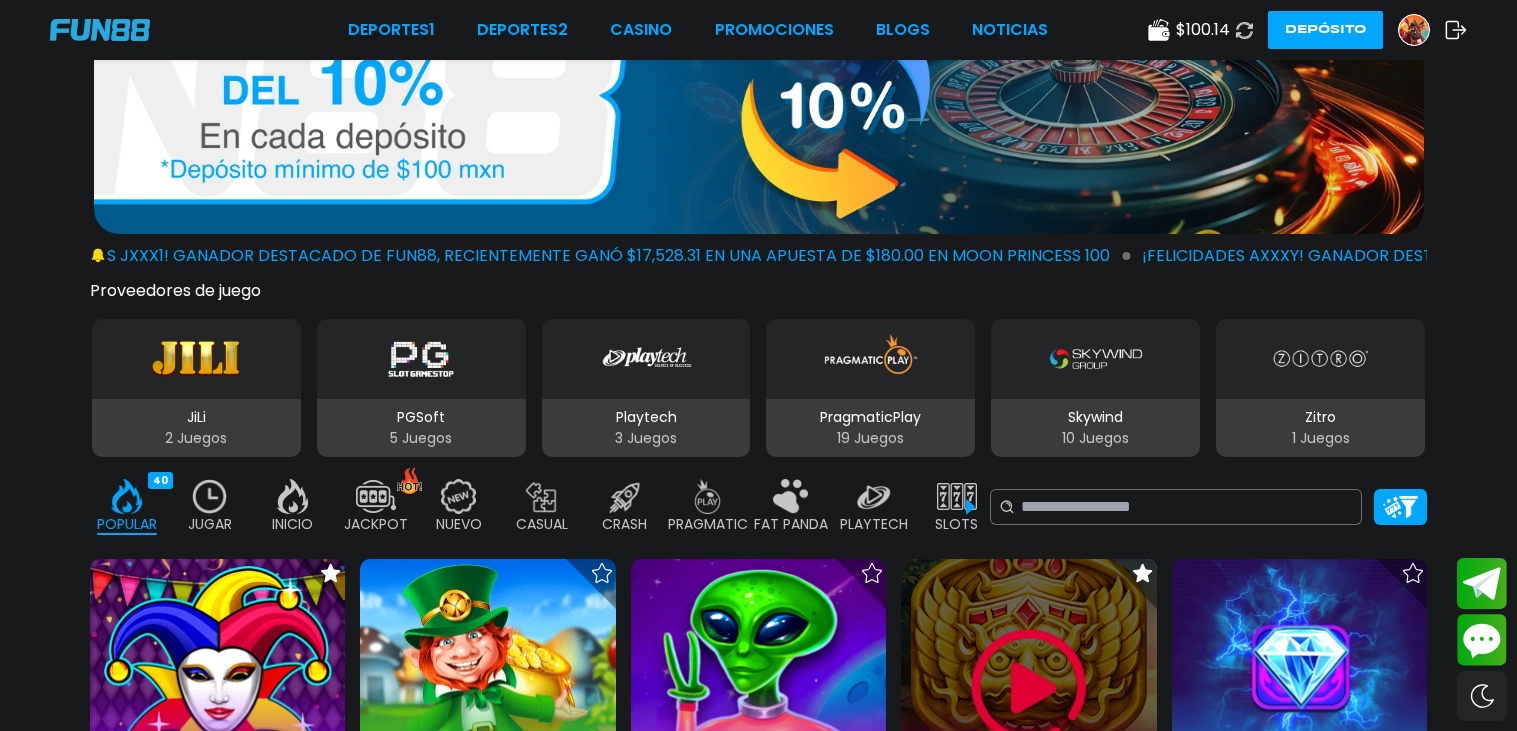 click at bounding box center [1028, 686] 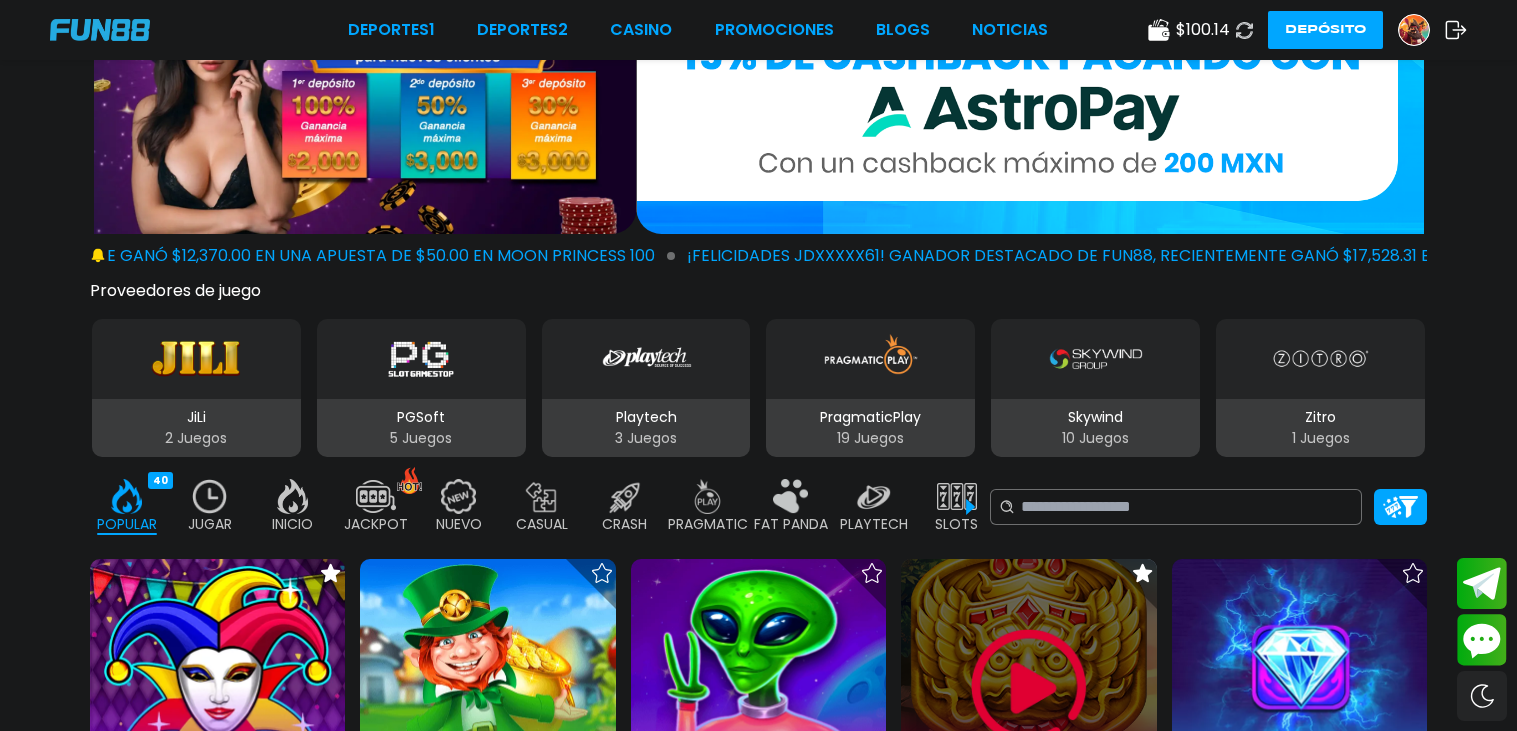 click at bounding box center (1029, 687) 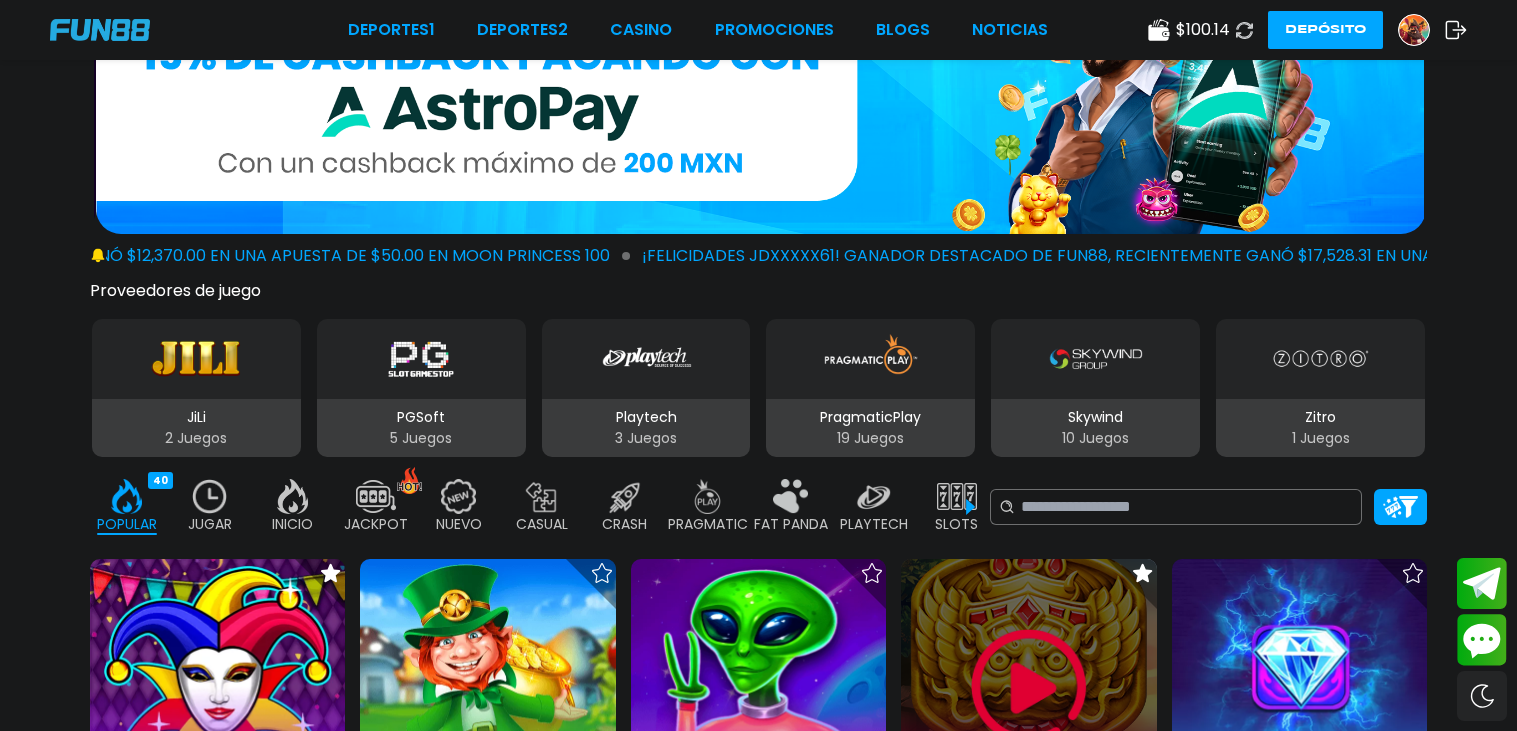 click at bounding box center (1029, 687) 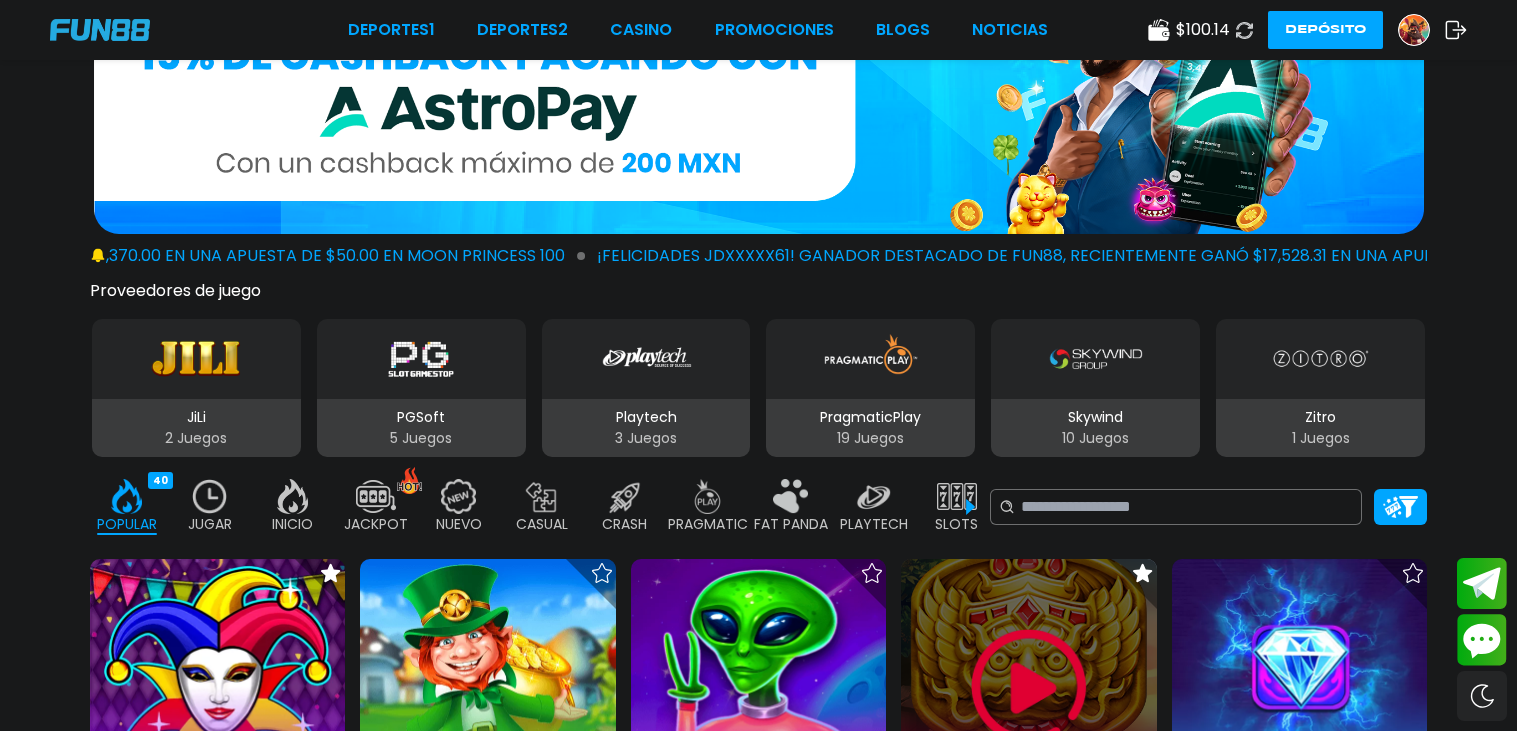 click at bounding box center (1029, 687) 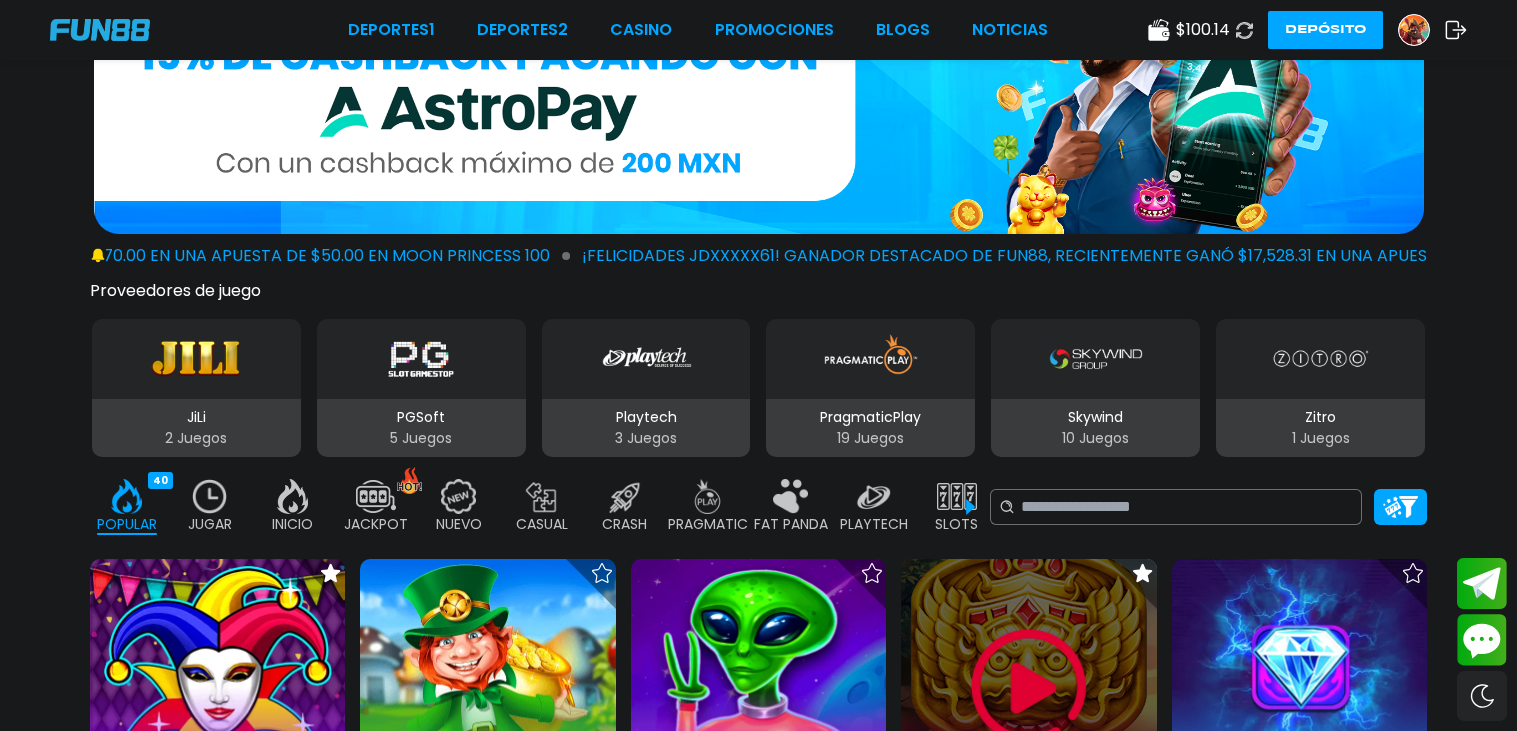 click at bounding box center (1029, 687) 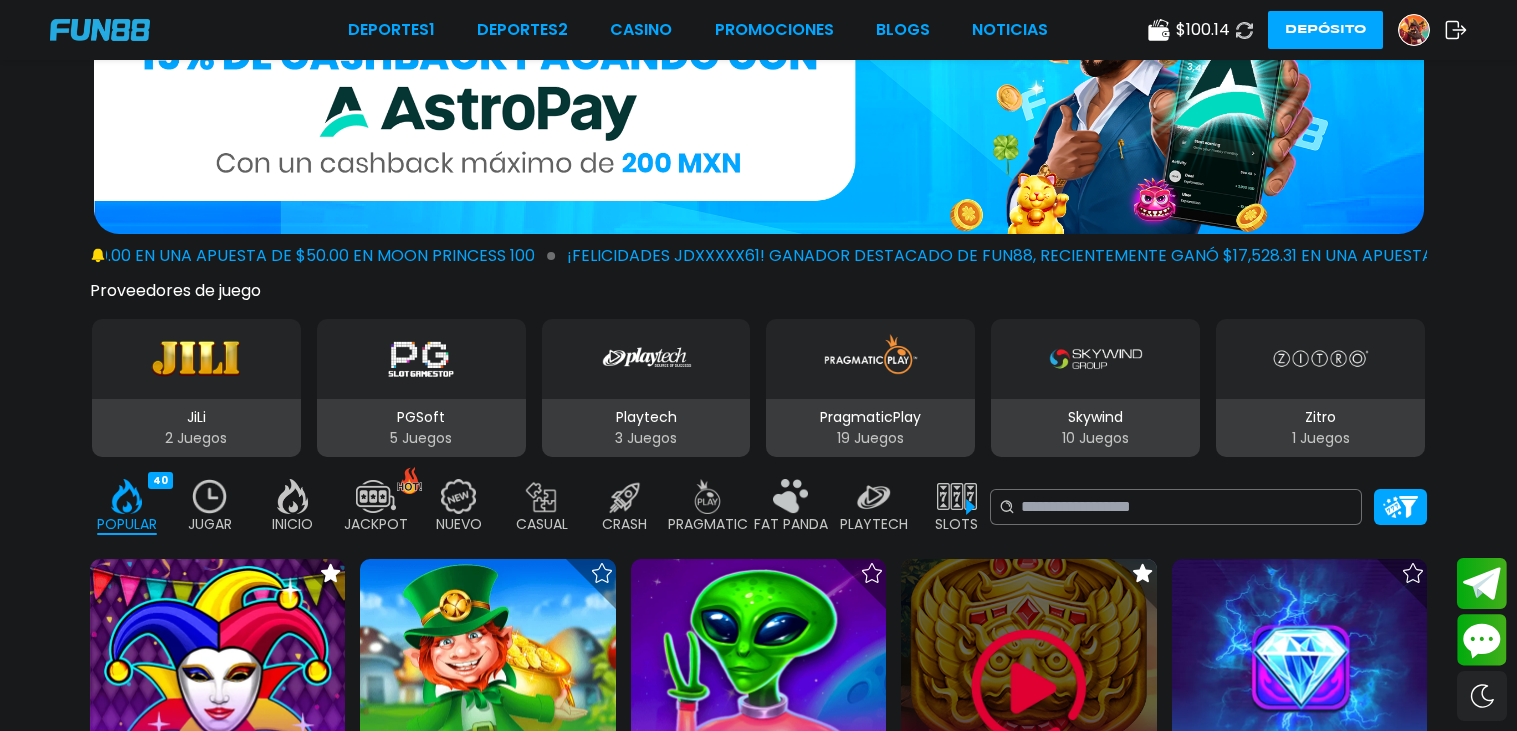 click at bounding box center [1029, 687] 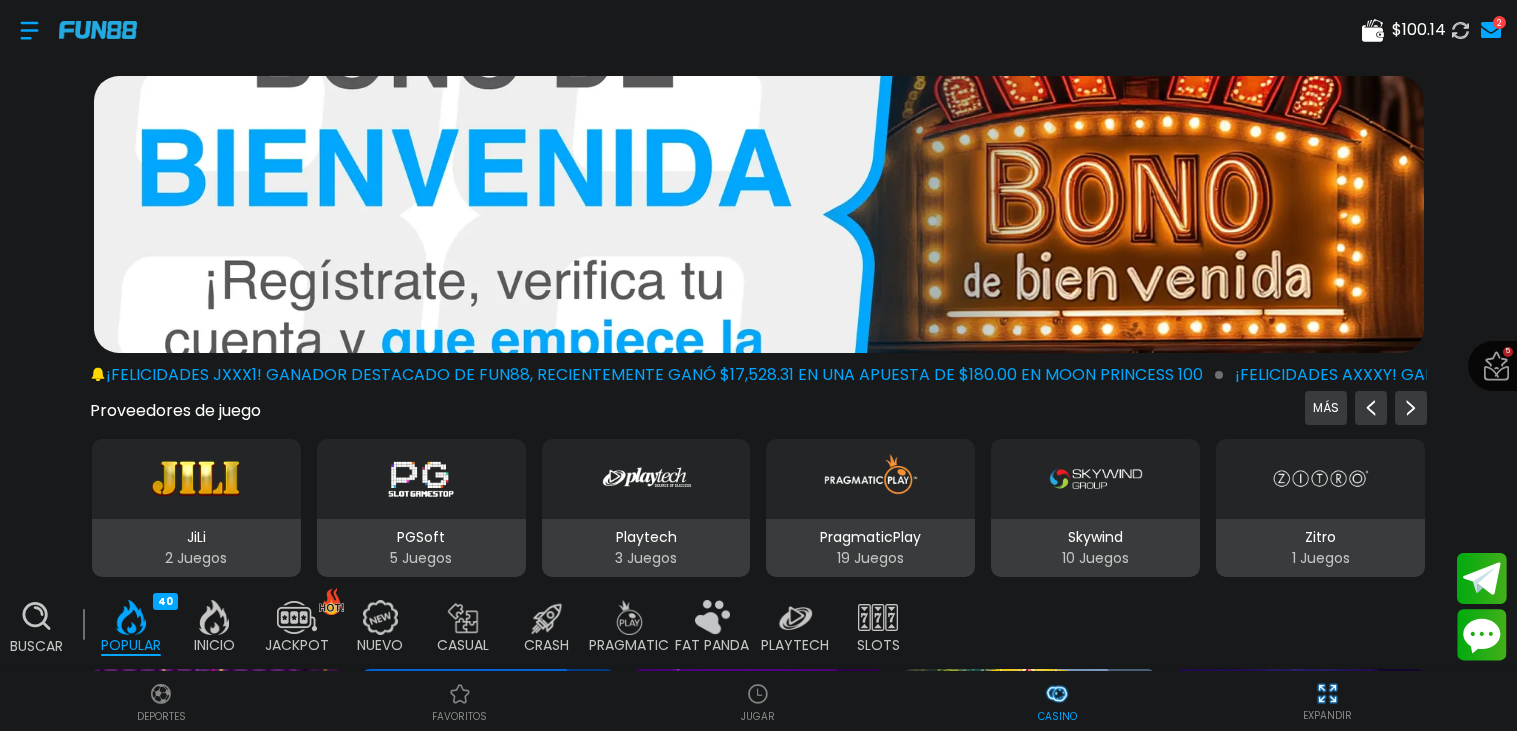 scroll, scrollTop: 0, scrollLeft: 0, axis: both 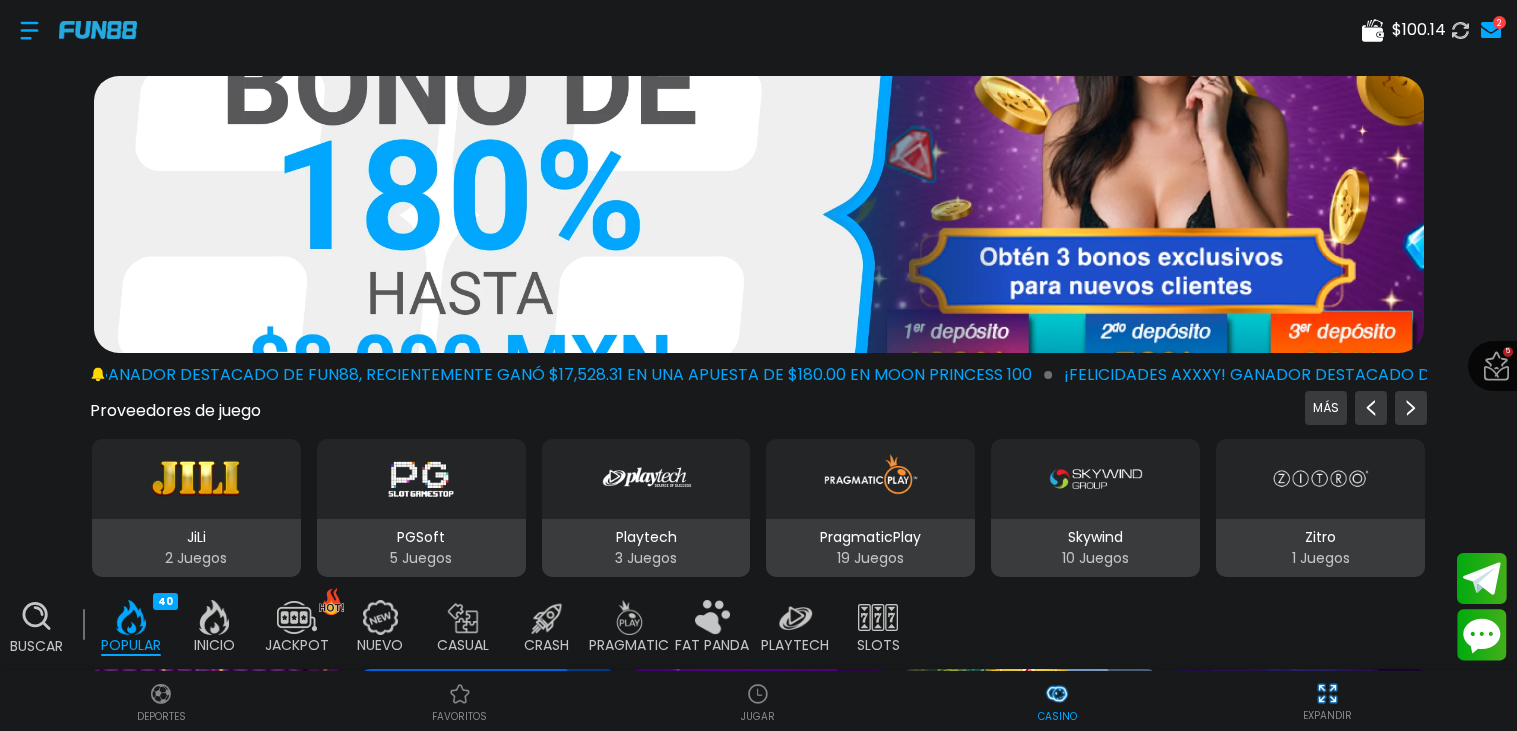 click on "5 favoritos ¡FELICIDADES jxxx1! GANADOR DESTACADO DE FUN88, RECIENTEMENTE GANÓ $17,528.31 EN UNA APUESTA DE $180.00 EN Moon Princess 100 ¡FELICIDADES axxxy! GANADOR DESTACADO DE FUN88, RECIENTEMENTE GANÓ $12,370.00 EN UNA APUESTA DE $50.00 EN Moon Princess 100 ¡FELICIDADES jdxxxxx61! GANADOR DESTACADO DE FUN88, RECIENTEMENTE GANÓ $17,528.31 EN UNA APUESTA DE $180.00 EN Gates of Olympus Super Scatter Proveedores de juego MÁS JiLi 2   Juegos PGSoft 5   Juegos Playtech 3   Juegos PragmaticPlay 19   Juegos Skywind 10   Juegos Zitro 1   Juegos Buscar POPULAR 40 INICIO 6991 JACKPOT 133 NUEVO 979 CASUAL 17 CRASH 35 PRAGMATIC 492 FAT PANDA 9 PLAYTECH 41 SLOTS 6078 BINGO 143 EN VIVO 849 CARTAS 197 OTROS 334" at bounding box center (758, 1476) 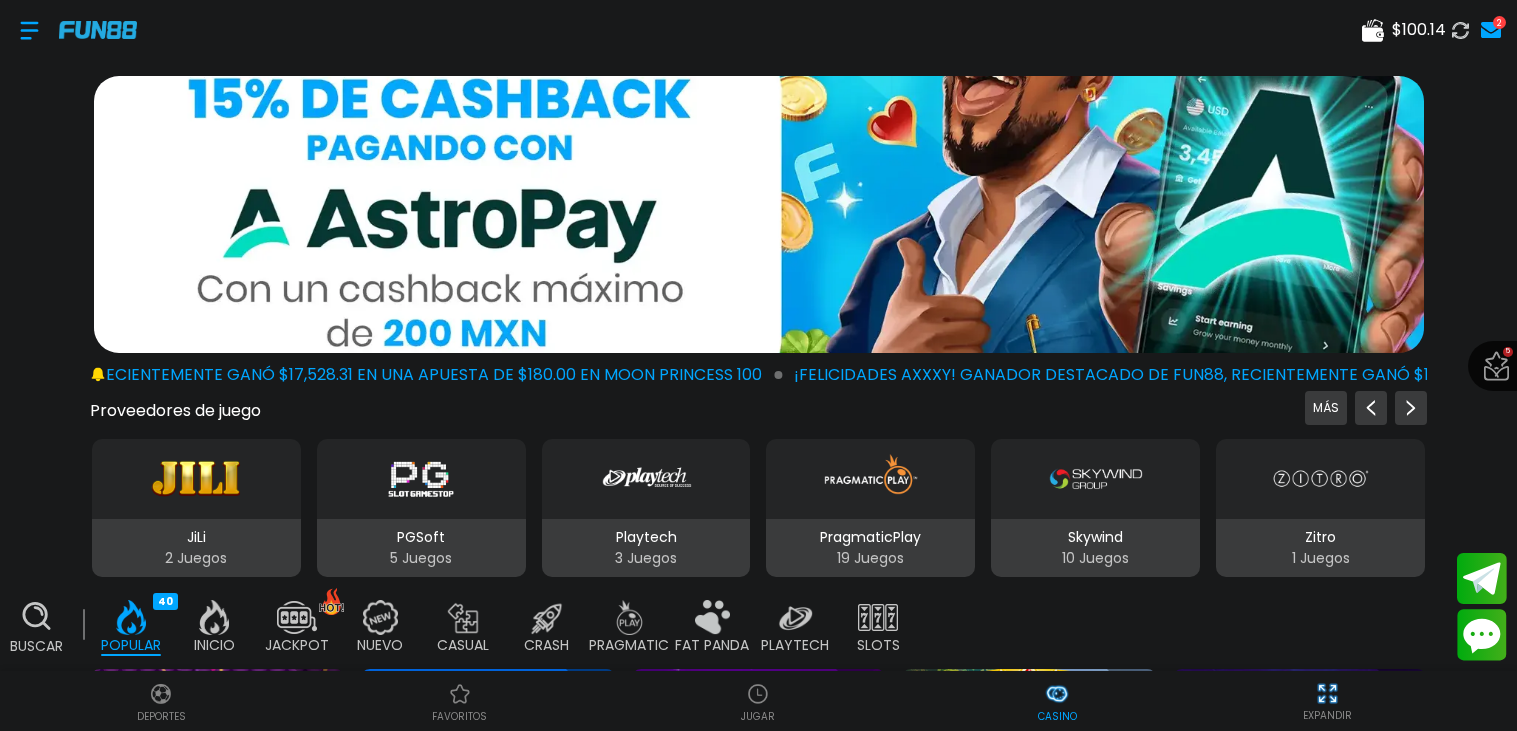 click on "5 favoritos ¡FELICIDADES jxxx1! GANADOR DESTACADO DE FUN88, RECIENTEMENTE GANÓ $17,528.31 EN UNA APUESTA DE $180.00 EN Moon Princess 100 ¡FELICIDADES axxxy! GANADOR DESTACADO DE FUN88, RECIENTEMENTE GANÓ $12,370.00 EN UNA APUESTA DE $50.00 EN Moon Princess 100 ¡FELICIDADES jdxxxxx61! GANADOR DESTACADO DE FUN88, RECIENTEMENTE GANÓ $17,528.31 EN UNA APUESTA DE $180.00 EN Gates of Olympus Super Scatter Proveedores de juego MÁS JiLi 2   Juegos PGSoft 5   Juegos Playtech 3   Juegos PragmaticPlay 19   Juegos Skywind 10   Juegos Zitro 1   Juegos Buscar POPULAR 40 INICIO 6991 JACKPOT 133 NUEVO 979 CASUAL 17 CRASH 35 PRAGMATIC 492 FAT PANDA 9 PLAYTECH 41 SLOTS 6078 BINGO 143 EN VIVO 849 CARTAS 197 OTROS 334" at bounding box center [758, 1476] 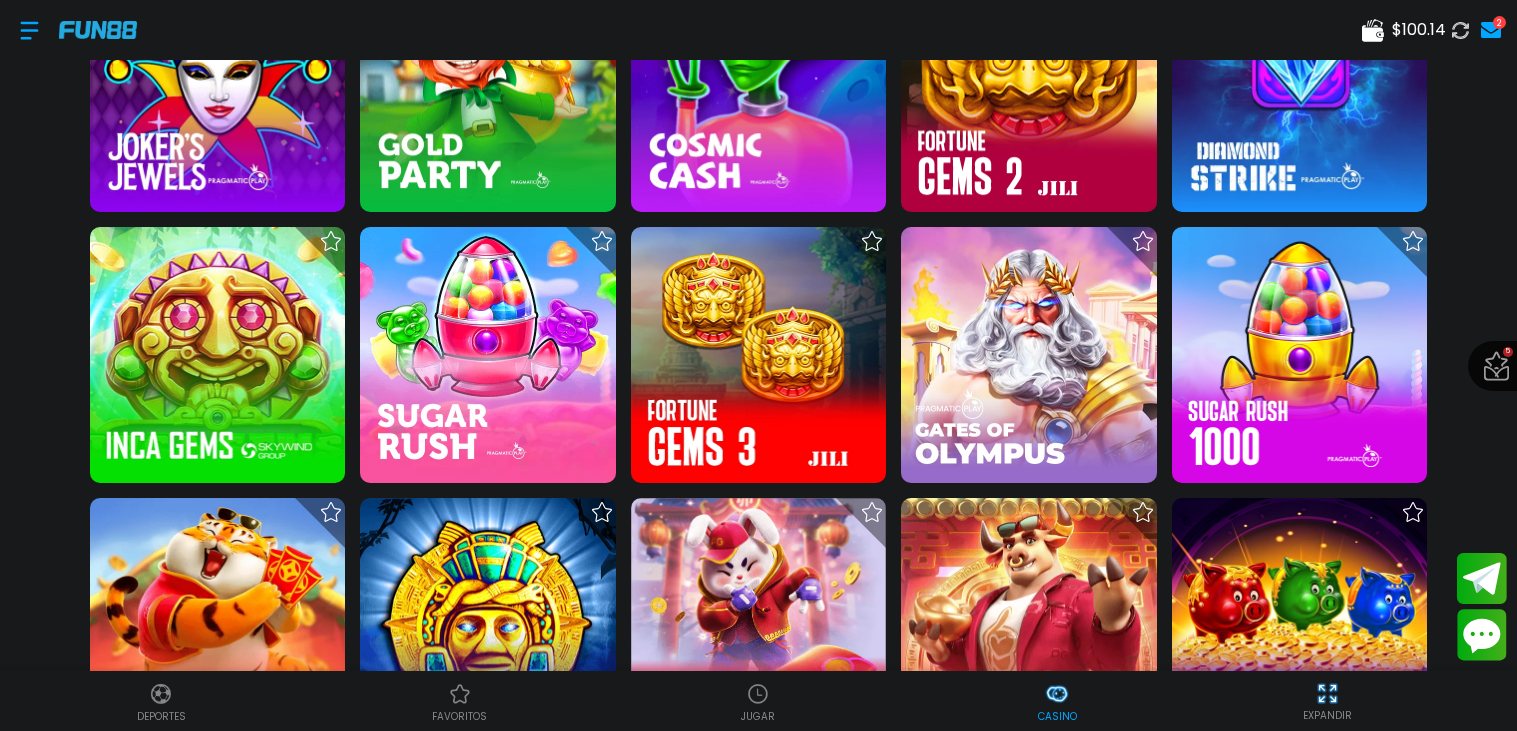 scroll, scrollTop: 576, scrollLeft: 0, axis: vertical 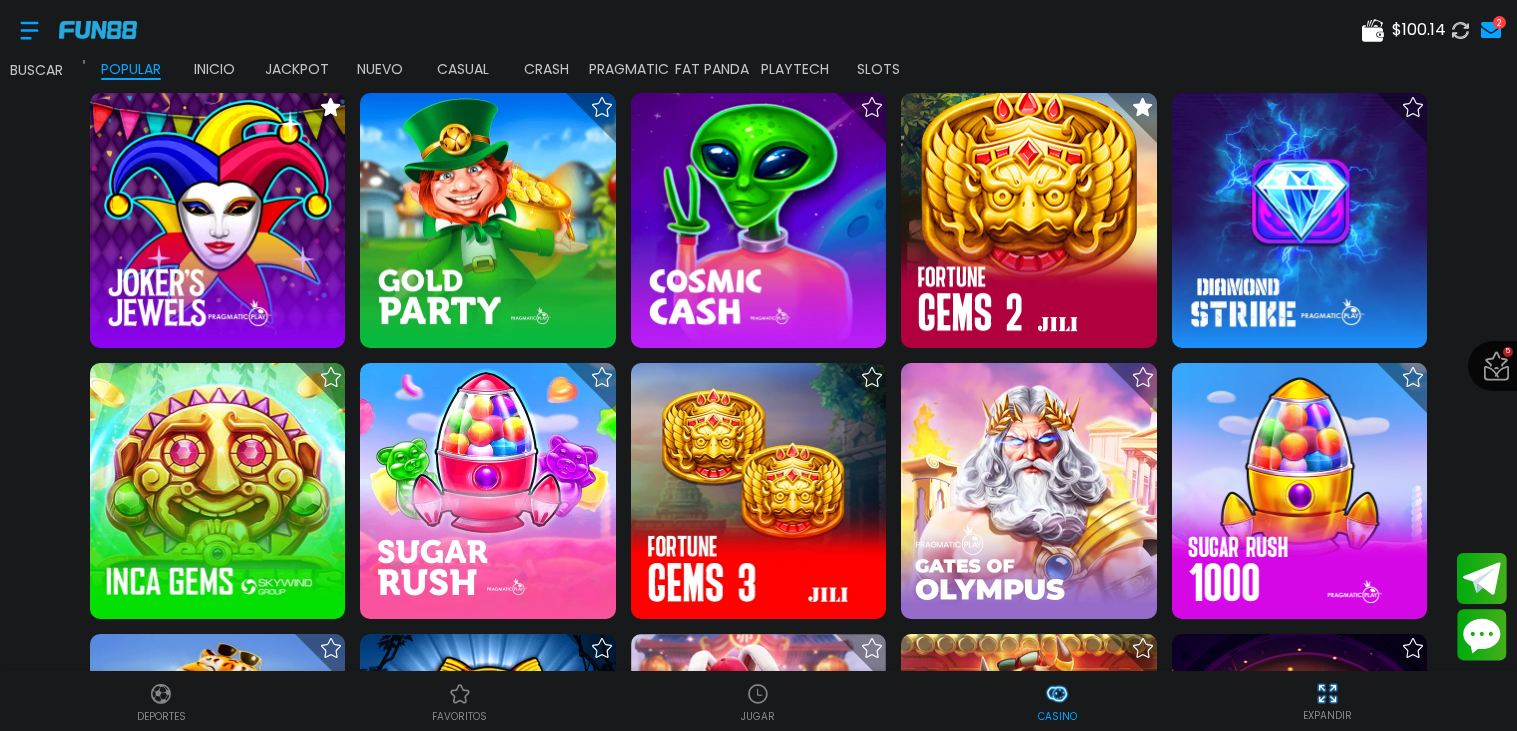 click at bounding box center (1028, 220) 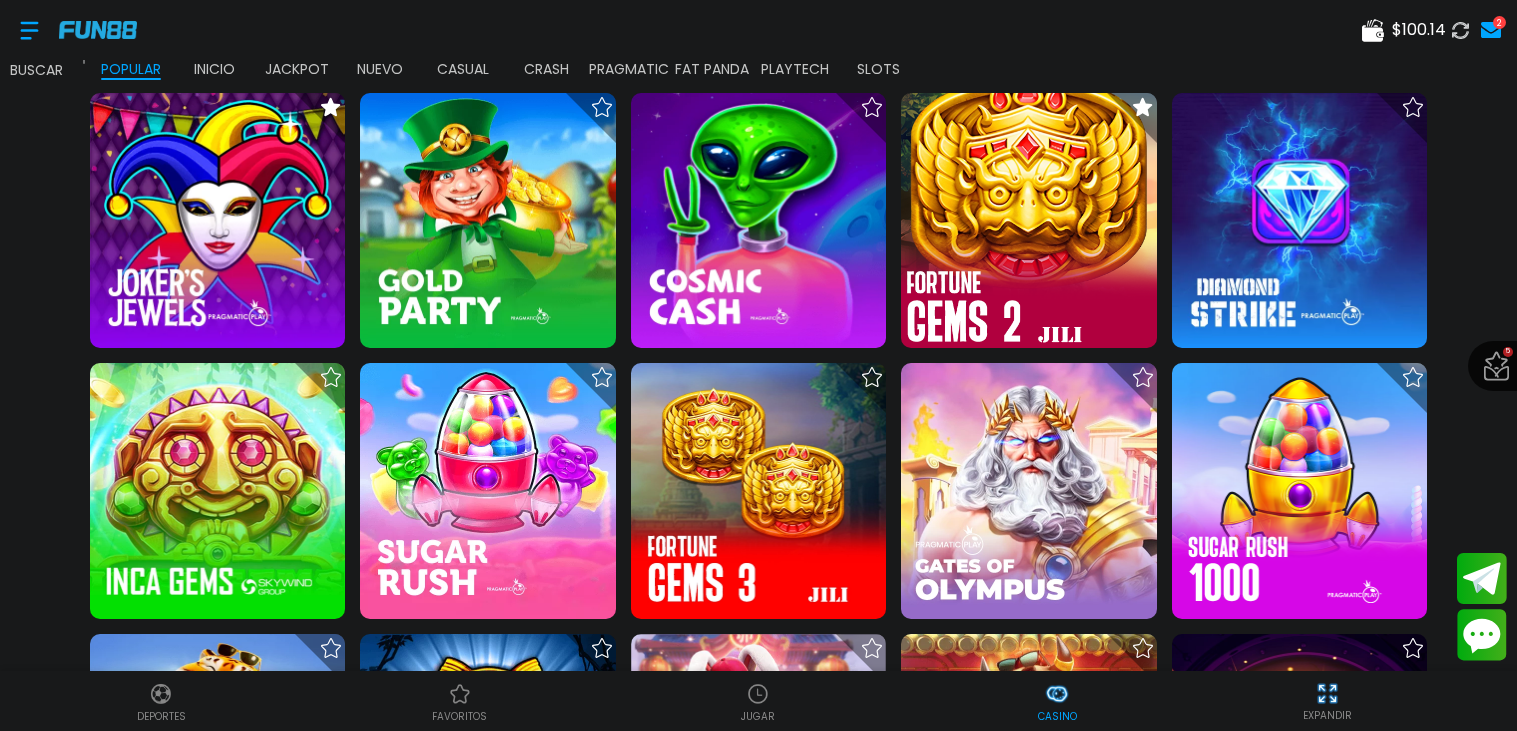 click at bounding box center [1028, 220] 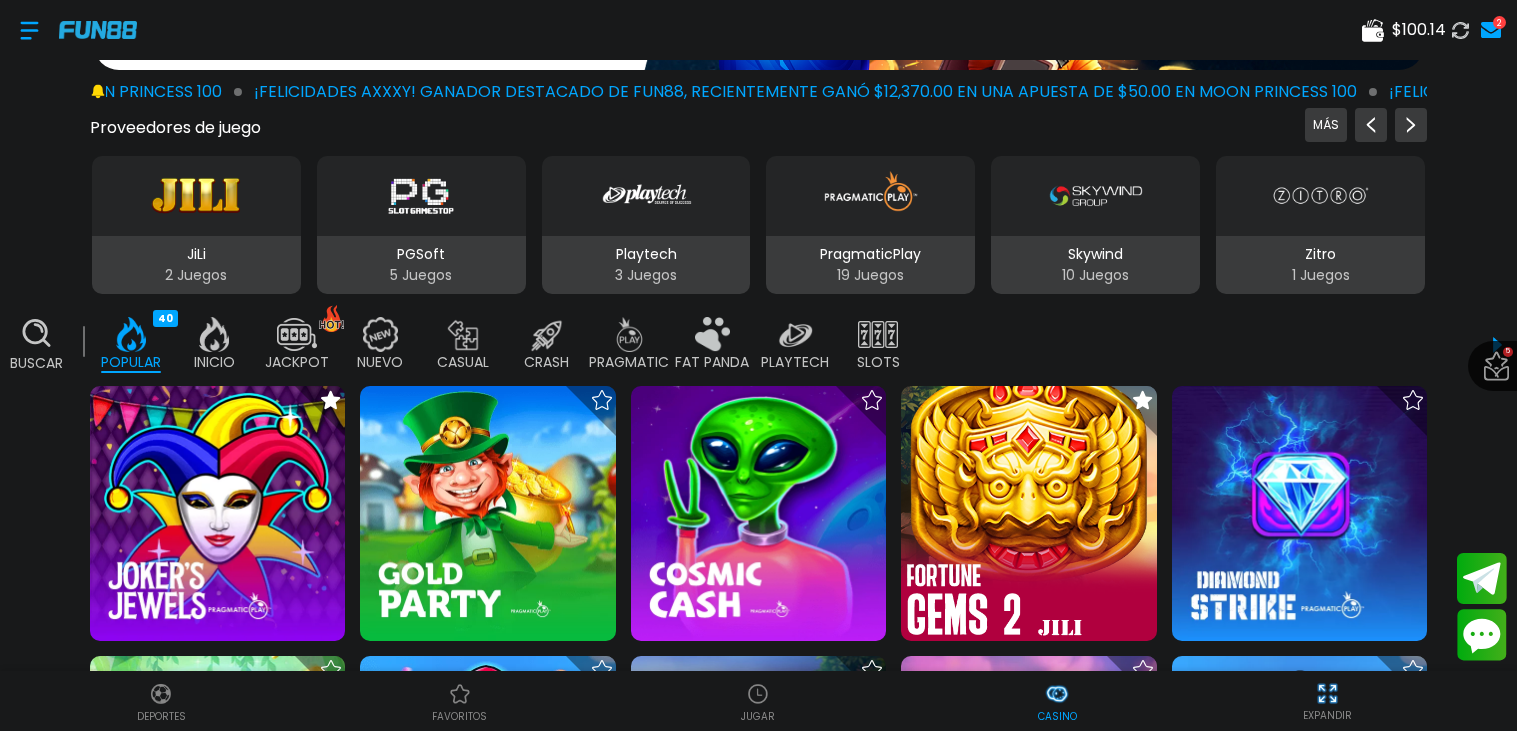 scroll, scrollTop: 282, scrollLeft: 0, axis: vertical 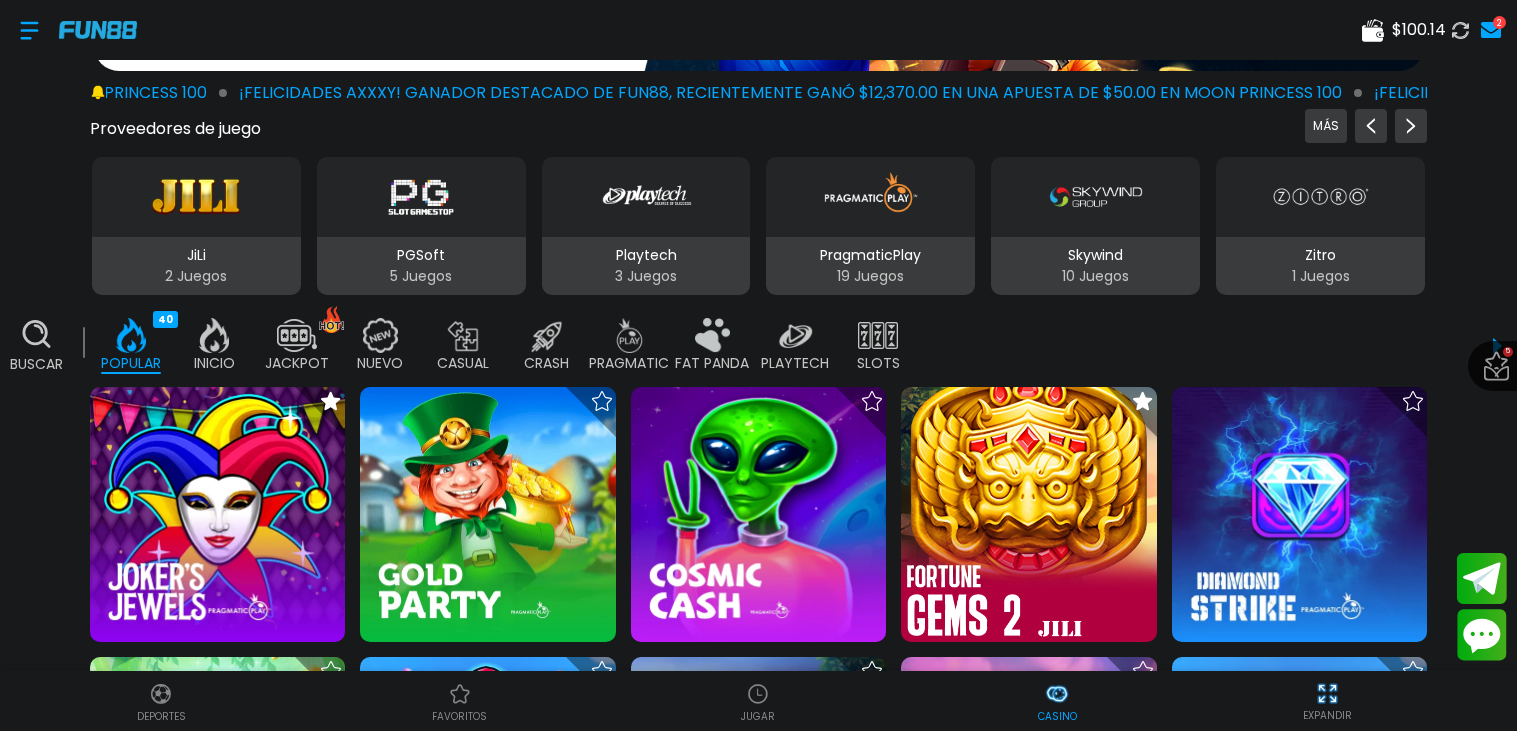click at bounding box center [1028, 514] 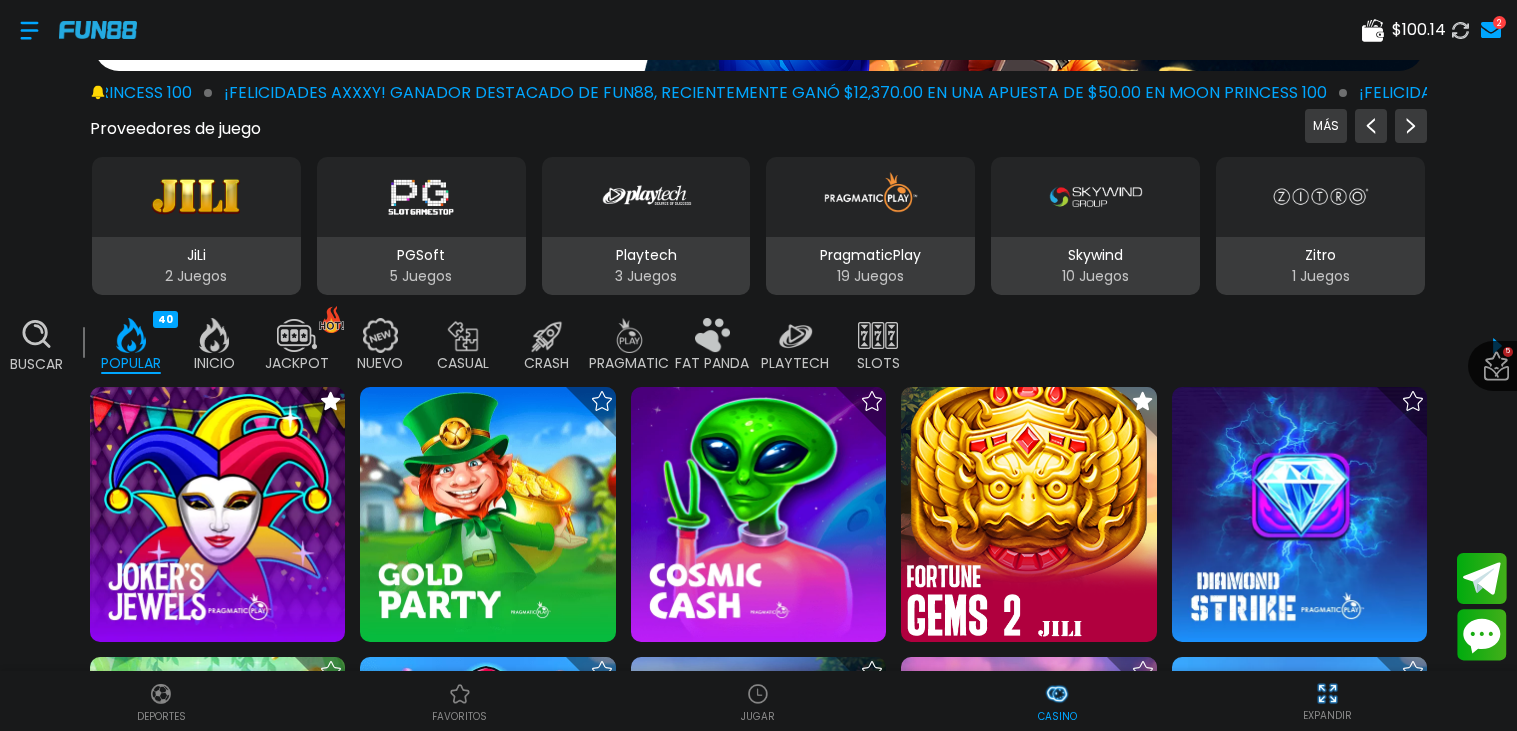 click at bounding box center [1028, 514] 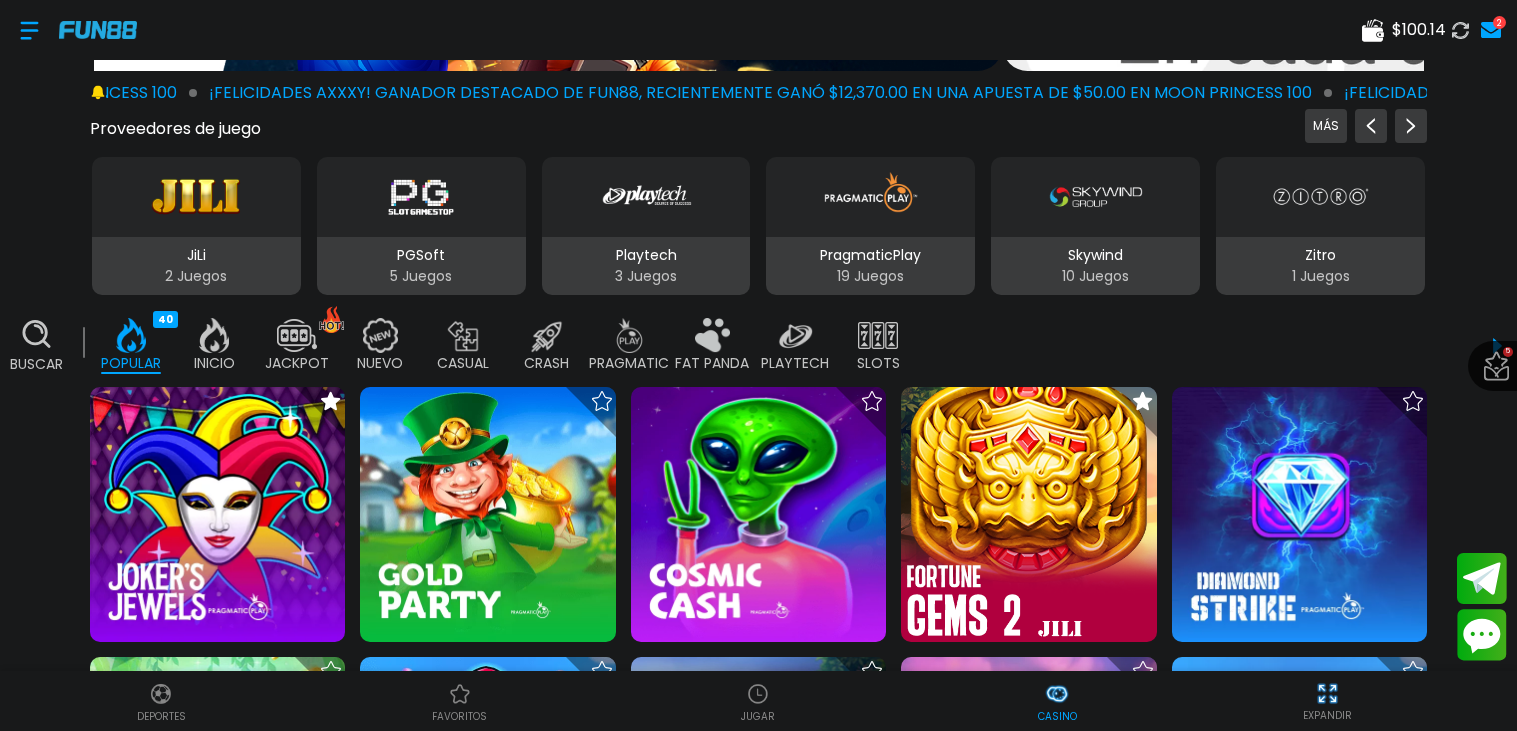 click at bounding box center [1028, 514] 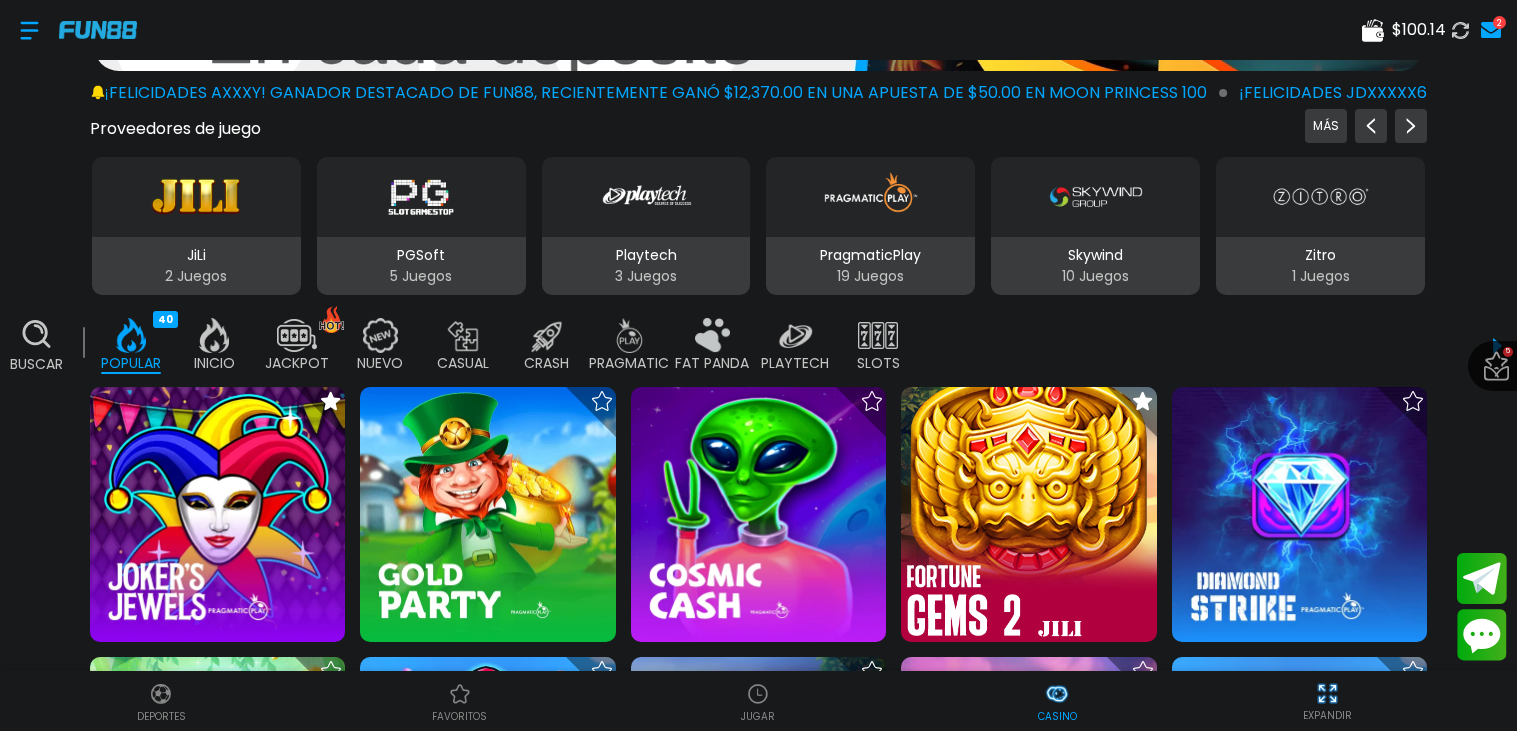 scroll, scrollTop: 269, scrollLeft: 0, axis: vertical 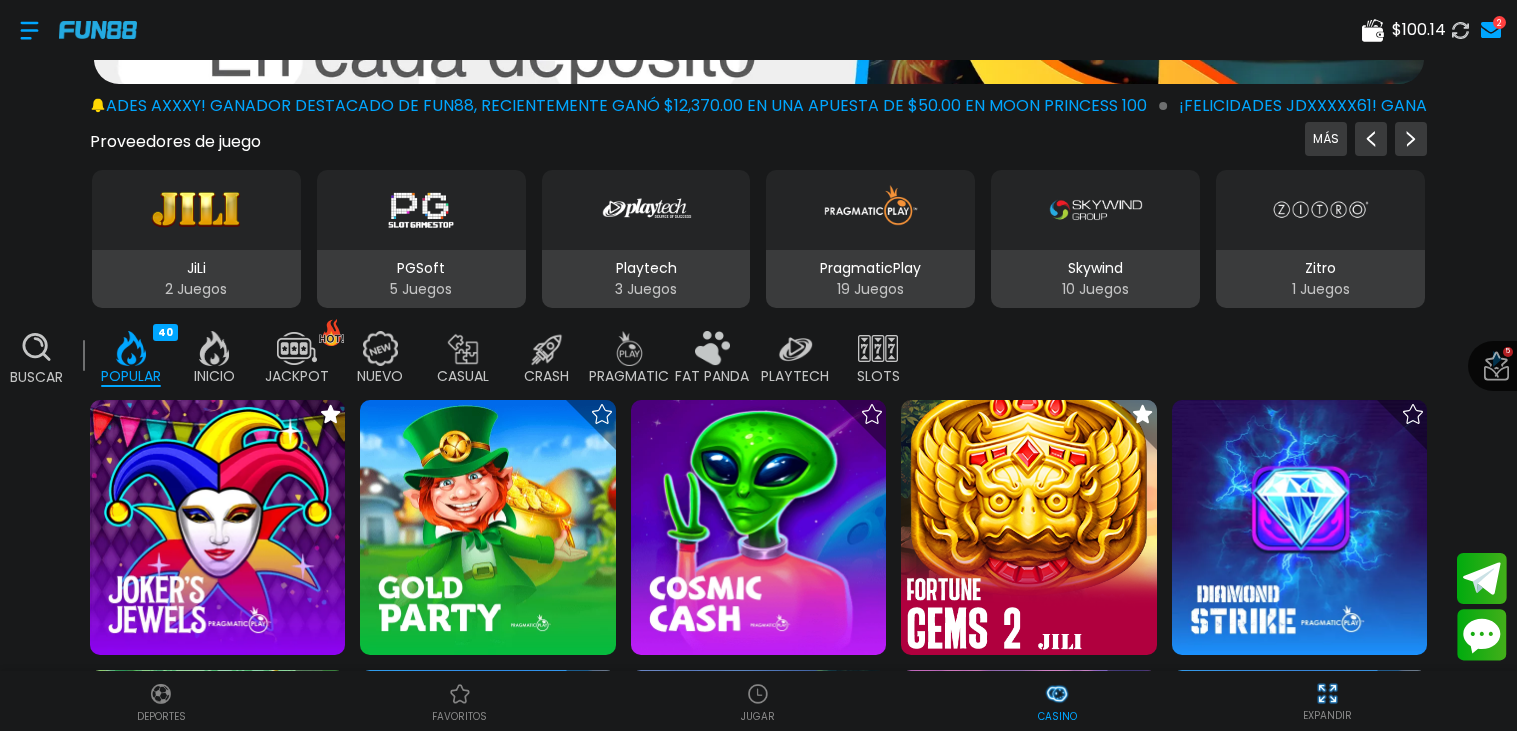 click at bounding box center [1028, 527] 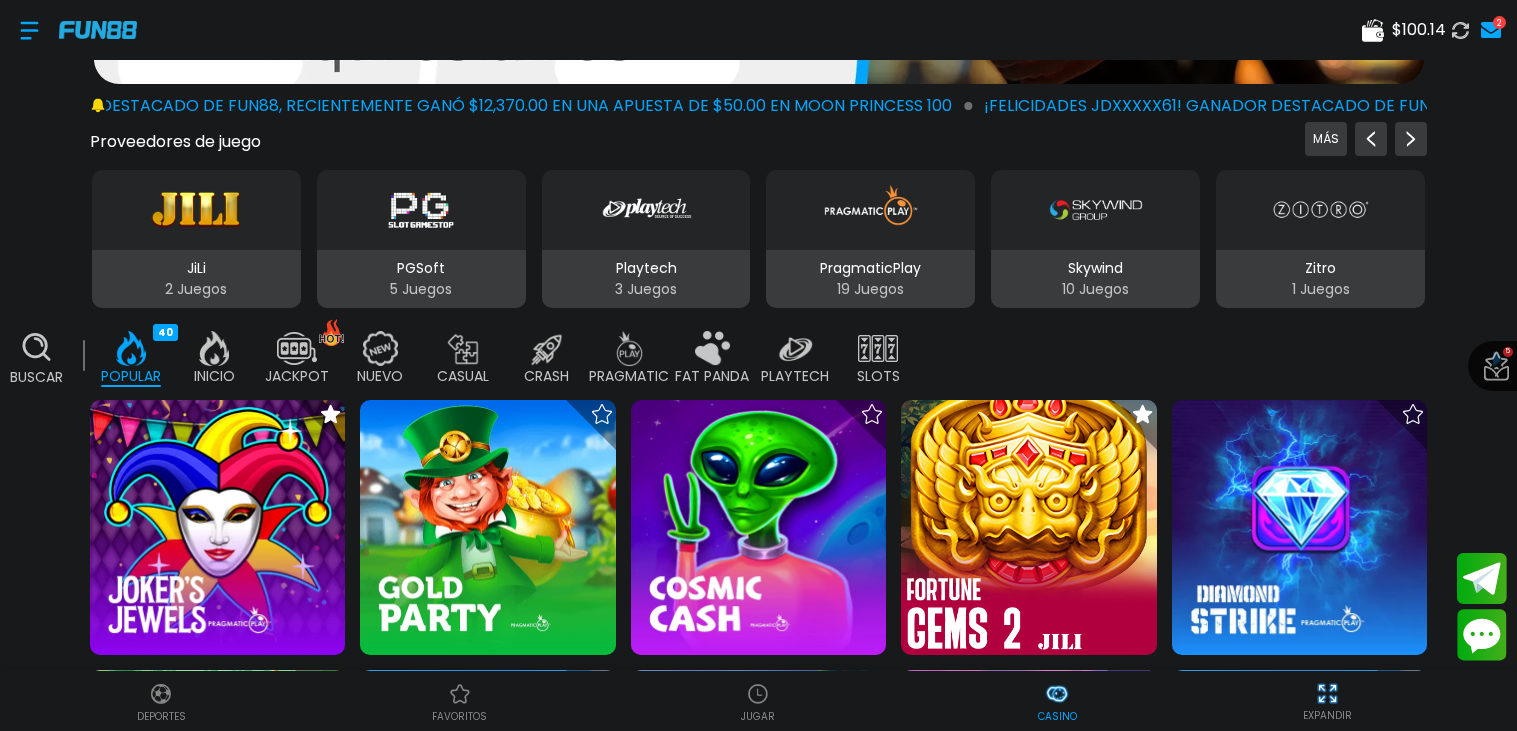 click at bounding box center (758, 1474) 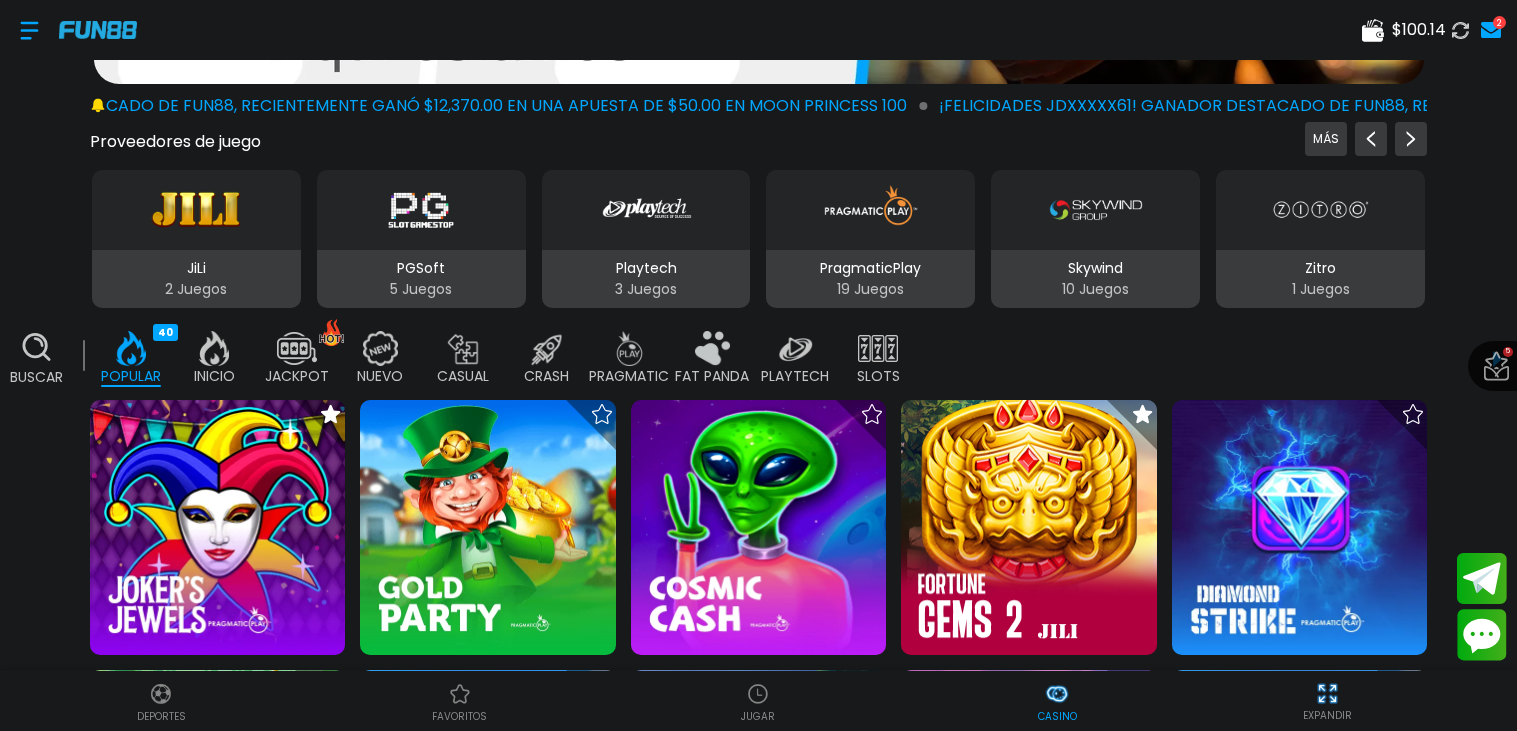 click at bounding box center (1028, 527) 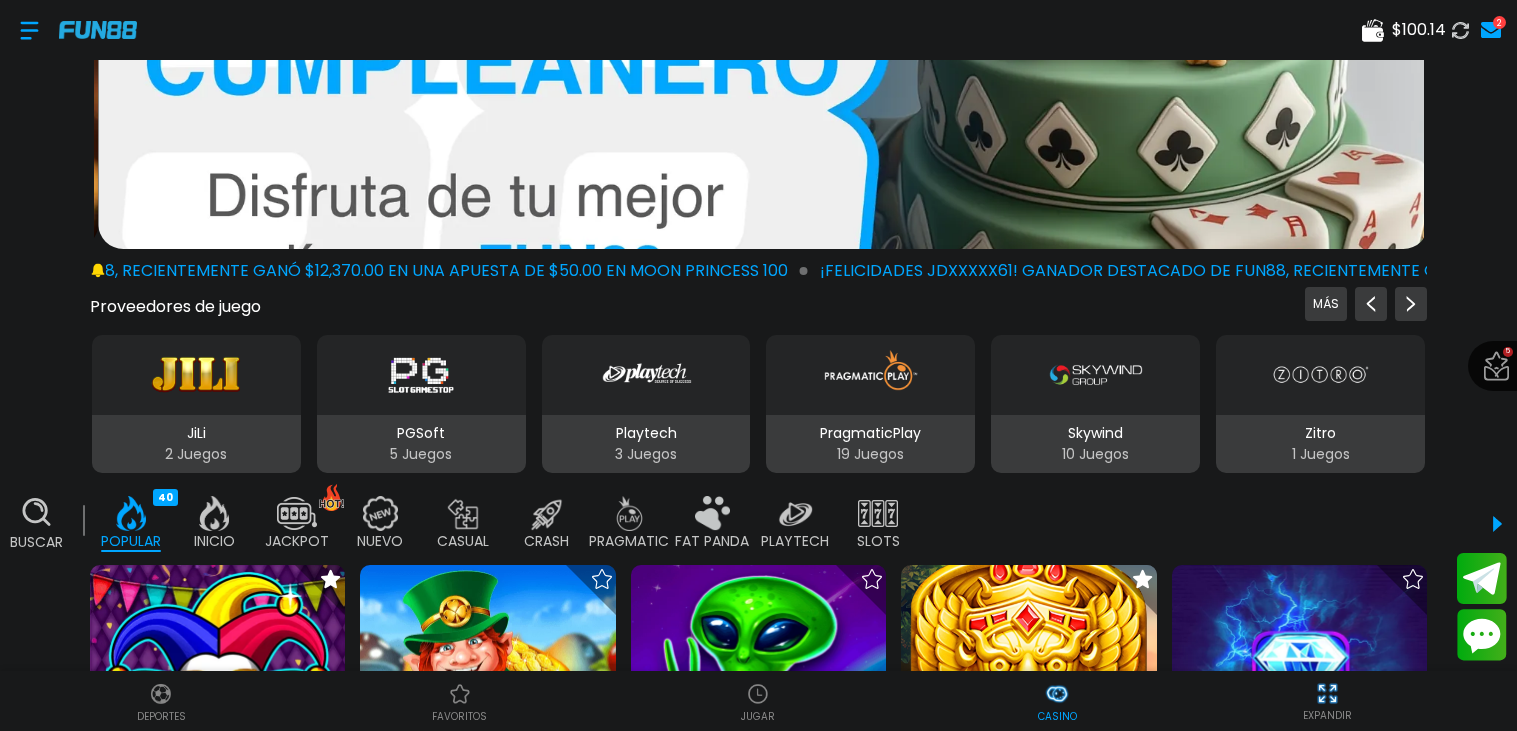 scroll, scrollTop: 0, scrollLeft: 0, axis: both 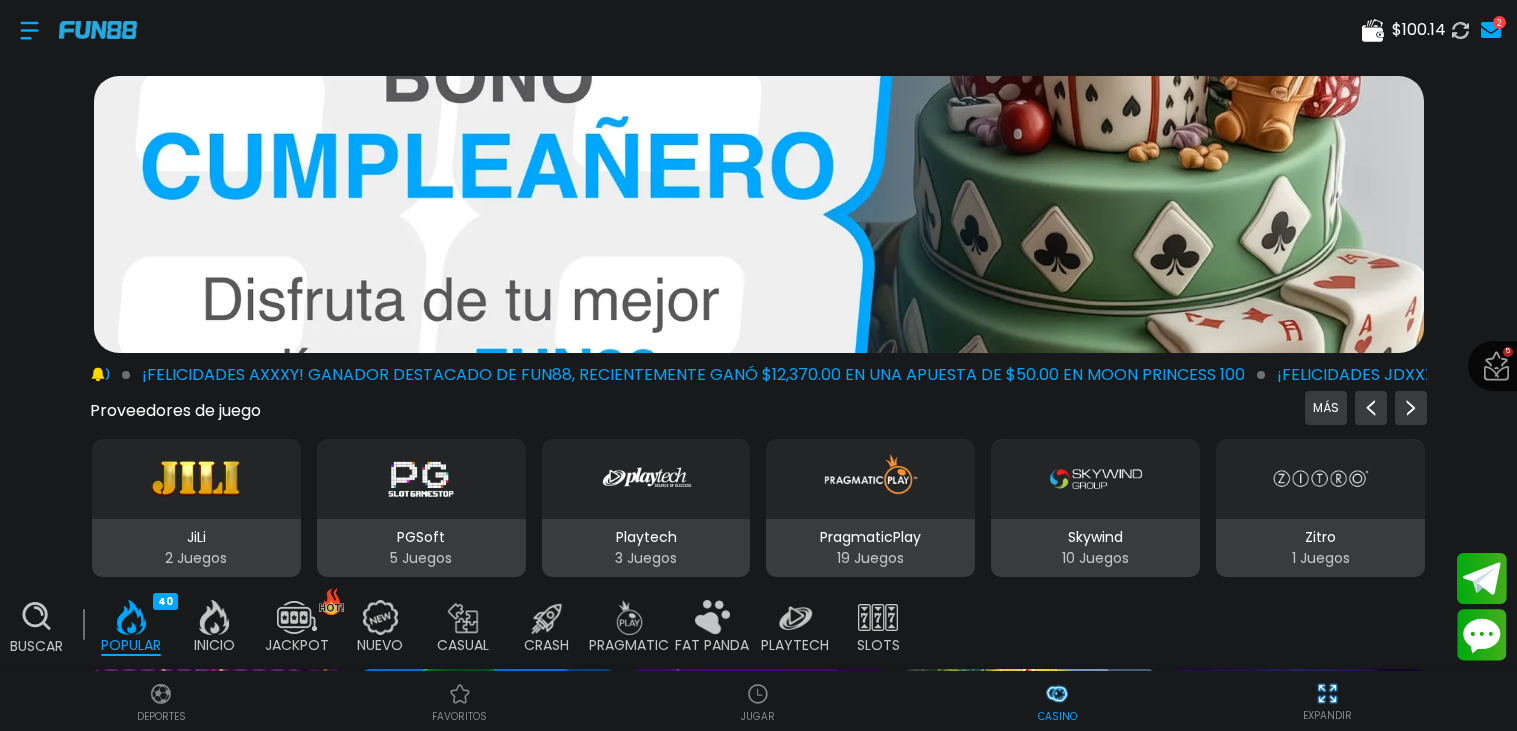 click at bounding box center [488, 796] 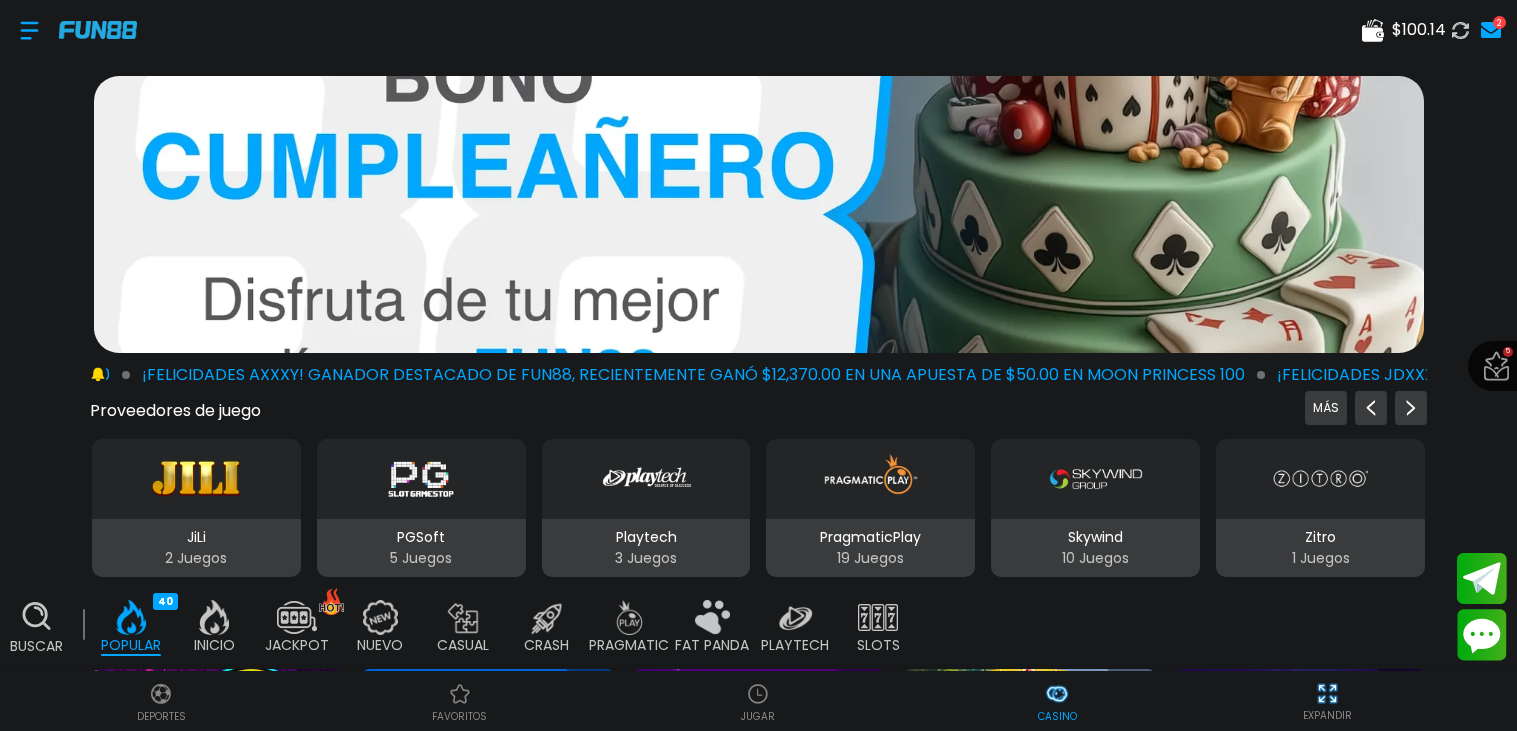 click at bounding box center (320, 694) 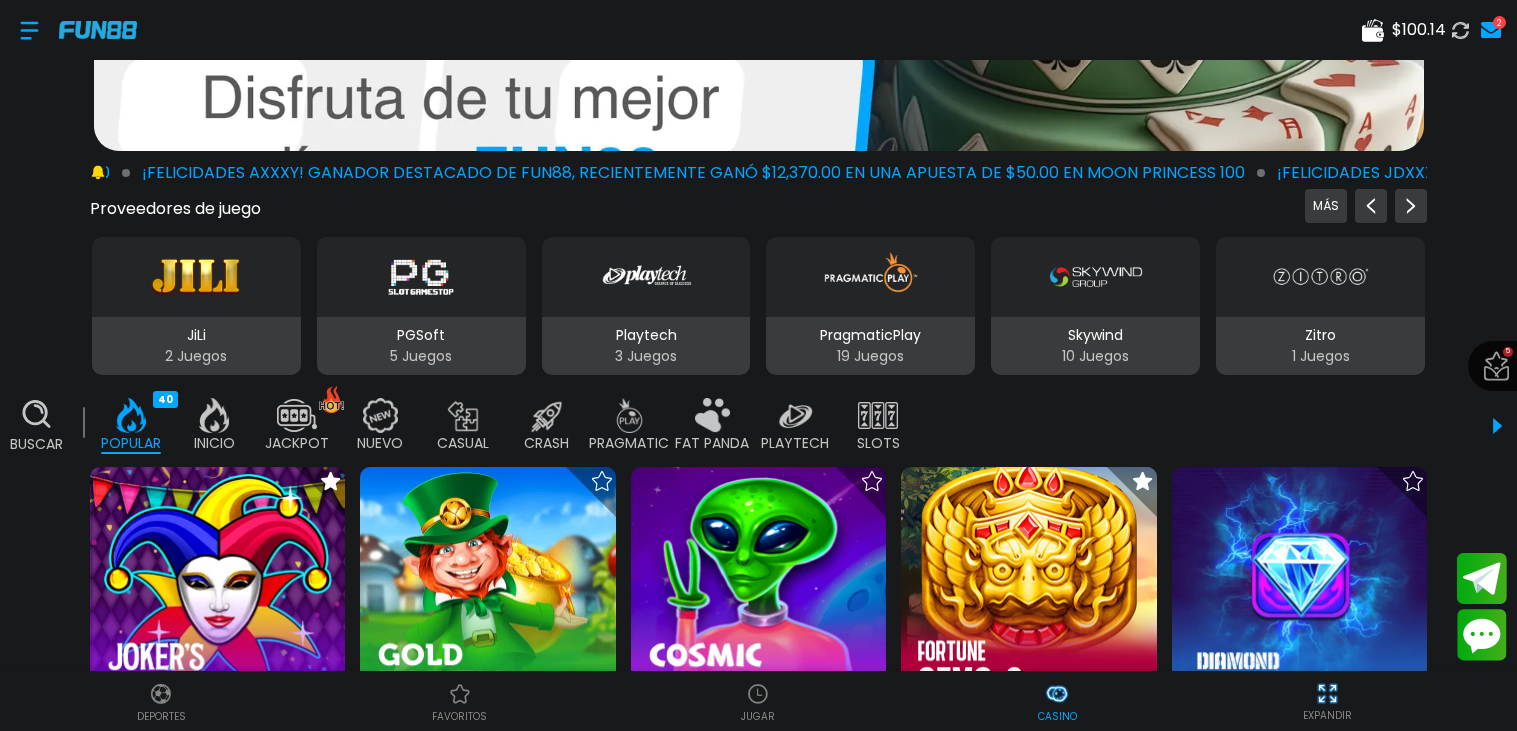 scroll, scrollTop: 426, scrollLeft: 0, axis: vertical 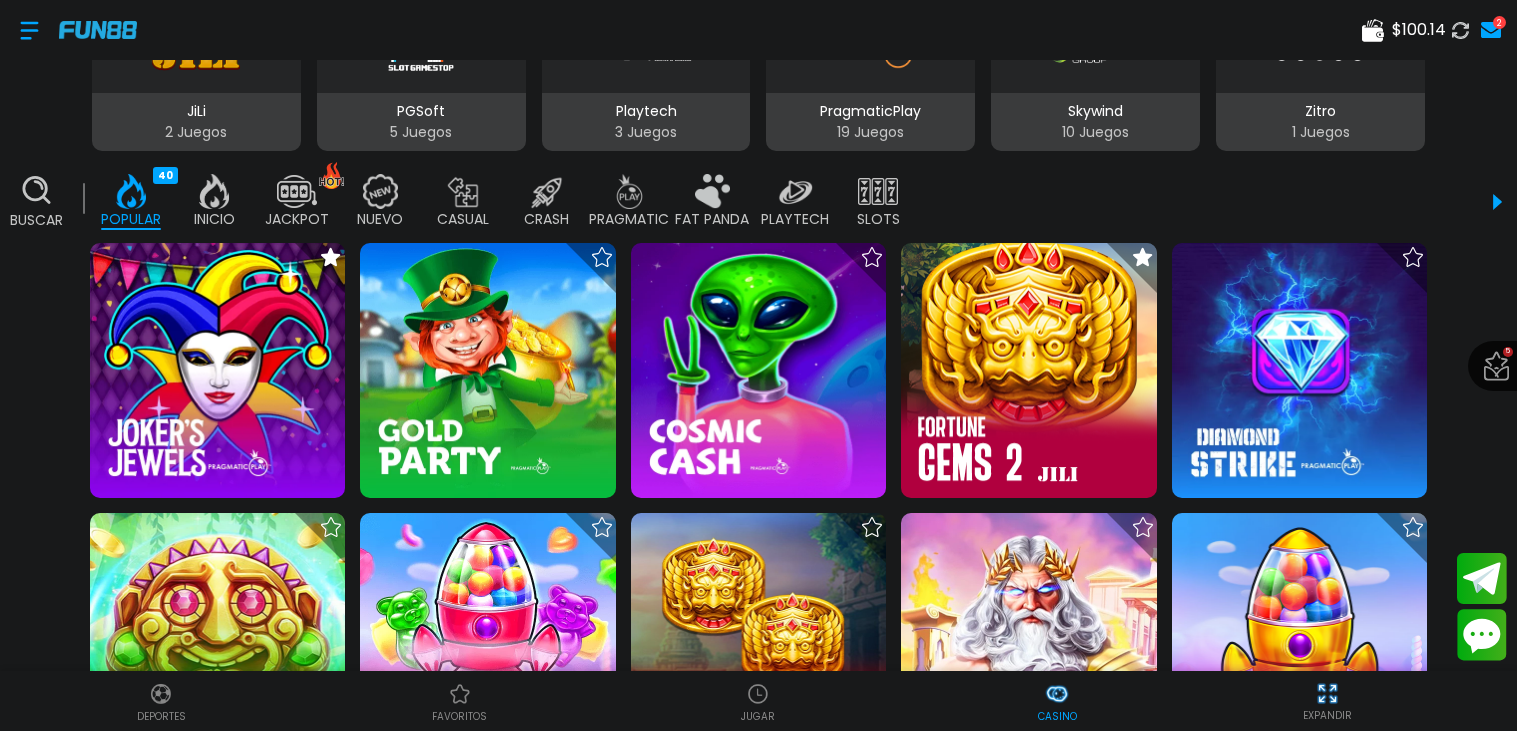 click at bounding box center [1028, 370] 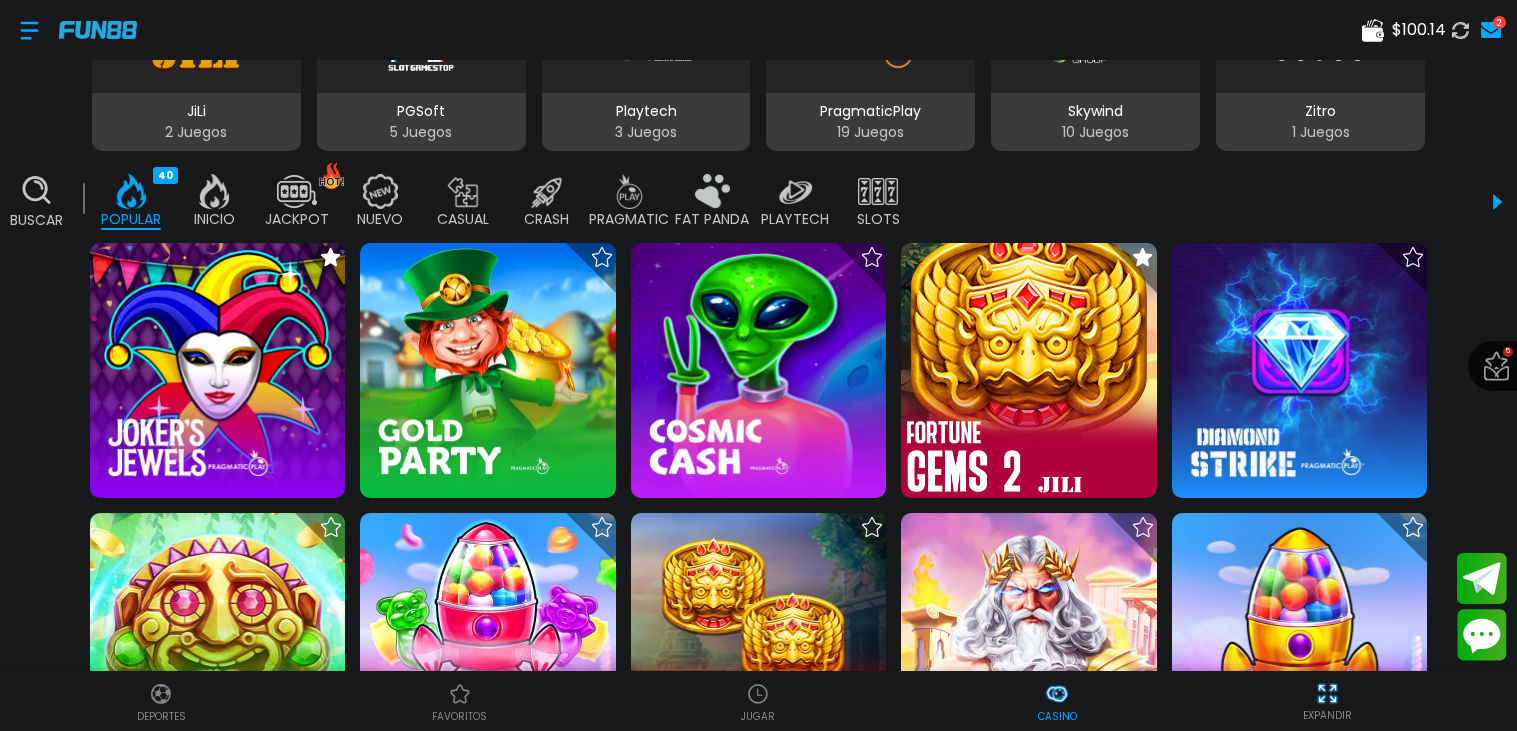 click at bounding box center (1028, 370) 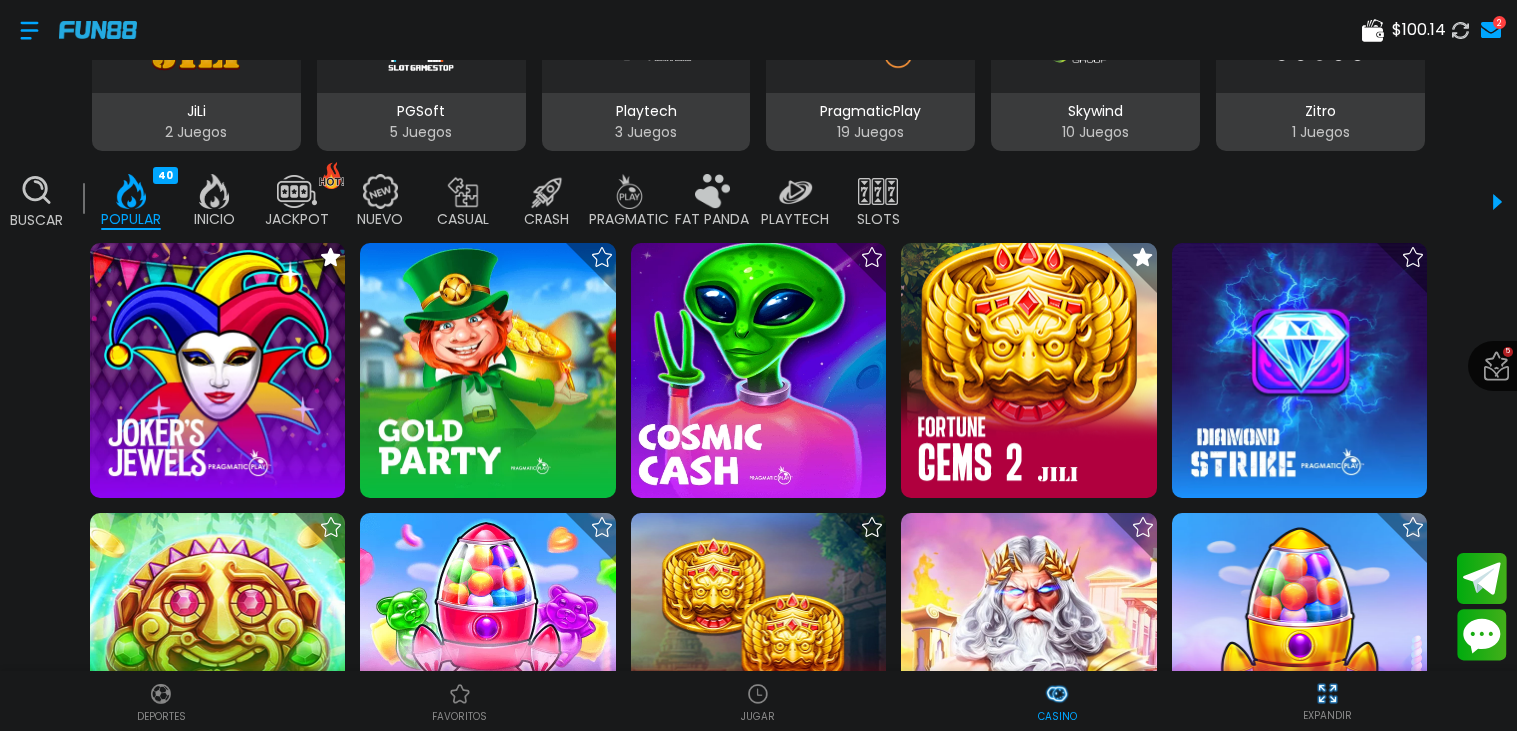 click at bounding box center [758, 370] 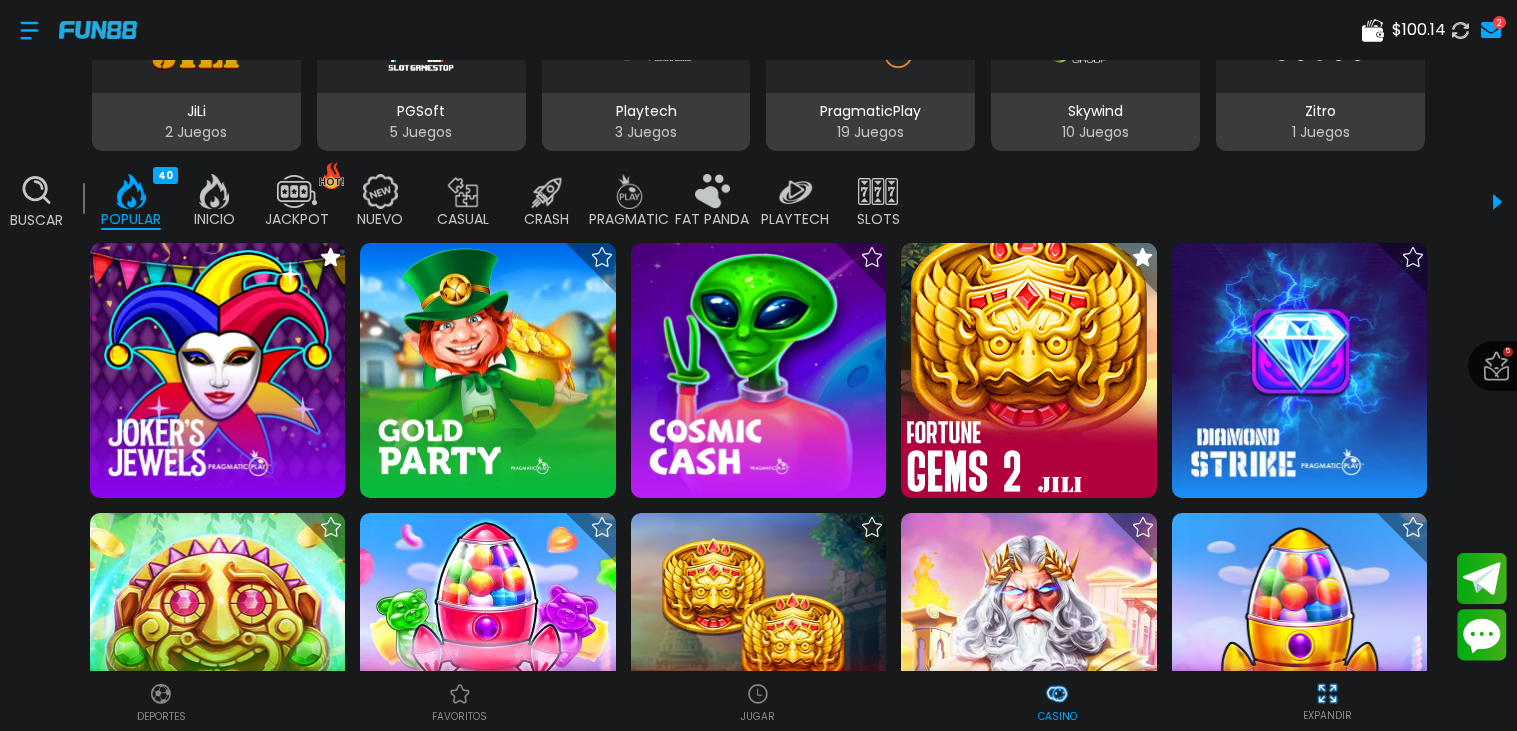 click at bounding box center (1028, 370) 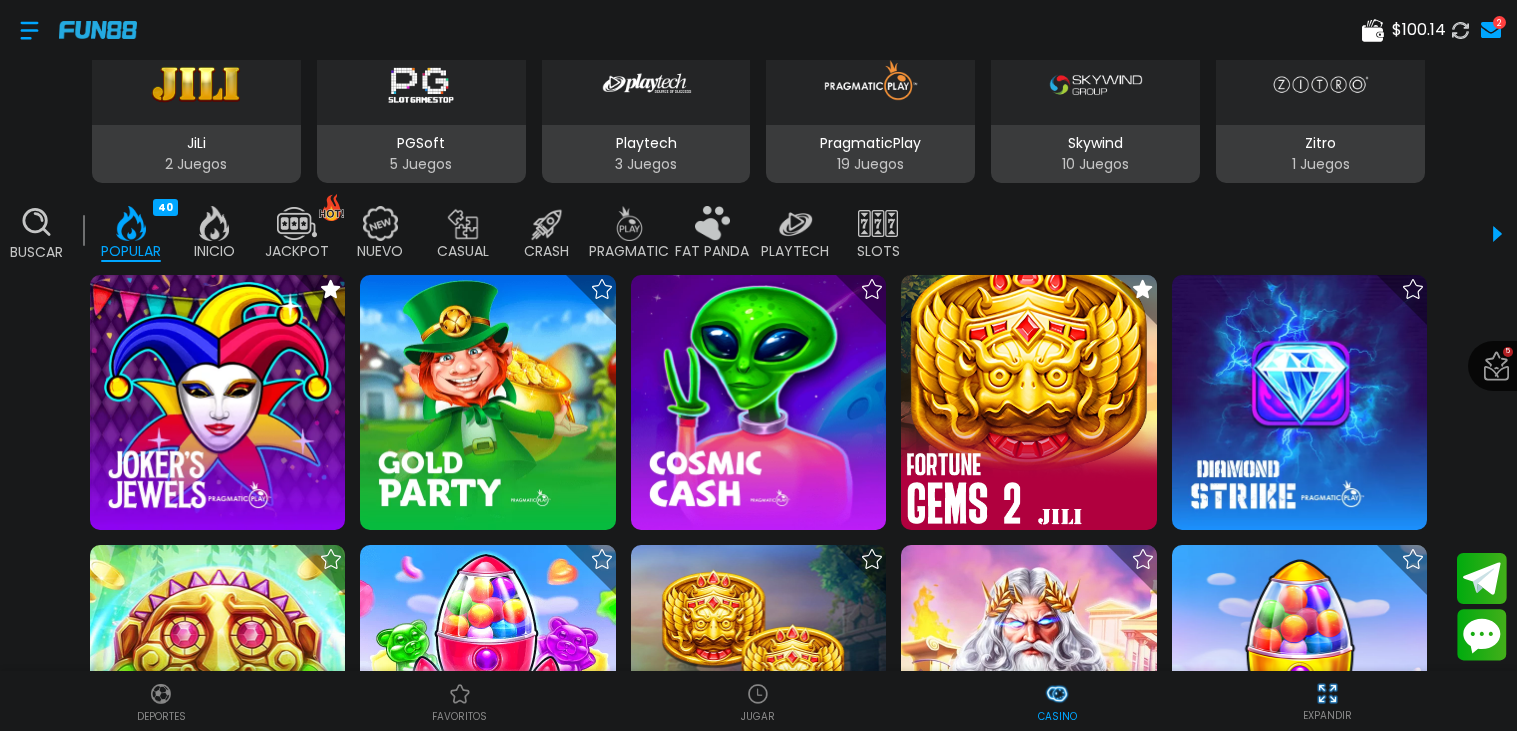 scroll, scrollTop: 386, scrollLeft: 0, axis: vertical 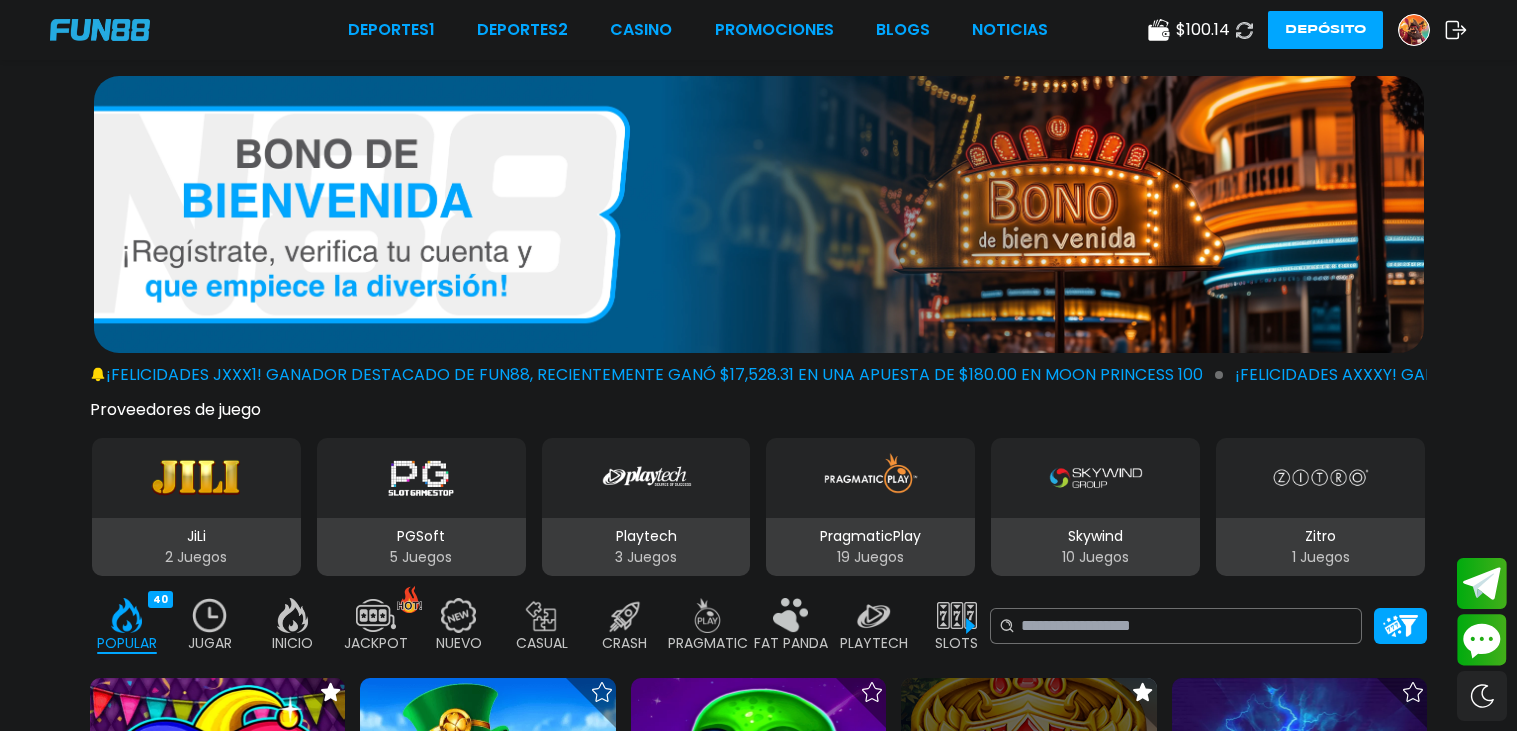 click at bounding box center (1029, 806) 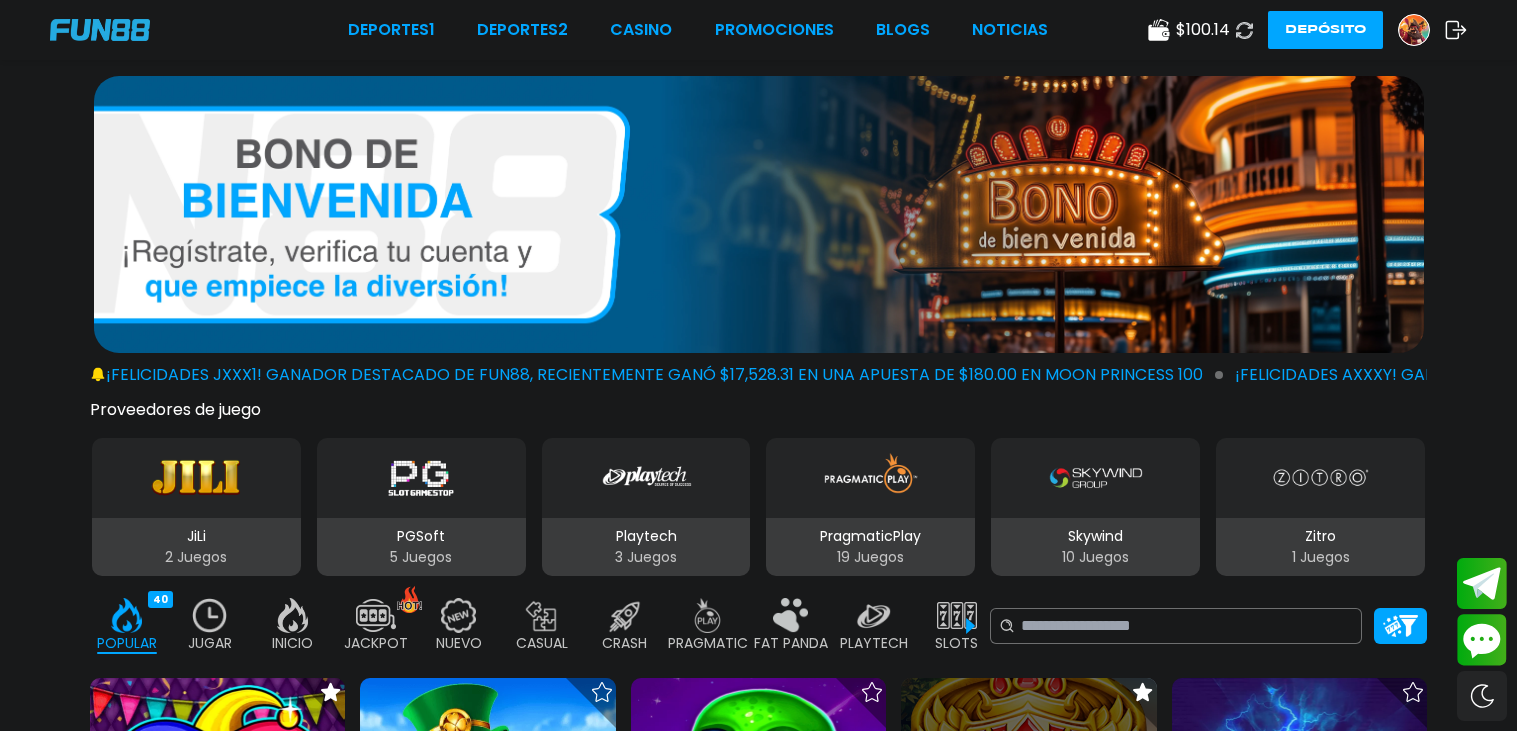 click at bounding box center (1029, 806) 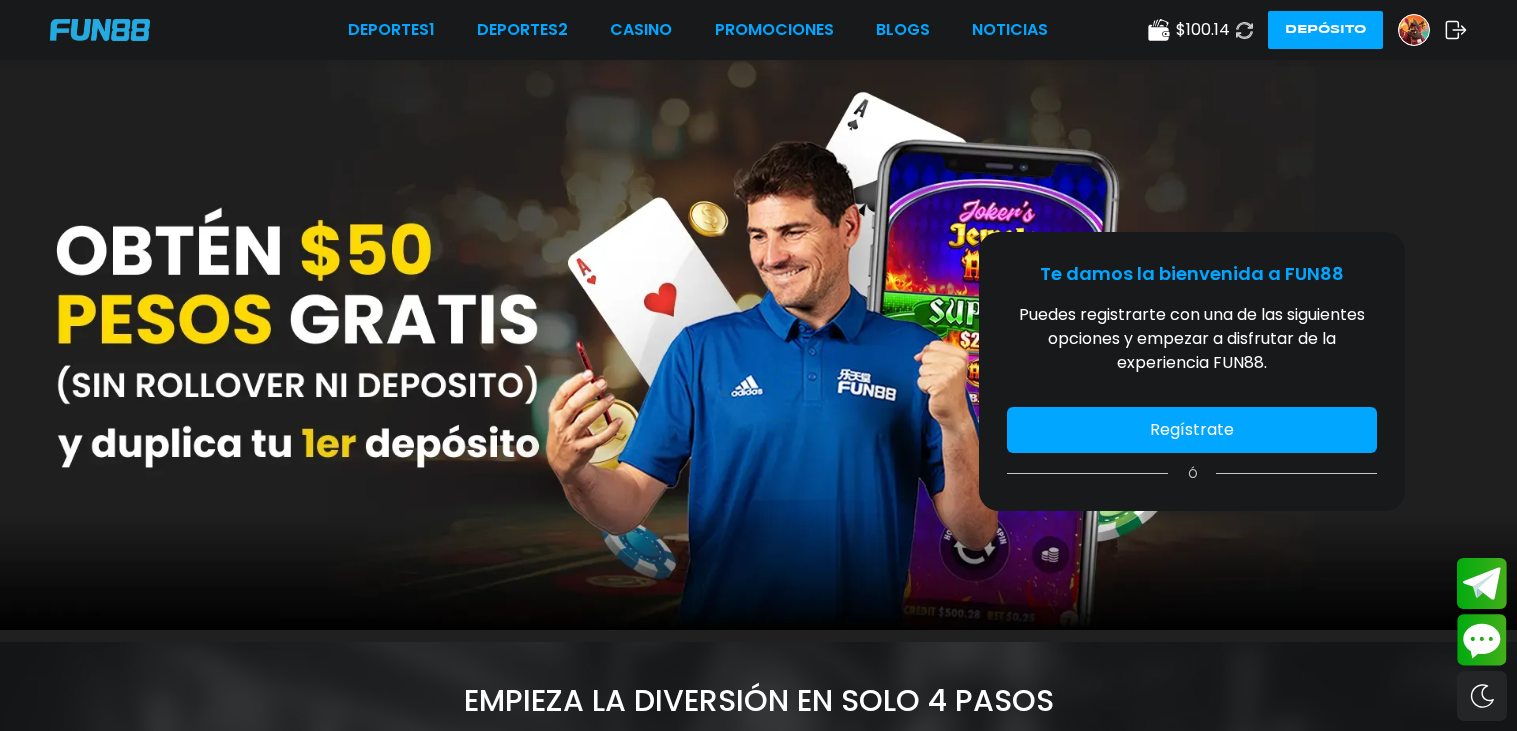 scroll, scrollTop: 0, scrollLeft: 0, axis: both 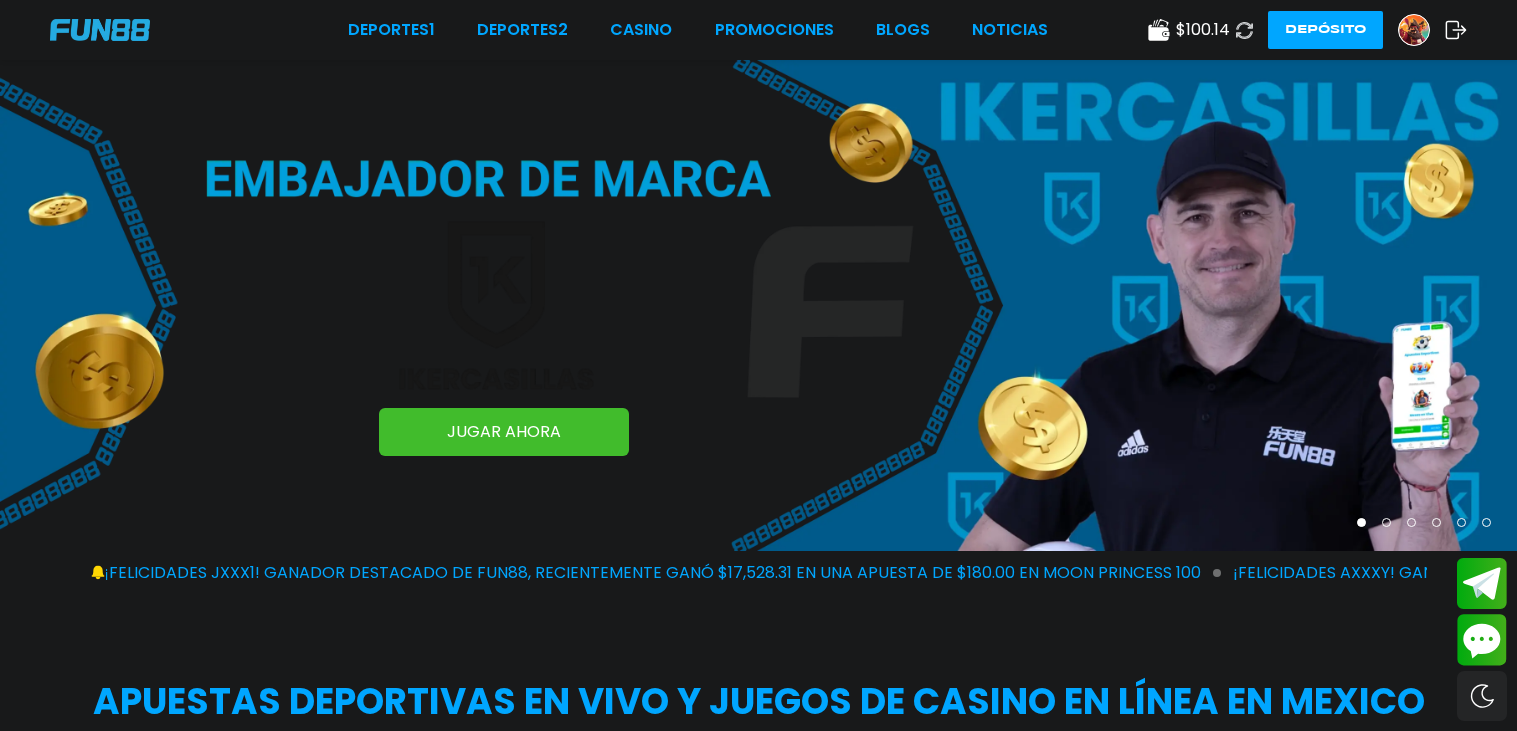 click on "Deportes  1 Deportes  2 CASINO Promociones BLOGS NOTICIAS $ 100.14 Depósito" at bounding box center (758, 30) 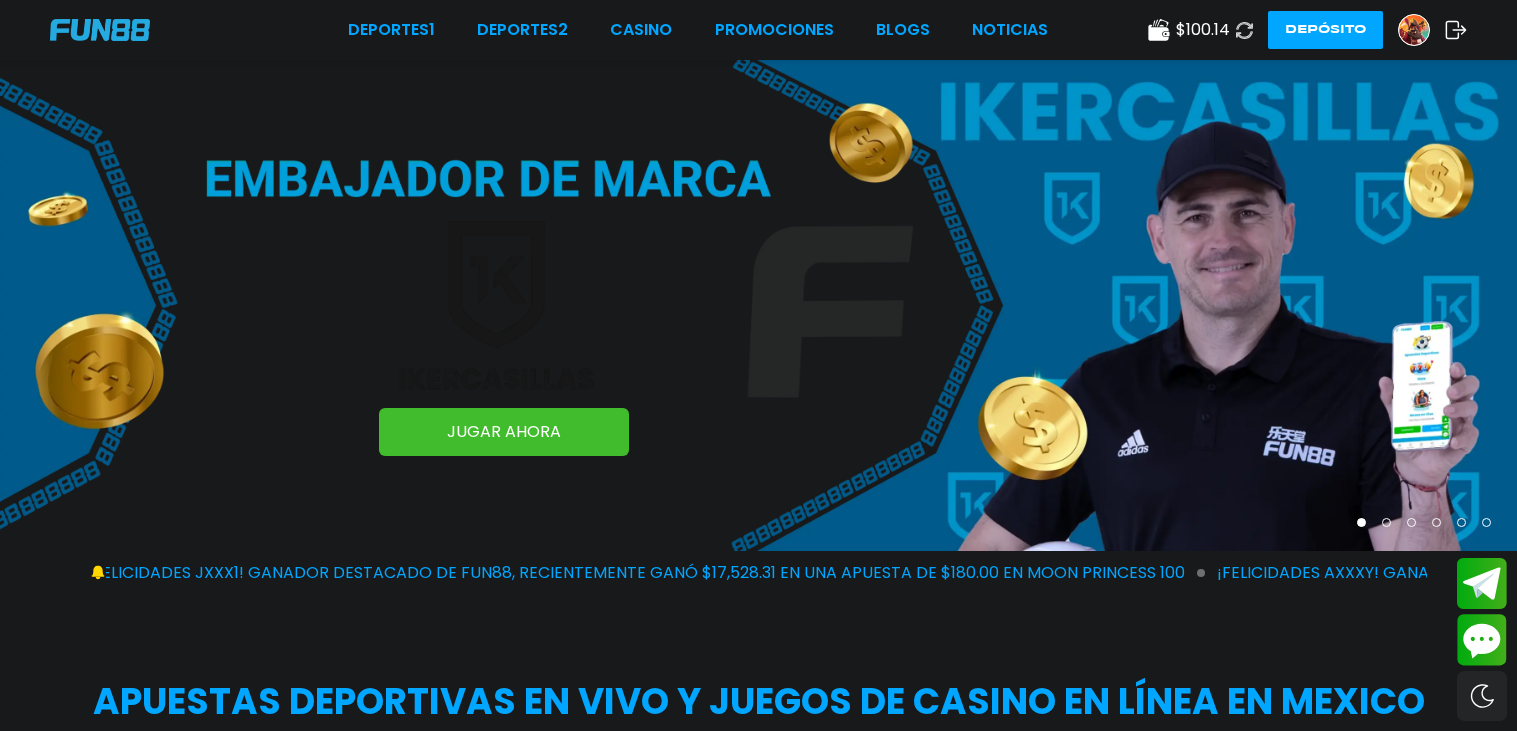click on "Deportes  1 Deportes  2 CASINO Promociones BLOGS NOTICIAS $ 100.14 Depósito" at bounding box center (758, 30) 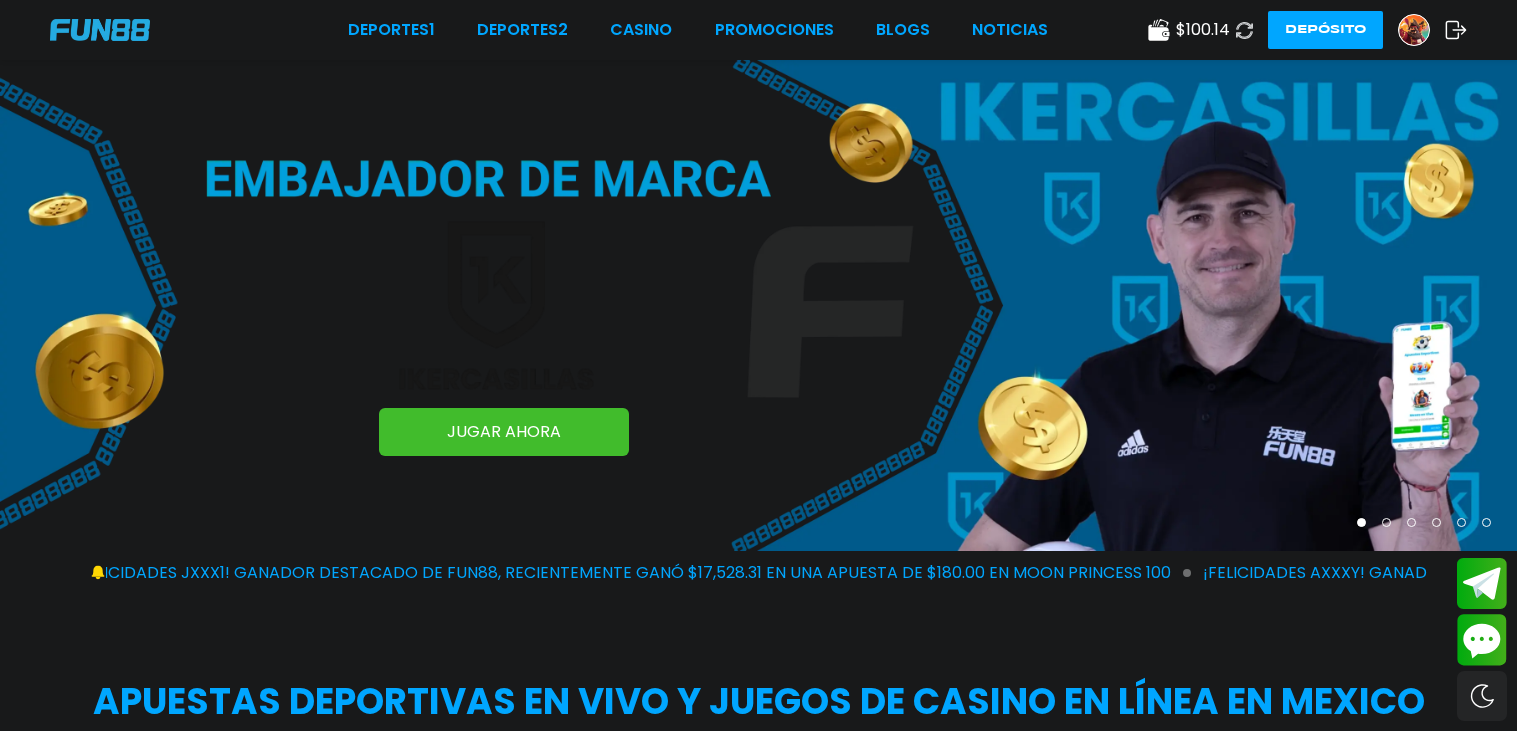 click on "Deportes  1 Deportes  2 CASINO Promociones BLOGS NOTICIAS $ 100.14 Depósito" at bounding box center (758, 30) 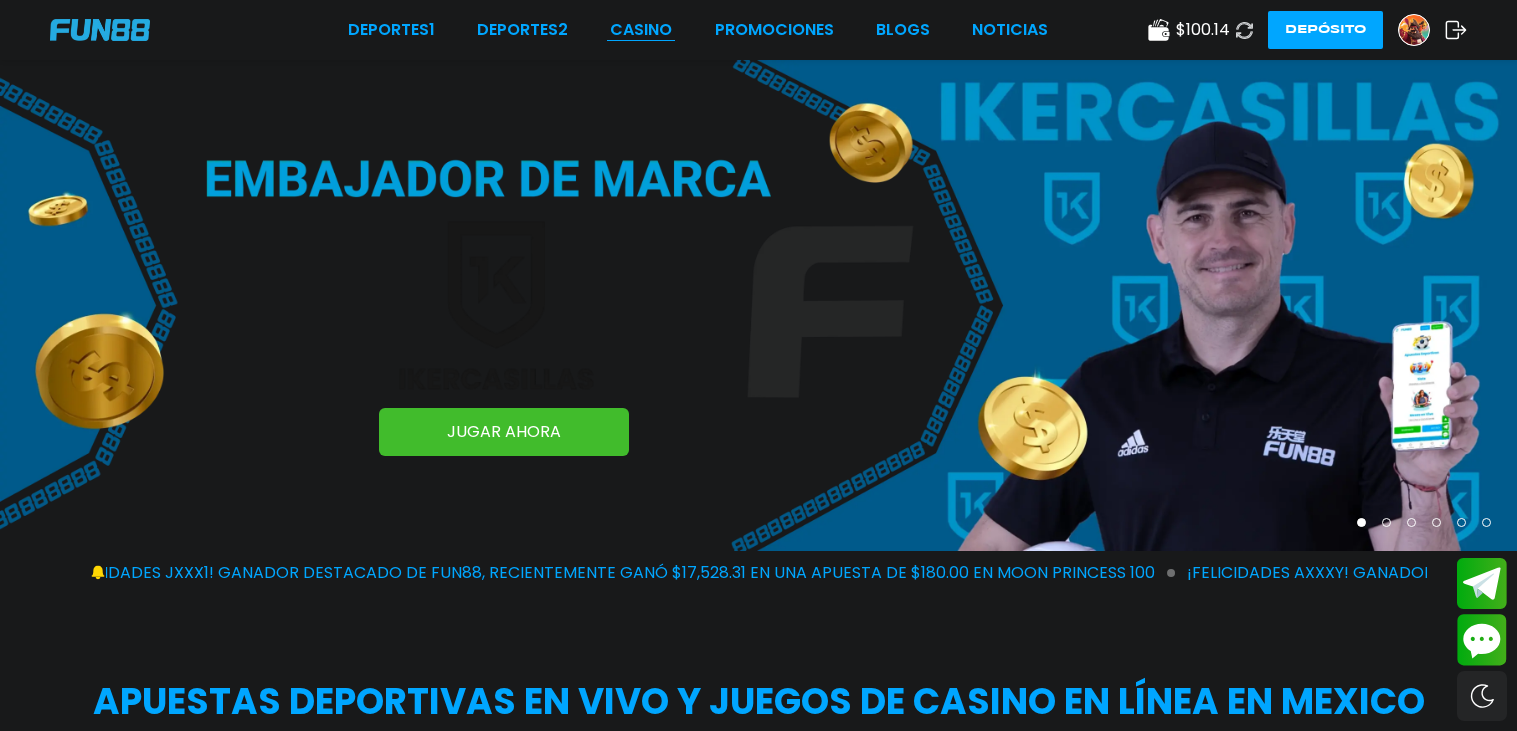 click on "CASINO" at bounding box center (641, 30) 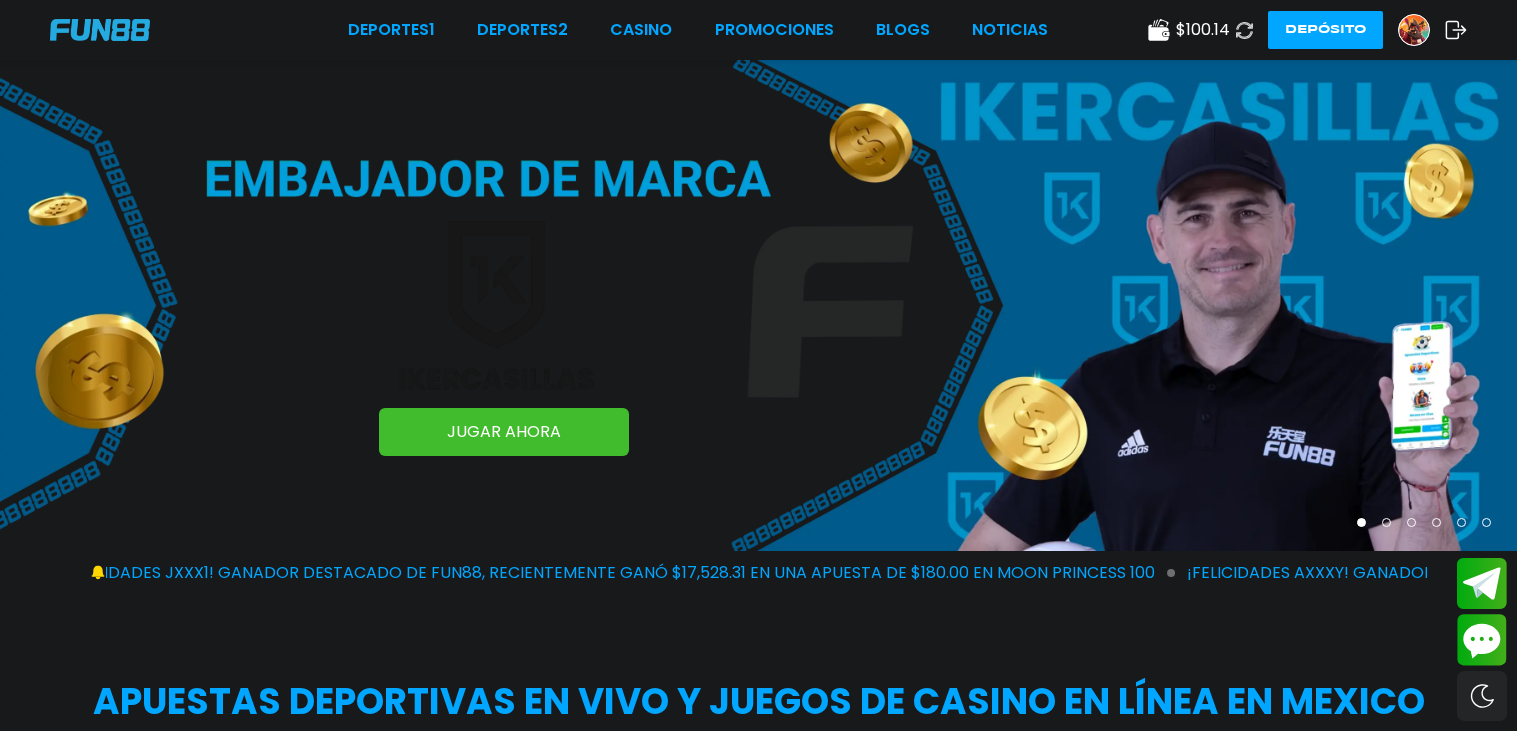 click on "Deportes  1 Deportes  2 CASINO Promociones BLOGS NOTICIAS $ 100.14 Depósito JUGAR AHORA JUGAR AHORA JUGAR AHORA JUGAR AHORA JUGAR AHORA JUGAR AHORA ¡FELICIDADES [USERNAME]! GANADOR DESTACADO DE FUN88, RECIENTEMENTE GANÓ $17,528.31 EN UNA APUESTA DE $180.00 EN Moon Princess 100 ¡FELICIDADES [USERNAME]! GANADOR DESTACADO DE FUN88, RECIENTEMENTE GANÓ $12,370.00 EN UNA APUESTA DE $50.00 EN Moon Princess 100 ¡FELICIDADES [USERNAME]! GANADOR DESTACADO DE FUN88, RECIENTEMENTE GANÓ $17,528.31 EN UNA APUESTA DE $180.00 EN Gates of Olympus Super Scatter Apuestas deportivas en vivo y juegos de casino en línea en Mexico Apuestas Deportivas Slots Mesas en Vivo JUGAR AHORA ¿POR QUÉ JUGAR JUEGOS DE CASINO CON FUN88? +15 Años de Experiencia Lideres en Latino America Programa de Lealtad Cashback y muchos otros beneficios Nuestros Ganadores Celebramos con ellos Atención al cliente 24/7 Fácil, rápido y seguro Tus pagos en 20 Minutos Nuestros Ganadores   [USERNAME]" at bounding box center (758, 2959) 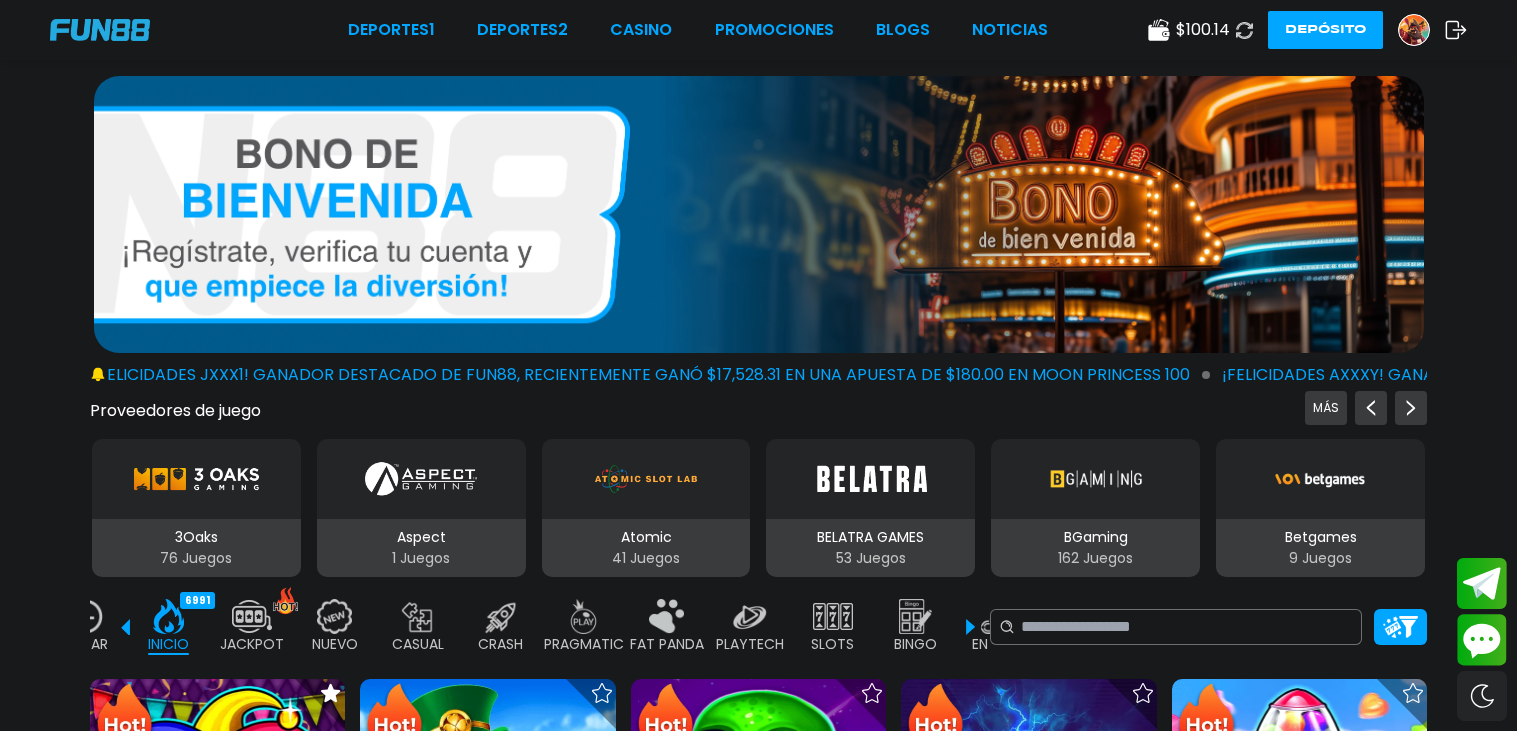 scroll, scrollTop: 0, scrollLeft: 283, axis: horizontal 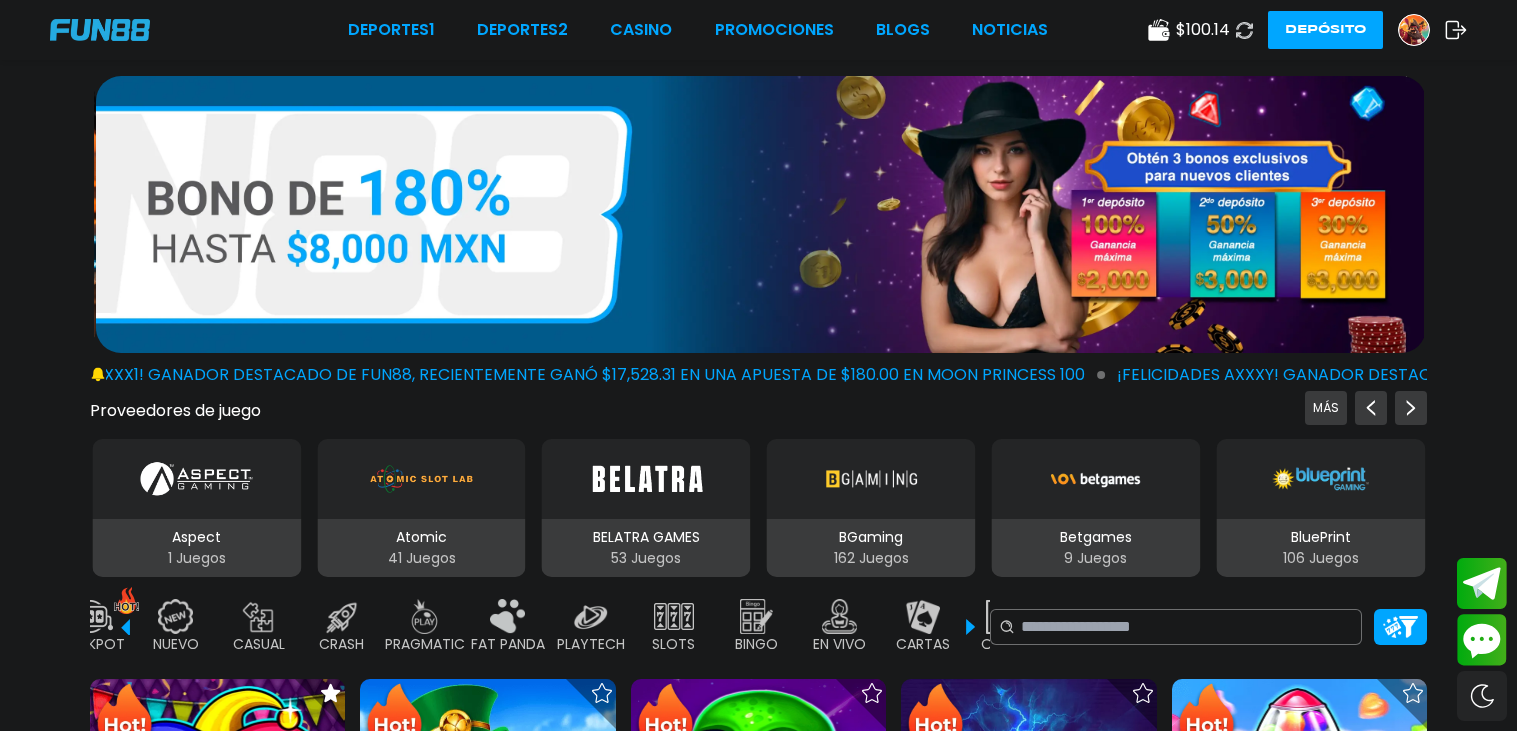 click at bounding box center [757, 616] 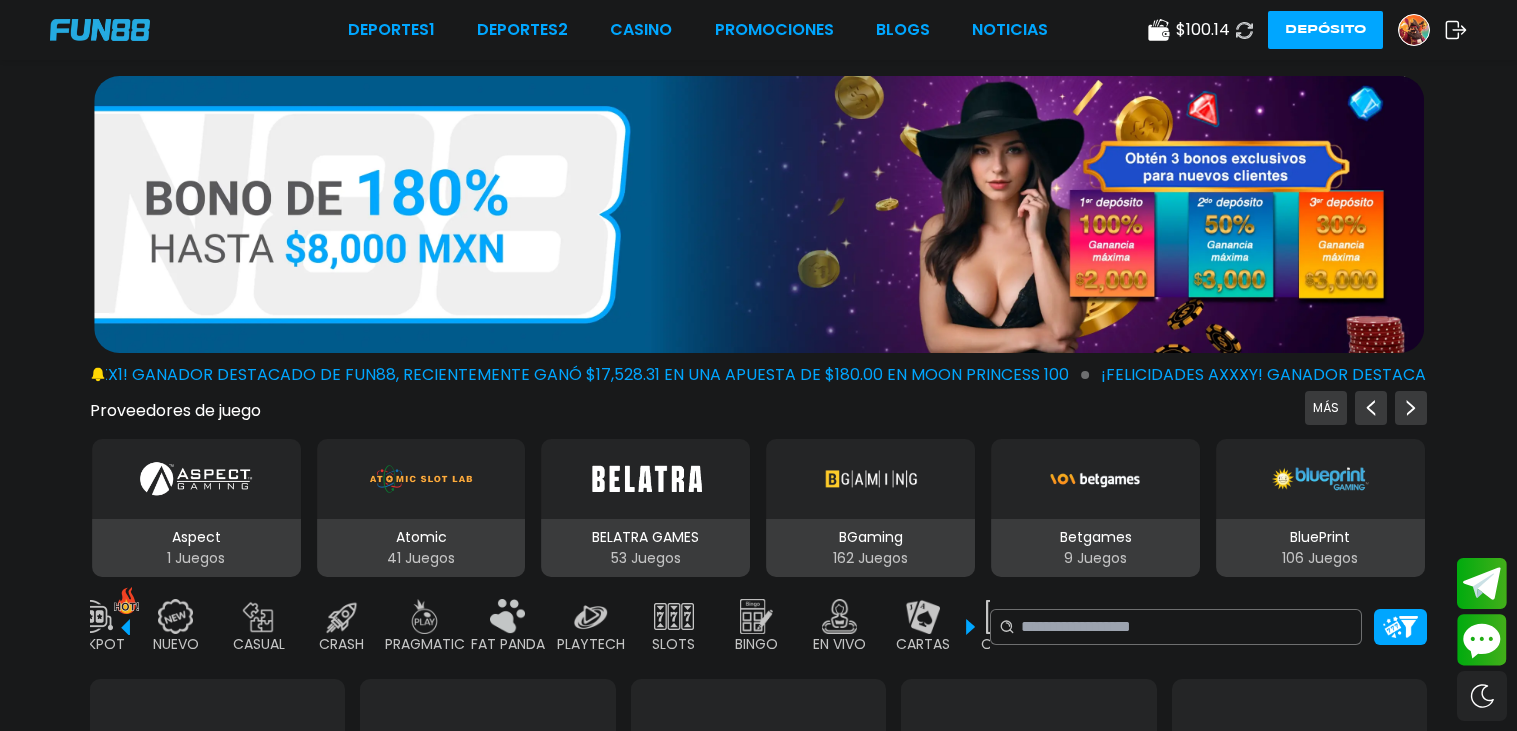 click at bounding box center (757, 616) 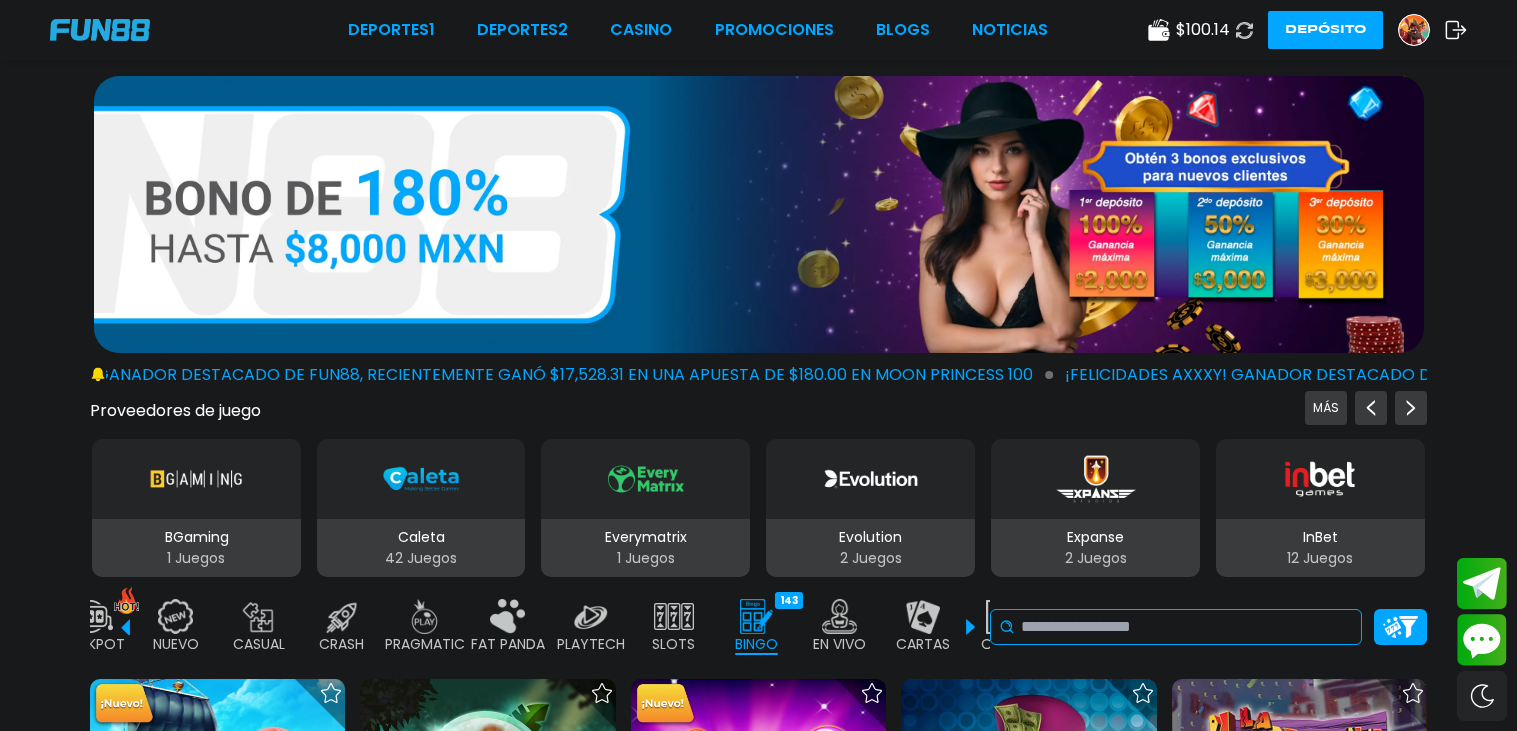 click at bounding box center (1187, 627) 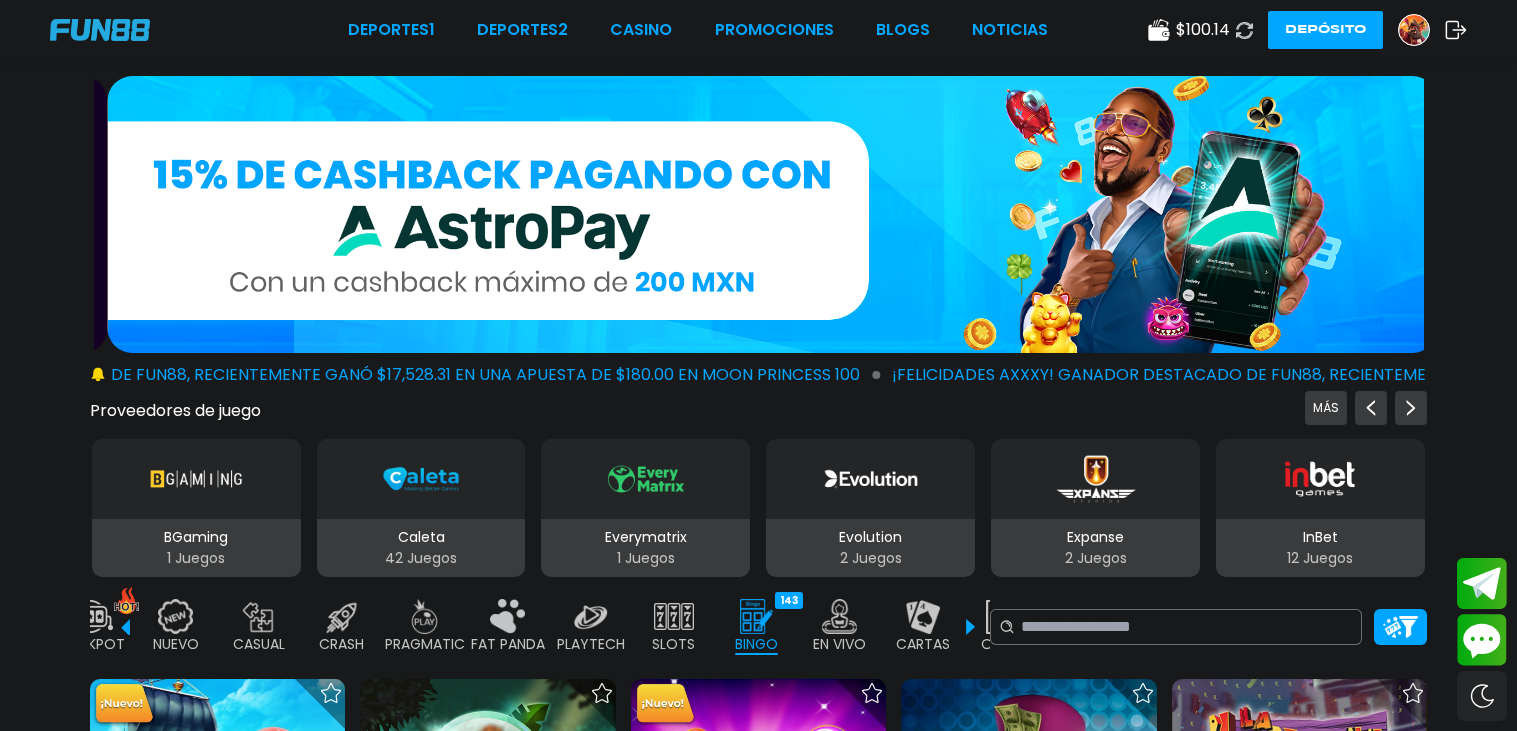 click on "BINGO" at bounding box center (756, 644) 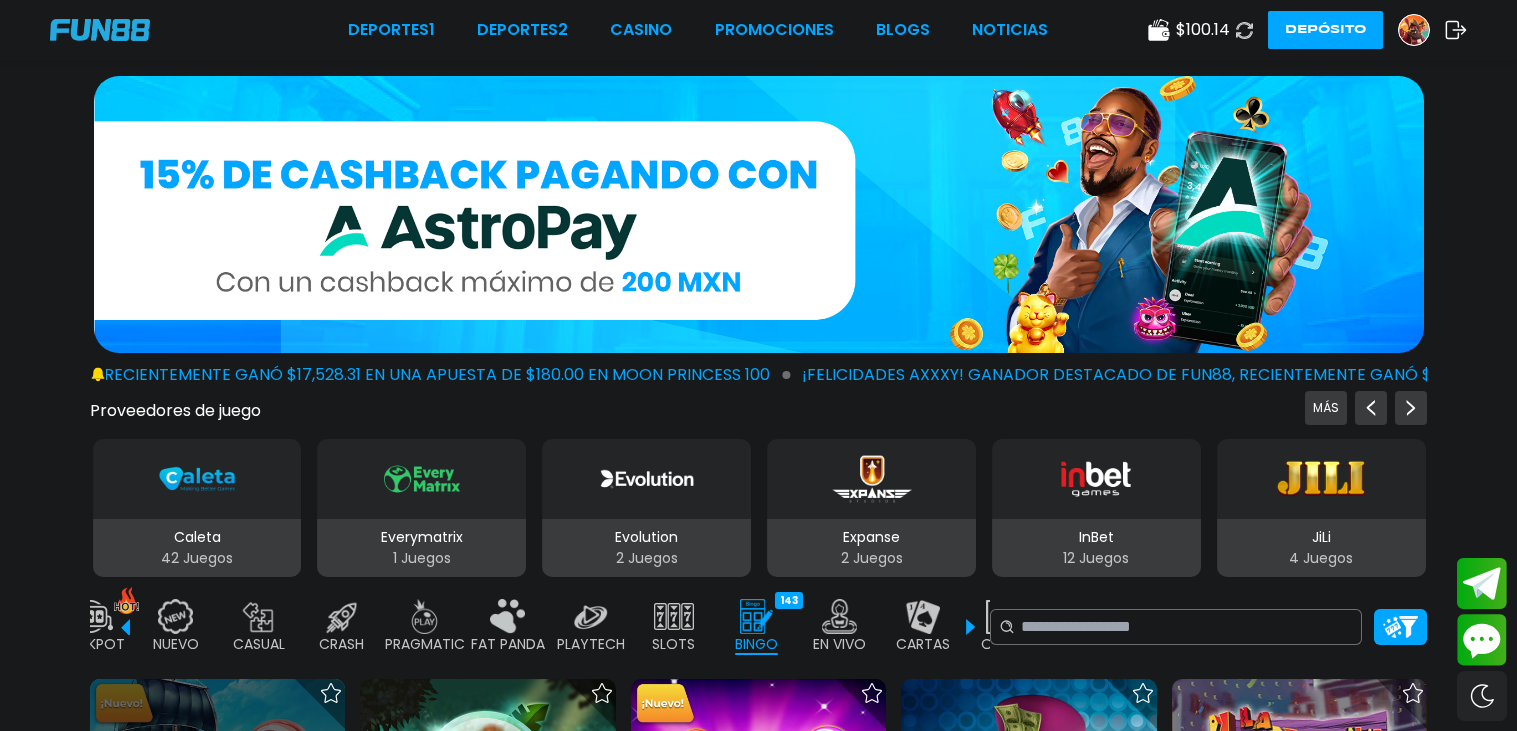 click at bounding box center (218, 807) 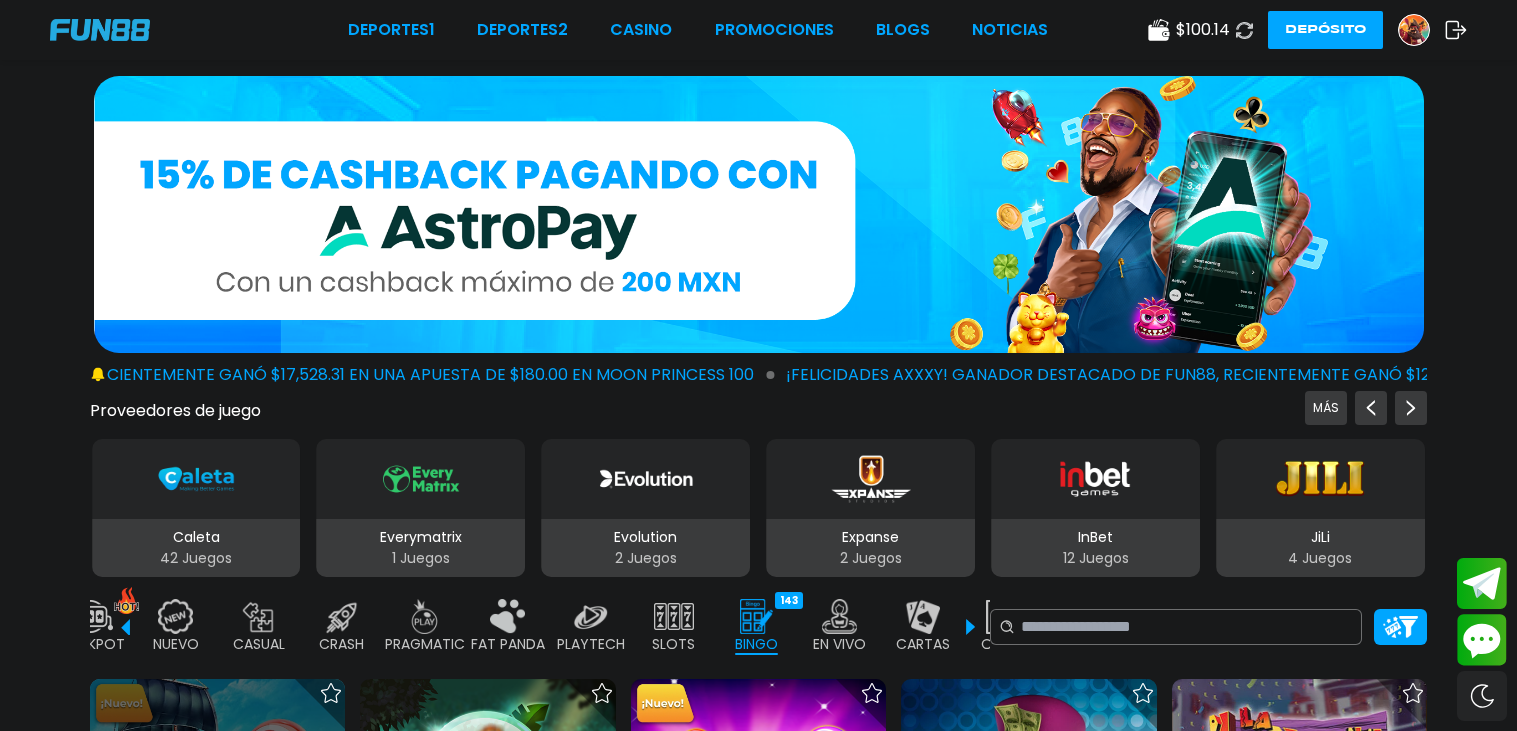 click at bounding box center [218, 807] 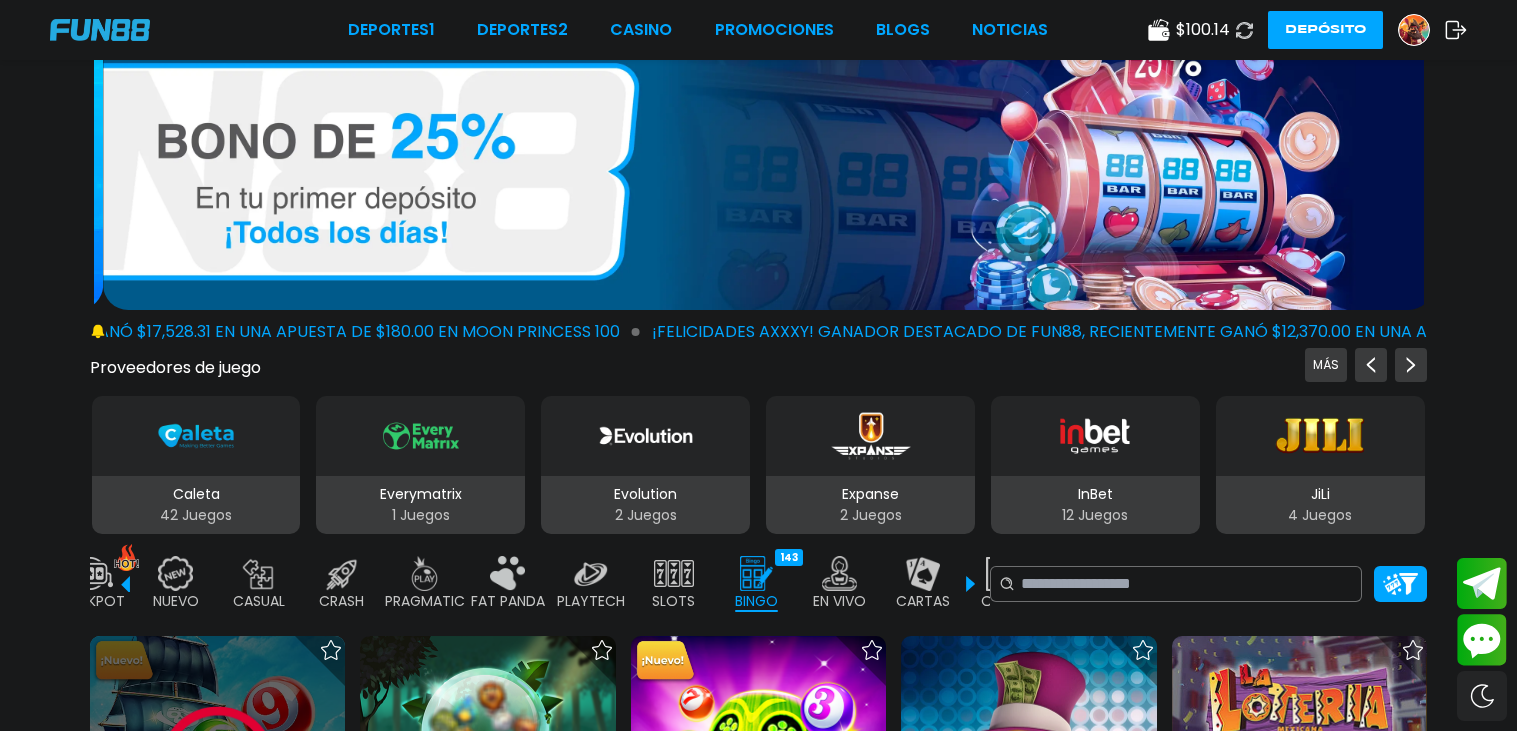 click at bounding box center [218, 764] 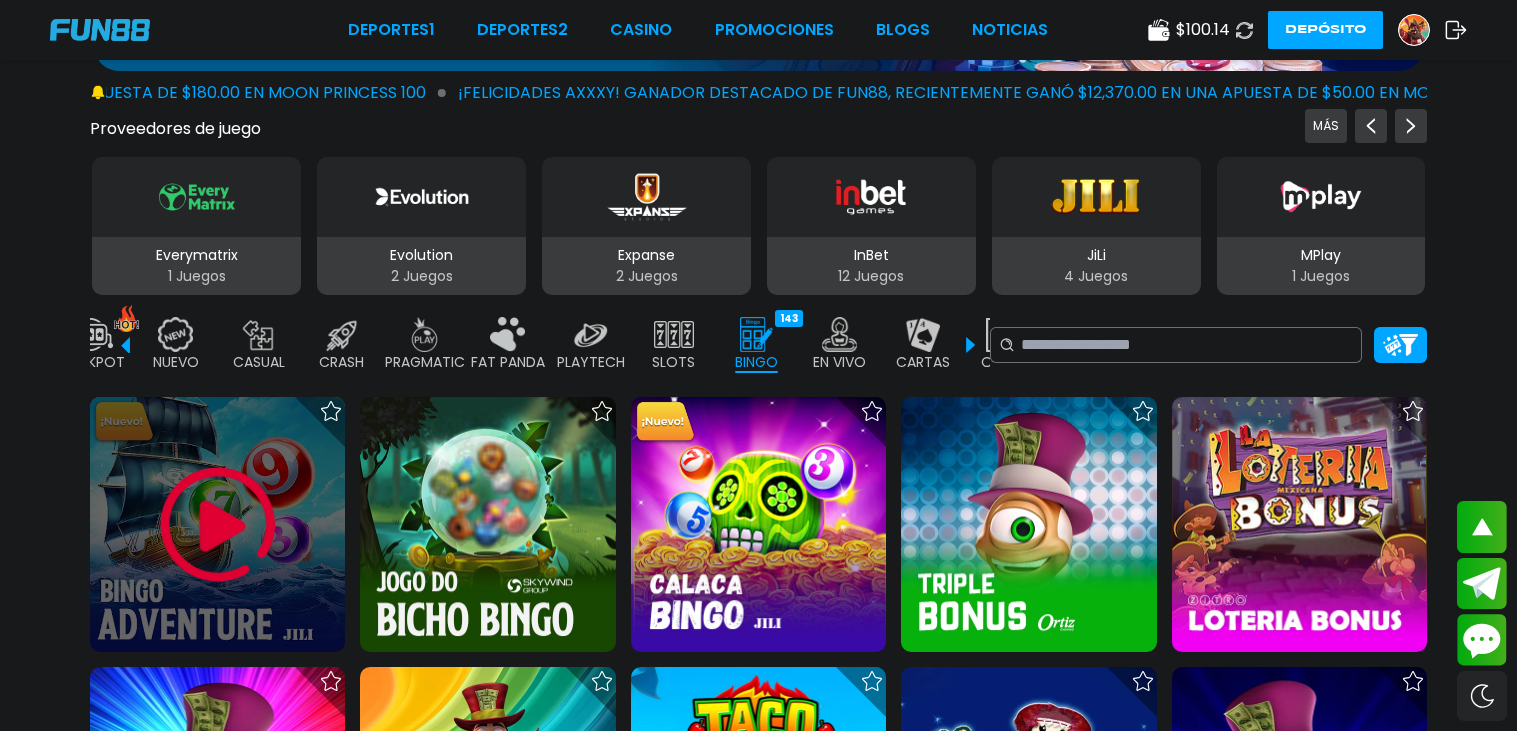 scroll, scrollTop: 302, scrollLeft: 0, axis: vertical 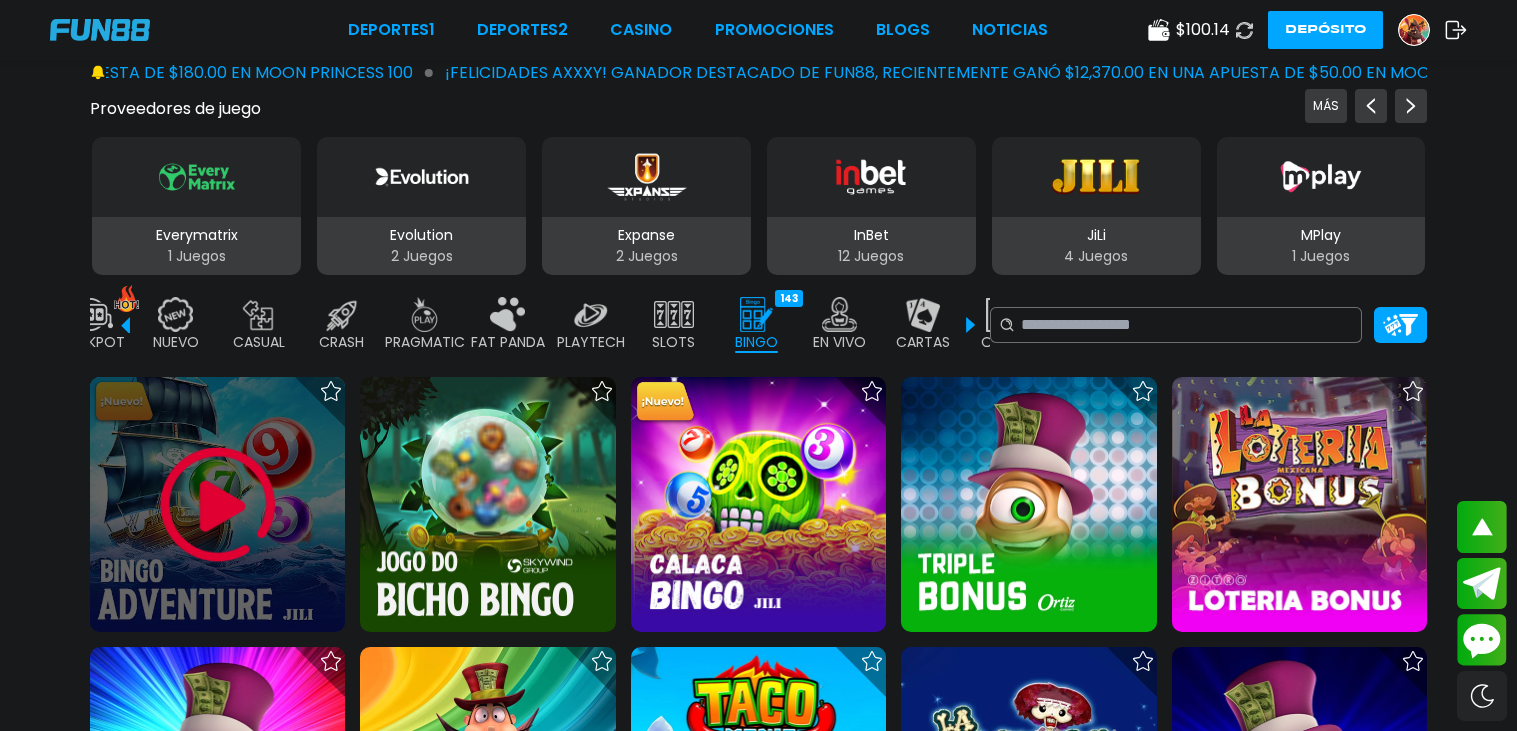 click at bounding box center (218, 505) 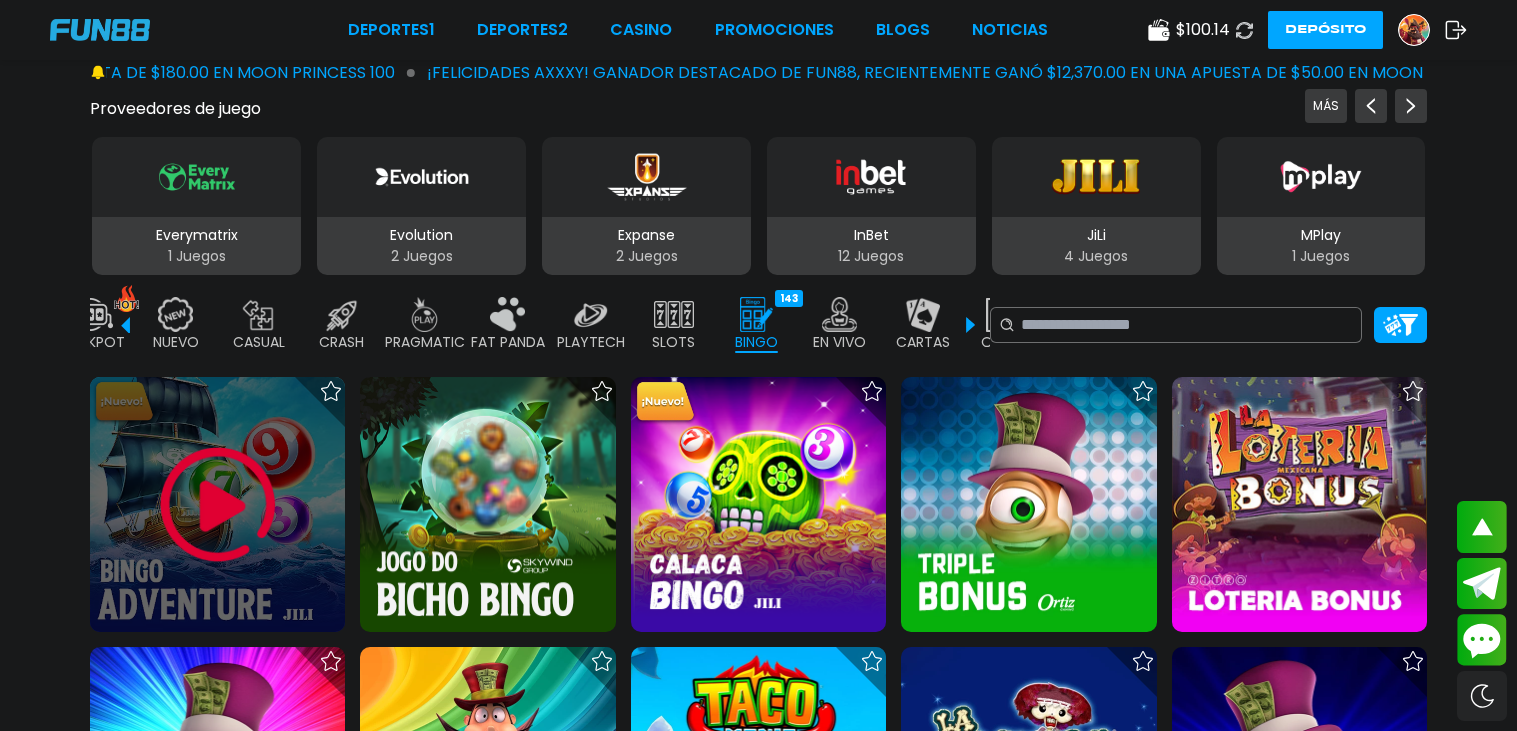 click at bounding box center [218, 505] 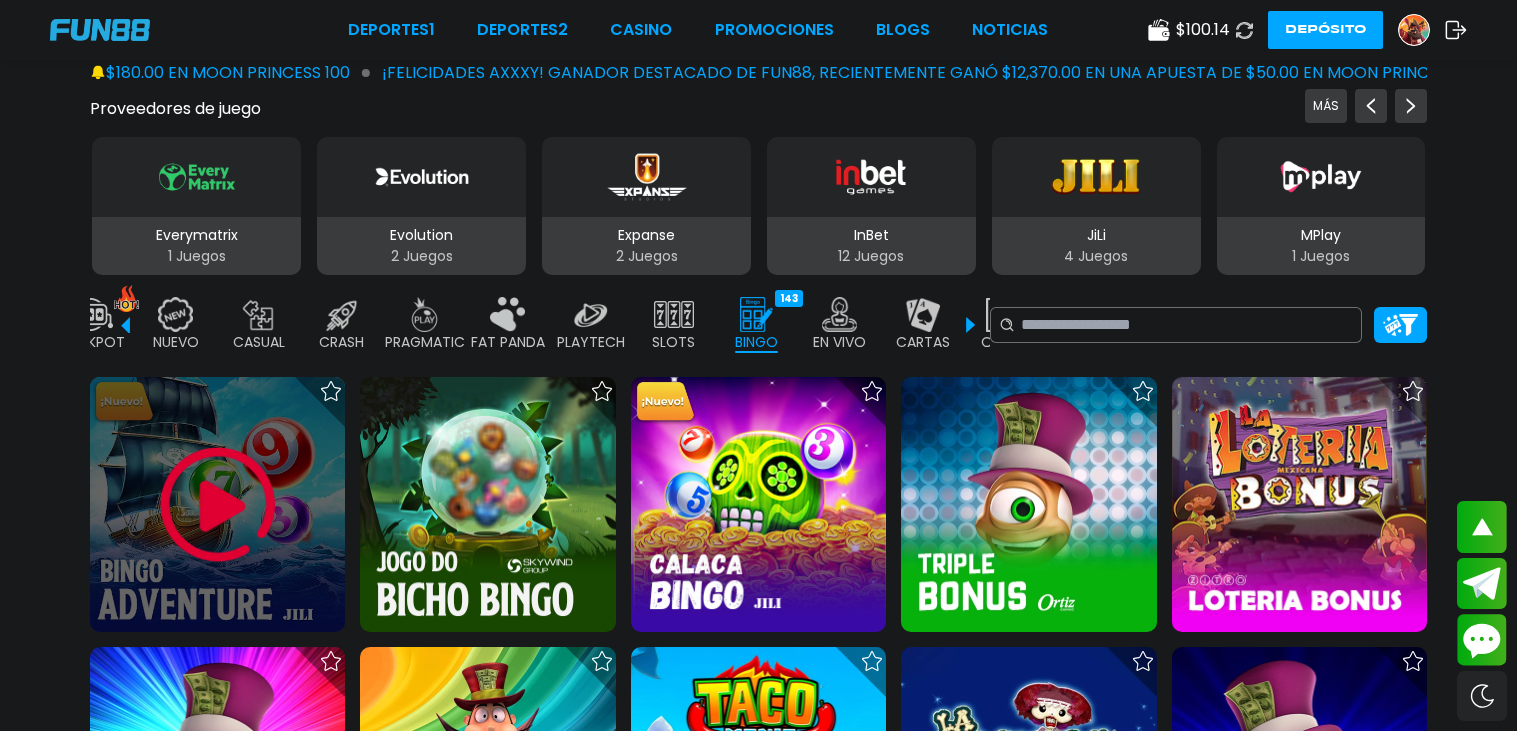 click on "Deportes  1 Deportes  2 CASINO Promociones BLOGS NOTICIAS $ 100.14 Depósito" at bounding box center (758, 30) 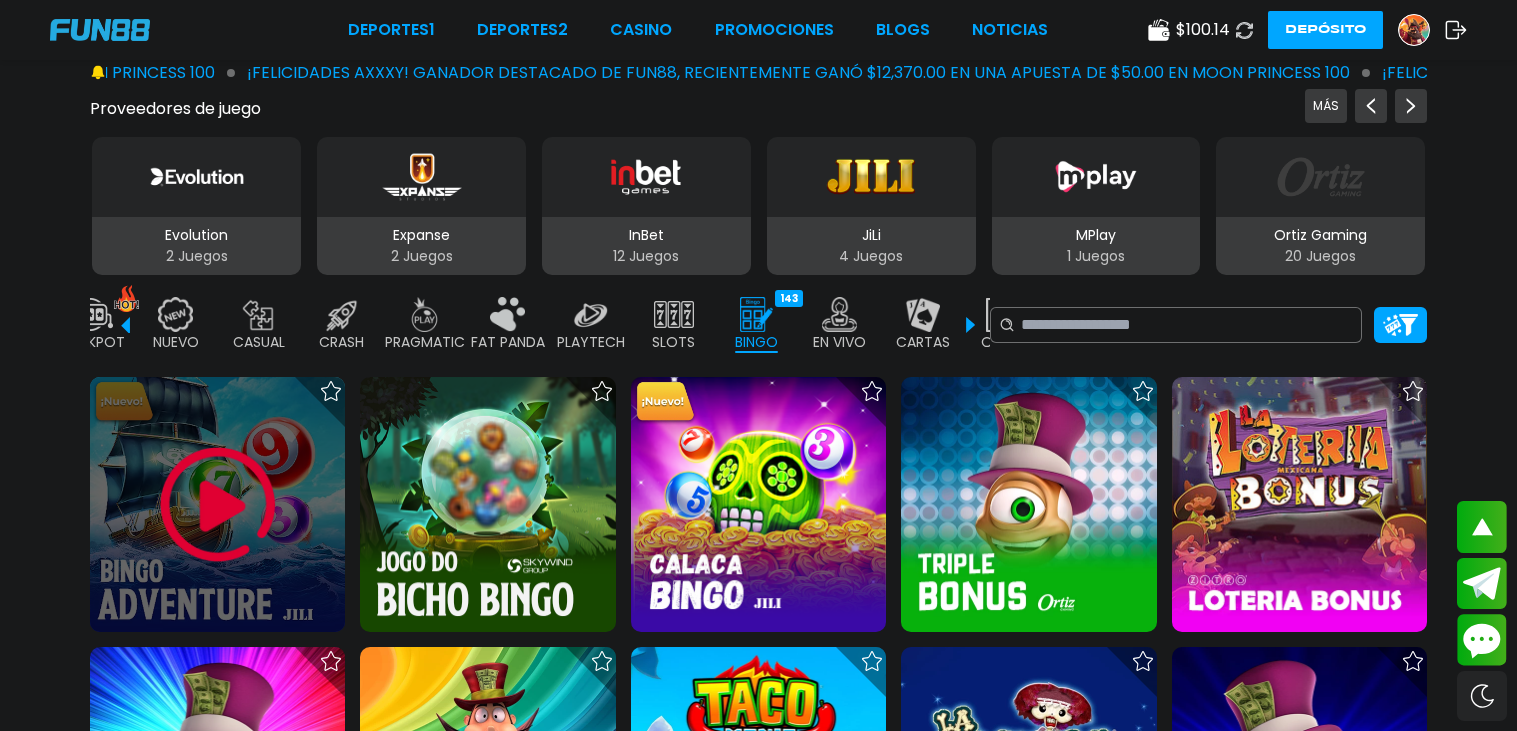 click at bounding box center (218, 505) 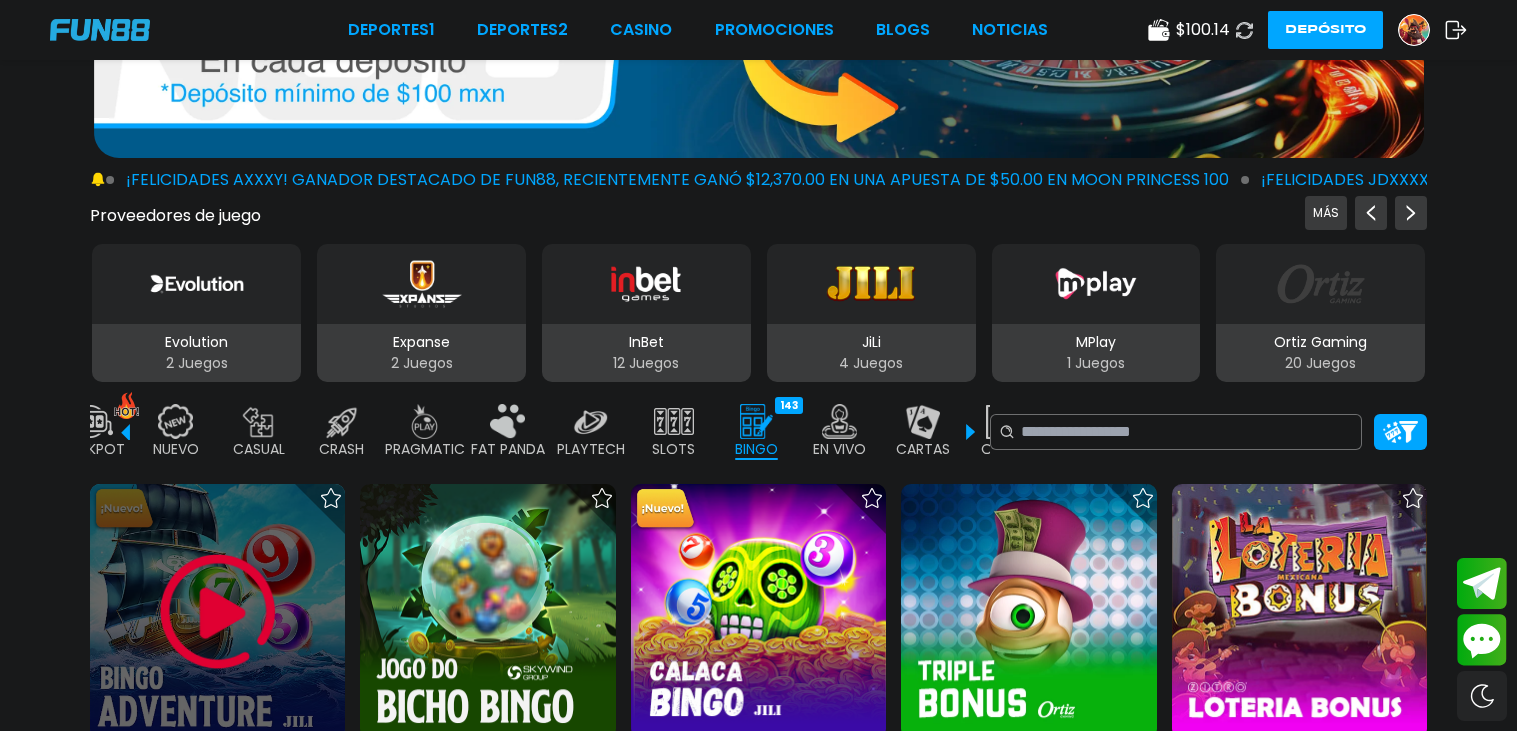 scroll, scrollTop: 196, scrollLeft: 0, axis: vertical 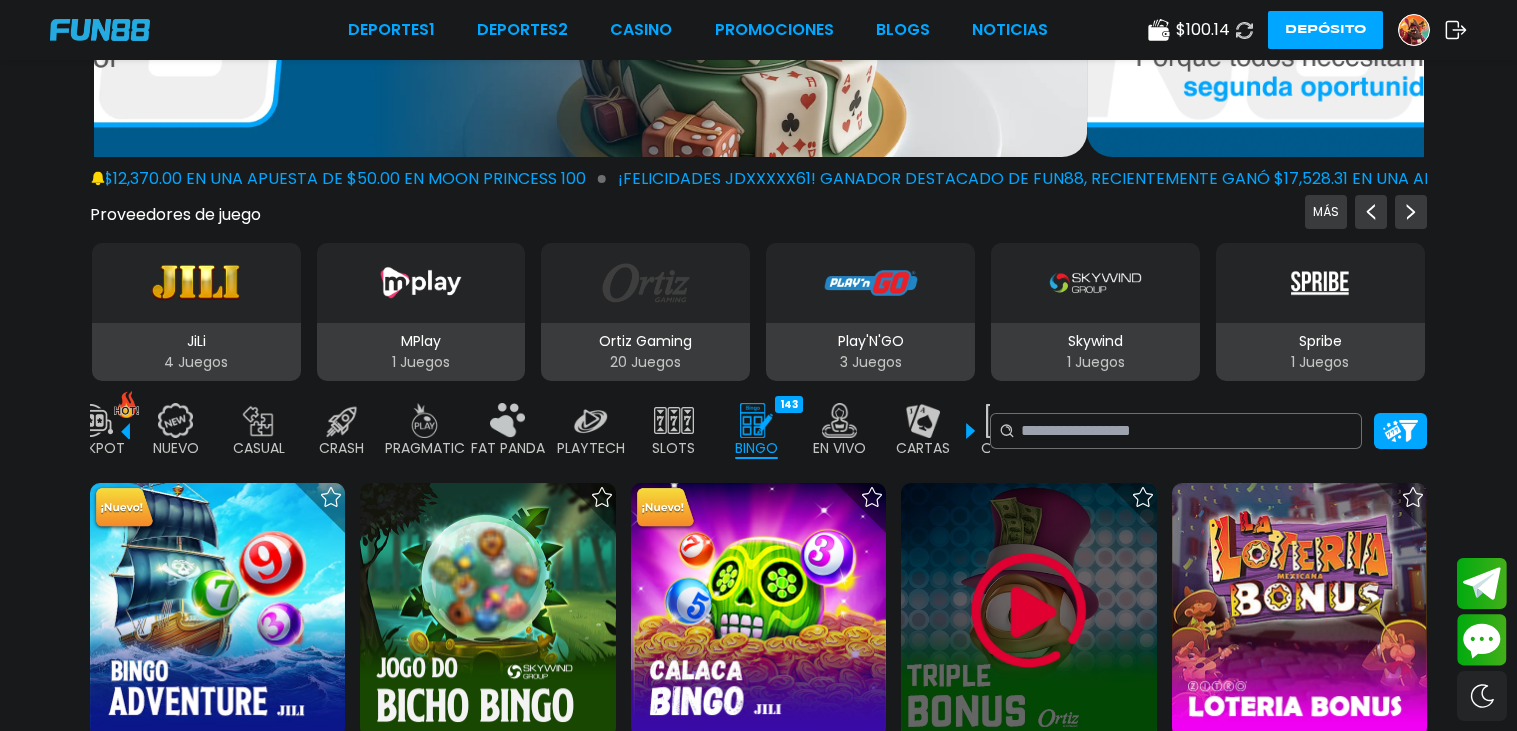 click at bounding box center [1028, 610] 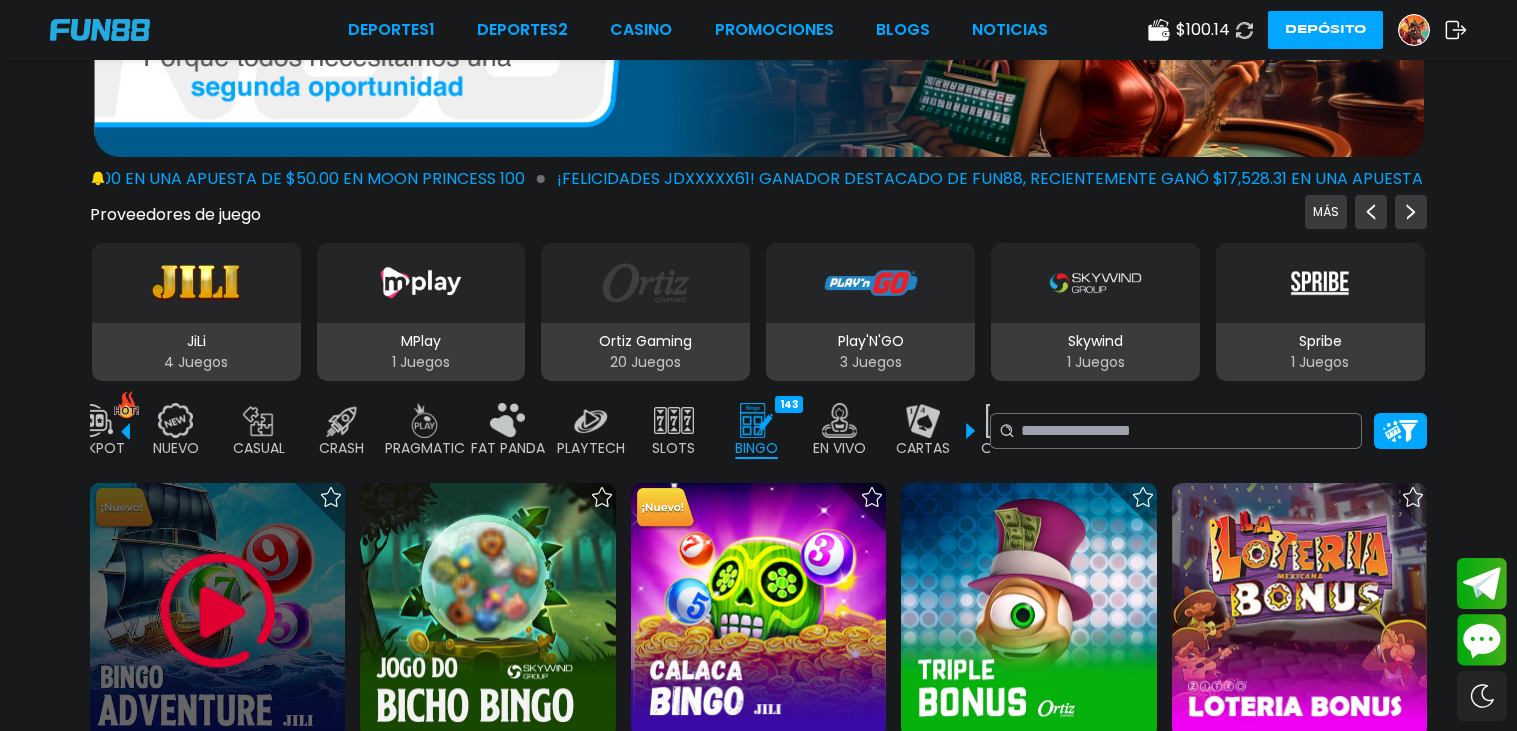 click at bounding box center [218, 611] 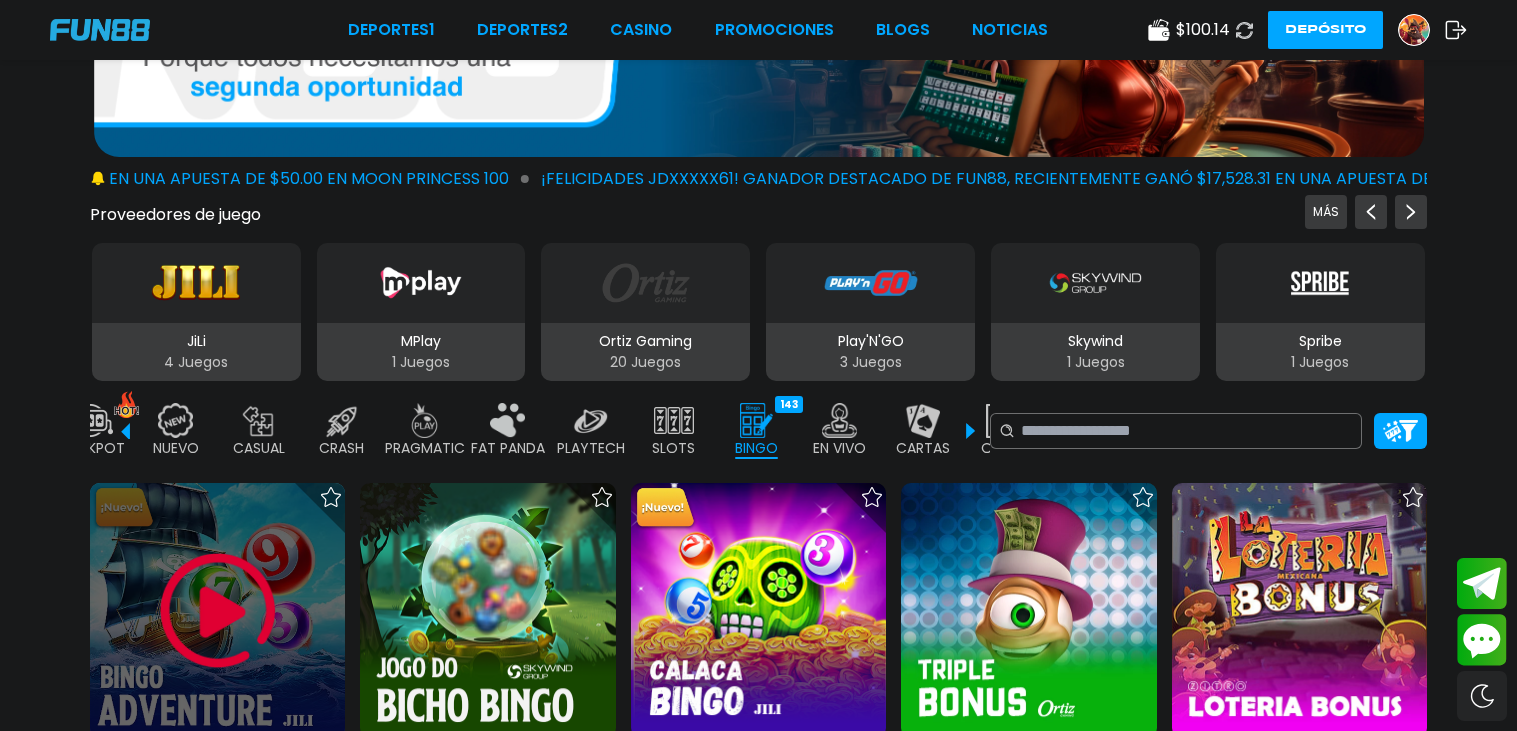 click at bounding box center (218, 611) 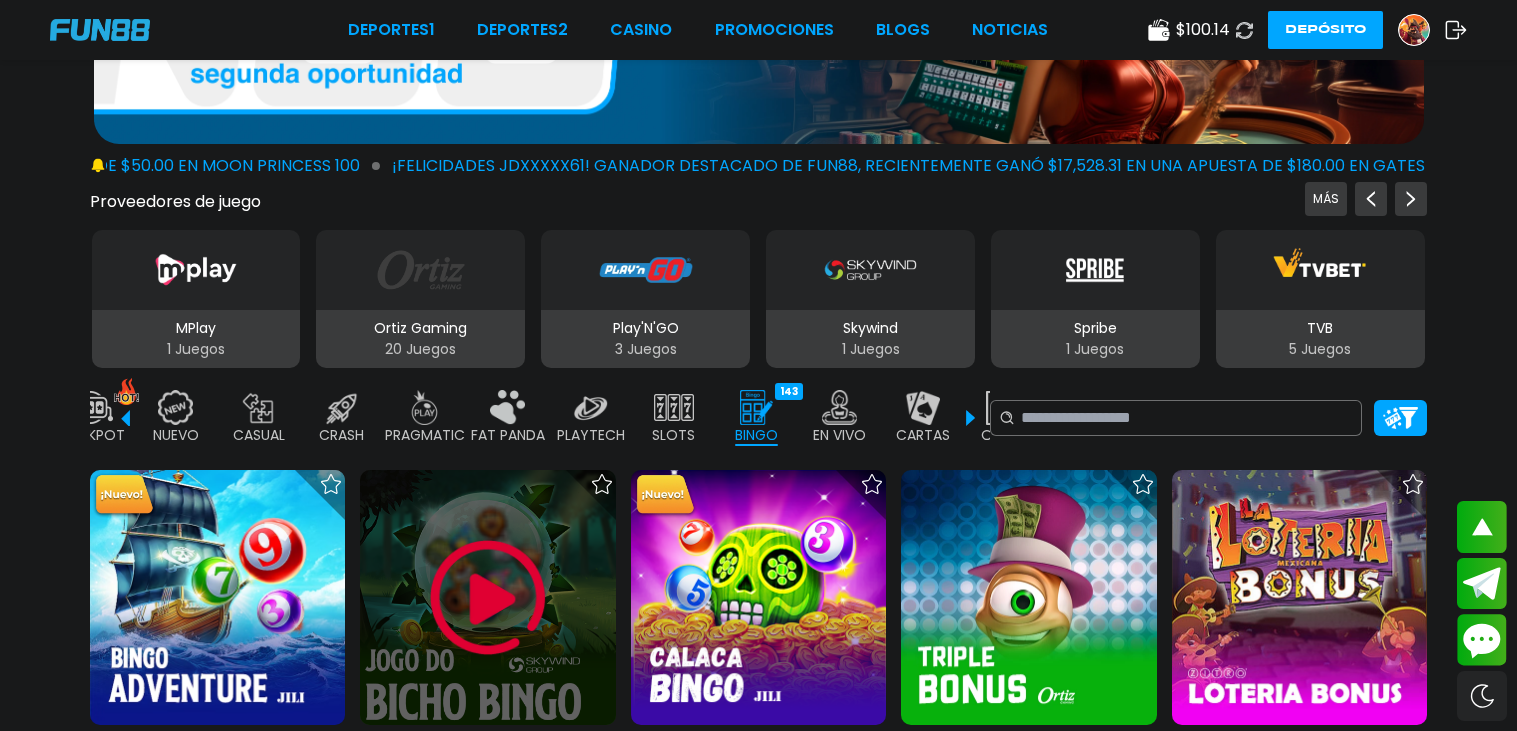 scroll, scrollTop: 179, scrollLeft: 0, axis: vertical 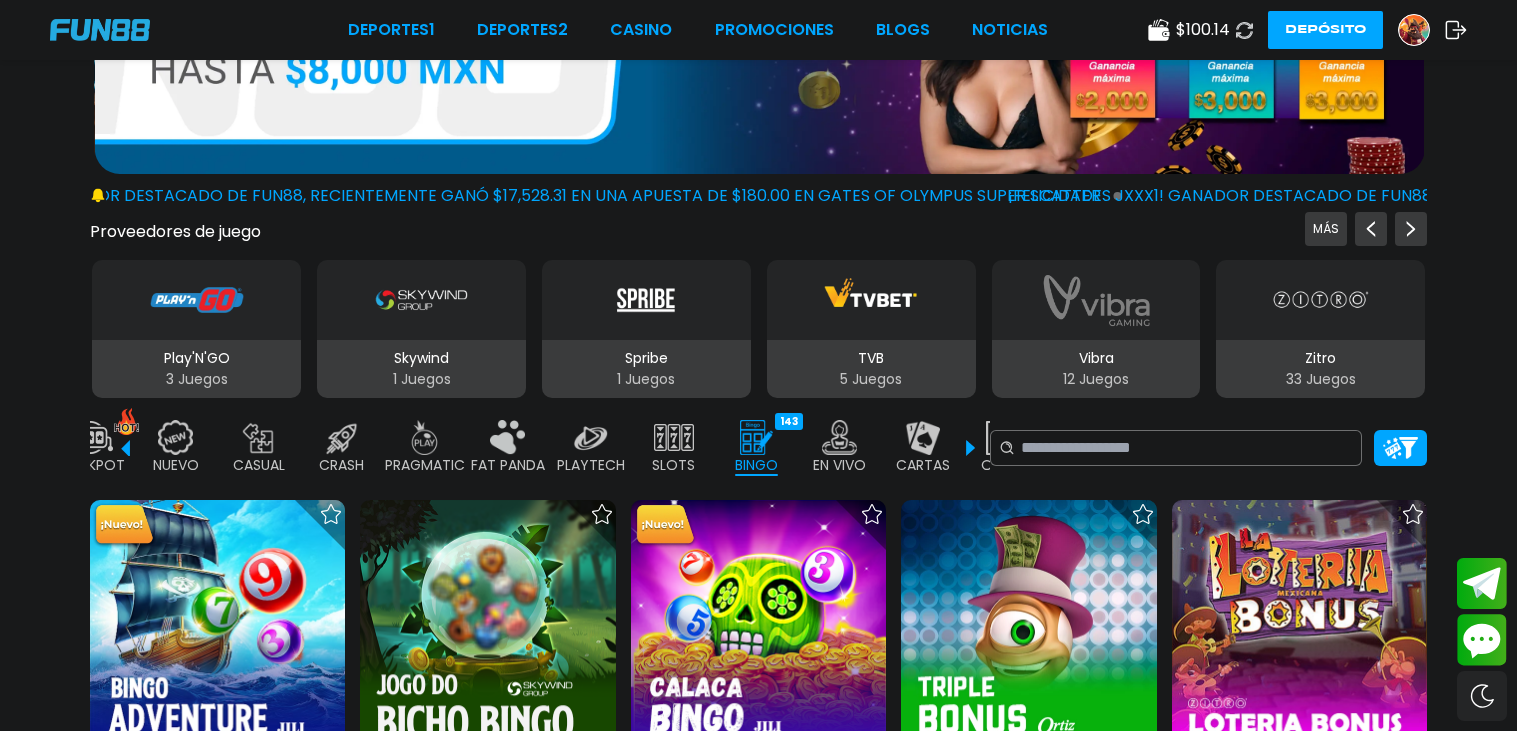 click on "$ 100.14" at bounding box center [1203, 30] 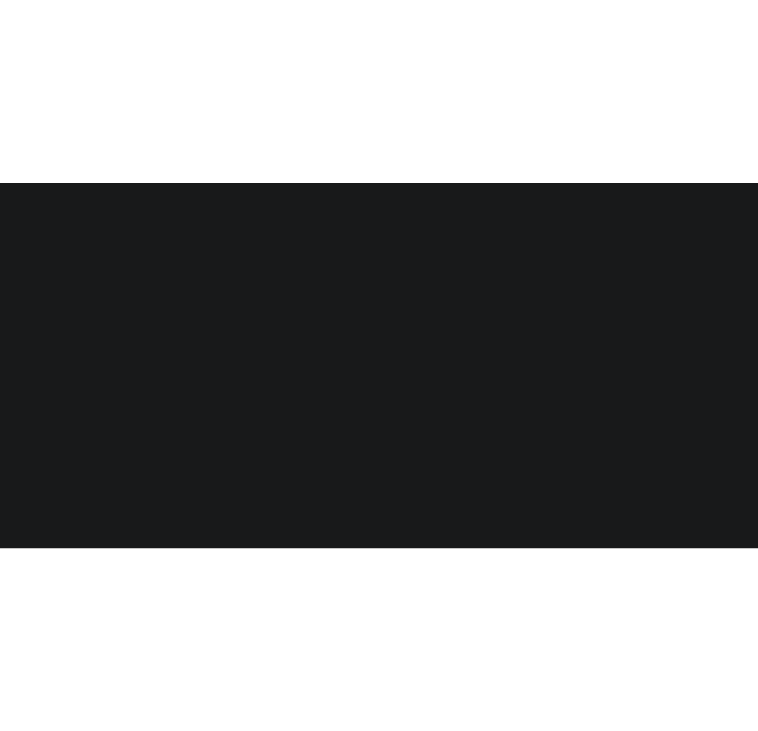 scroll, scrollTop: 21, scrollLeft: 0, axis: vertical 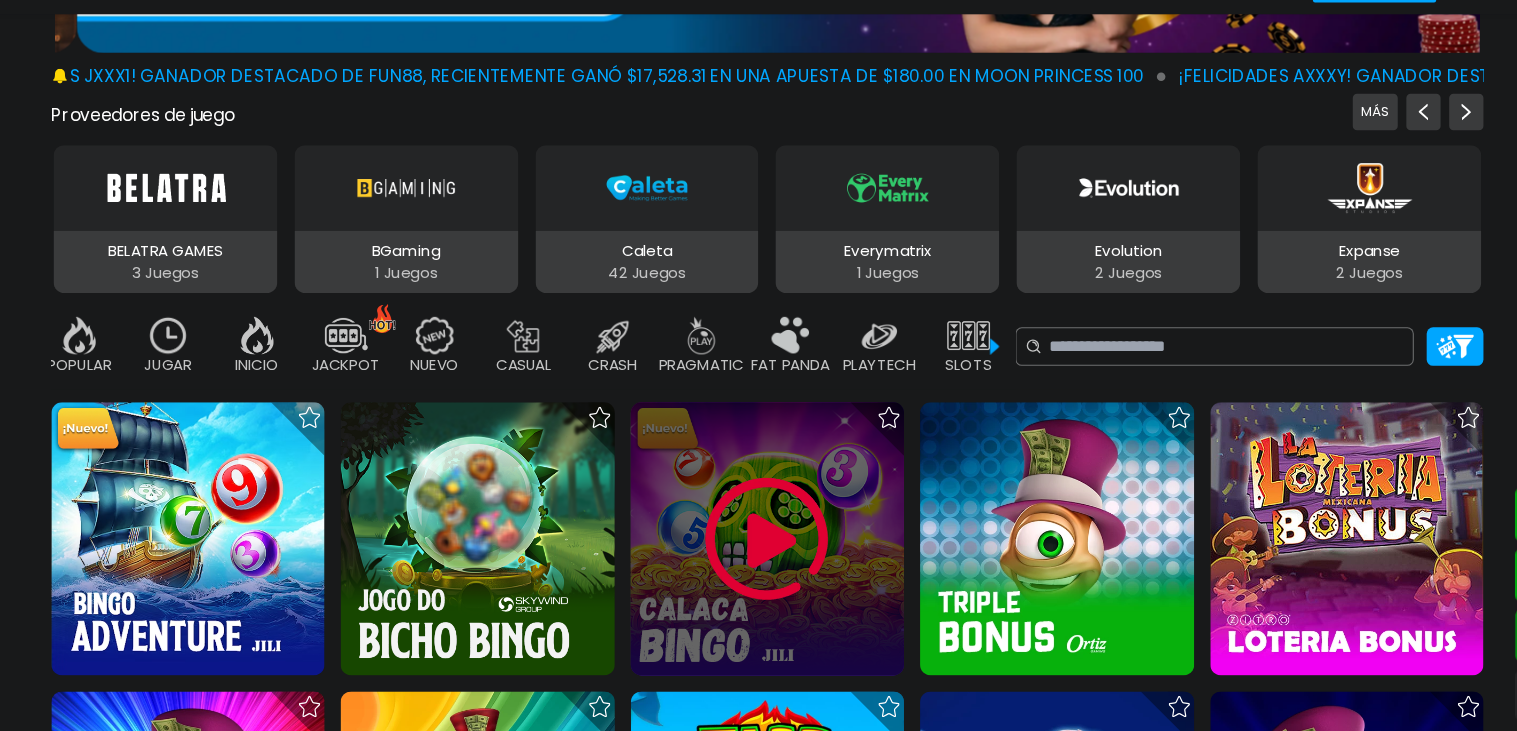 click at bounding box center (758, 550) 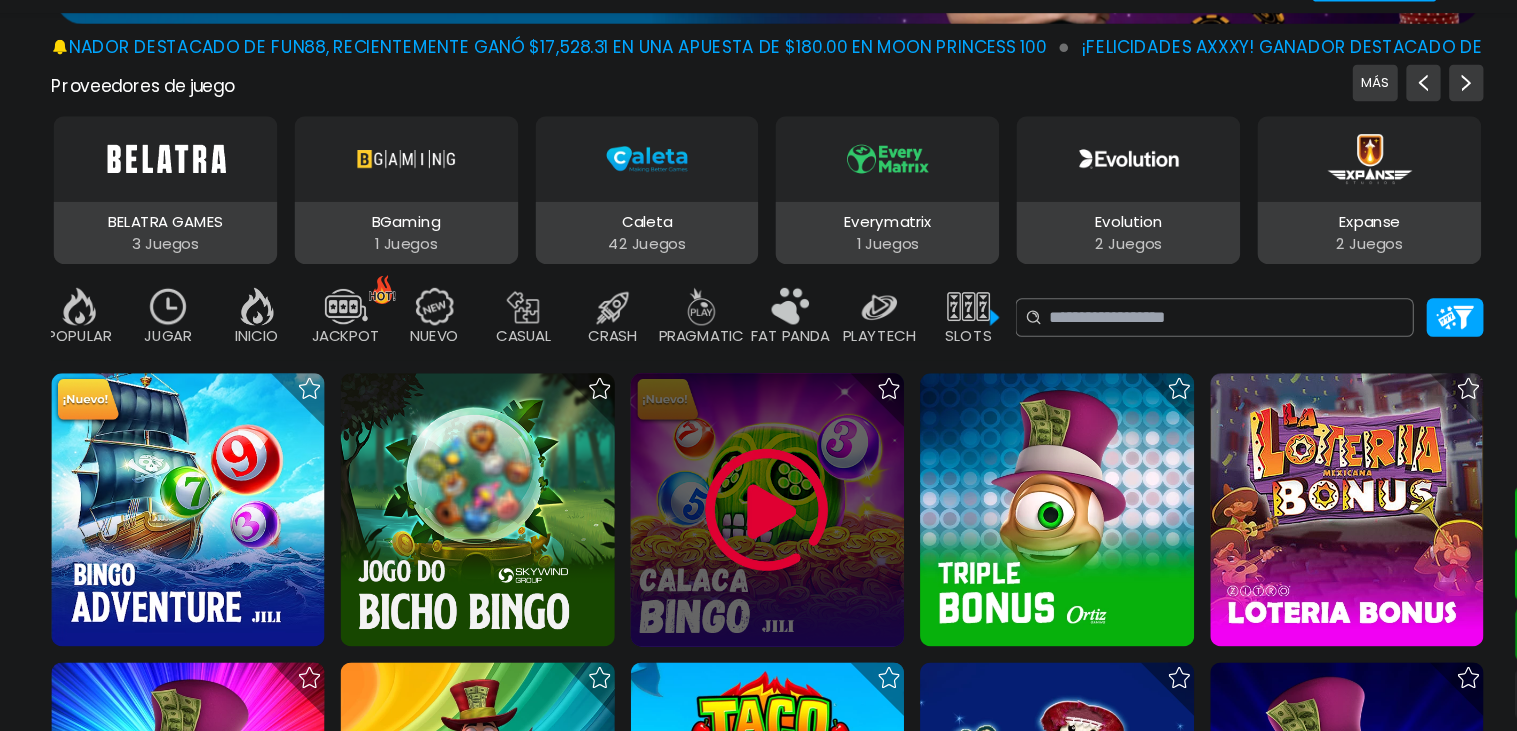 scroll, scrollTop: 291, scrollLeft: 0, axis: vertical 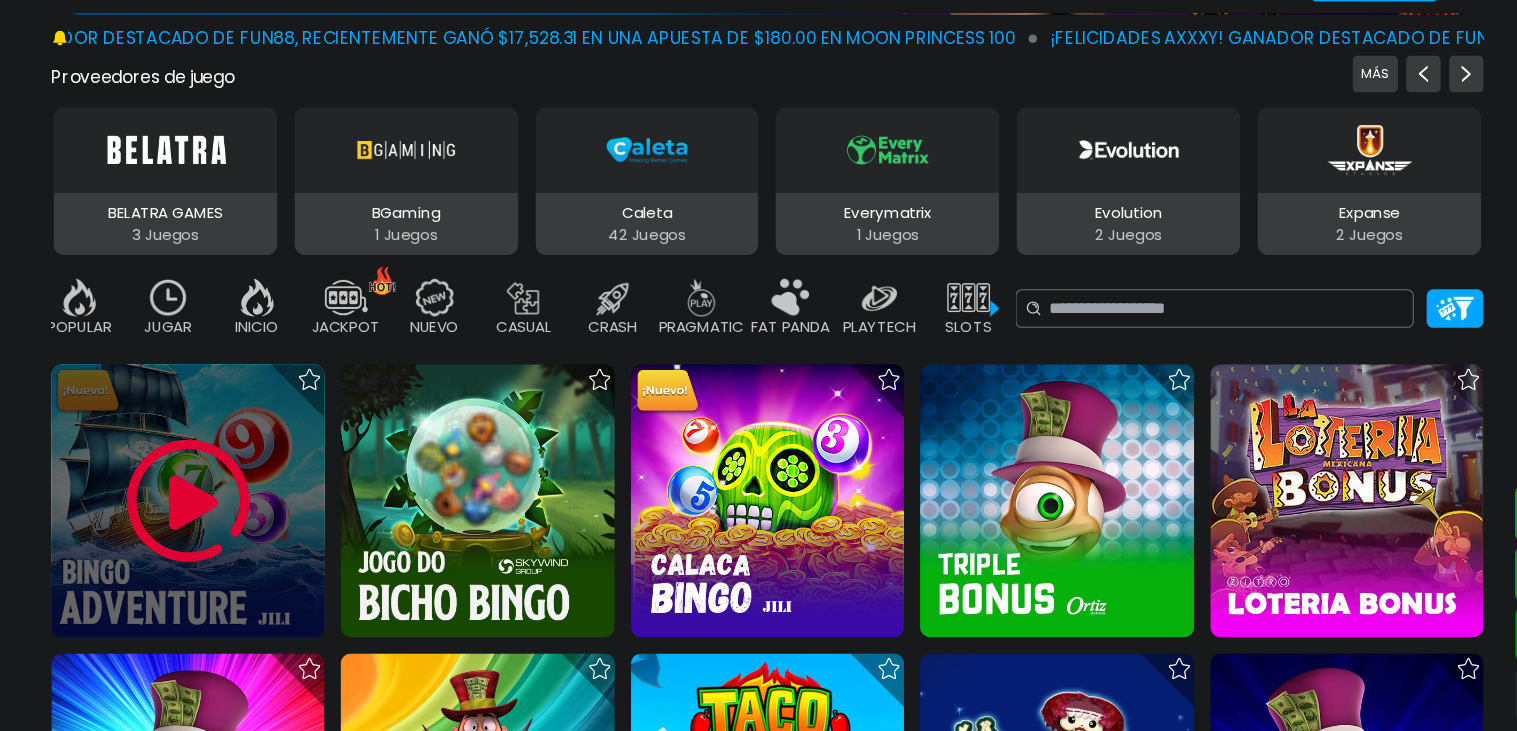 click at bounding box center (218, 516) 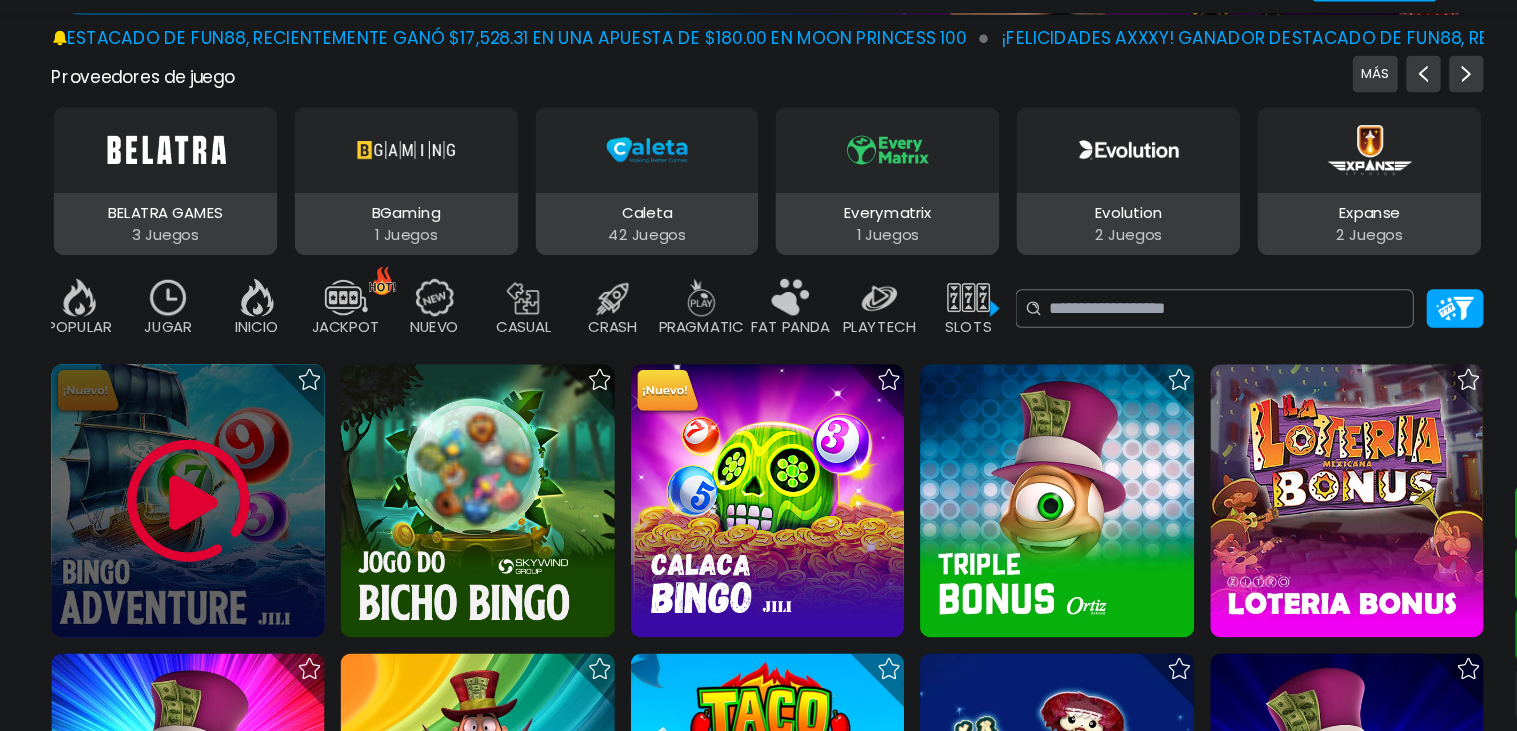 click at bounding box center [218, 516] 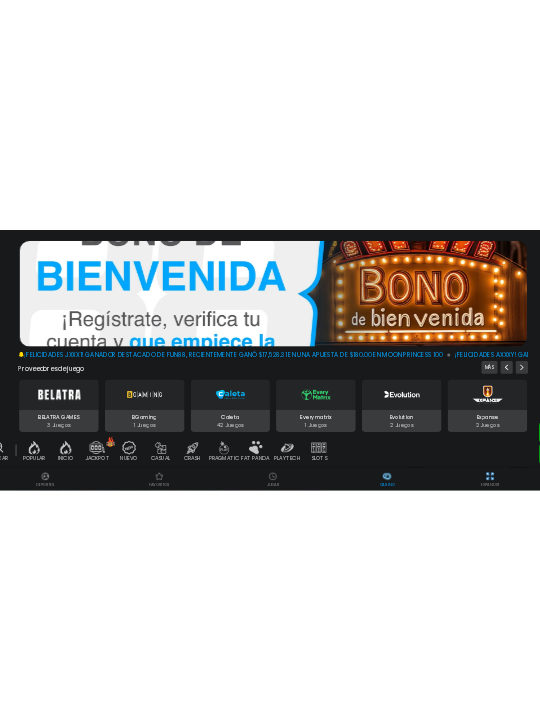 scroll, scrollTop: 43, scrollLeft: 0, axis: vertical 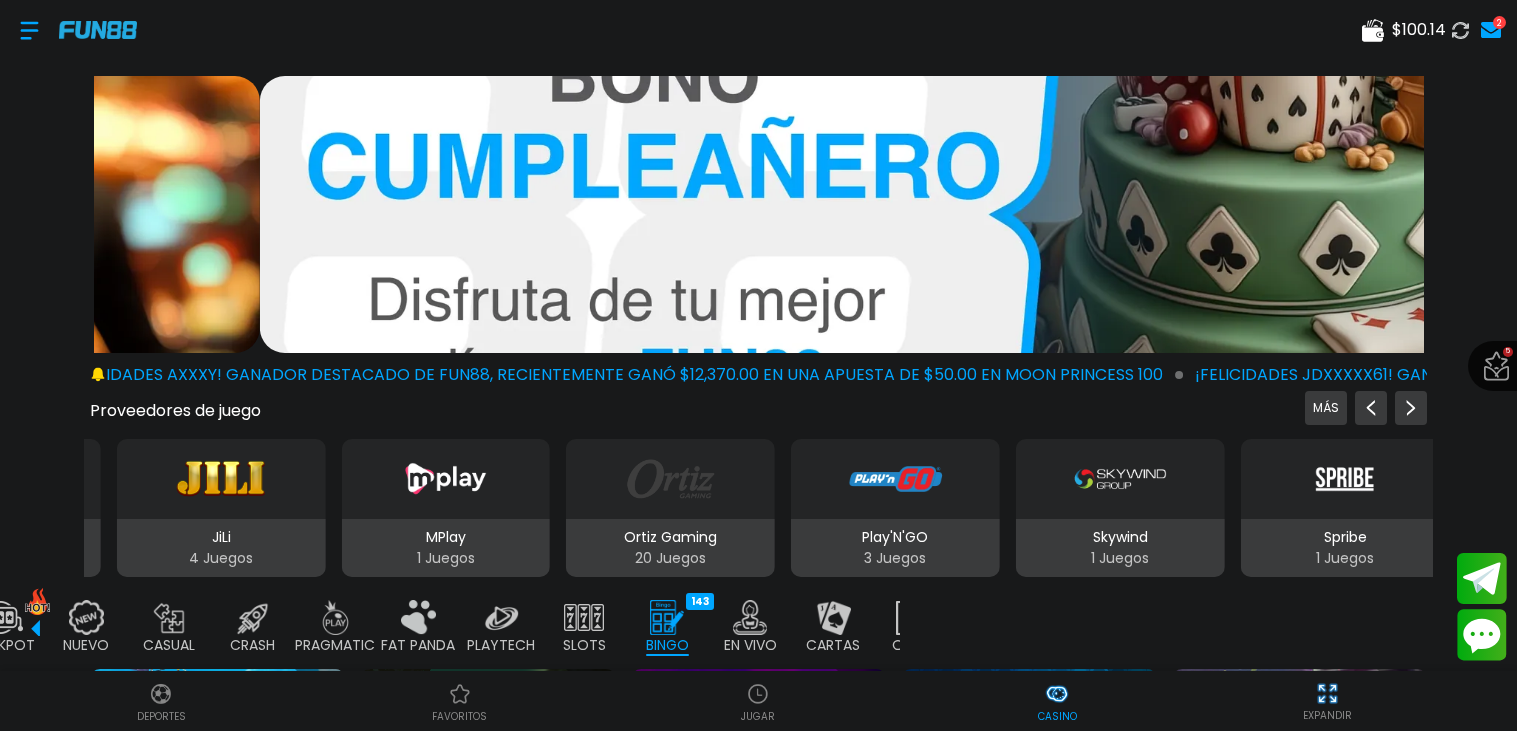 click at bounding box center [758, 796] 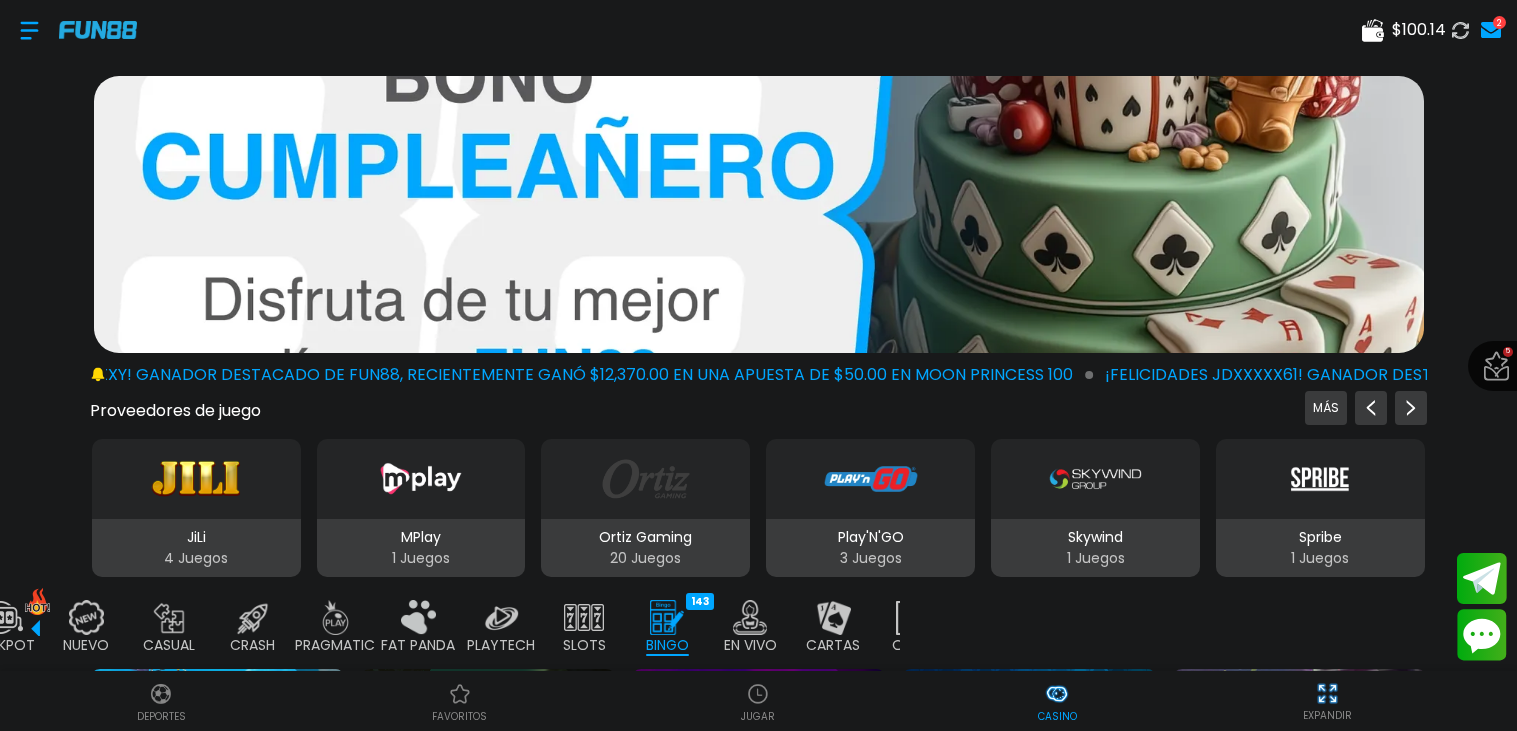 click at bounding box center [758, 796] 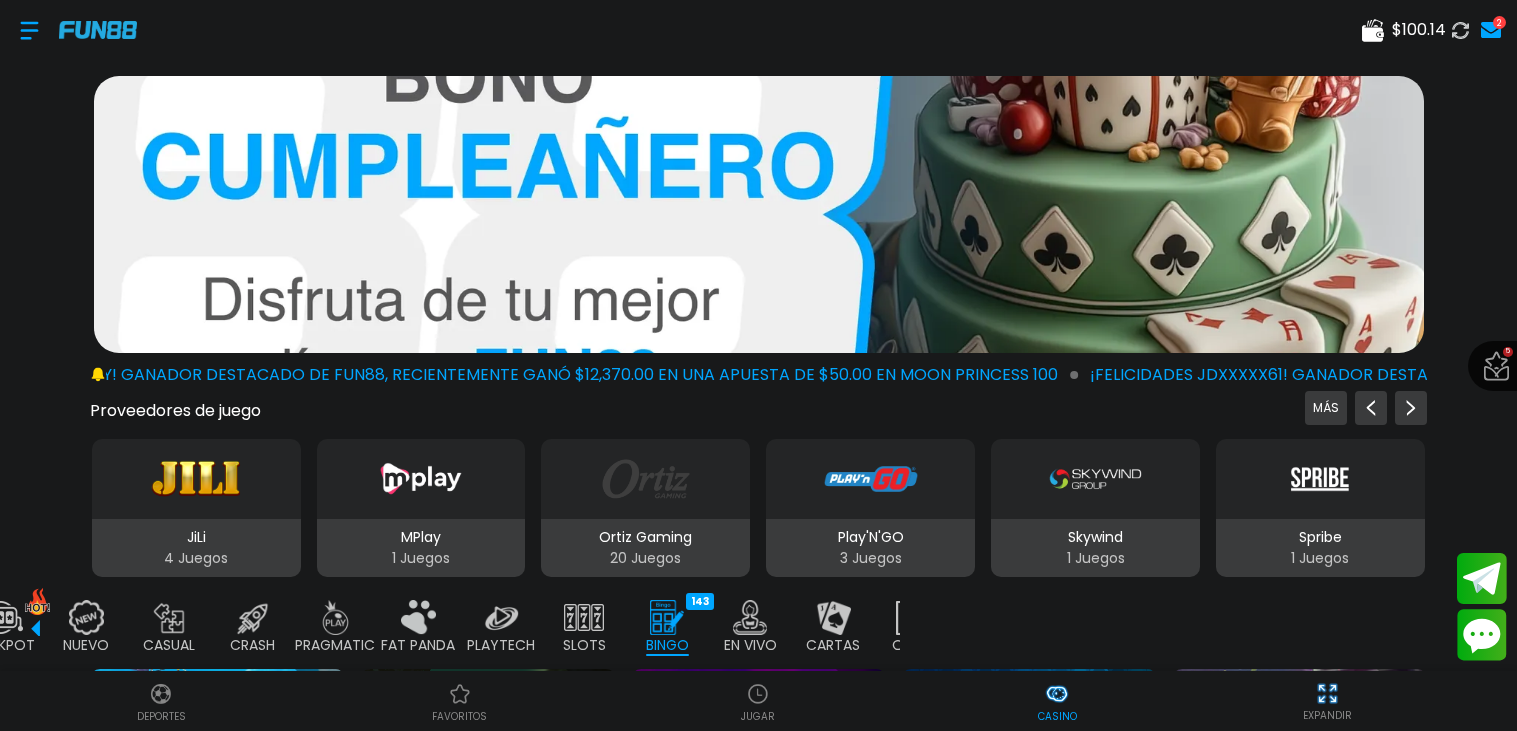 click at bounding box center [758, 796] 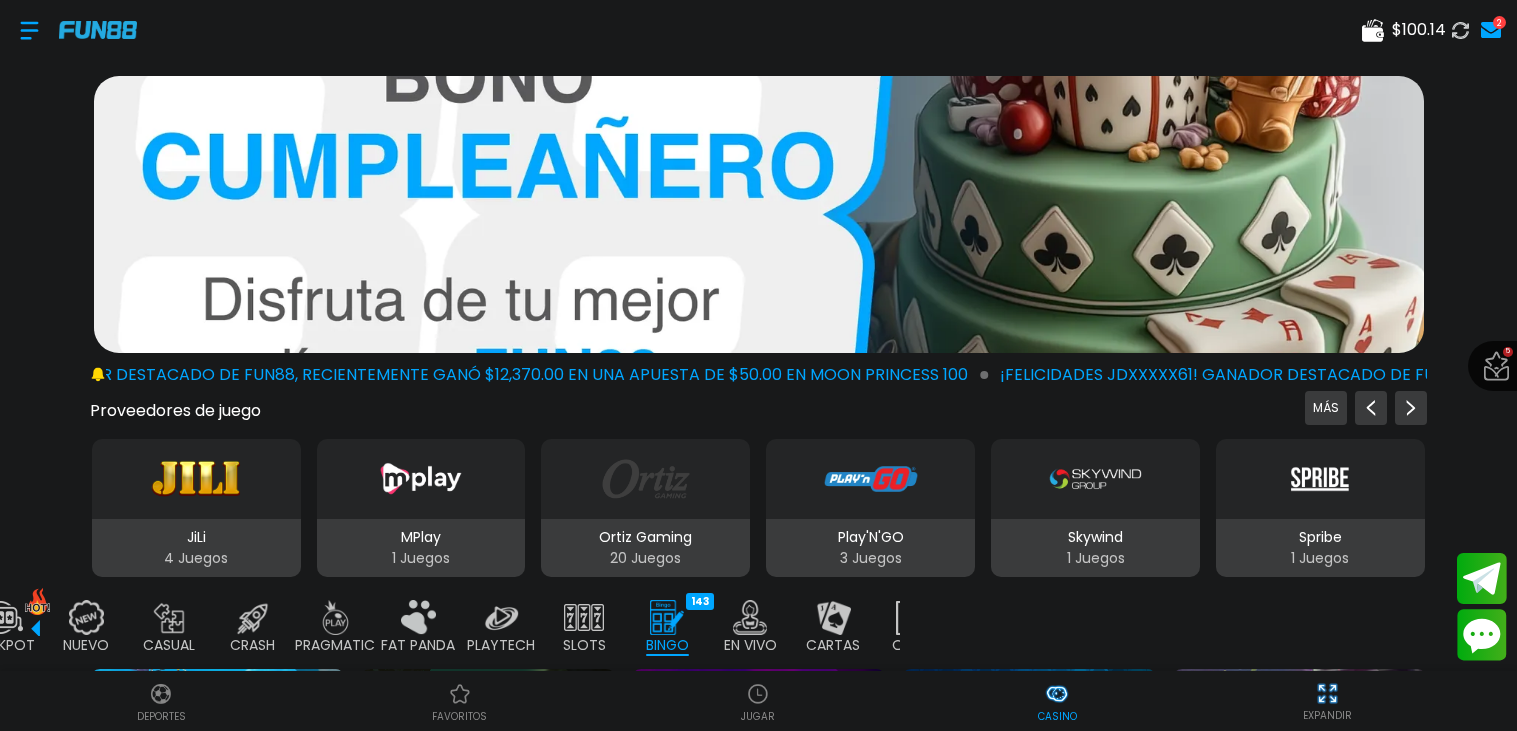 click at bounding box center [665, 694] 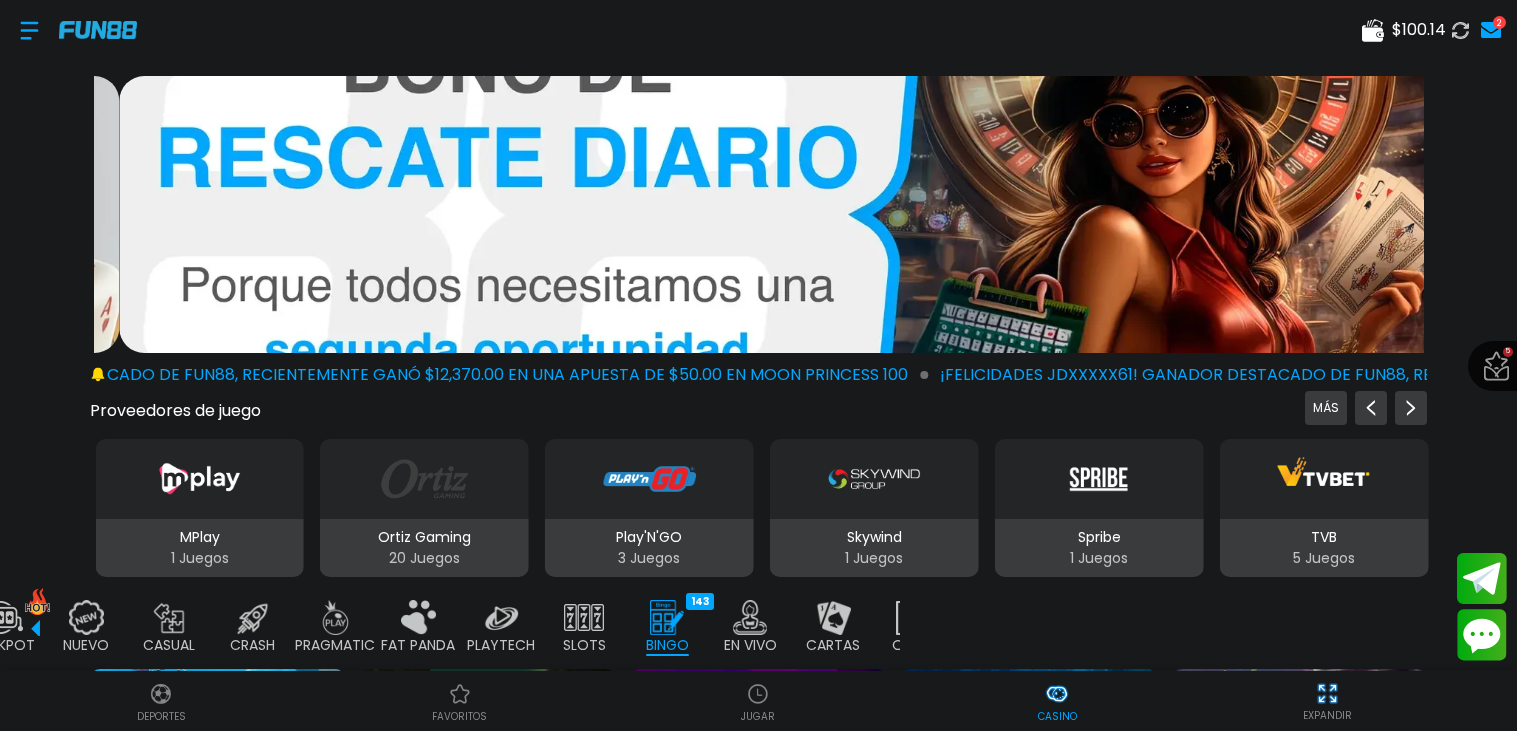 click at bounding box center [665, 694] 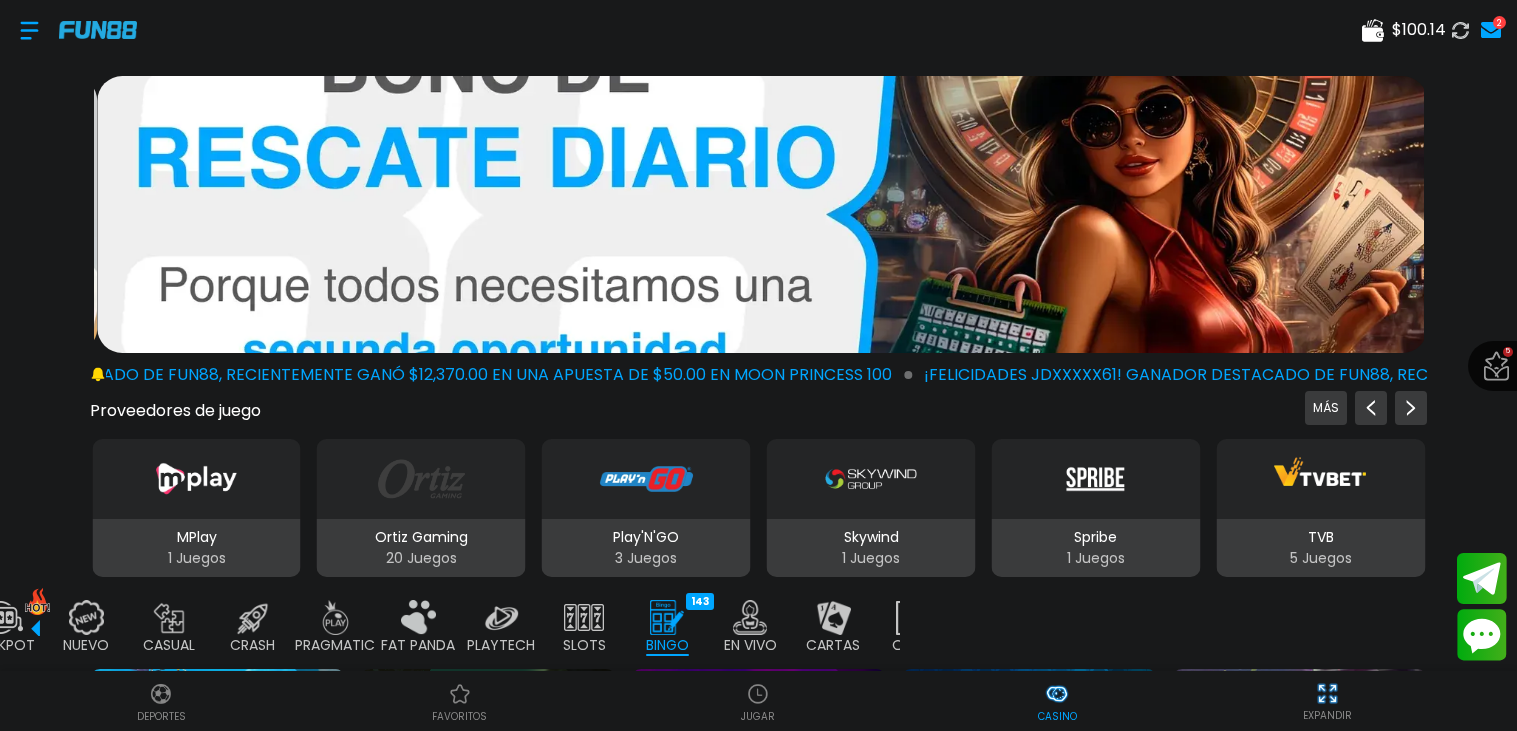 click at bounding box center [665, 694] 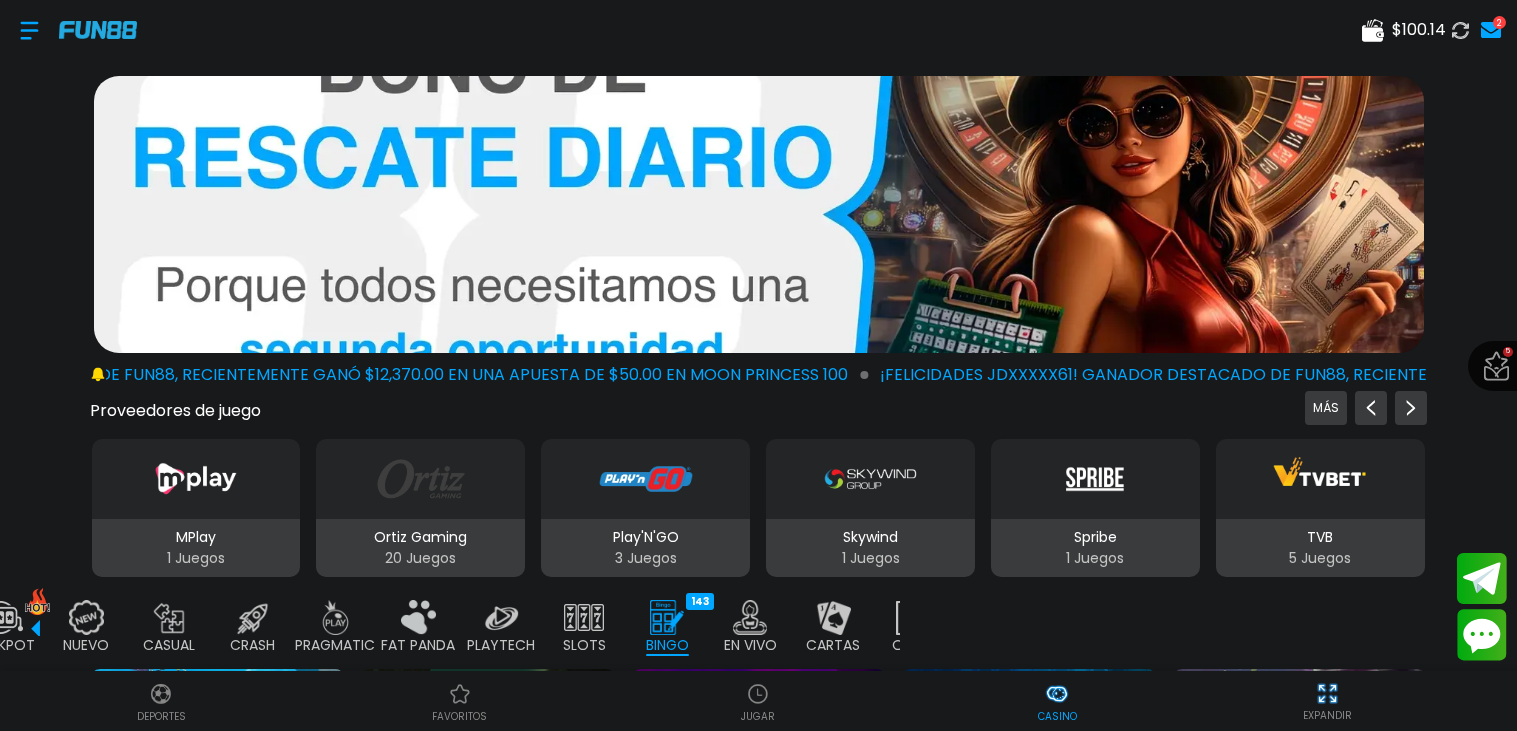 click at bounding box center [758, 796] 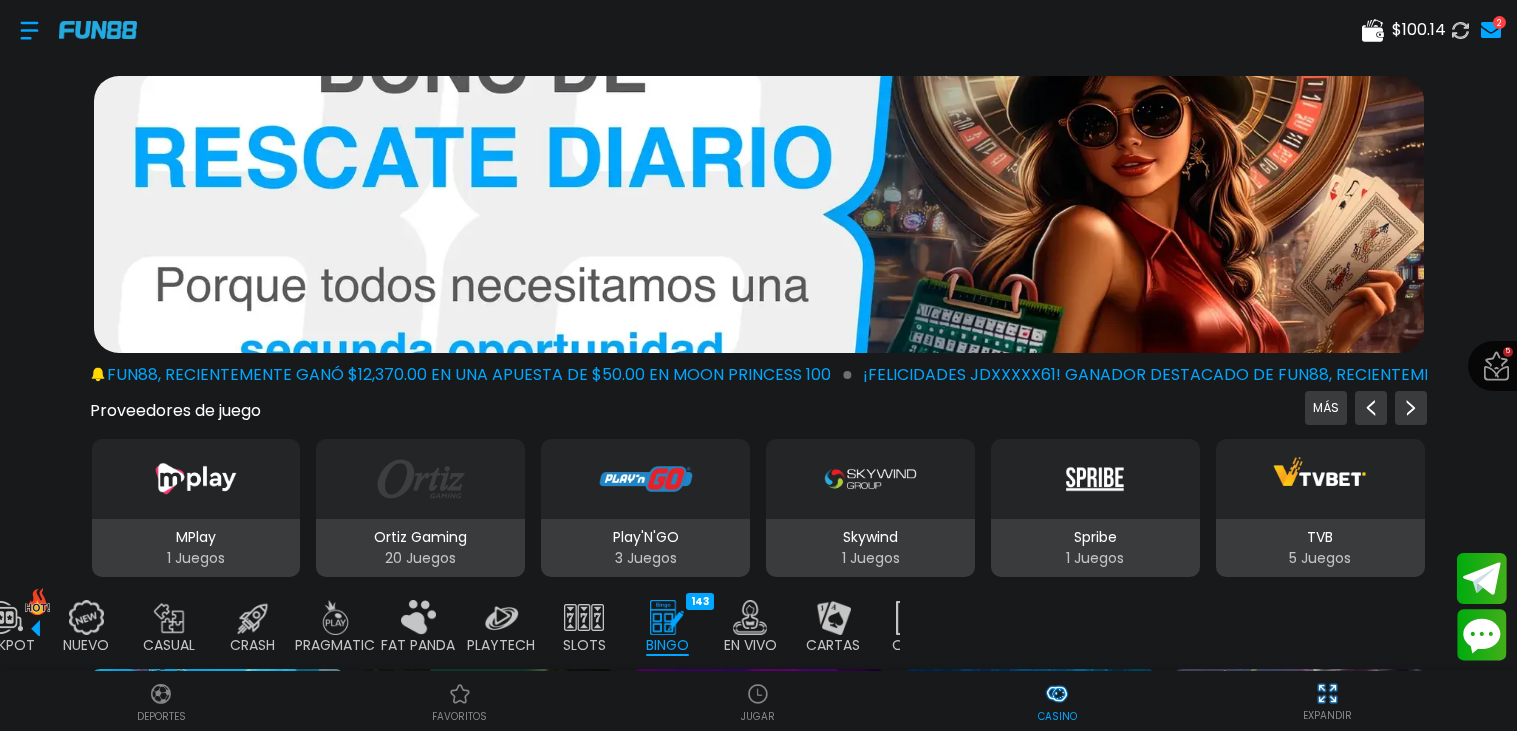 click at bounding box center [758, 796] 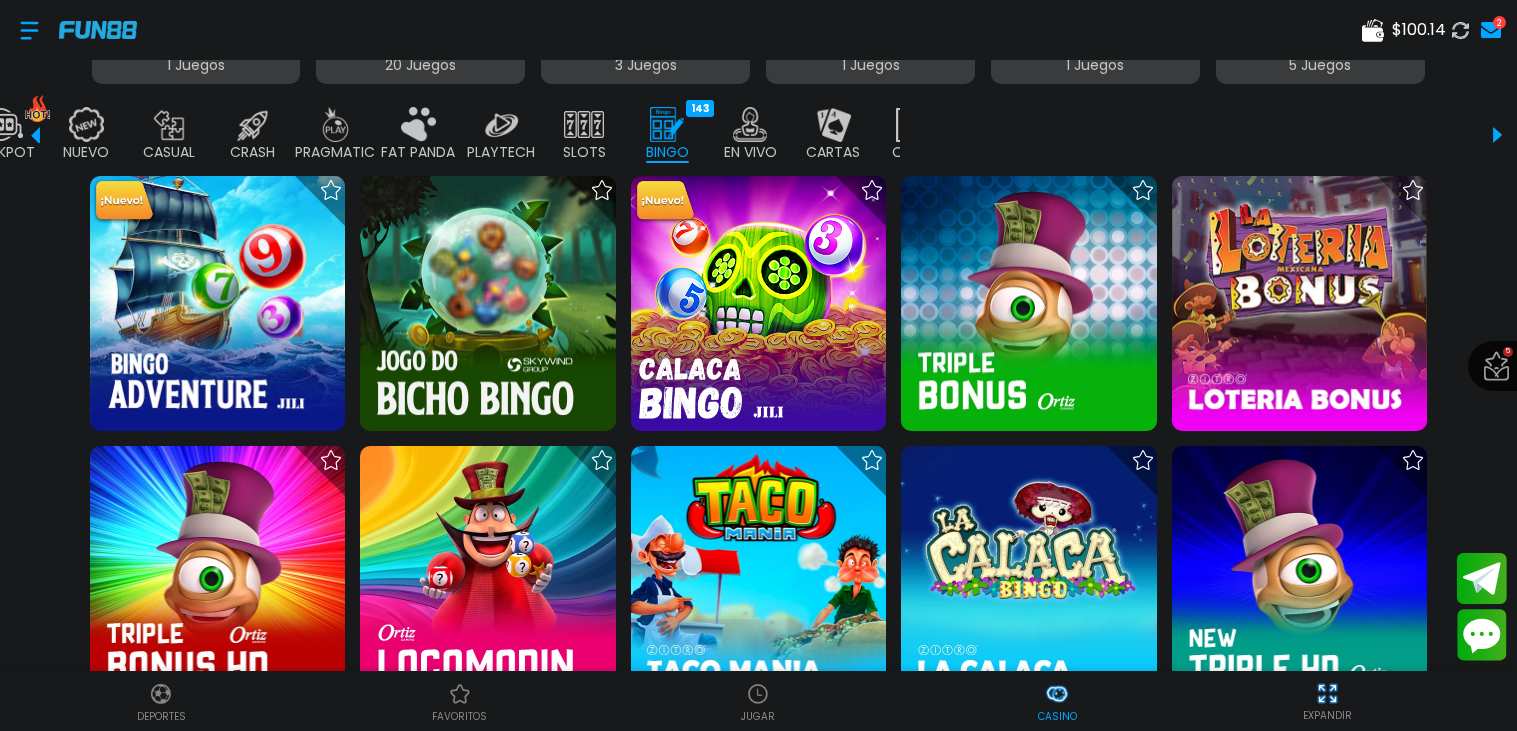 click at bounding box center [758, 303] 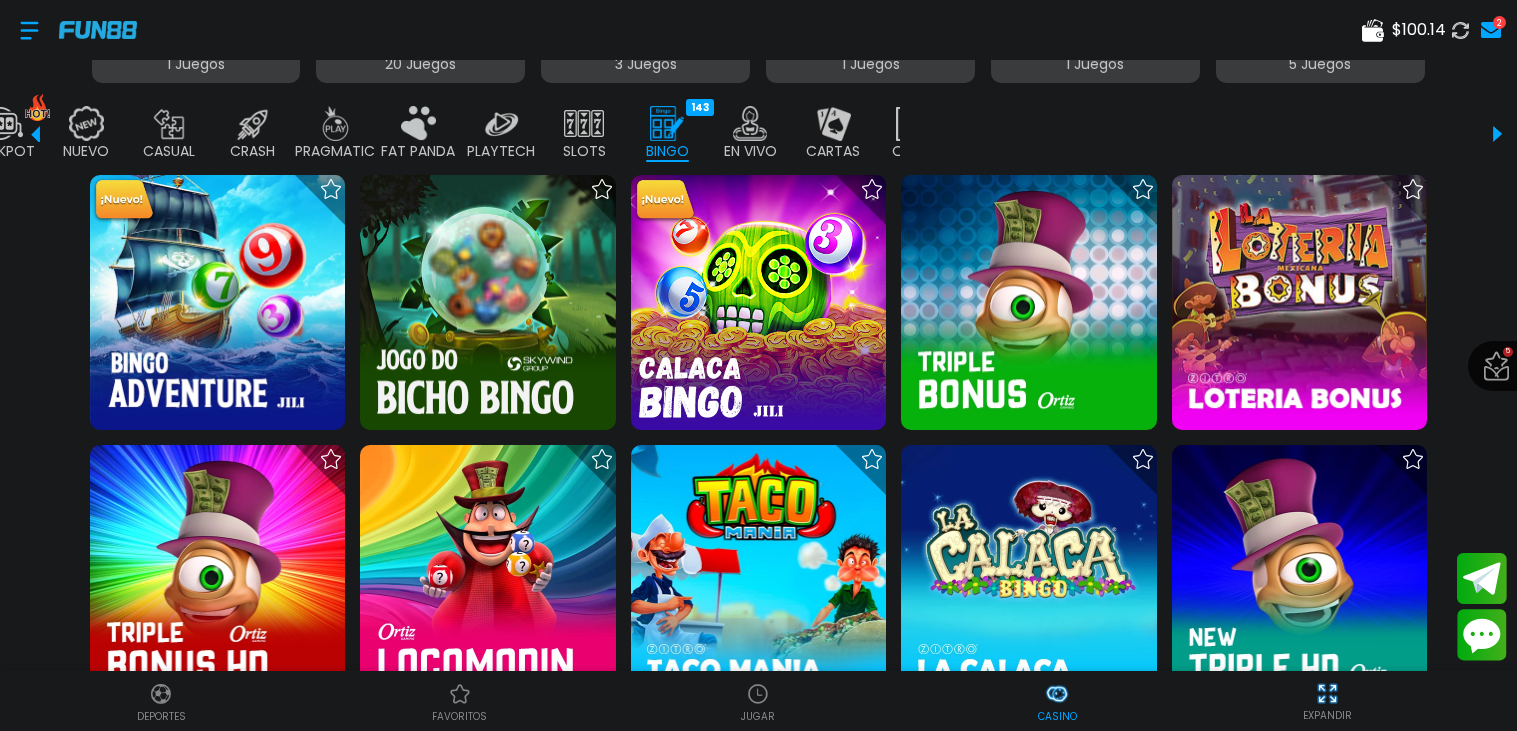 click at bounding box center (758, 302) 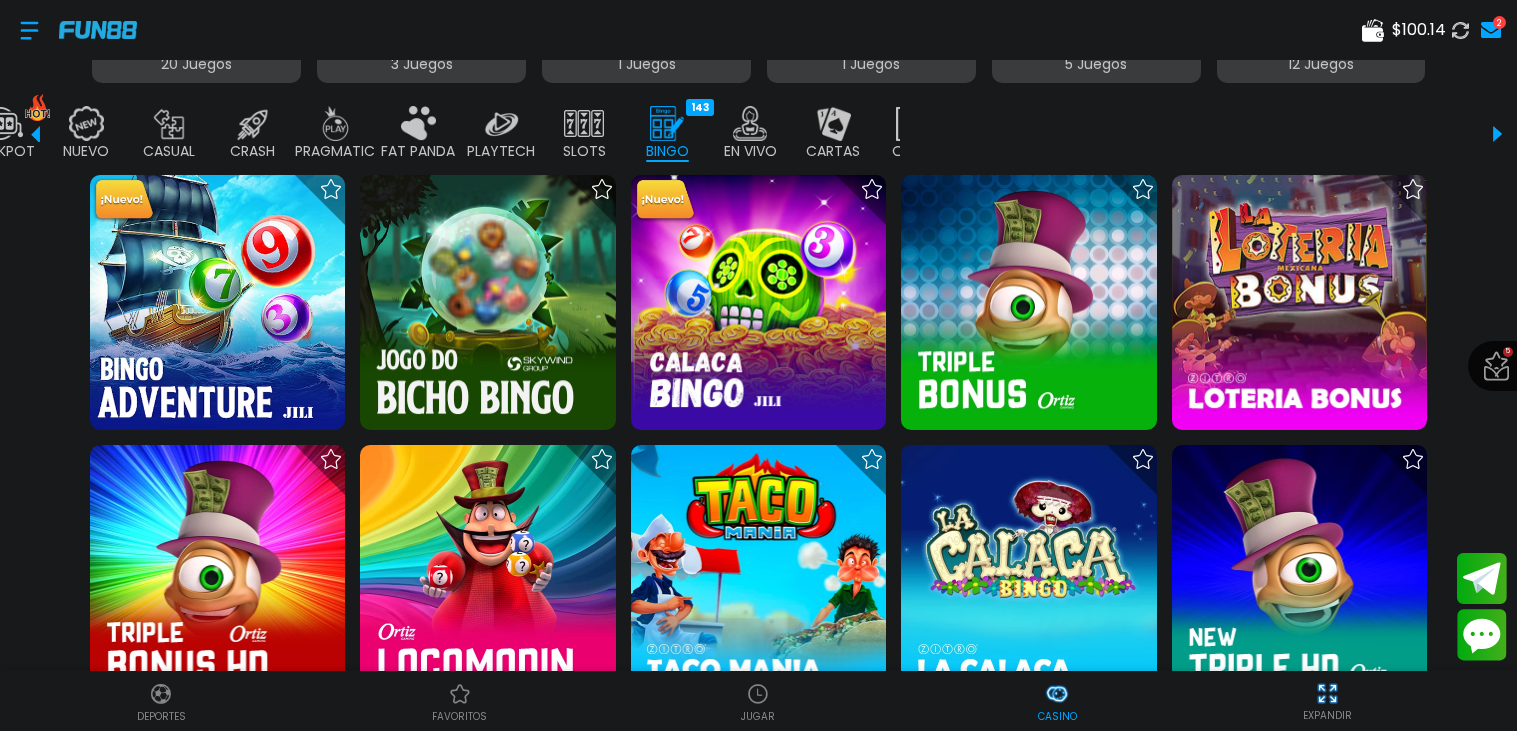 click on "EXPANDIR" at bounding box center [1327, 715] 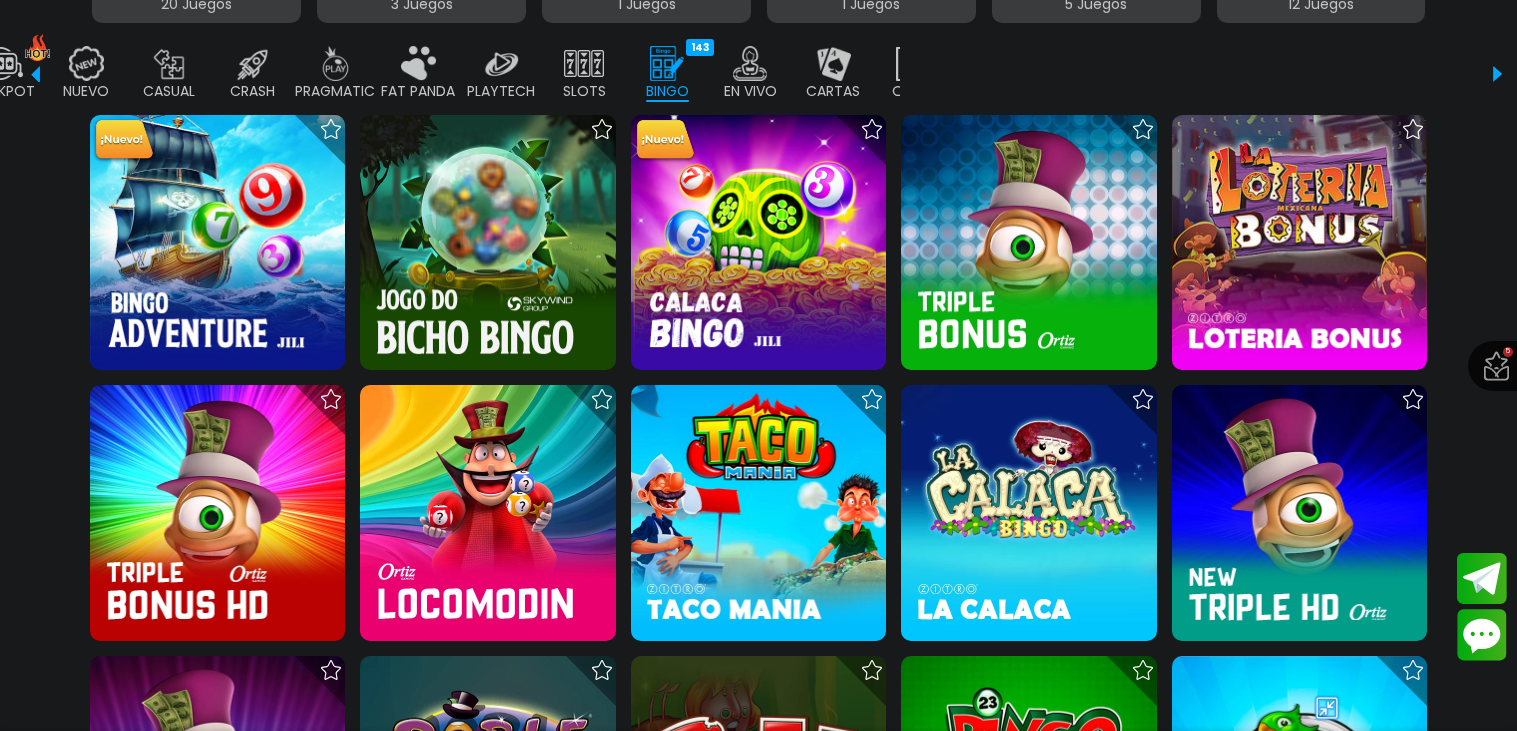 click at bounding box center (1327, 708) 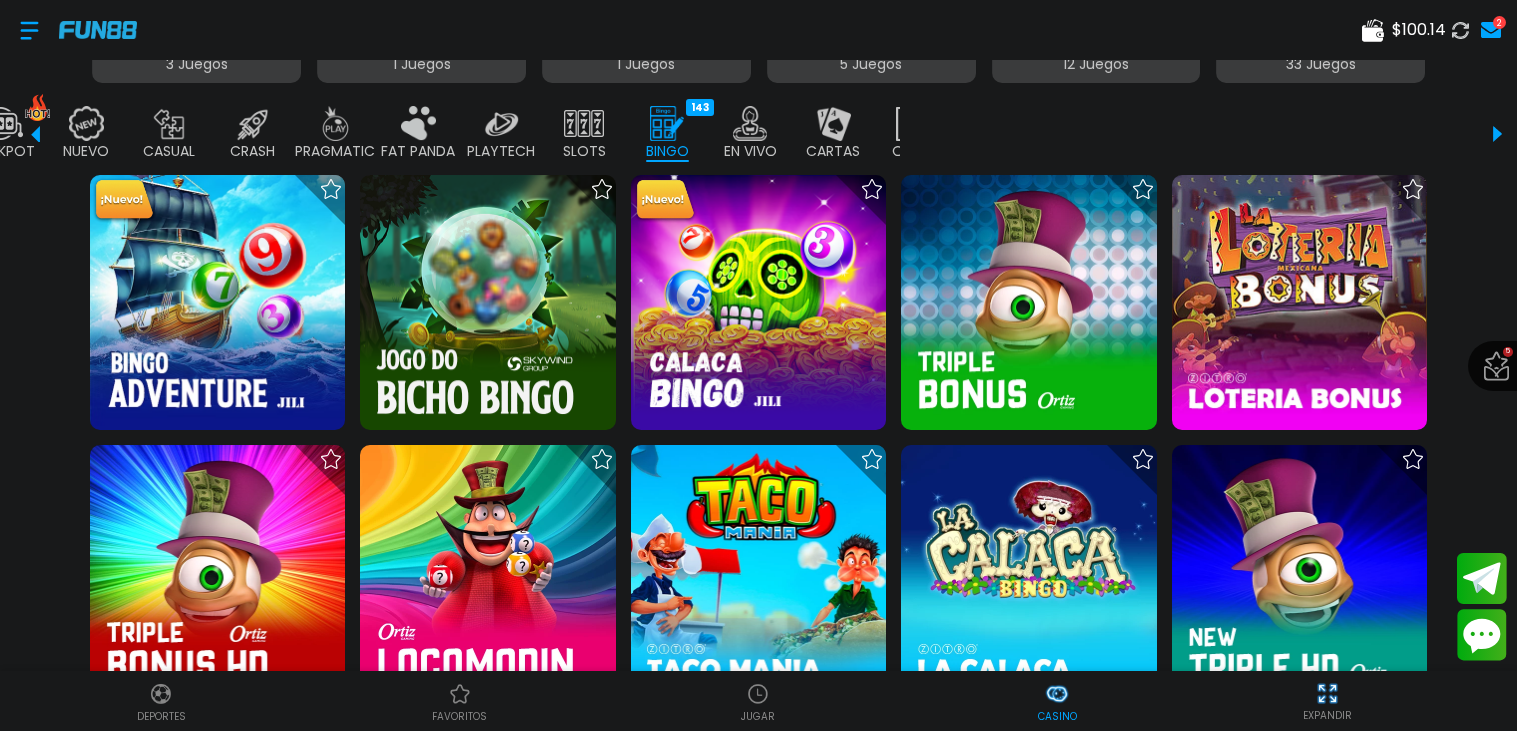 click on "2" at bounding box center (1491, 30) 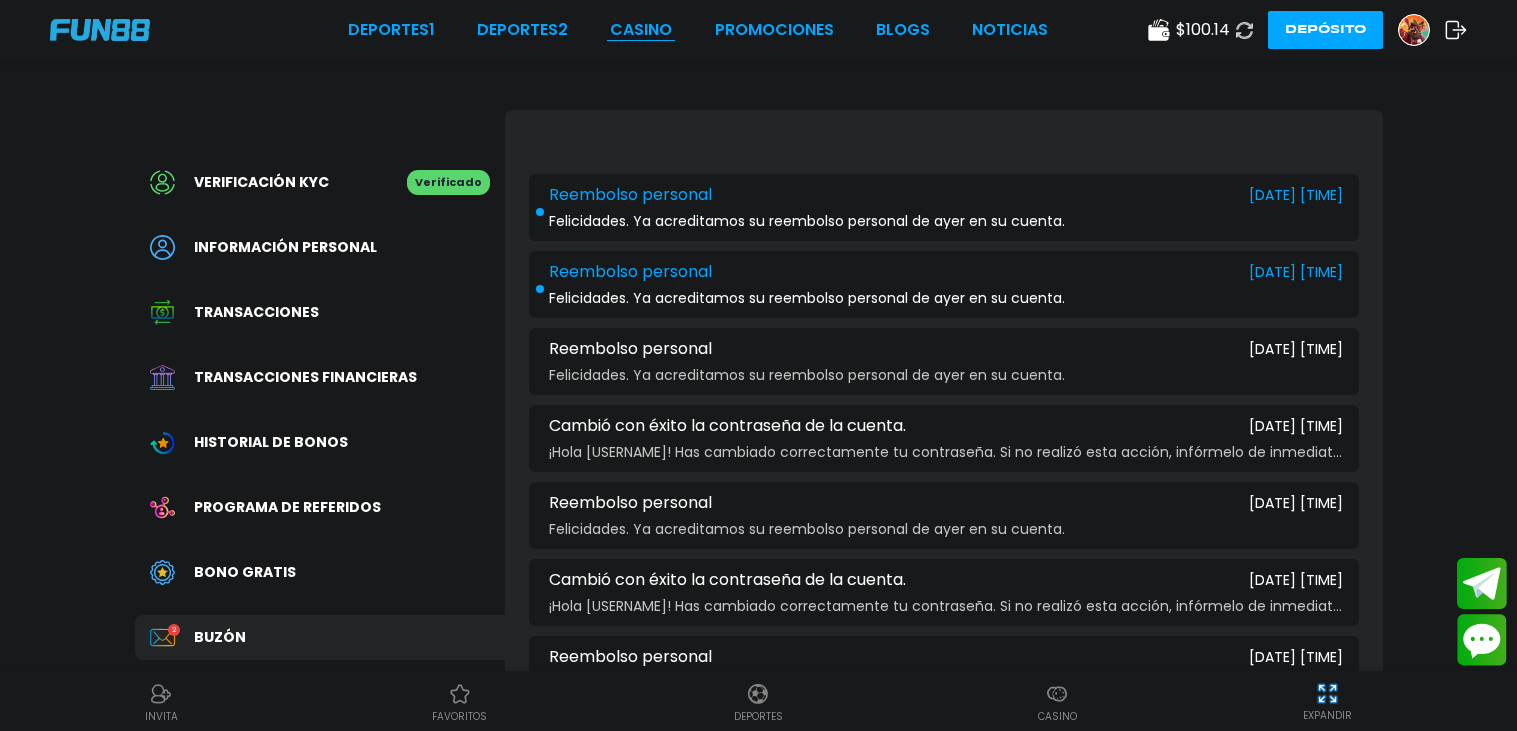 click on "CASINO" at bounding box center (641, 30) 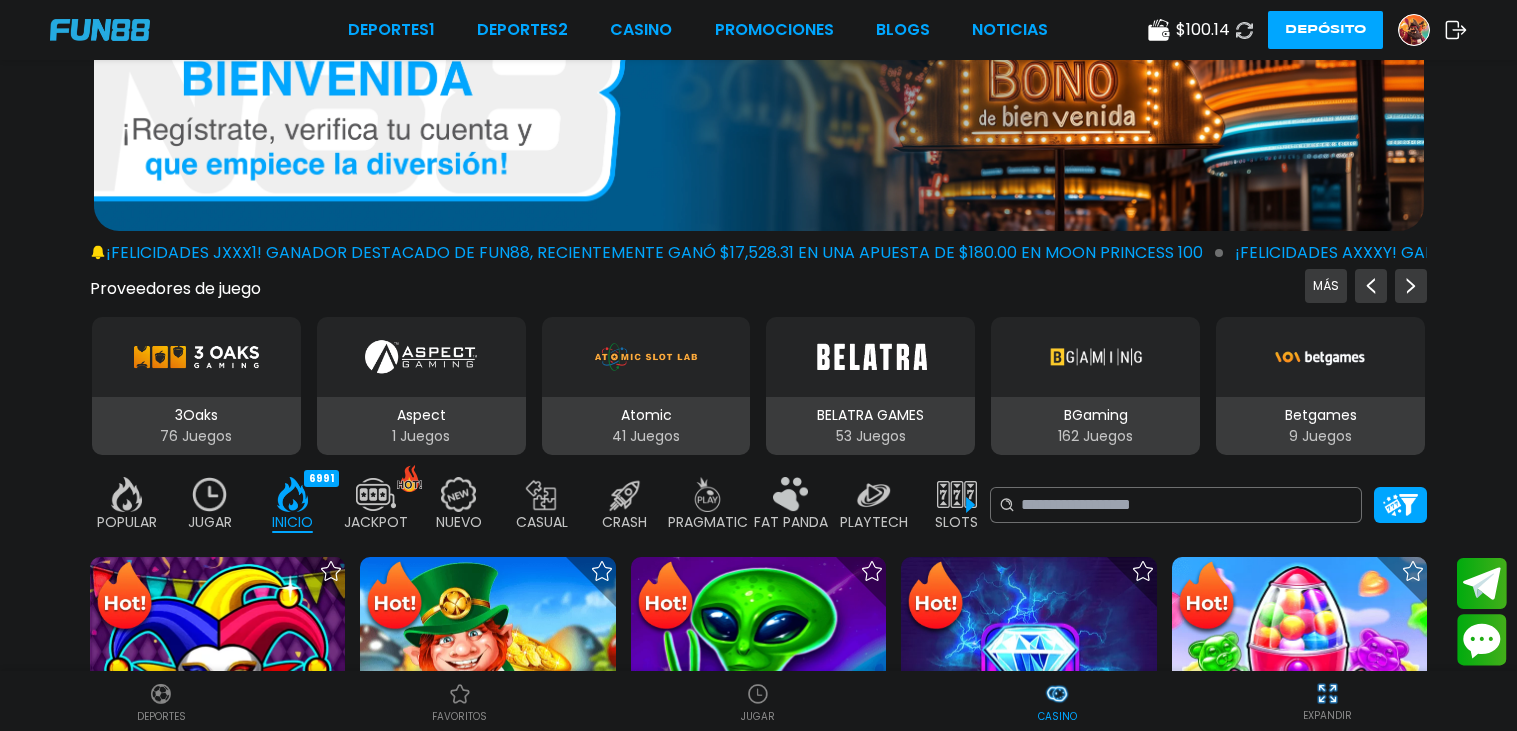 scroll, scrollTop: 392, scrollLeft: 0, axis: vertical 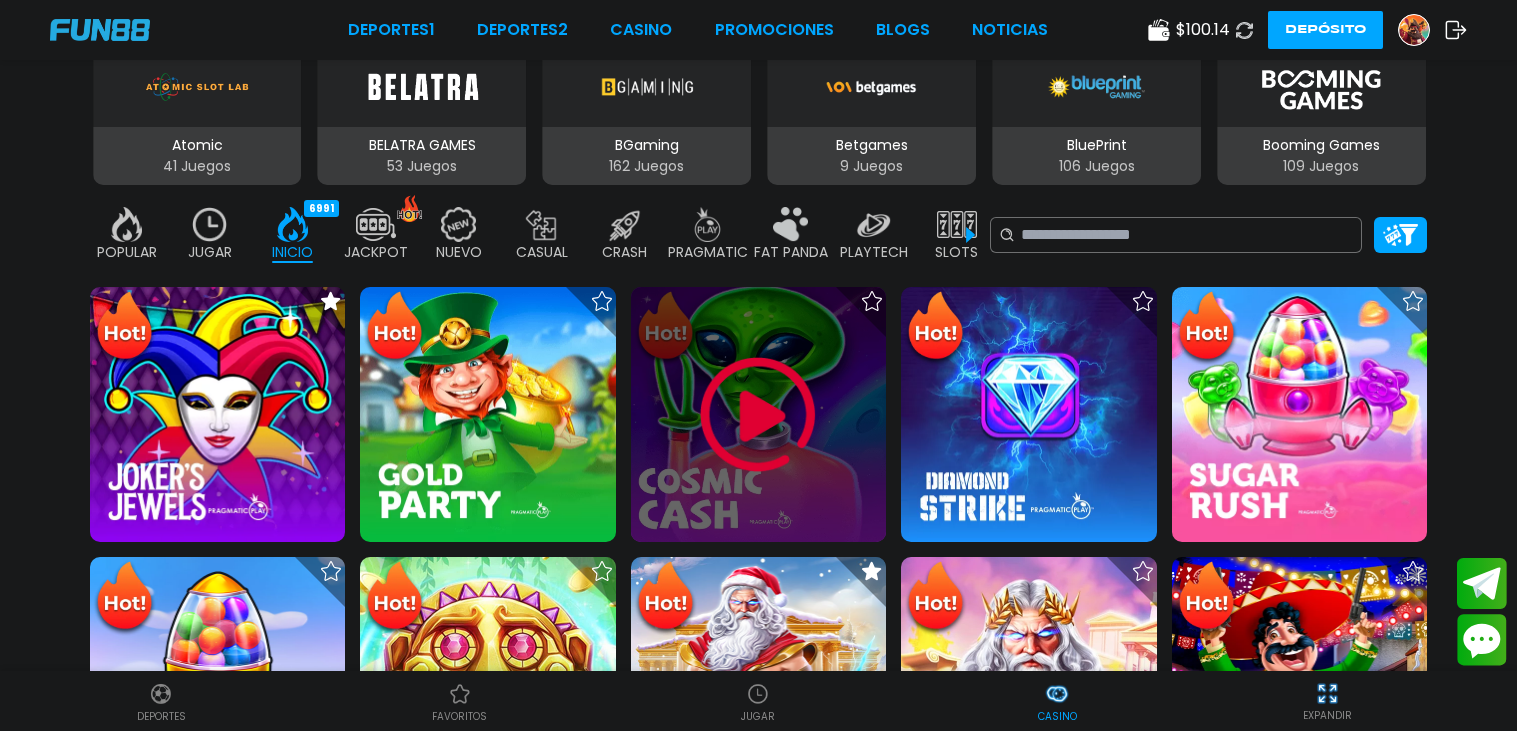 click at bounding box center [758, 414] 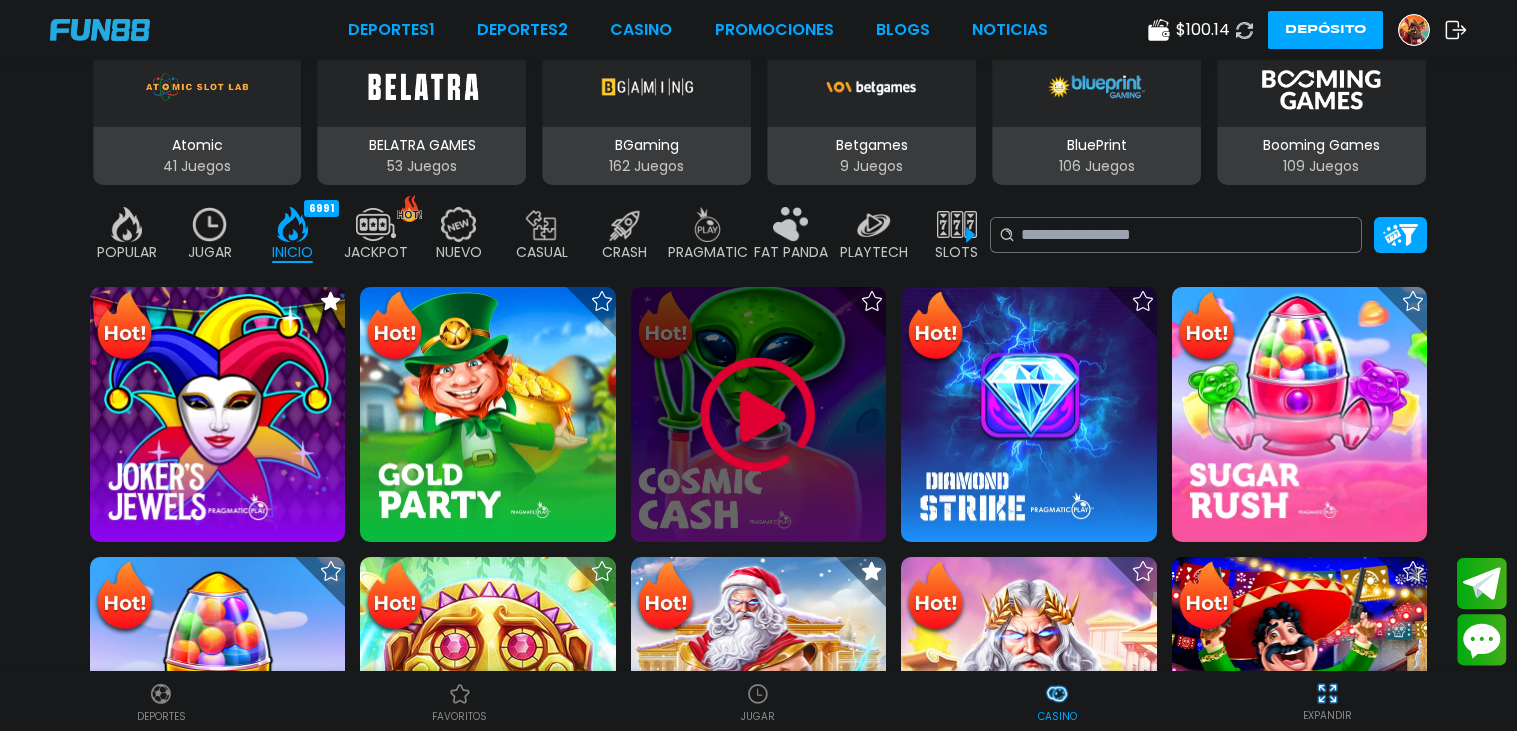 click at bounding box center (758, 414) 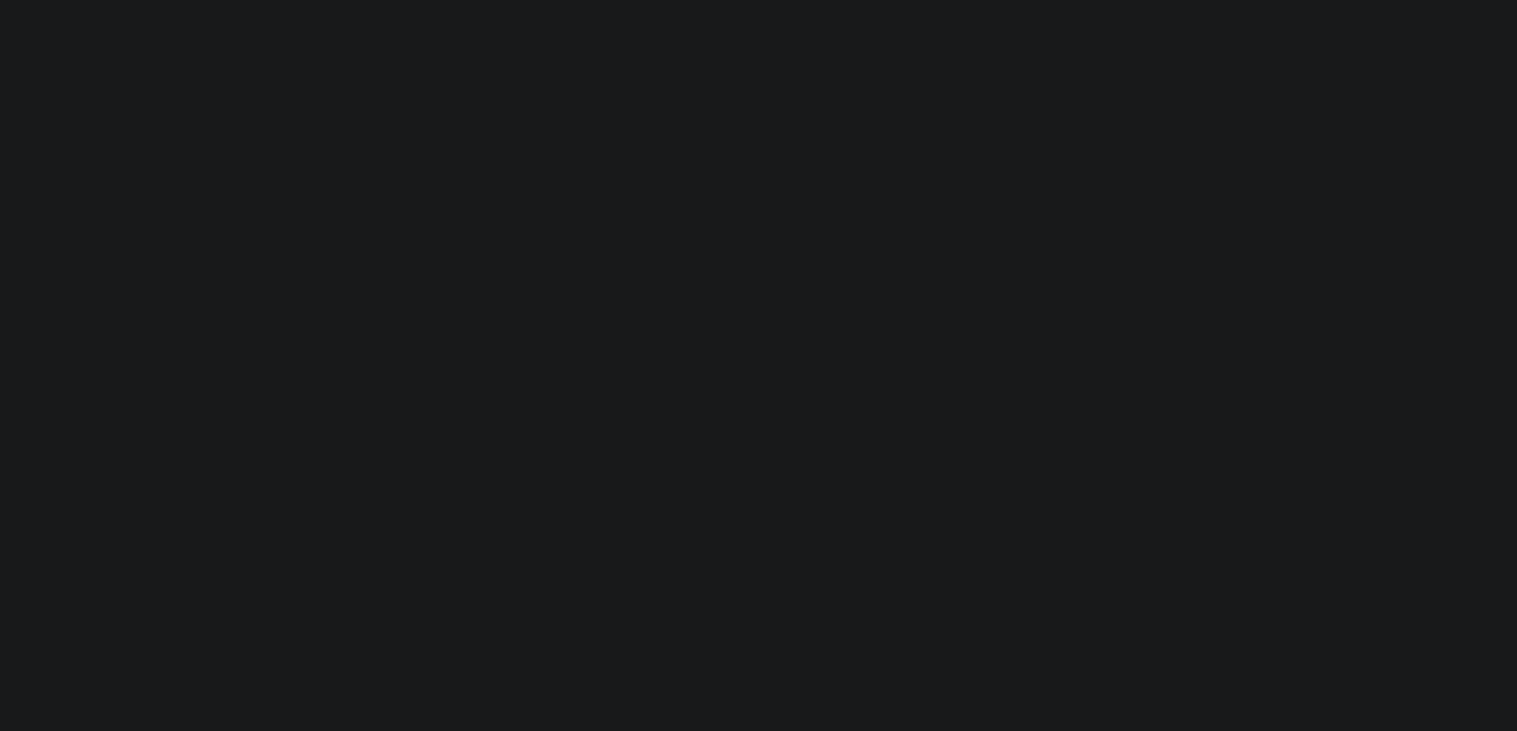 scroll, scrollTop: 0, scrollLeft: 0, axis: both 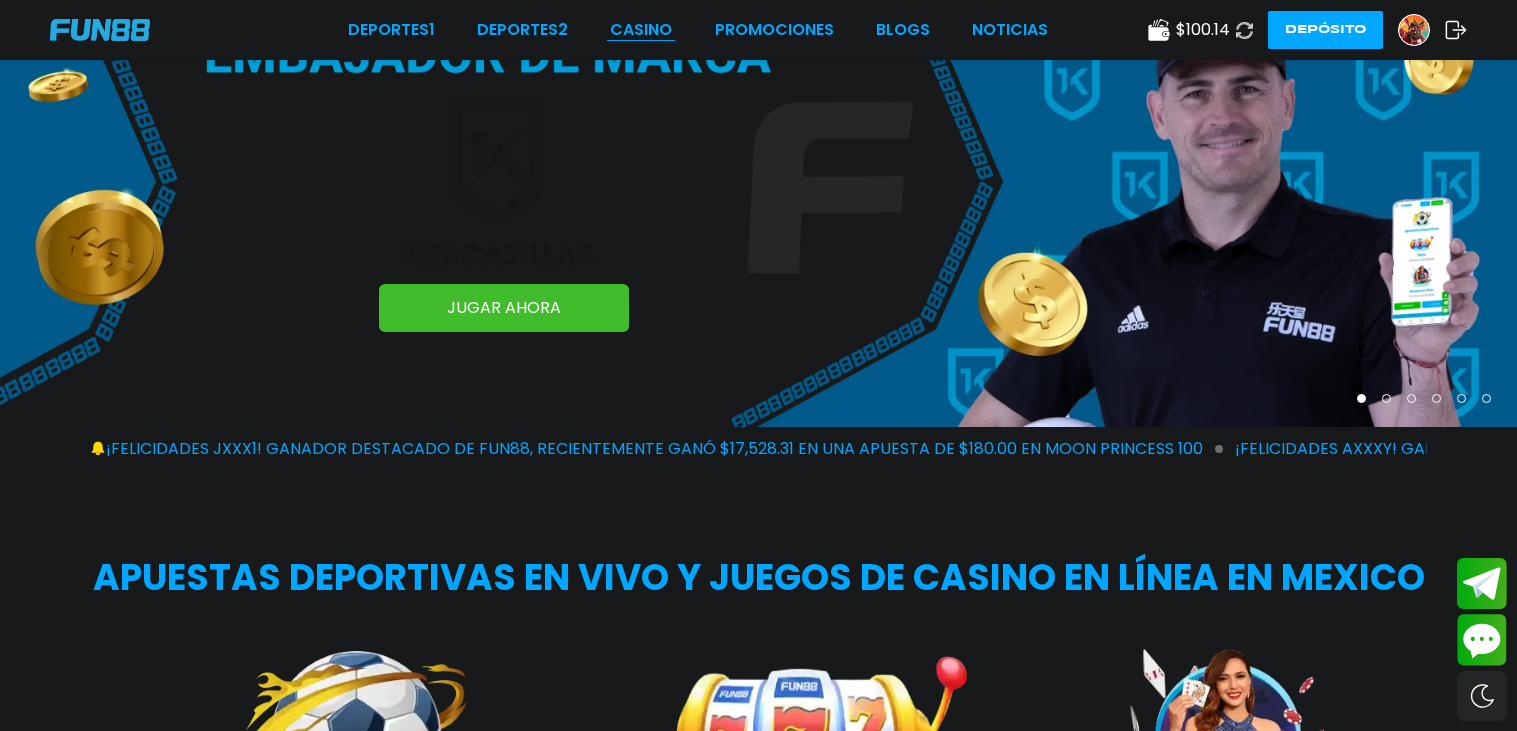 click on "CASINO" at bounding box center [641, 30] 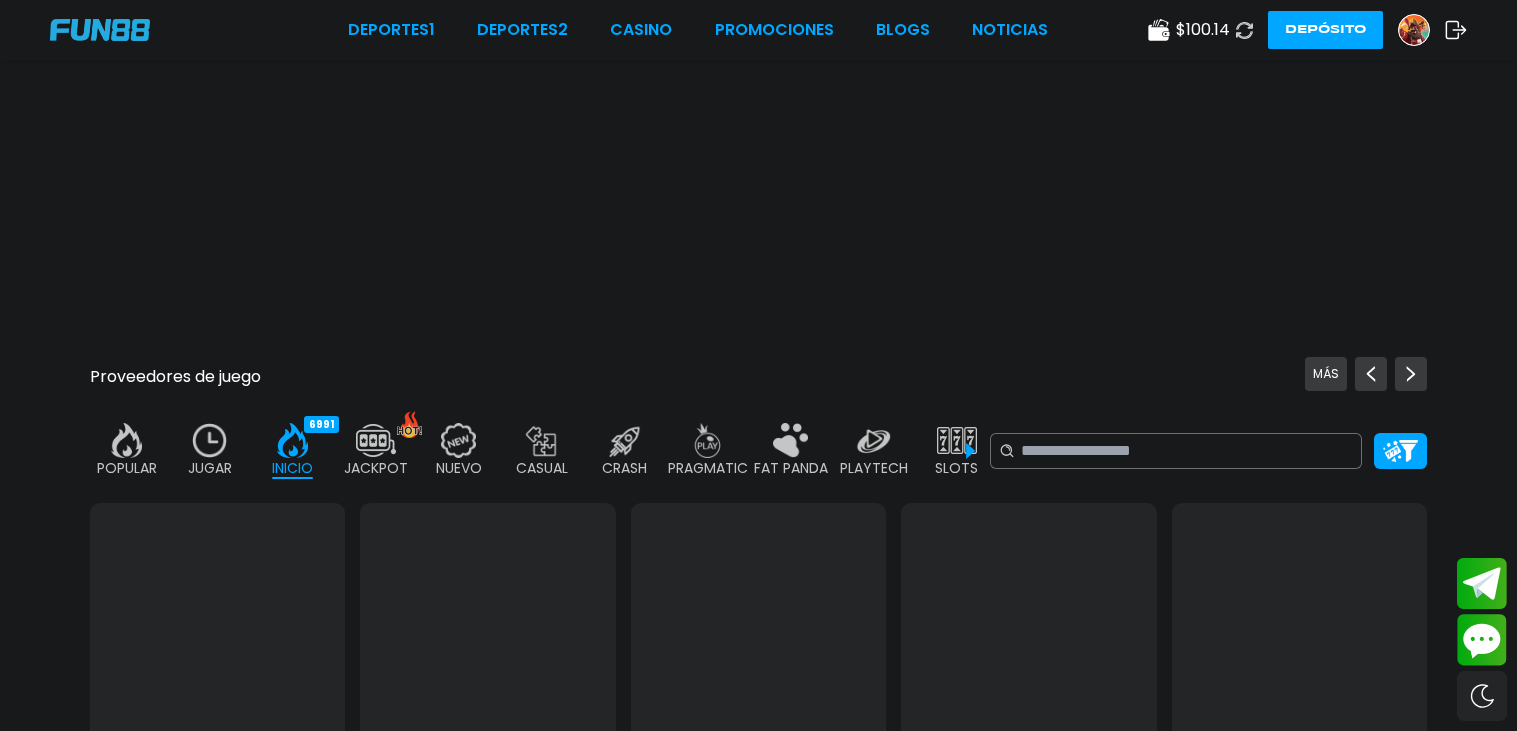 click on "FAT PANDA" at bounding box center [791, 468] 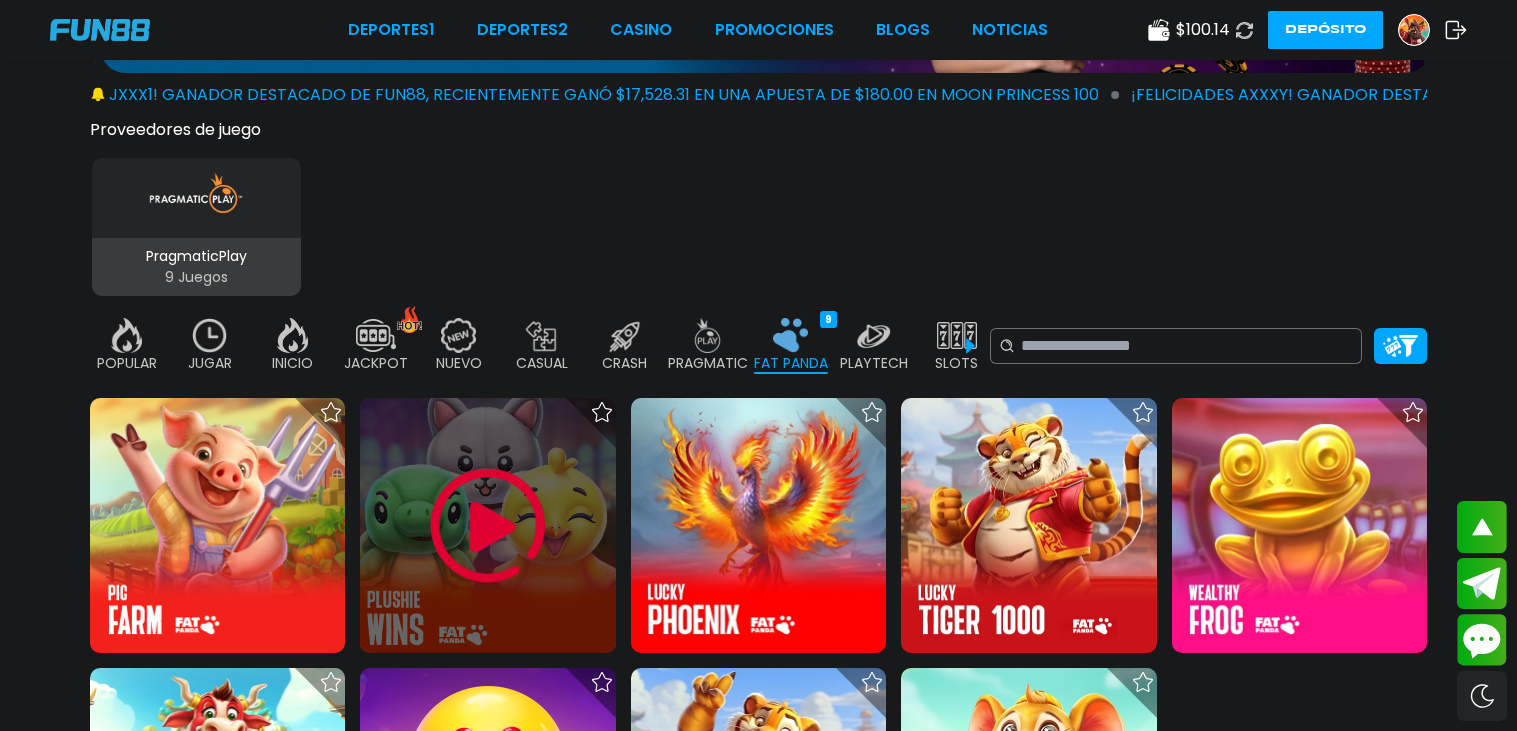 scroll, scrollTop: 920, scrollLeft: 0, axis: vertical 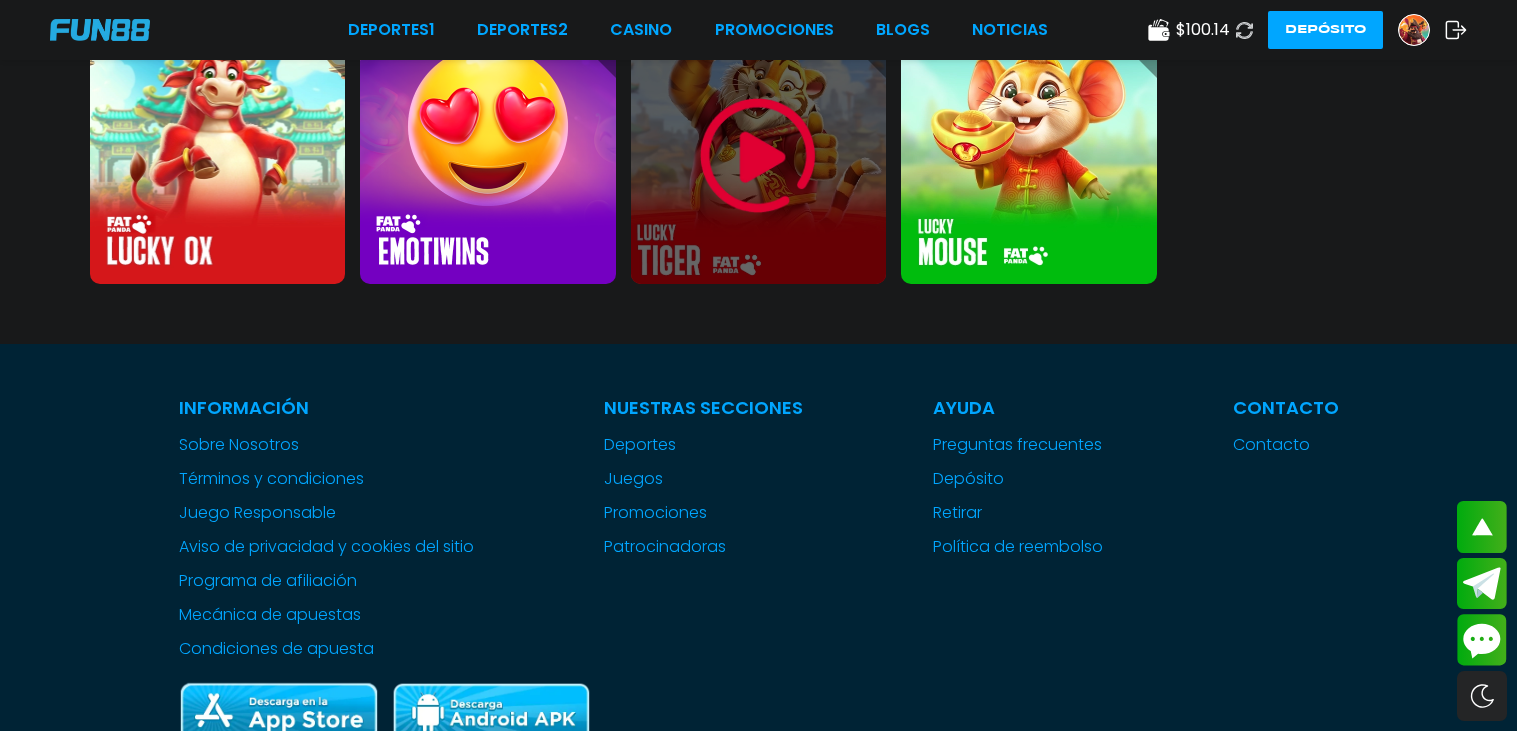 click at bounding box center [758, 155] 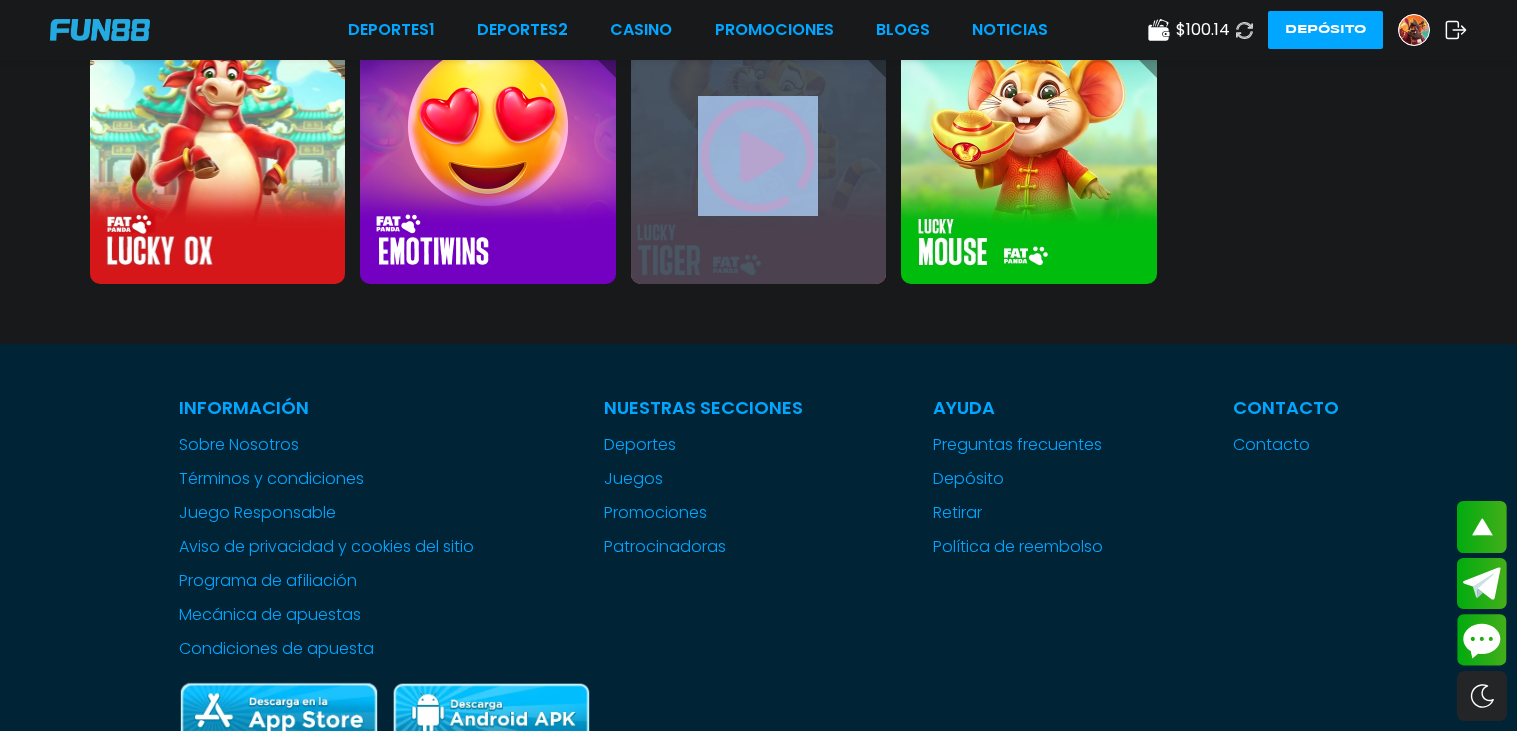 click at bounding box center [758, 155] 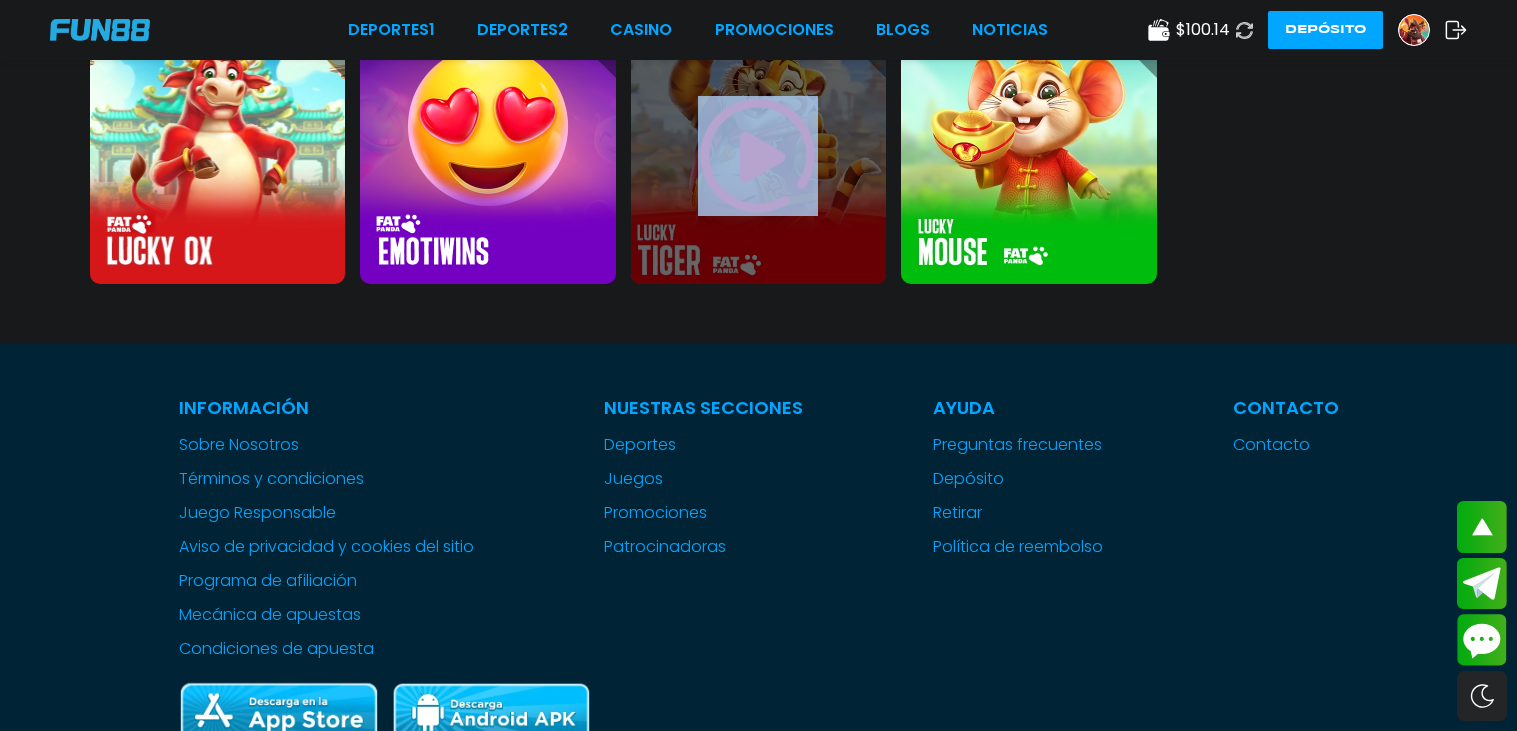 click at bounding box center [758, 155] 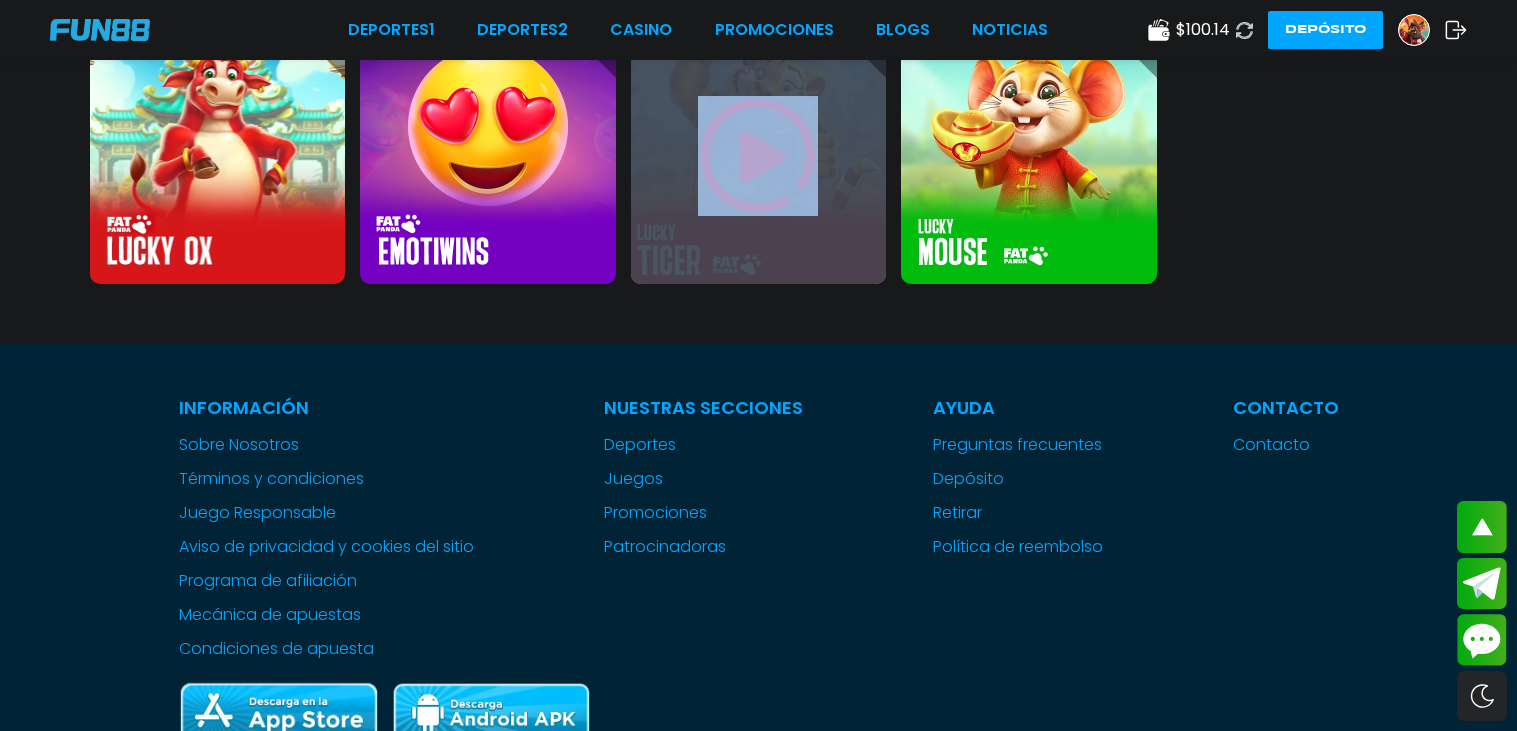 click at bounding box center (758, 155) 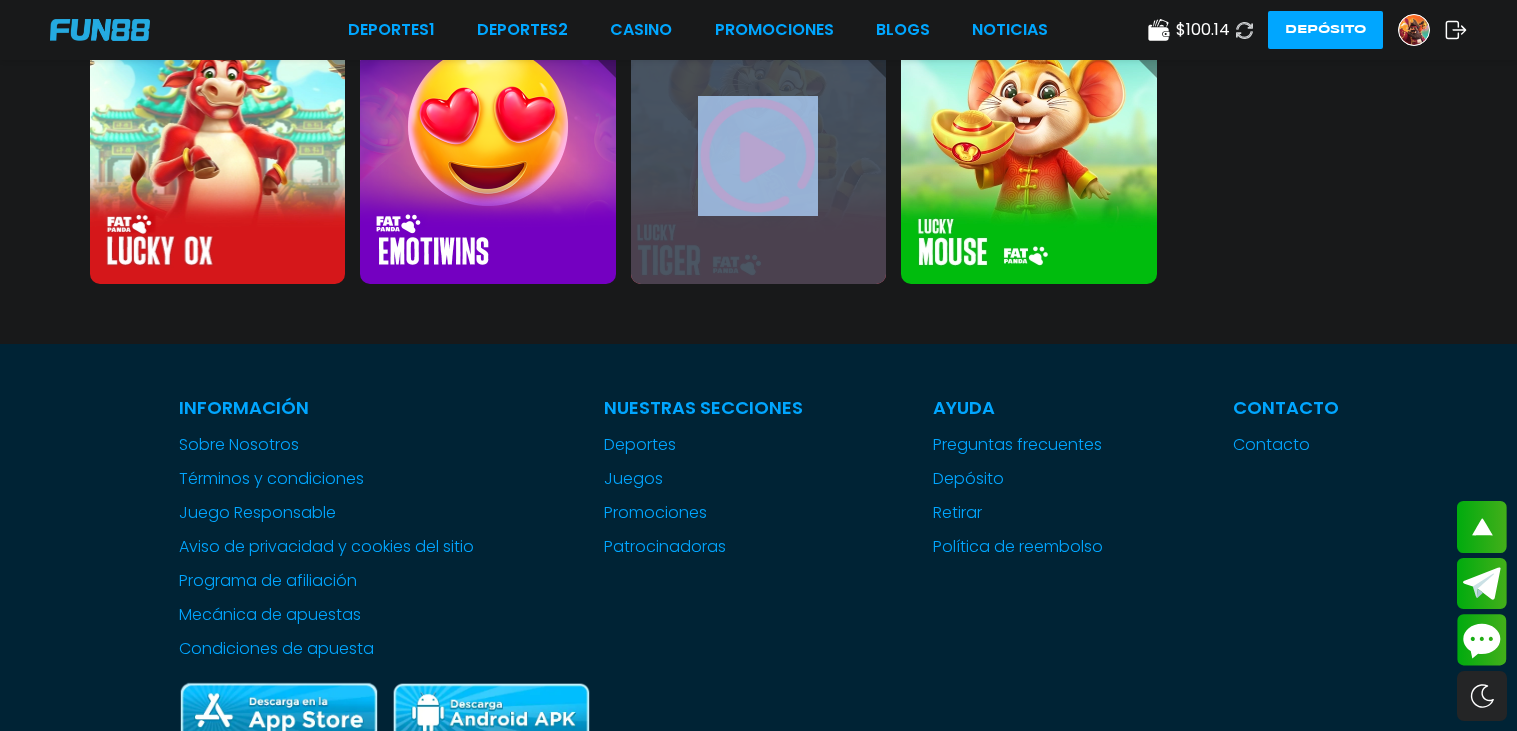 scroll, scrollTop: 1189, scrollLeft: 0, axis: vertical 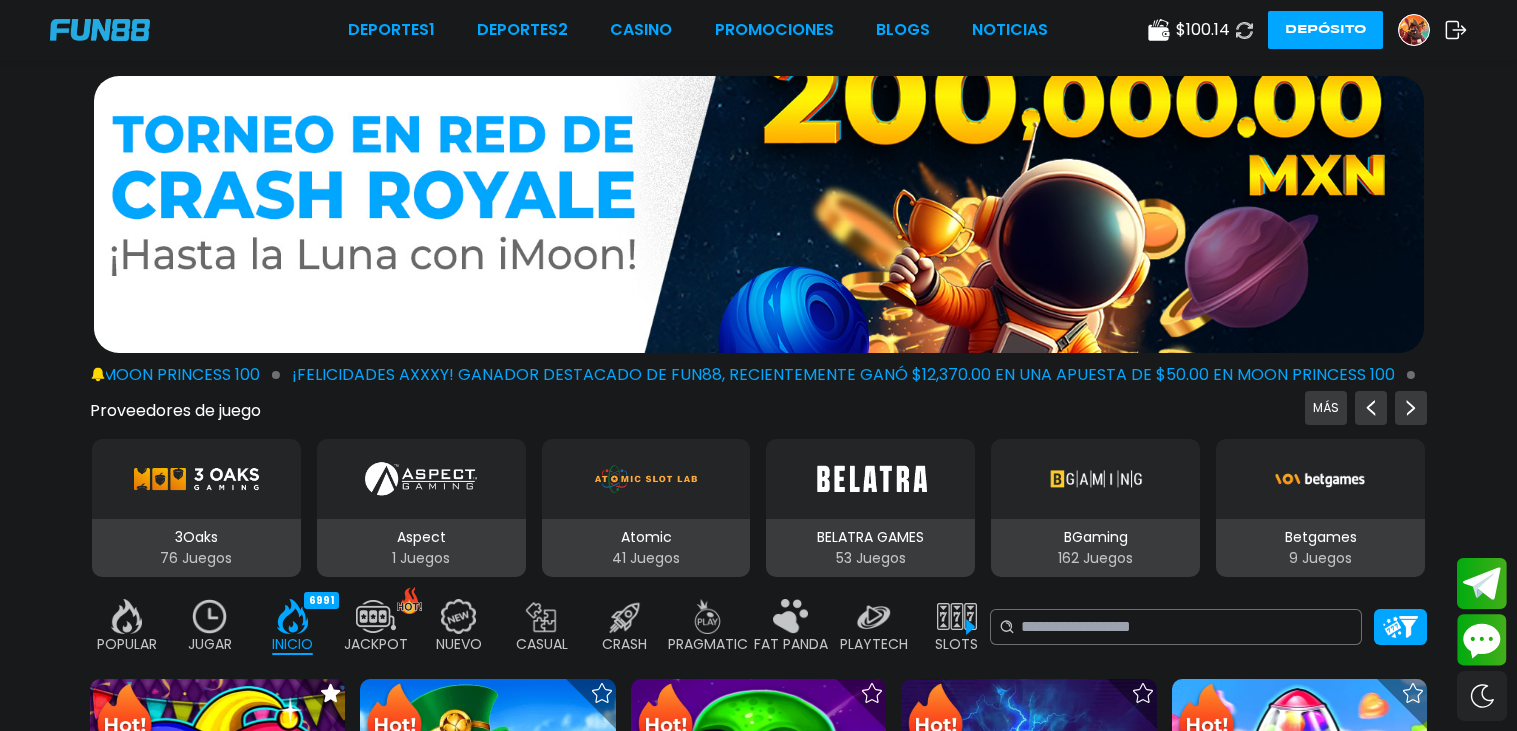 click at bounding box center [759, 214] 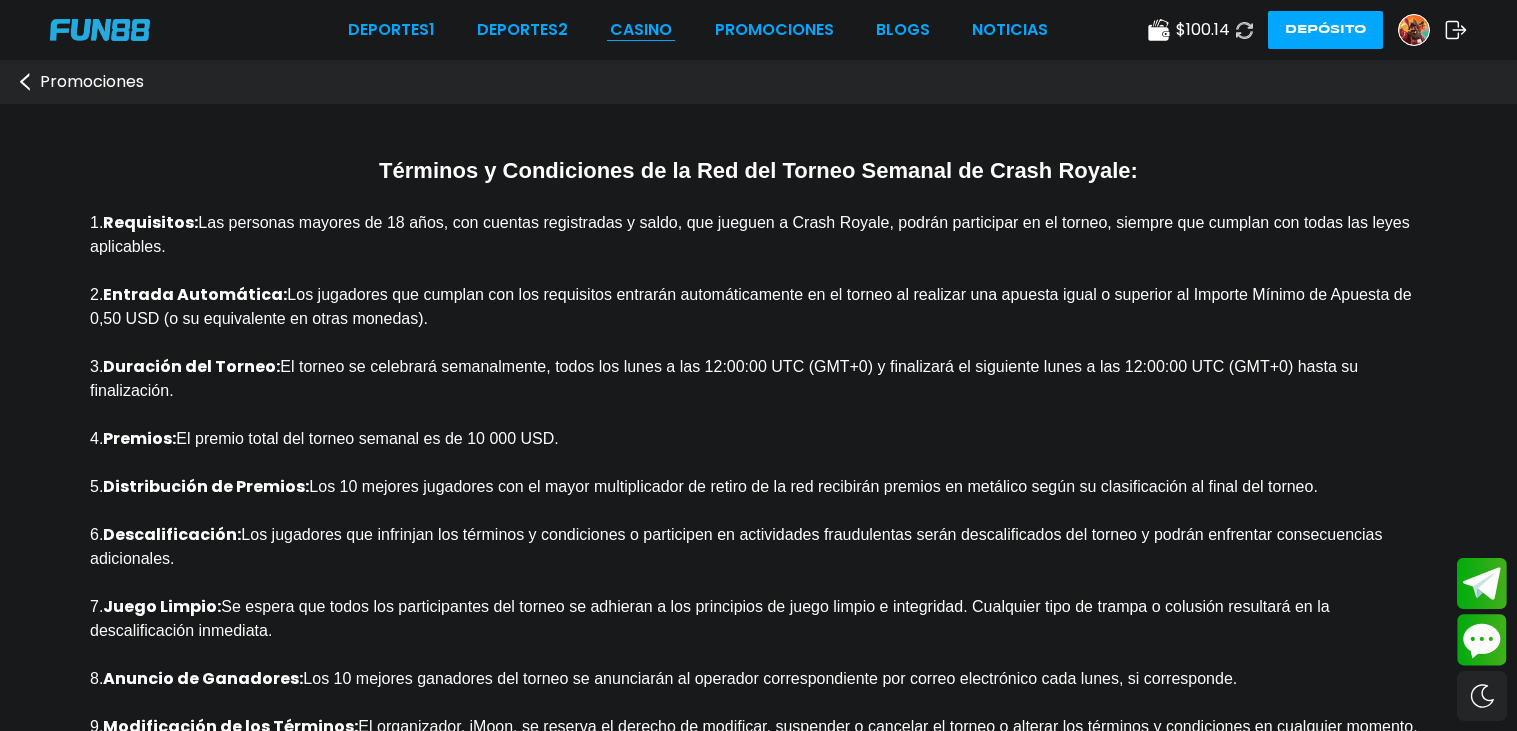 click on "CASINO" at bounding box center (641, 30) 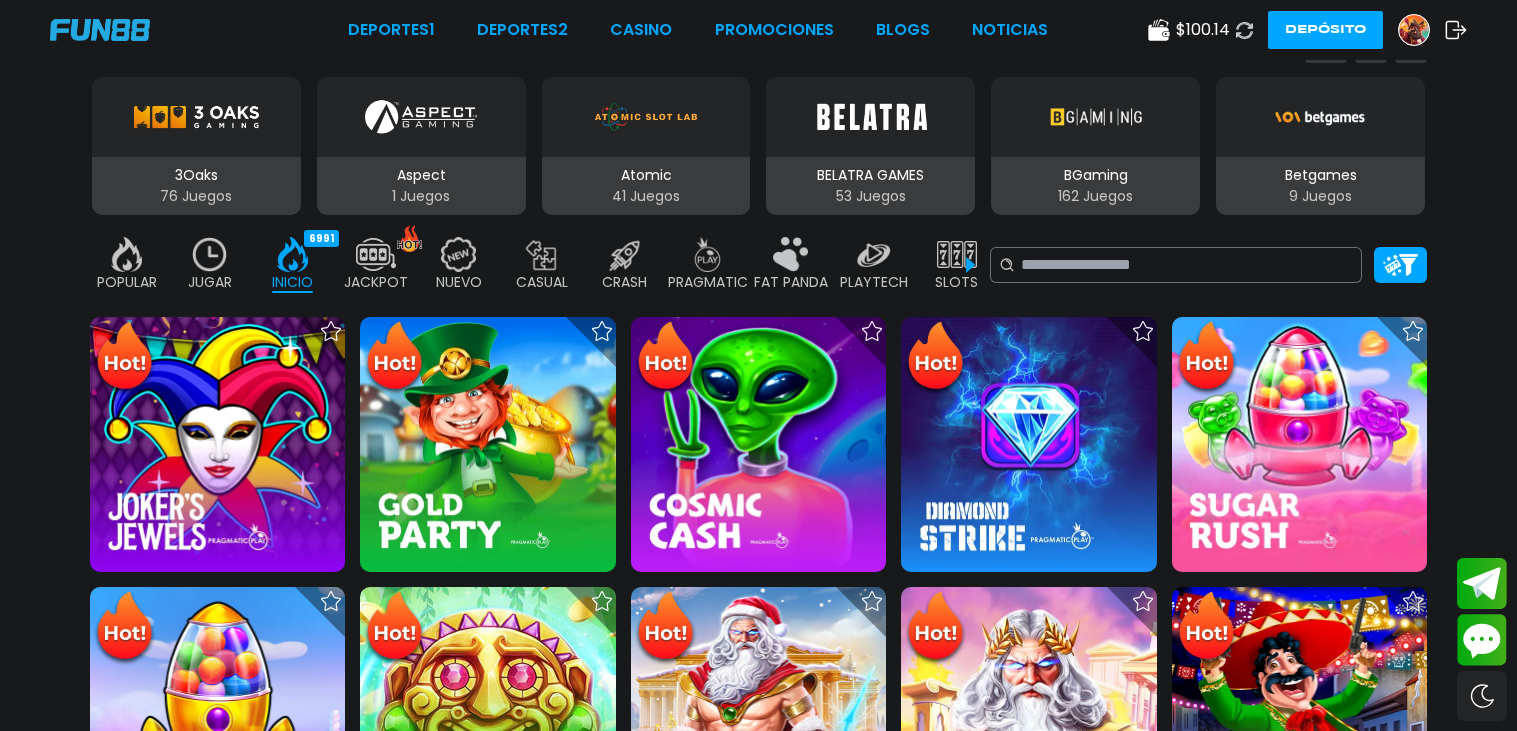 scroll, scrollTop: 375, scrollLeft: 0, axis: vertical 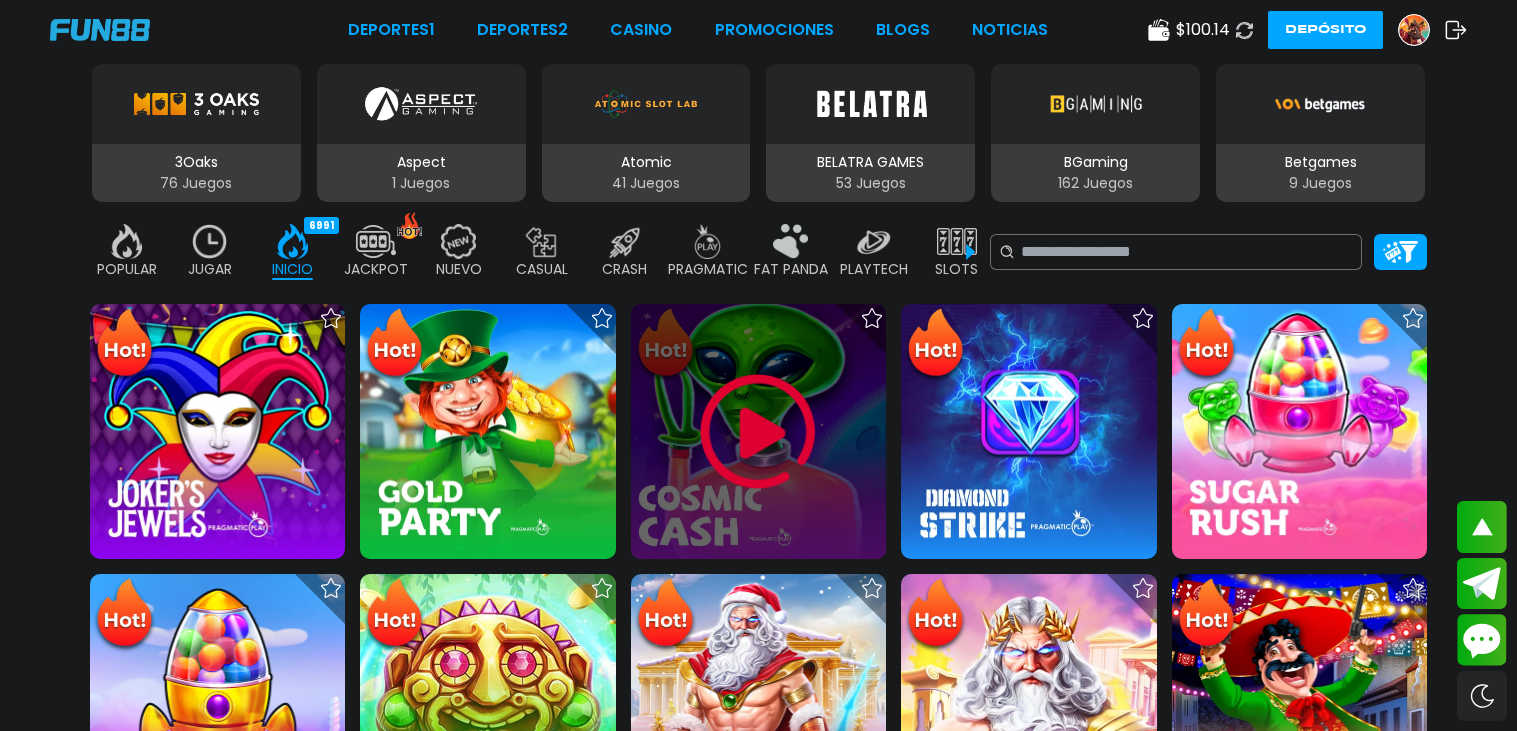 click at bounding box center [758, 431] 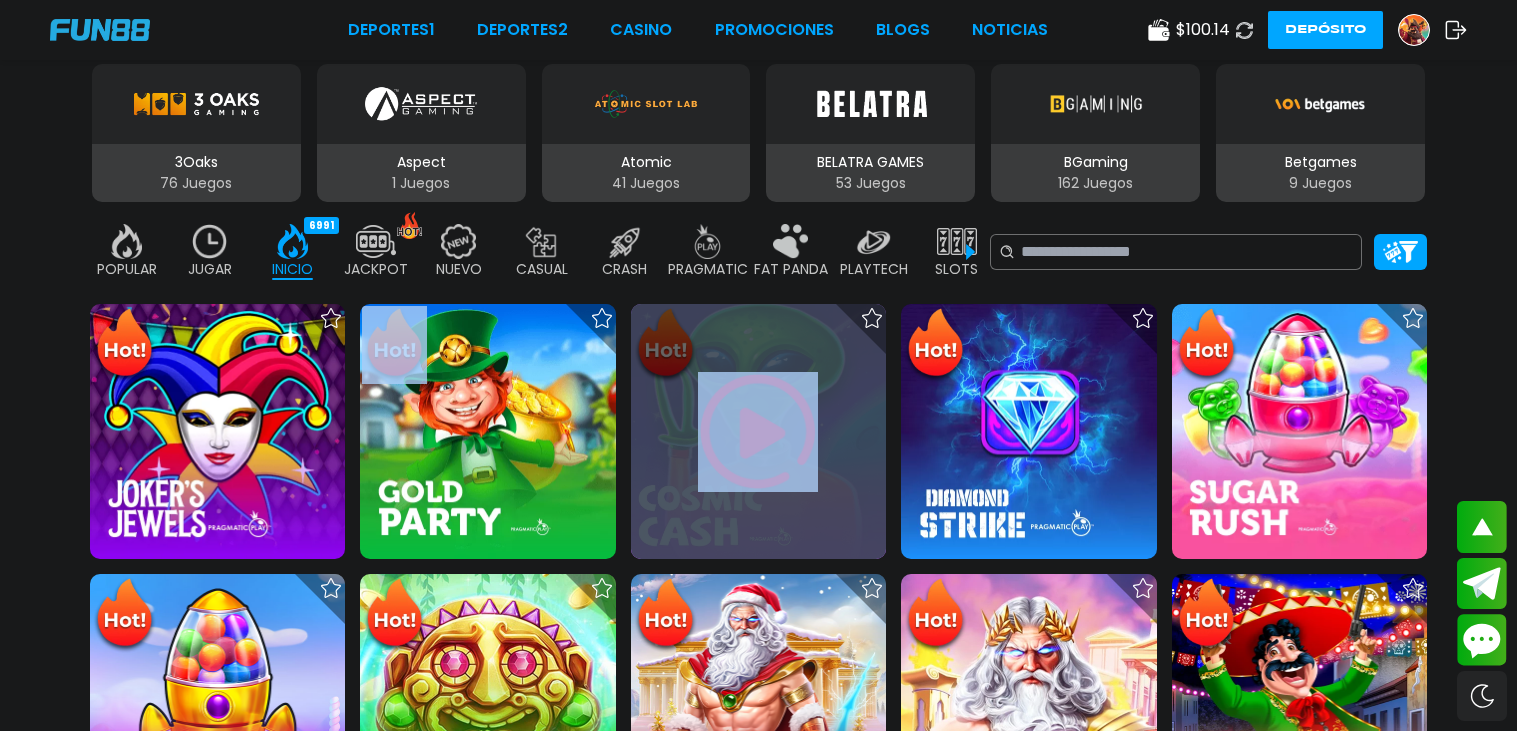 click at bounding box center (758, 431) 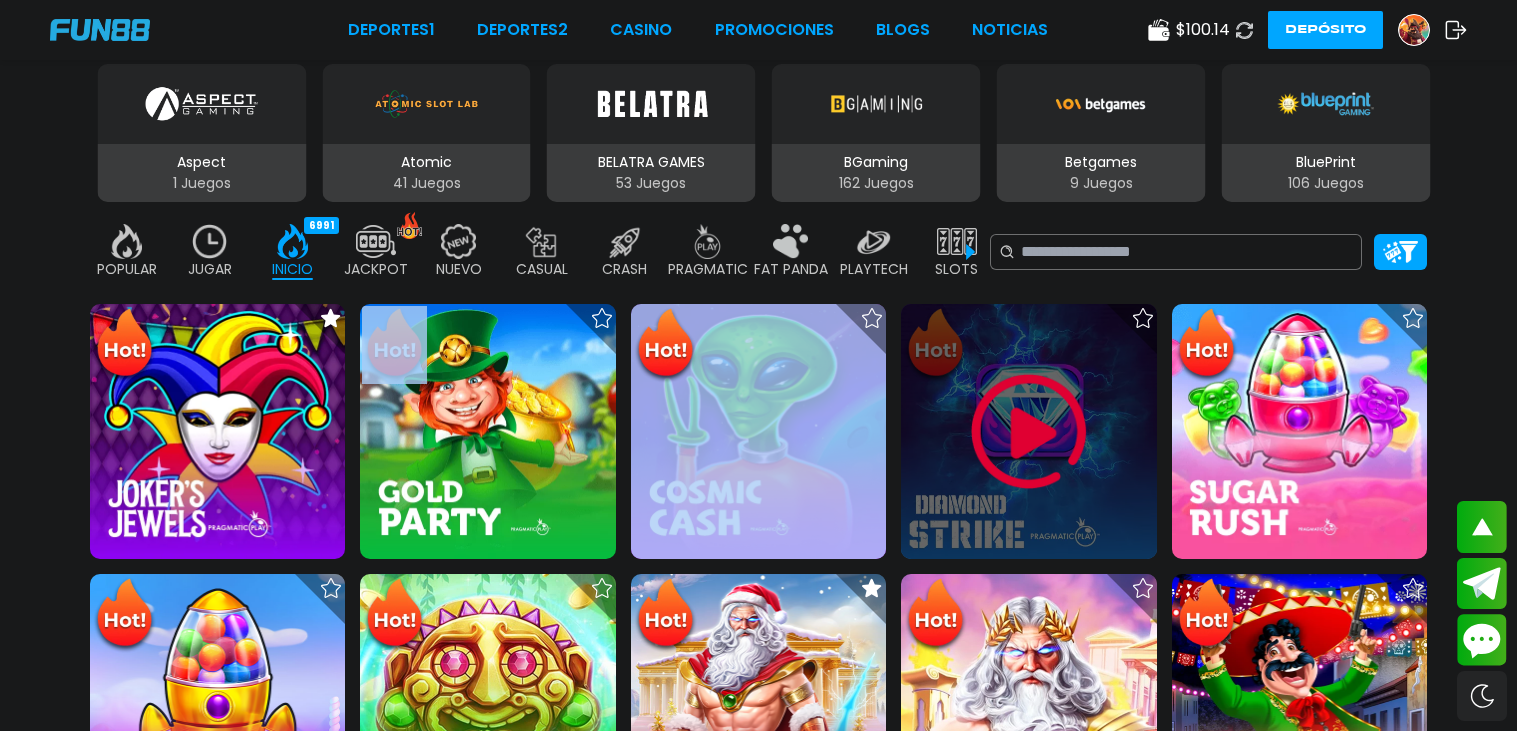 click at bounding box center [1029, 432] 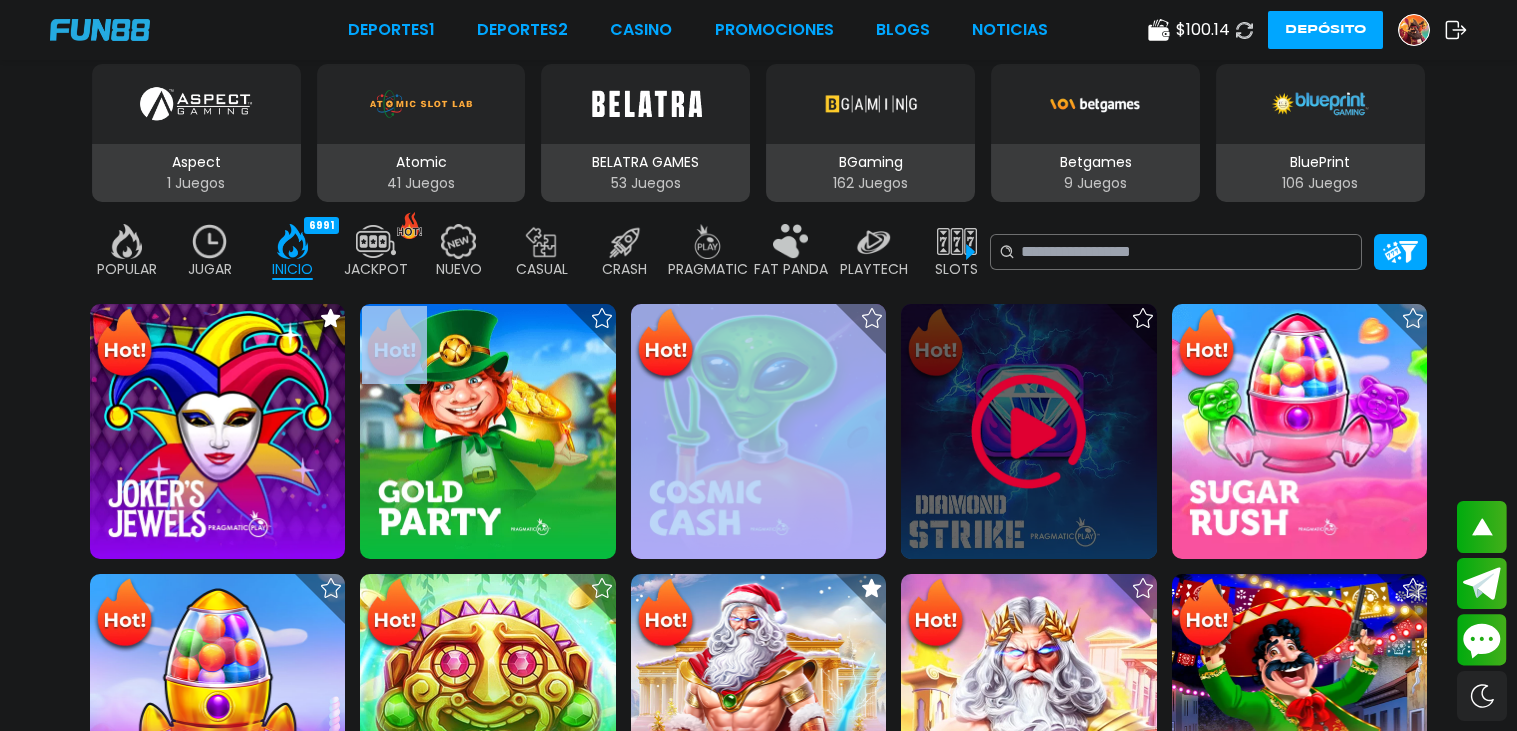 click at bounding box center [1029, 432] 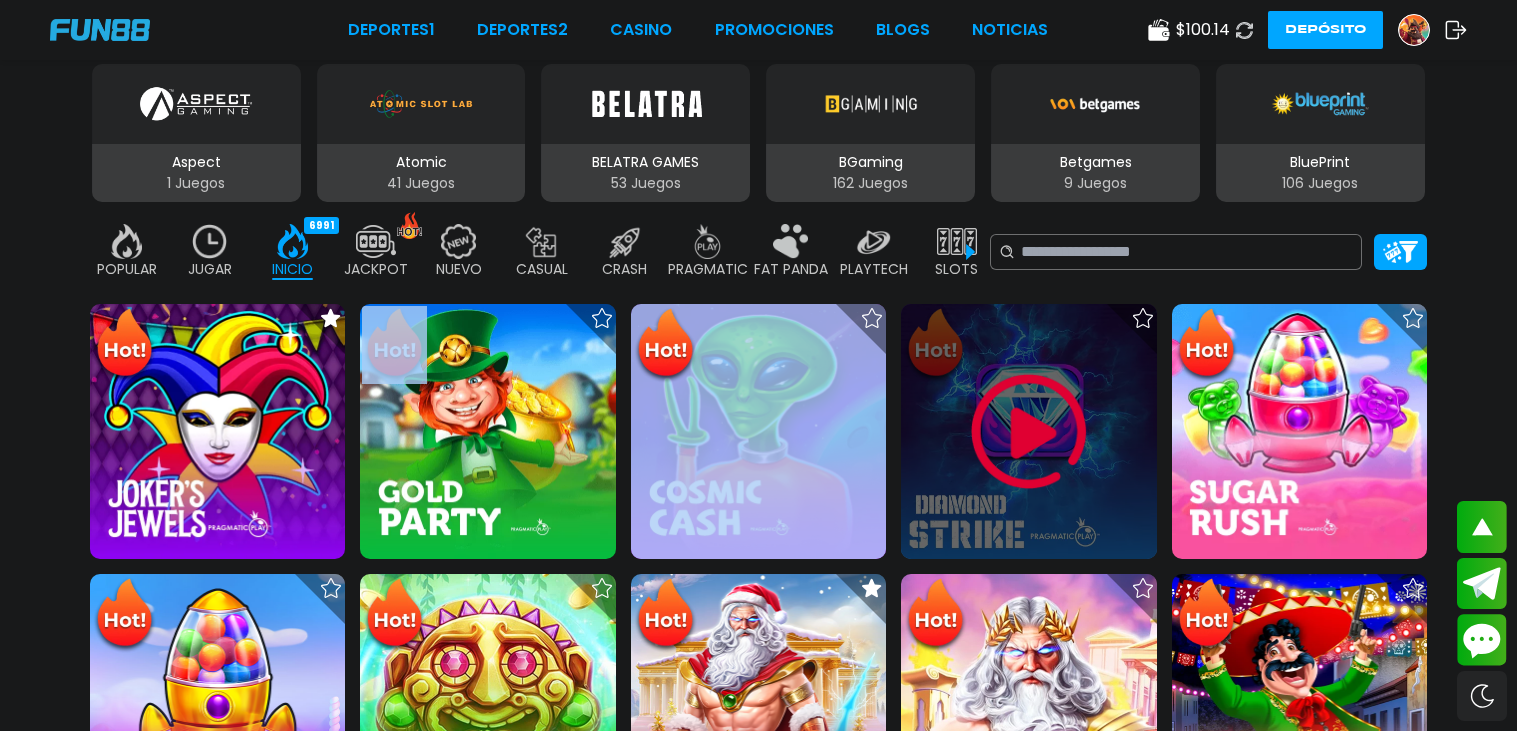 click at bounding box center (1029, 432) 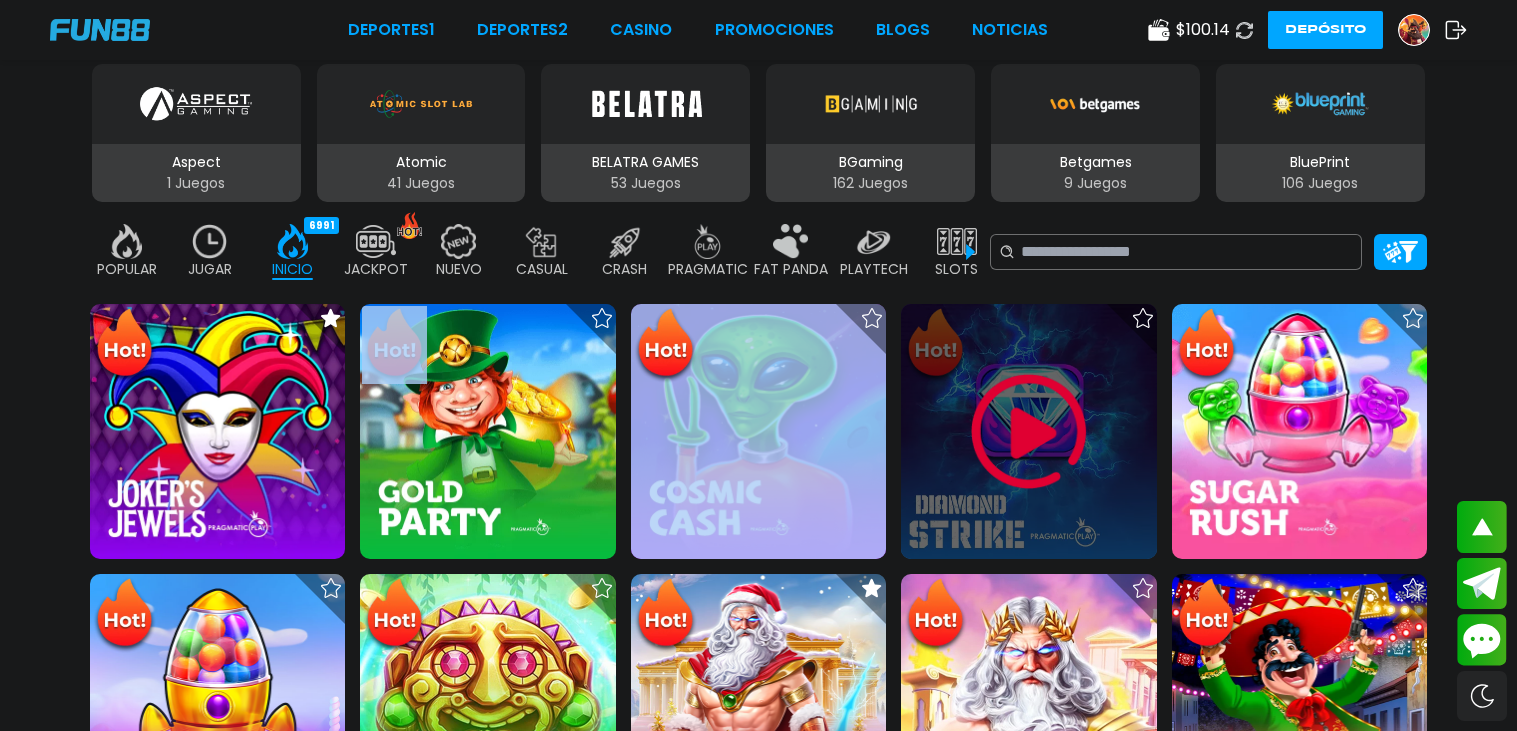 click at bounding box center (1029, 432) 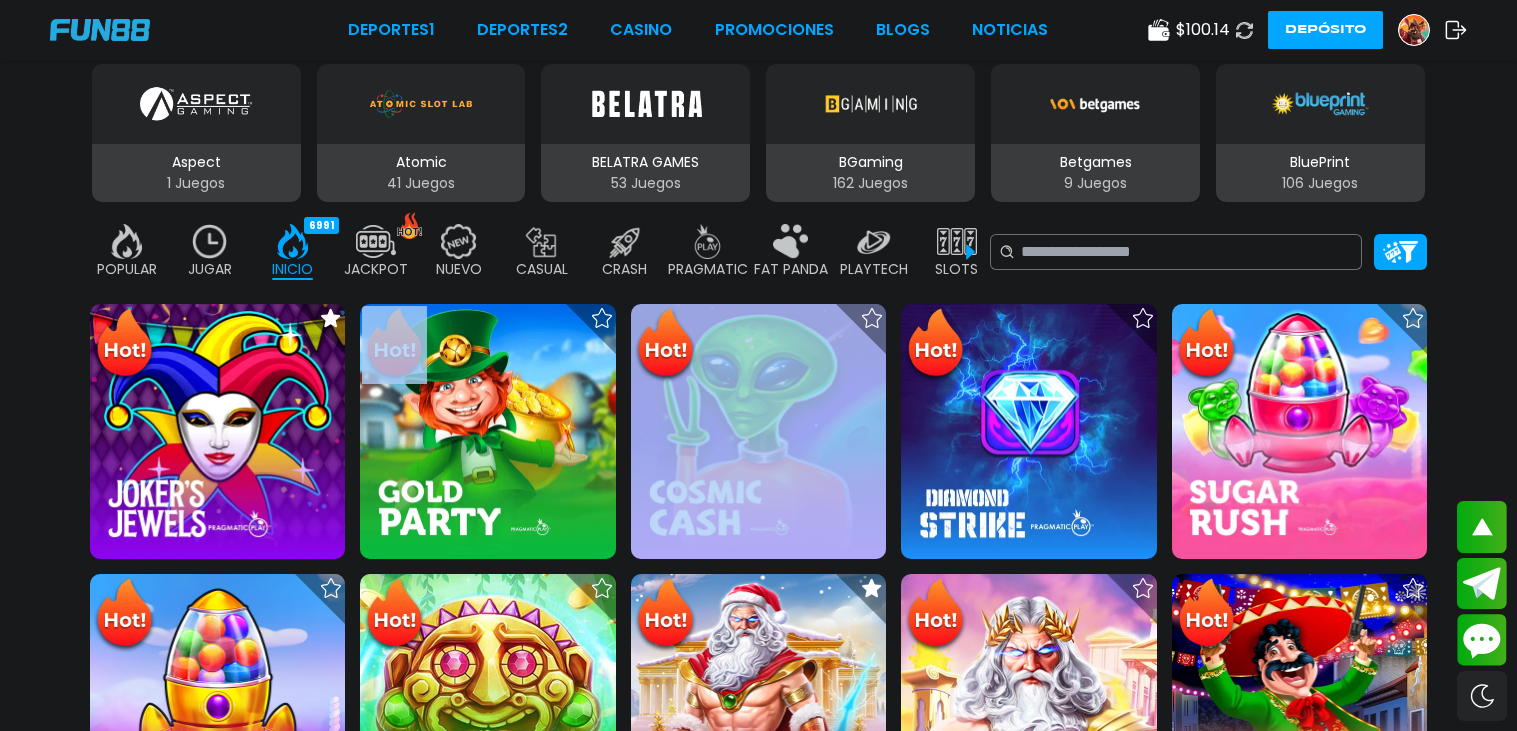 click at bounding box center [376, 241] 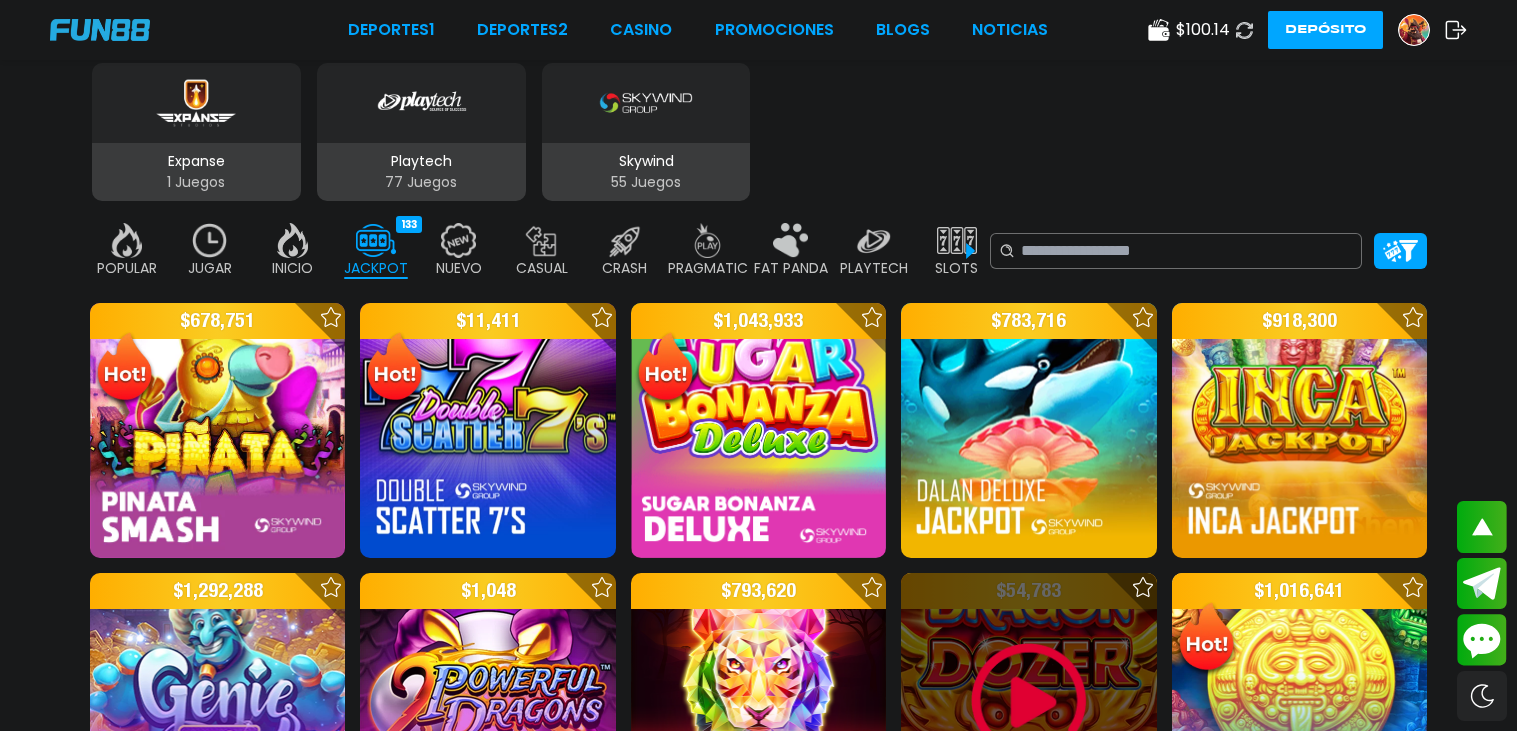 click at bounding box center (1029, 701) 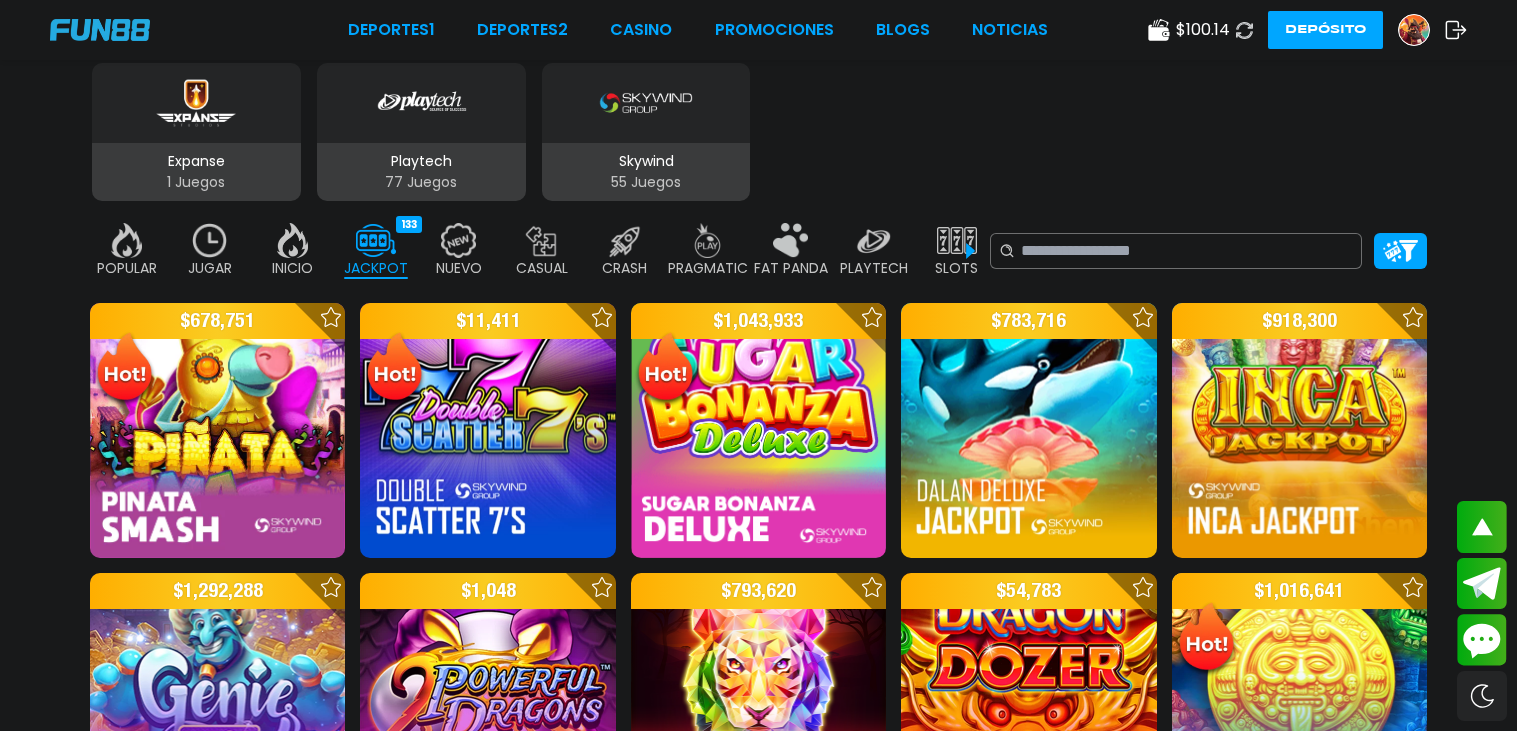 scroll, scrollTop: 1331, scrollLeft: 0, axis: vertical 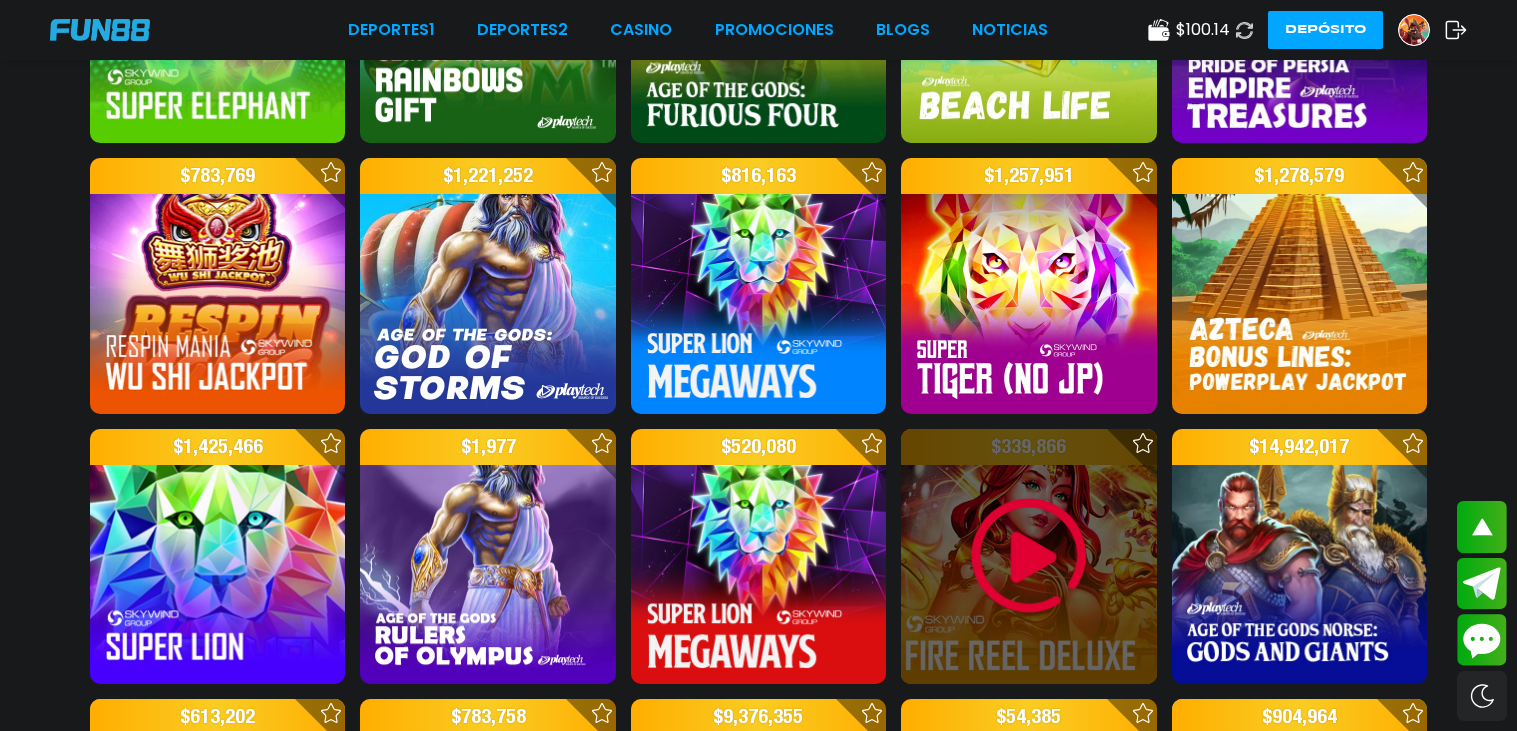 click at bounding box center (1028, 826) 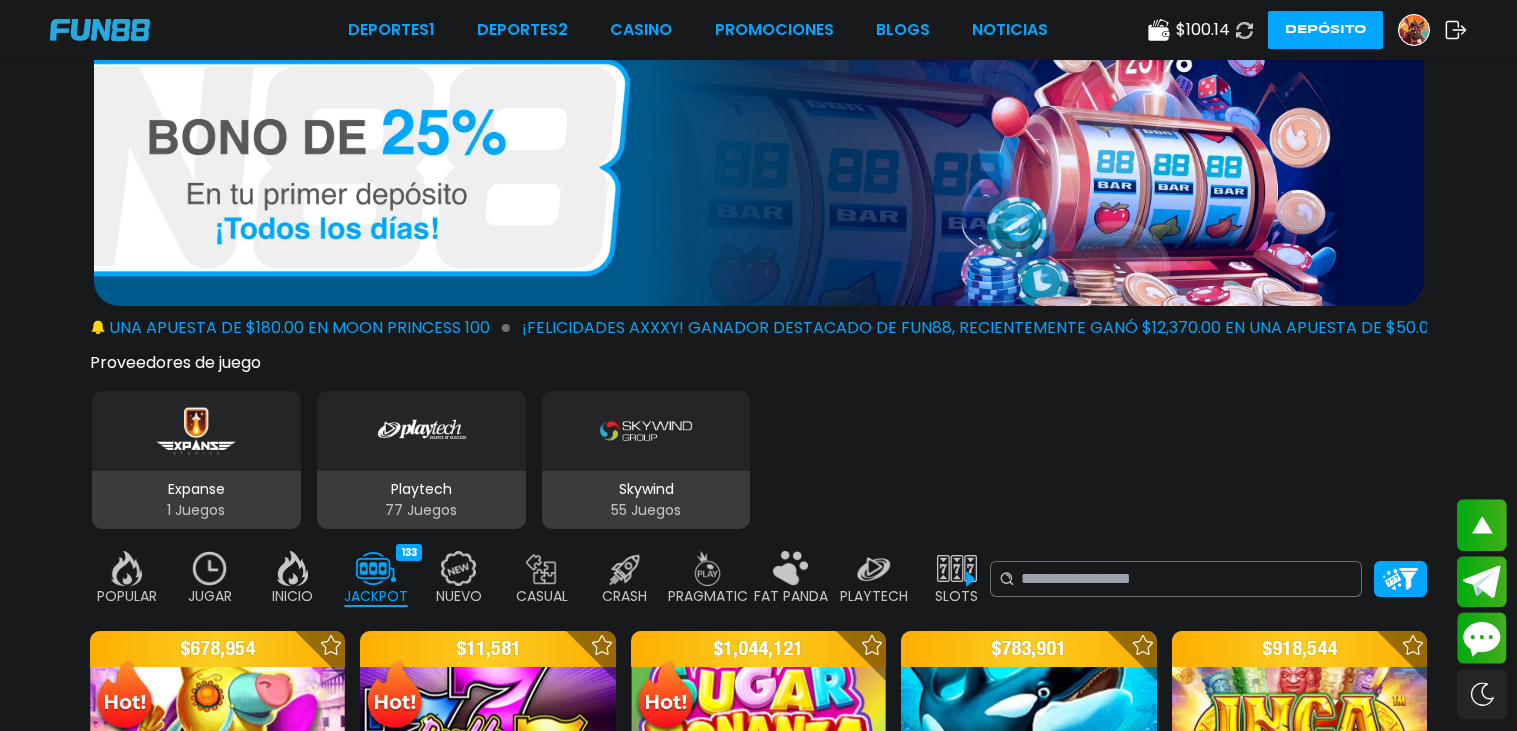 scroll, scrollTop: 0, scrollLeft: 0, axis: both 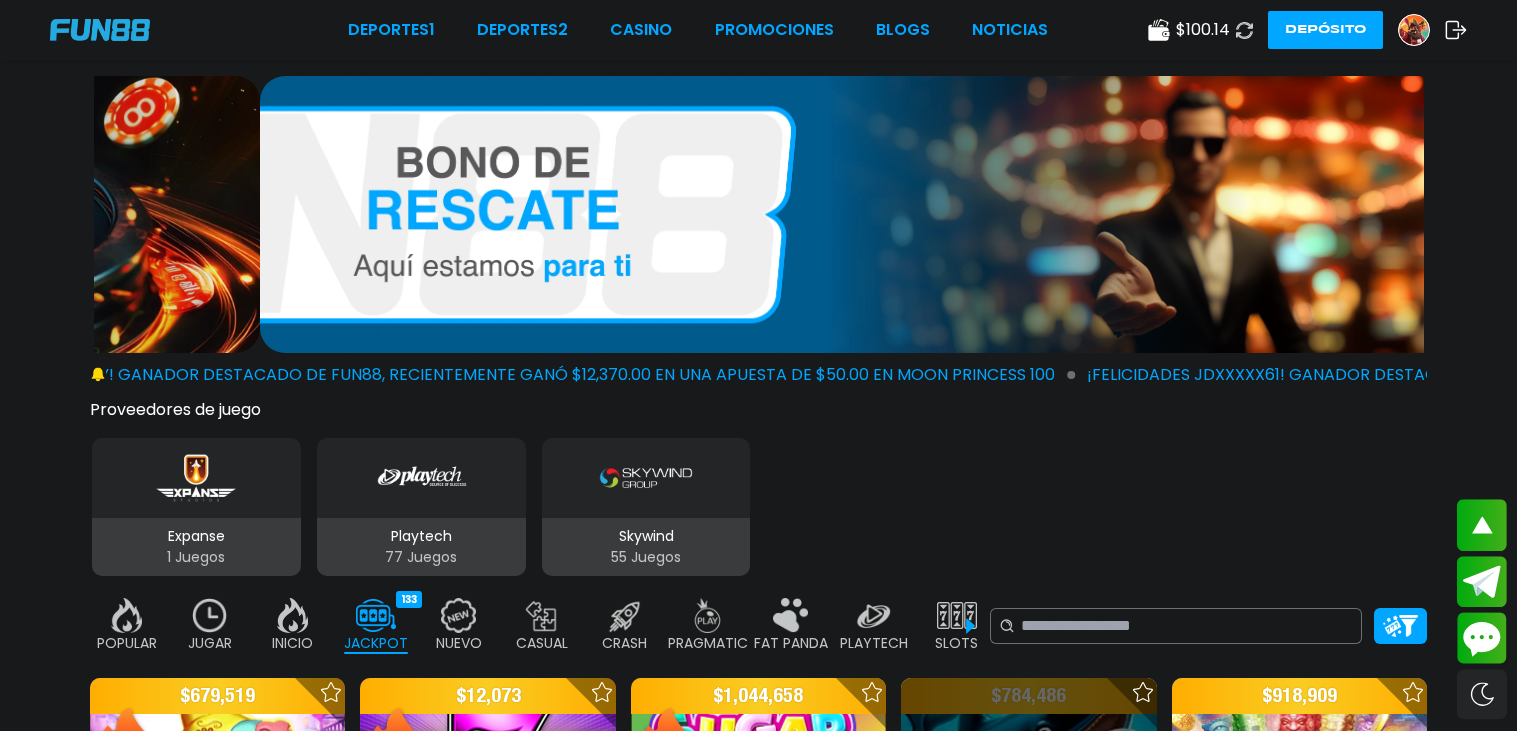 click at bounding box center [1028, 805] 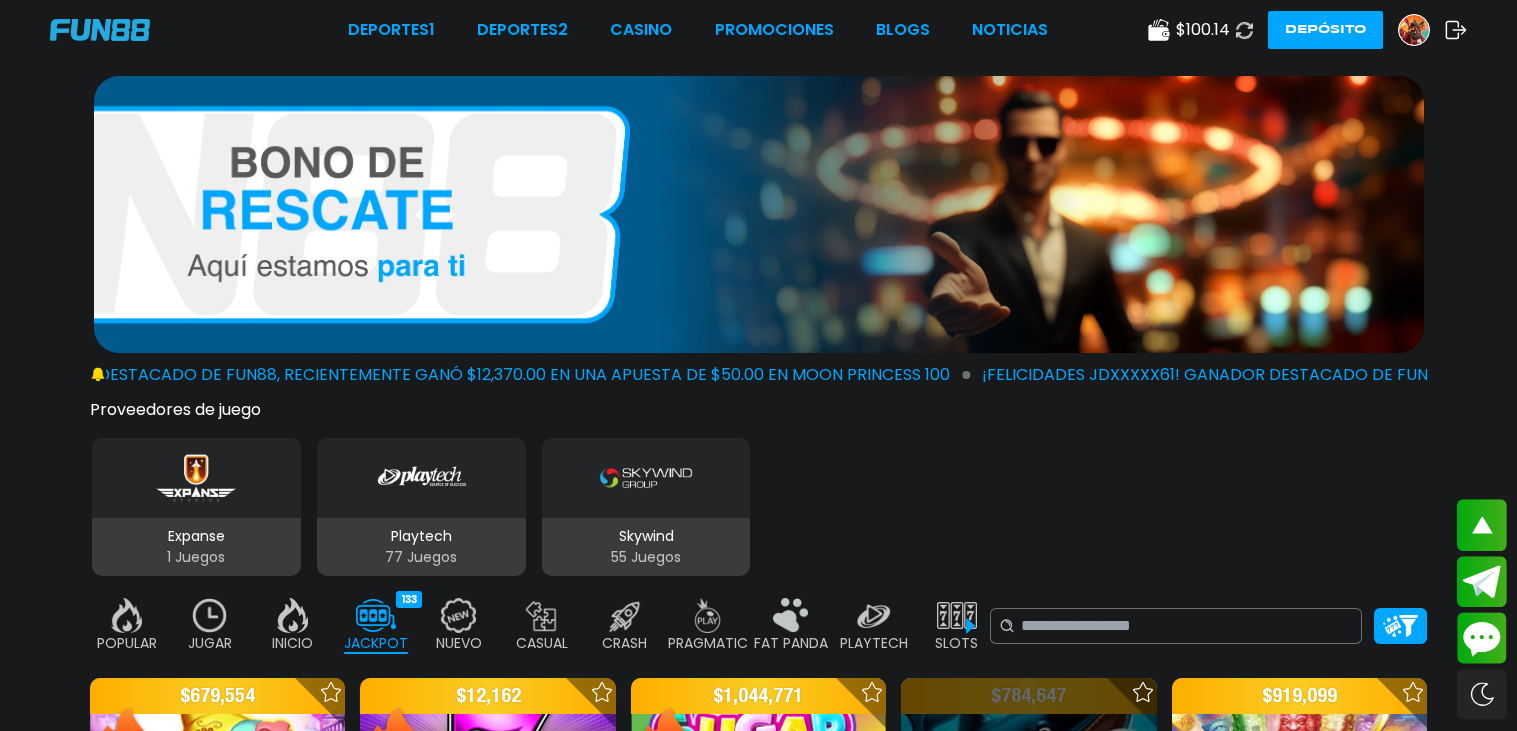 click at bounding box center (1028, 805) 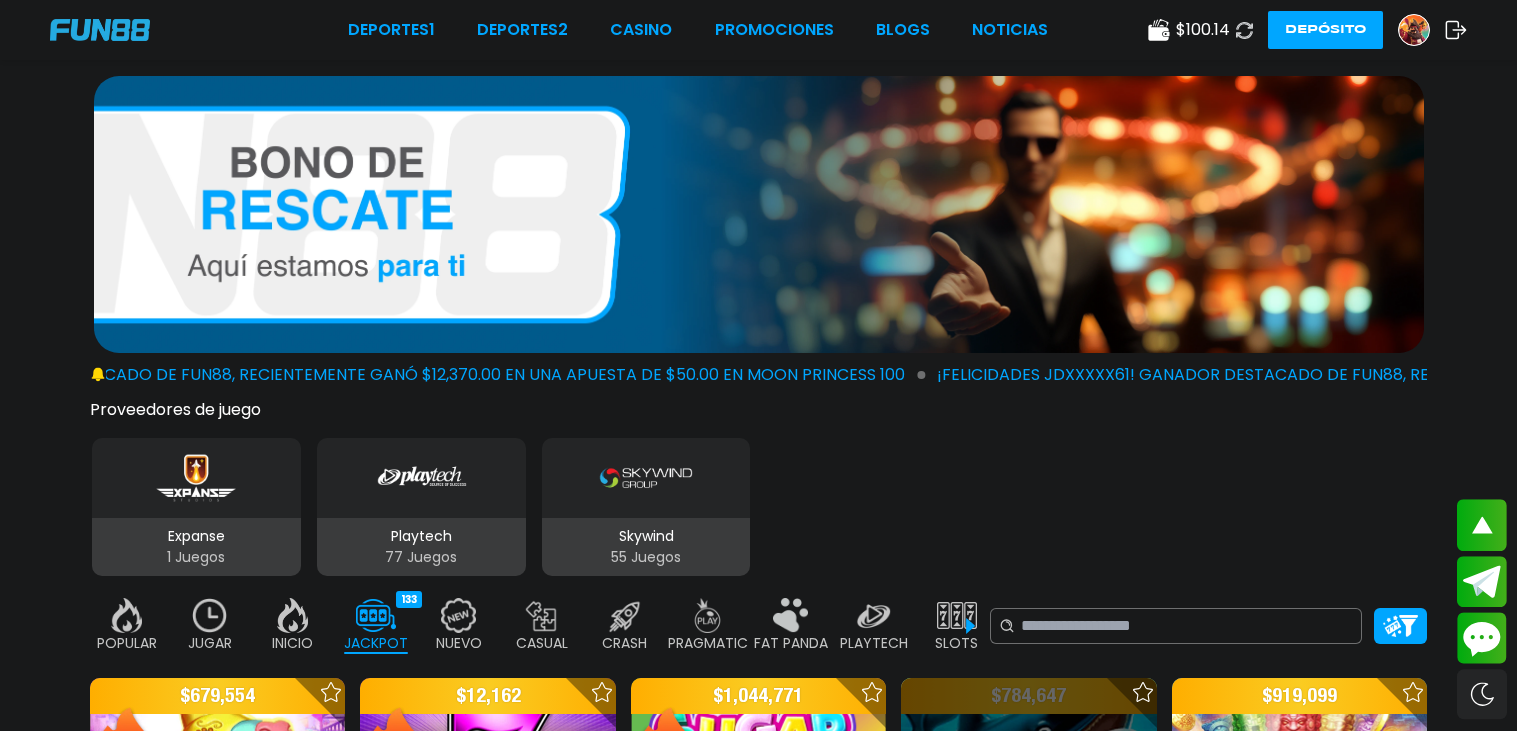 click at bounding box center (1028, 805) 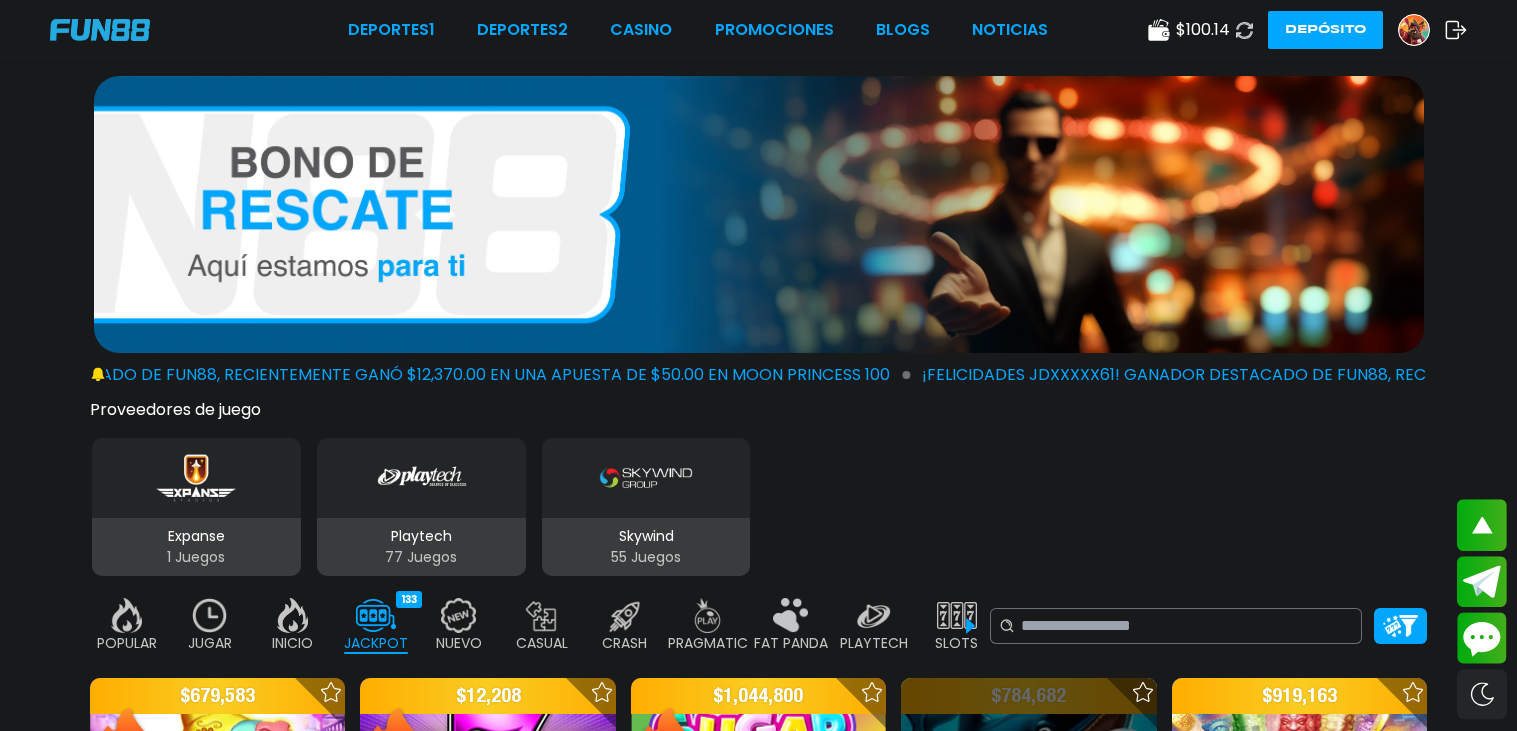 click at bounding box center [1028, 805] 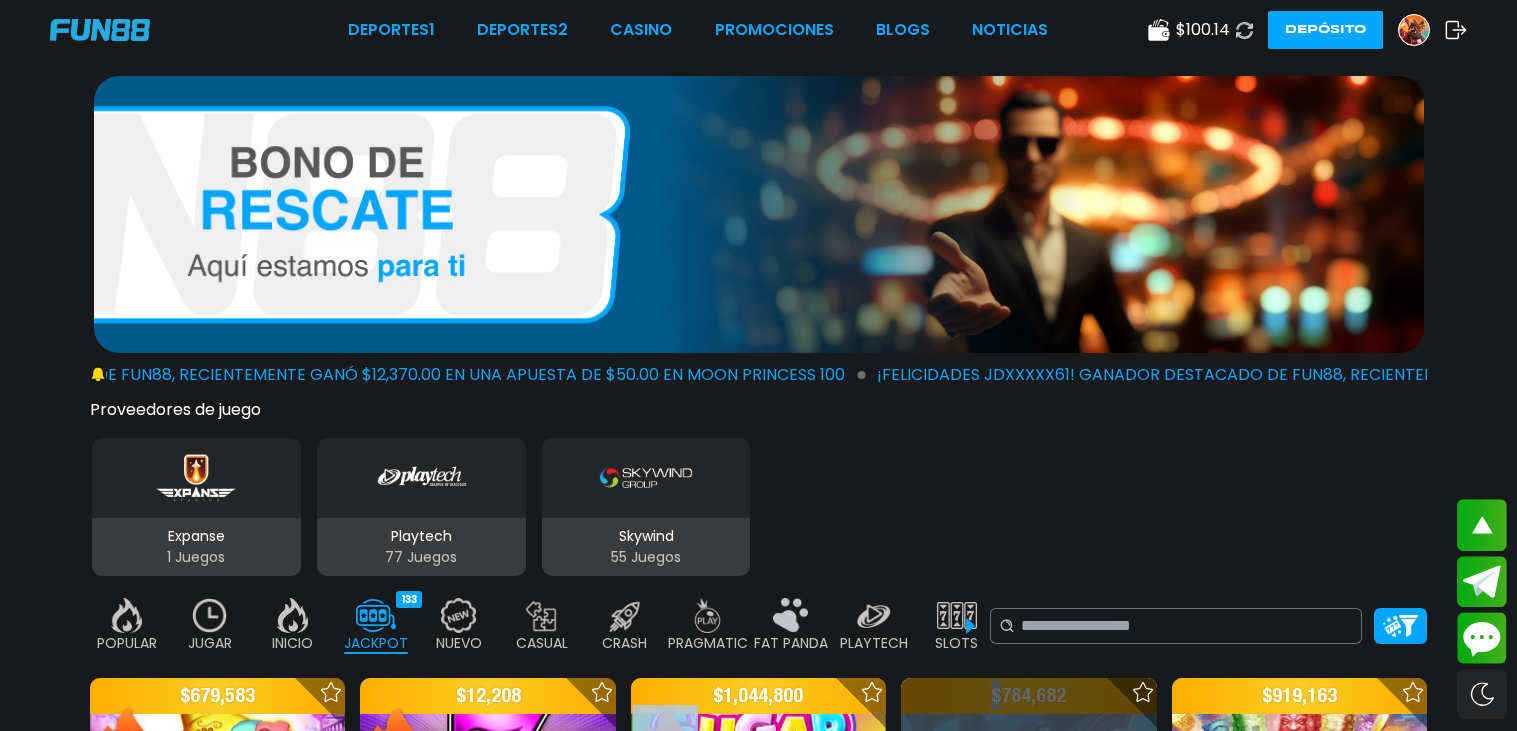 click at bounding box center (1028, 805) 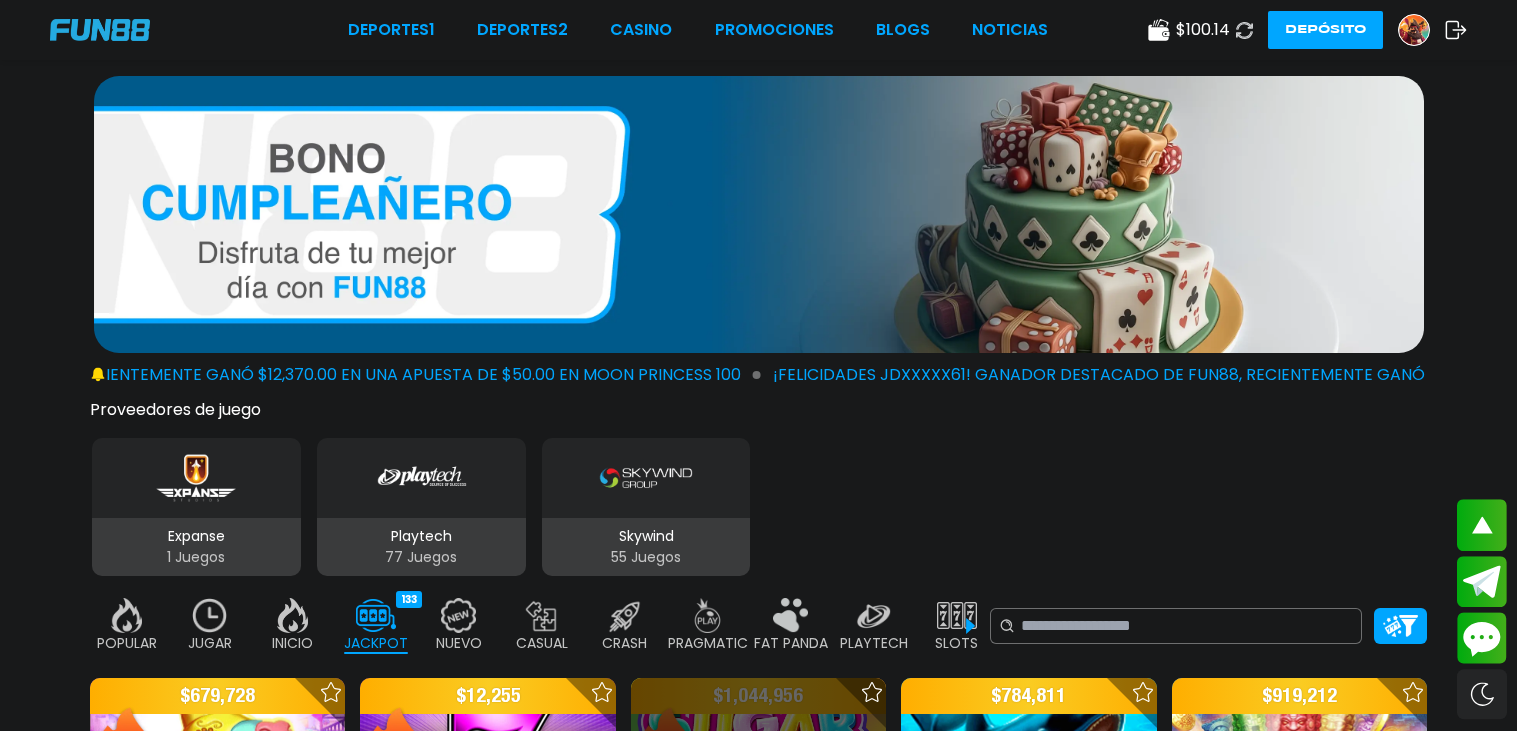 click at bounding box center [758, 805] 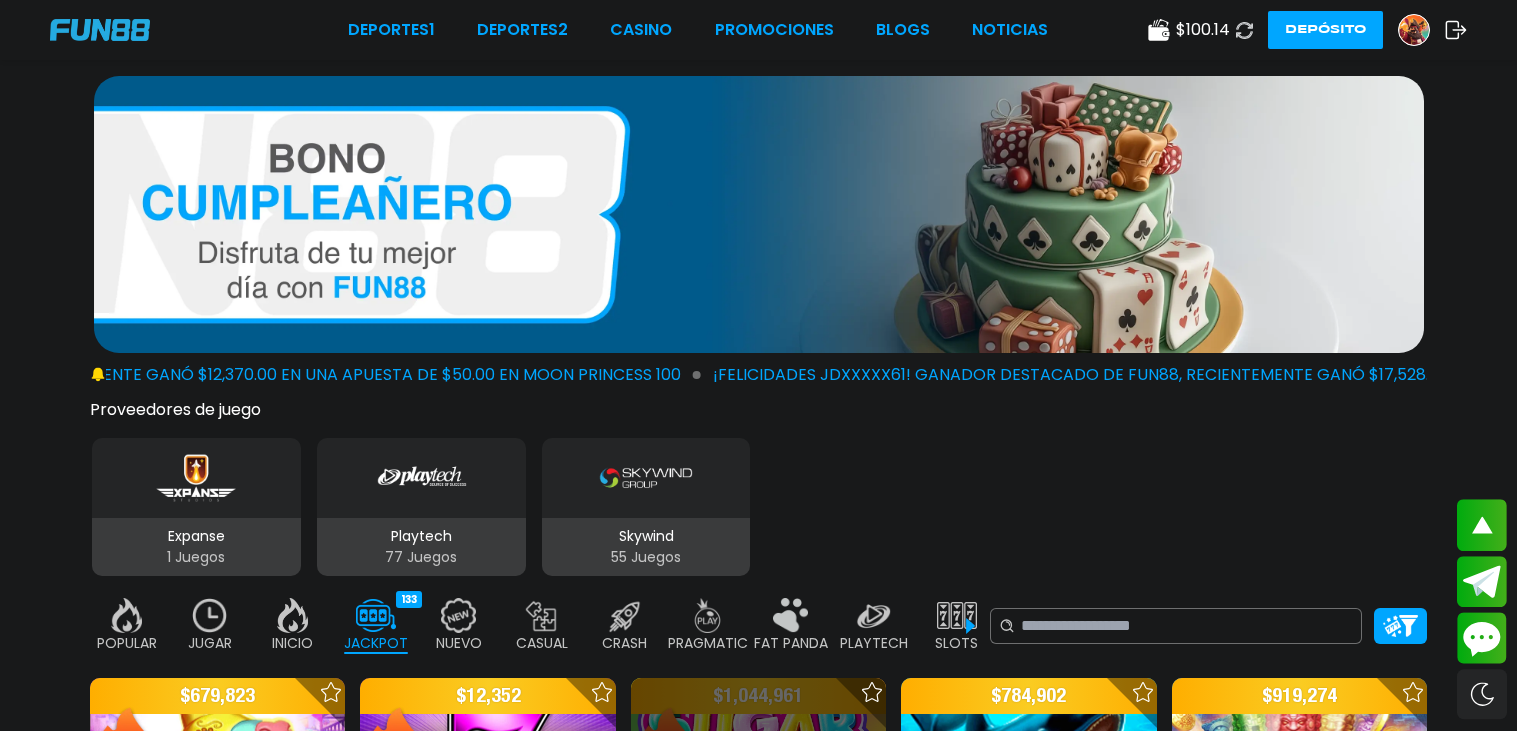click at bounding box center (758, 806) 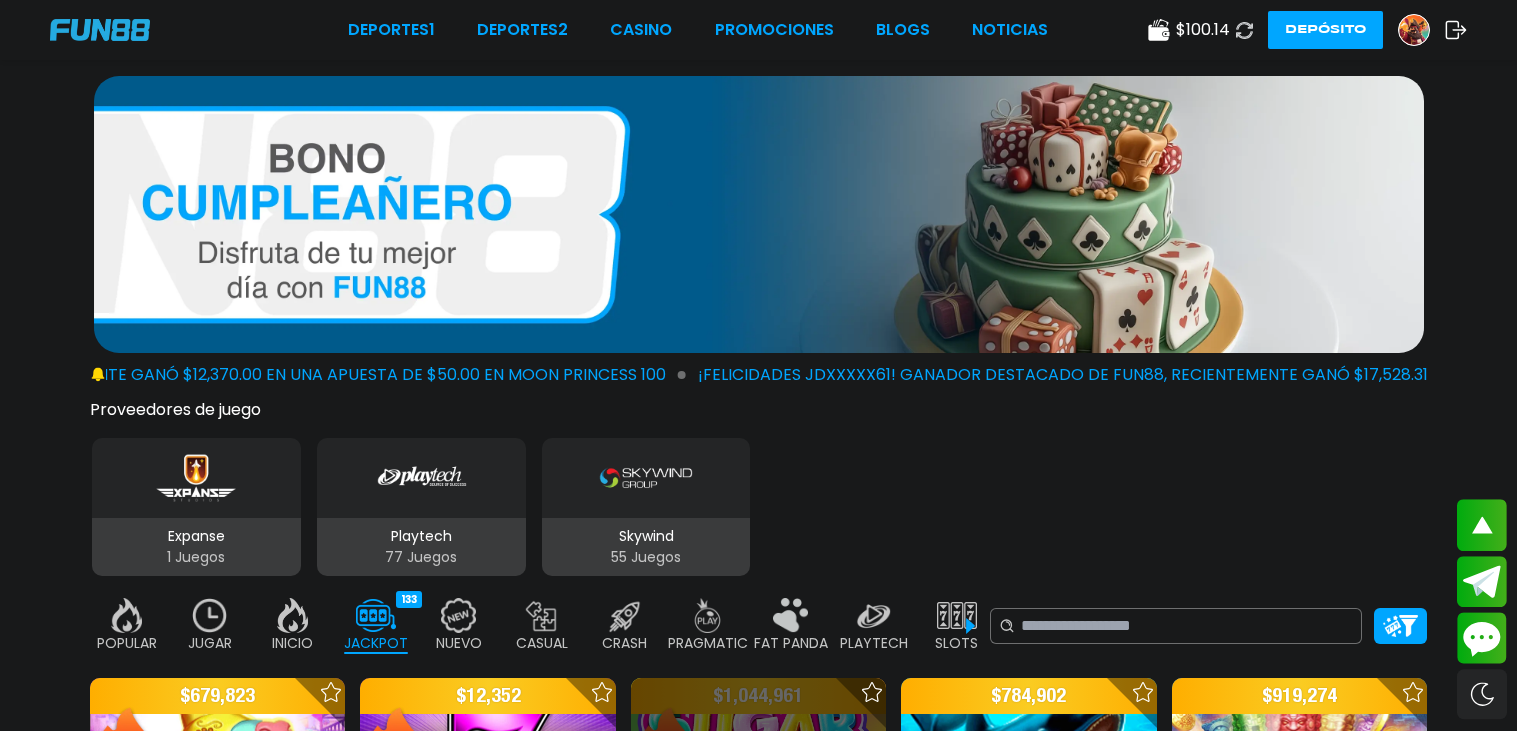 click at bounding box center [758, 806] 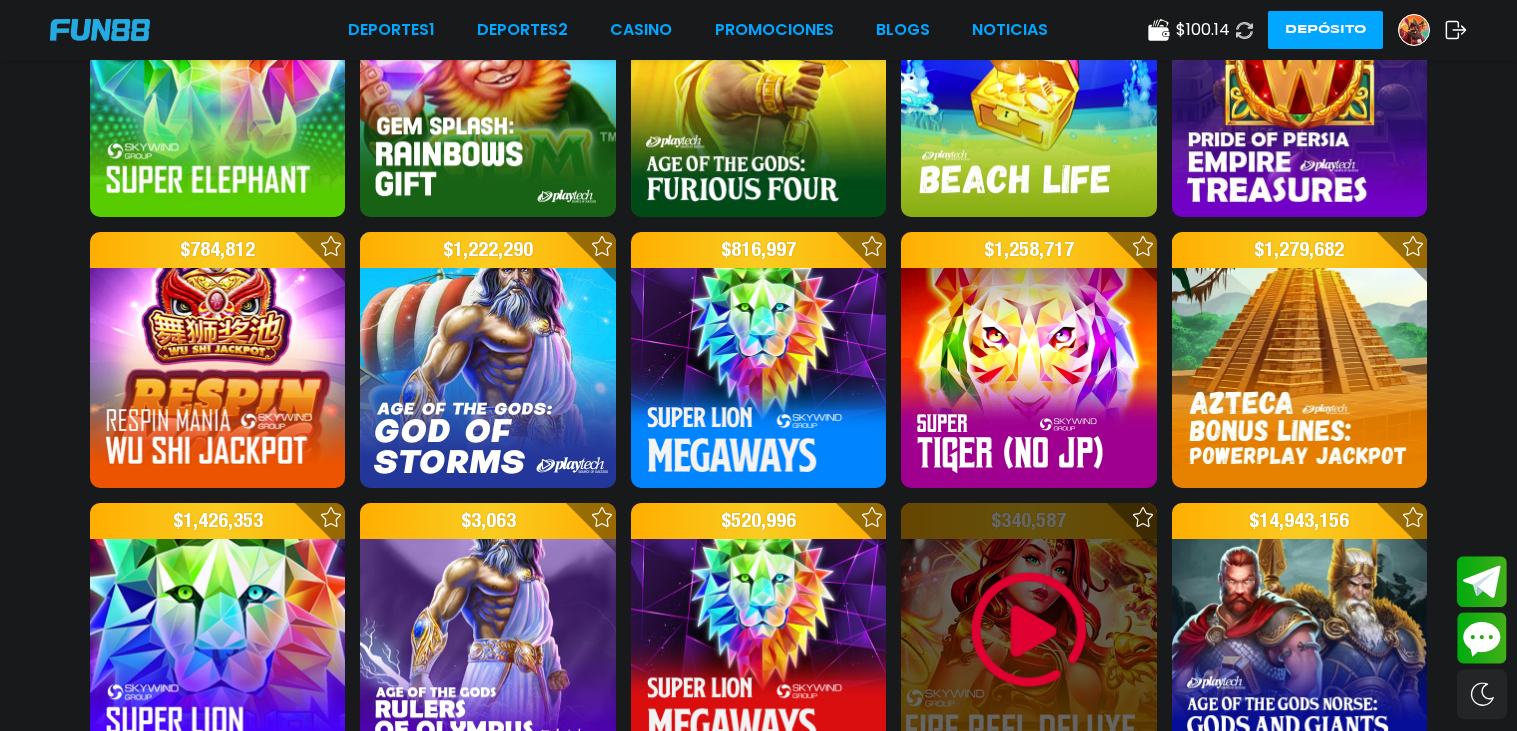 click on "$ 679,917 $ 12,413 $ 1,044,980 $ 784,972 $ 919,306 $ 1,293,598 $ 1,855 $ 794,647 $ 56,099 $ 1,017,444 $ 55,401 $ 57,928 $ 3,067 $ 872,673 $ 1,183,983 $ 784,812 $ 1,222,290 $ 816,997 $ 1,258,717 $ 1,279,682 $ 1,426,353 $ 3,063 $ 520,996 $ 340,587 $ 14,943,156 $ 614,146 $ 784,982 $ 9,377,411 $ 55,331 $ 906,035 $ 1,183,182 $ 789,663 $ 340,893 $ 3,457 $ 21,728,330 $ 2,348 $ 3,558,986 $ 117,598 $ 2,851,501 $ 55,160 $ 1,104,639 $ 340,905 $ 433,527 $ 361,516 $ 1,940,155" at bounding box center [758, 630] 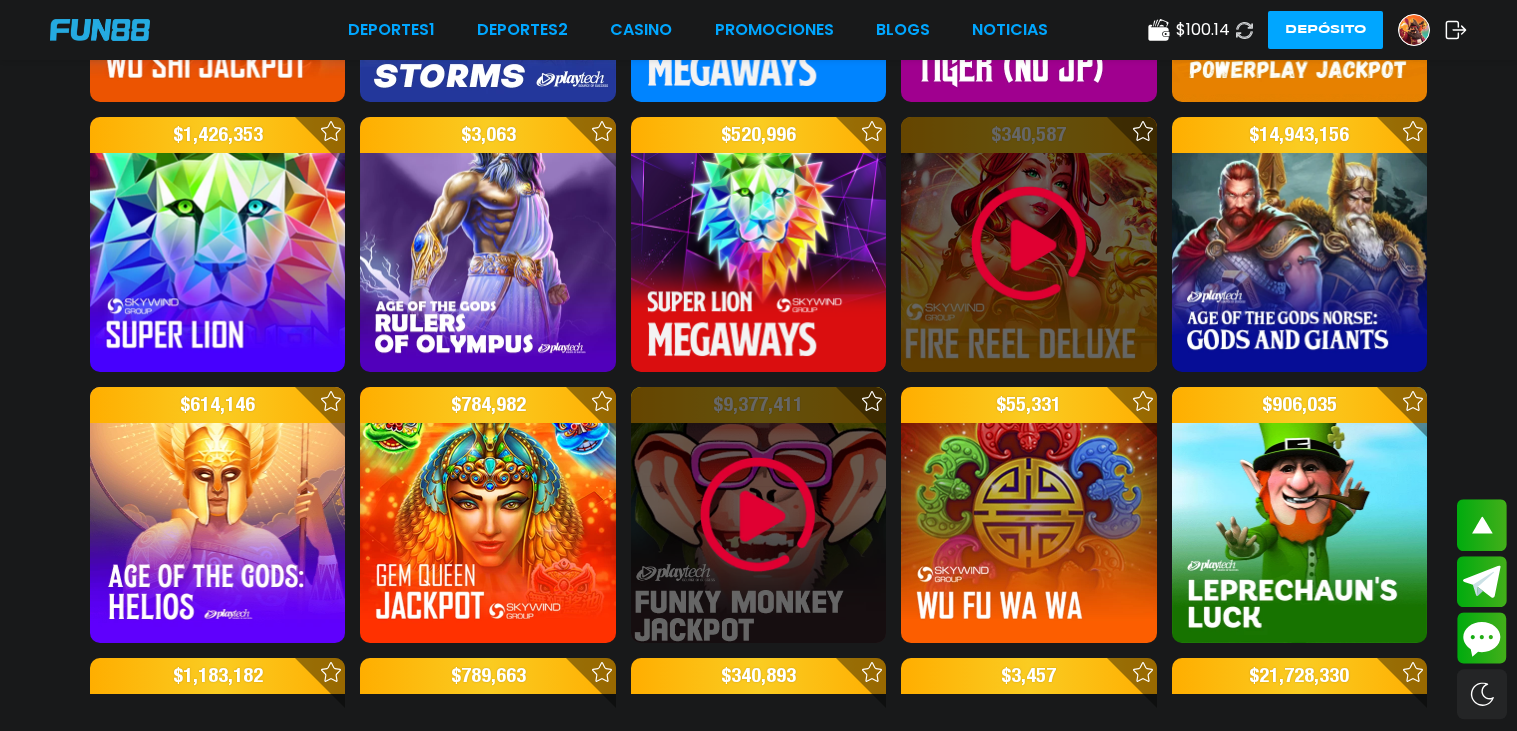 click on "$ 117,598" at bounding box center (758, 1055) 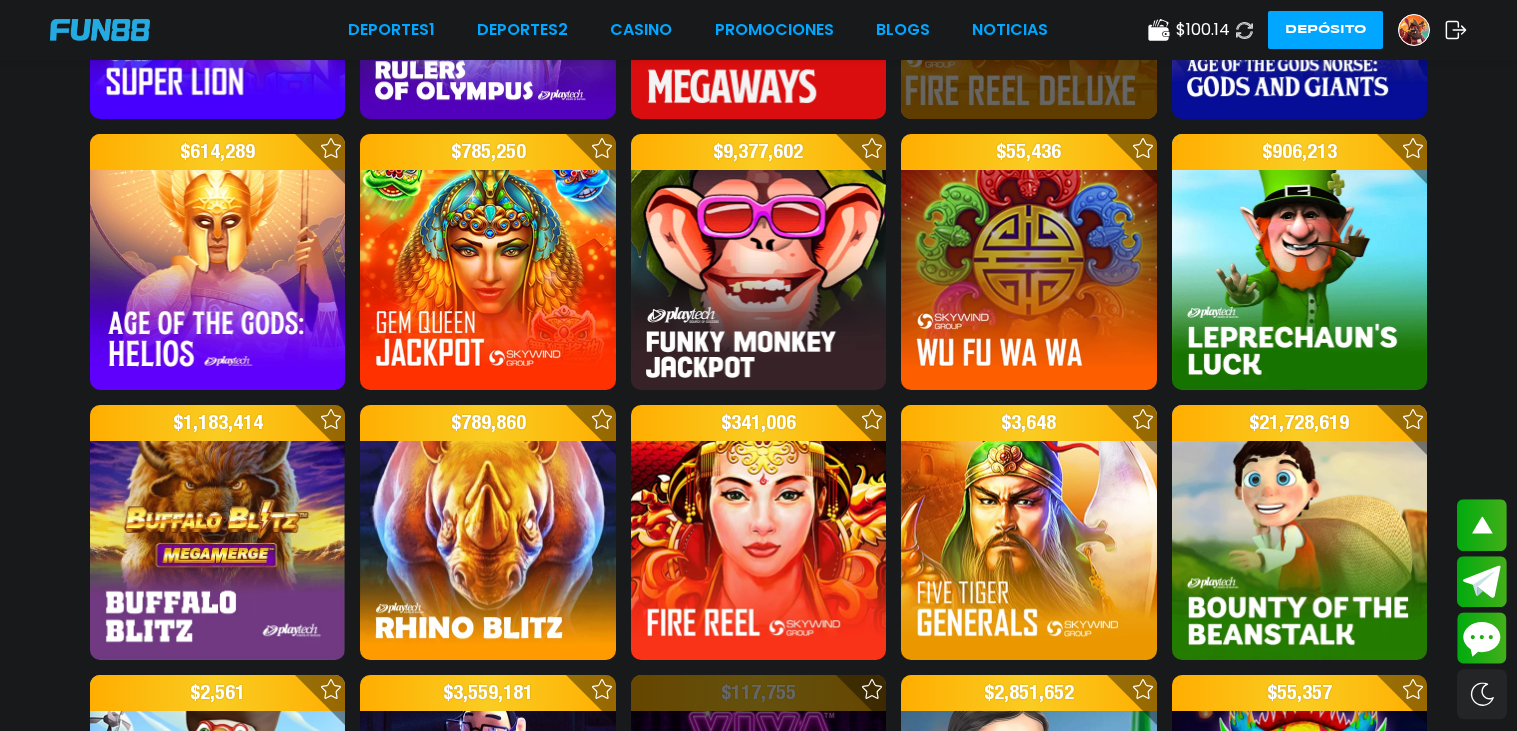 type 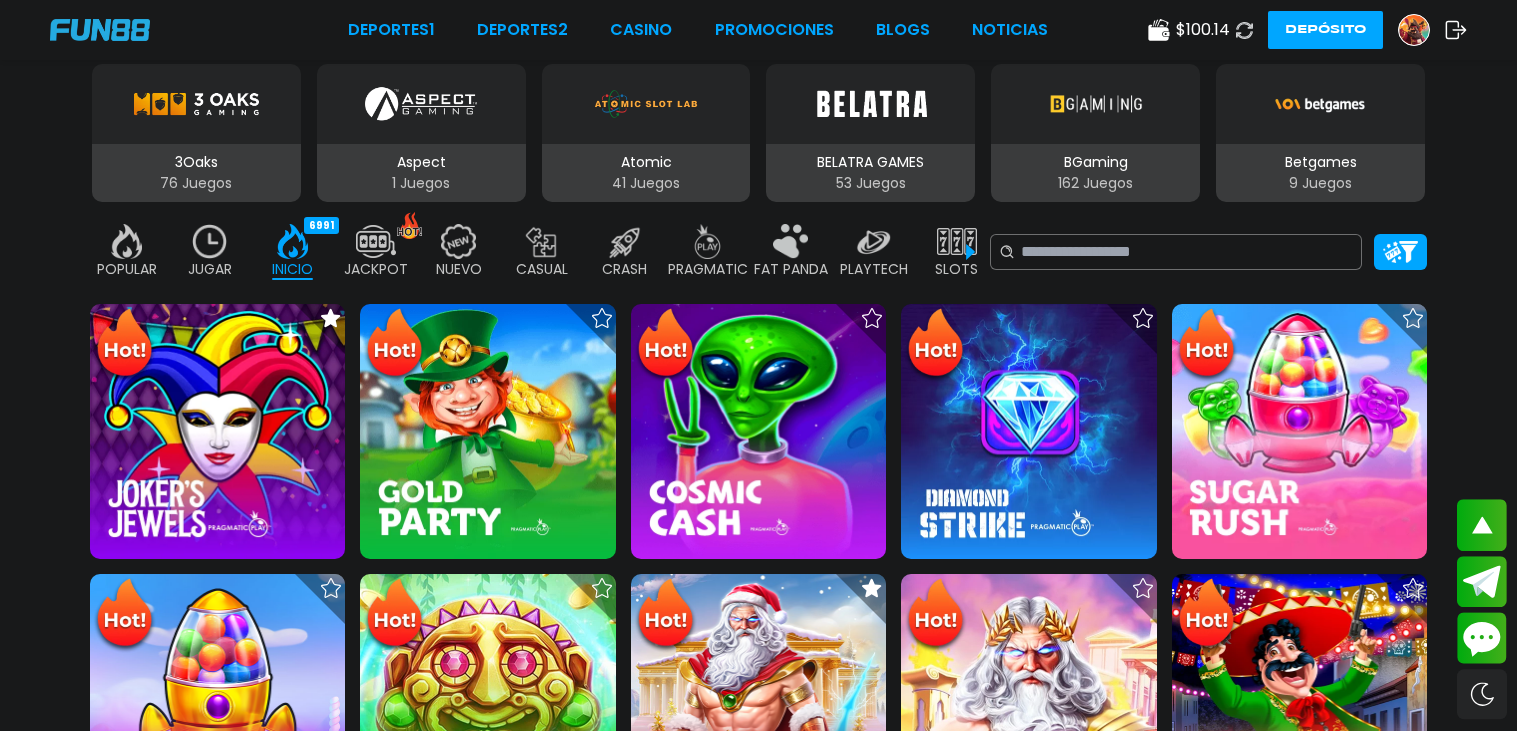 scroll, scrollTop: 350, scrollLeft: 0, axis: vertical 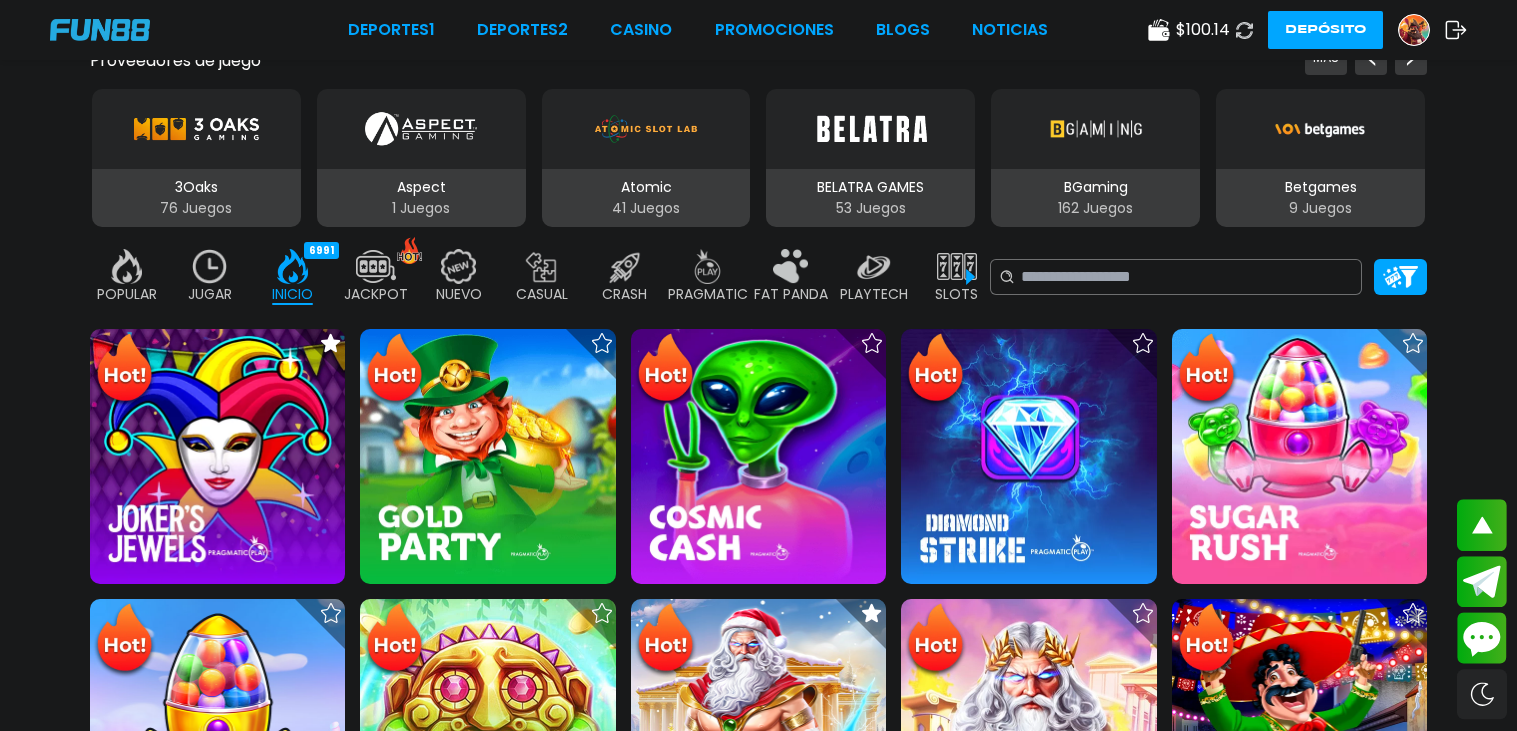 click at bounding box center [1299, 456] 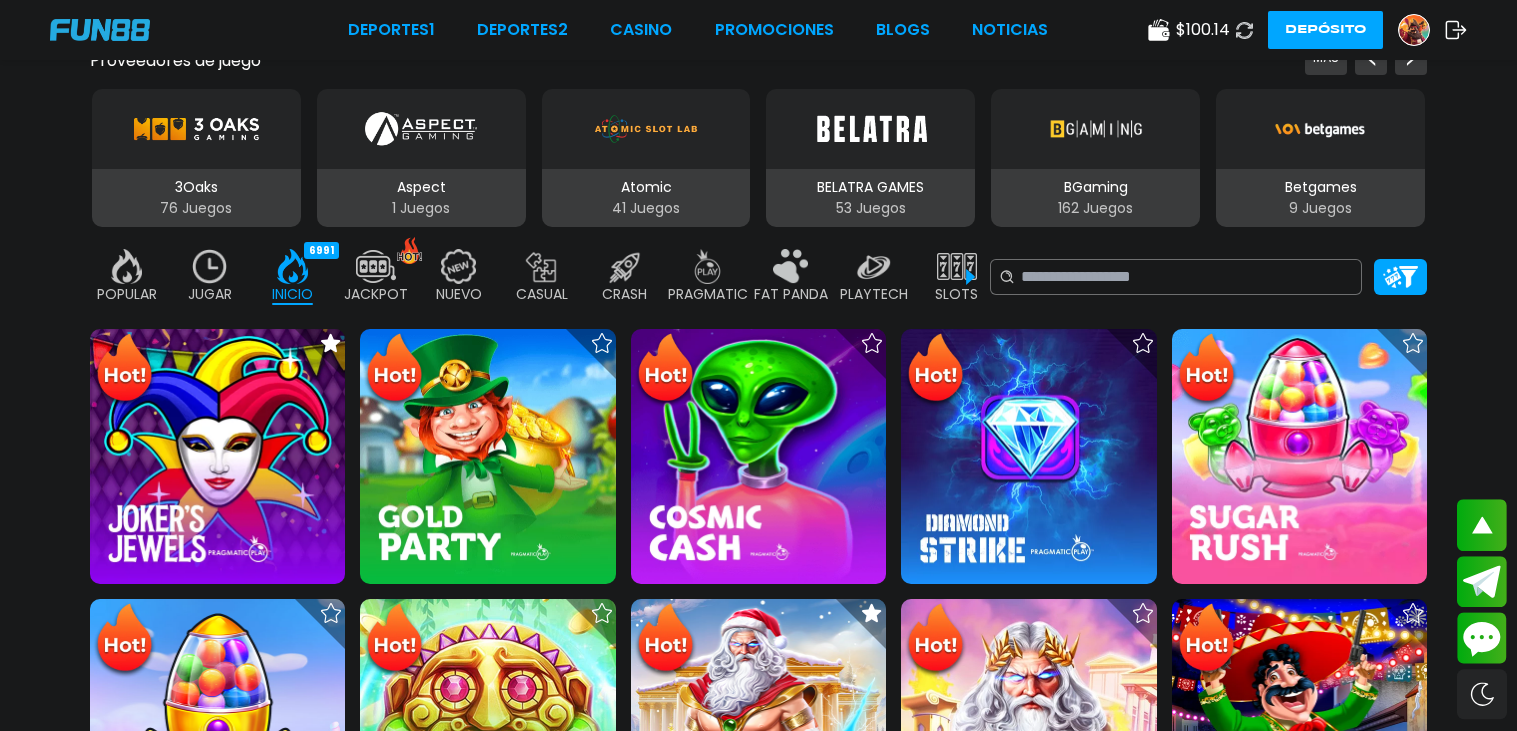 click at bounding box center [1299, 456] 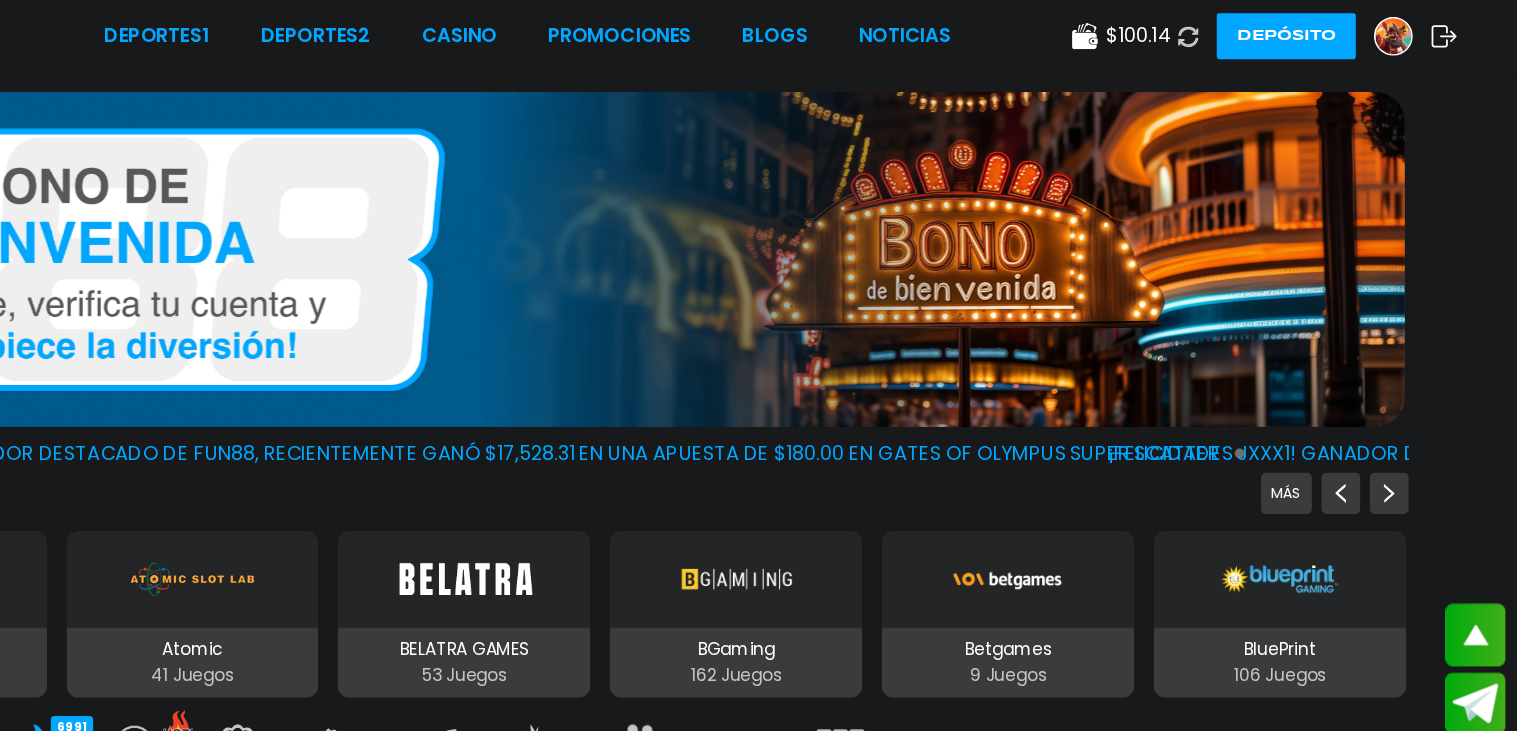 scroll, scrollTop: 0, scrollLeft: 0, axis: both 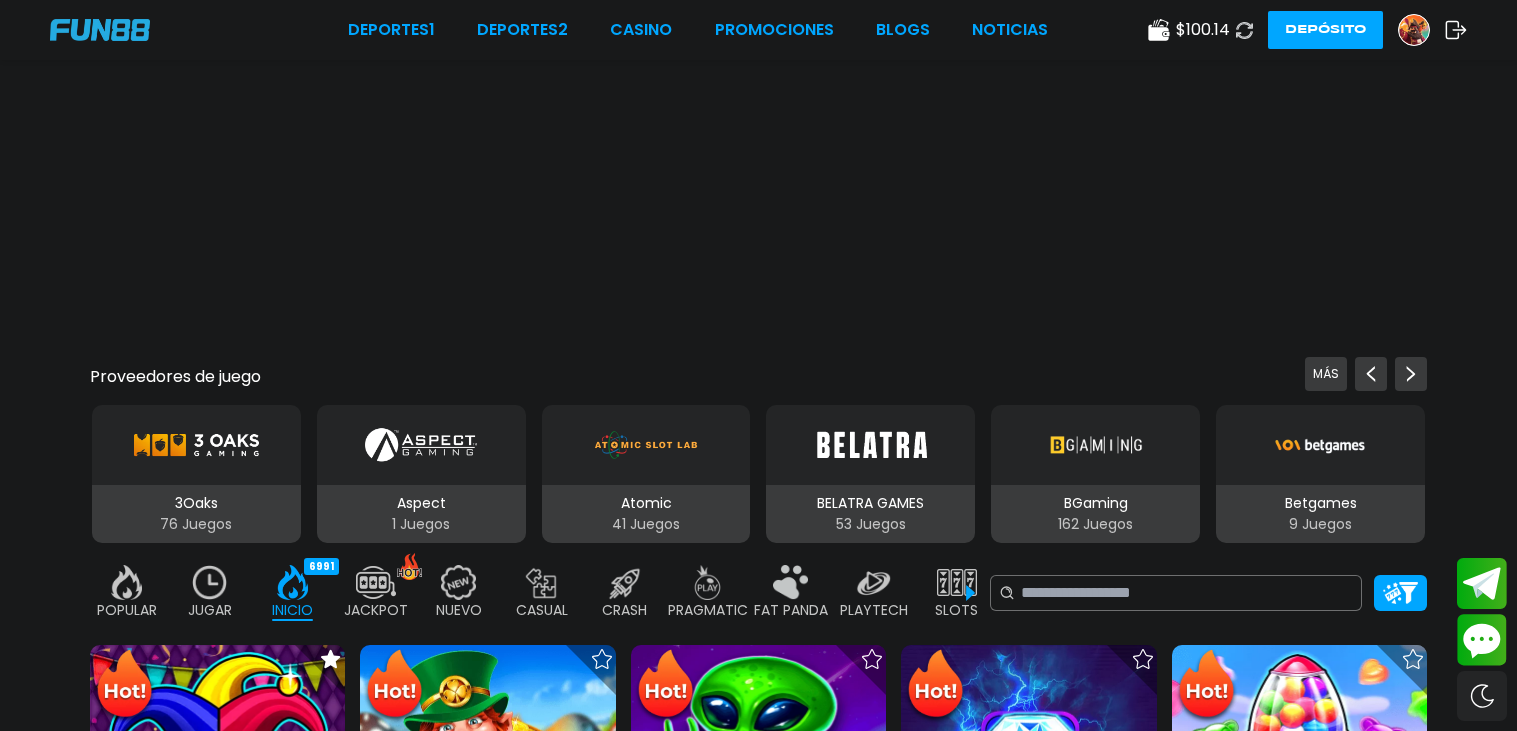 click 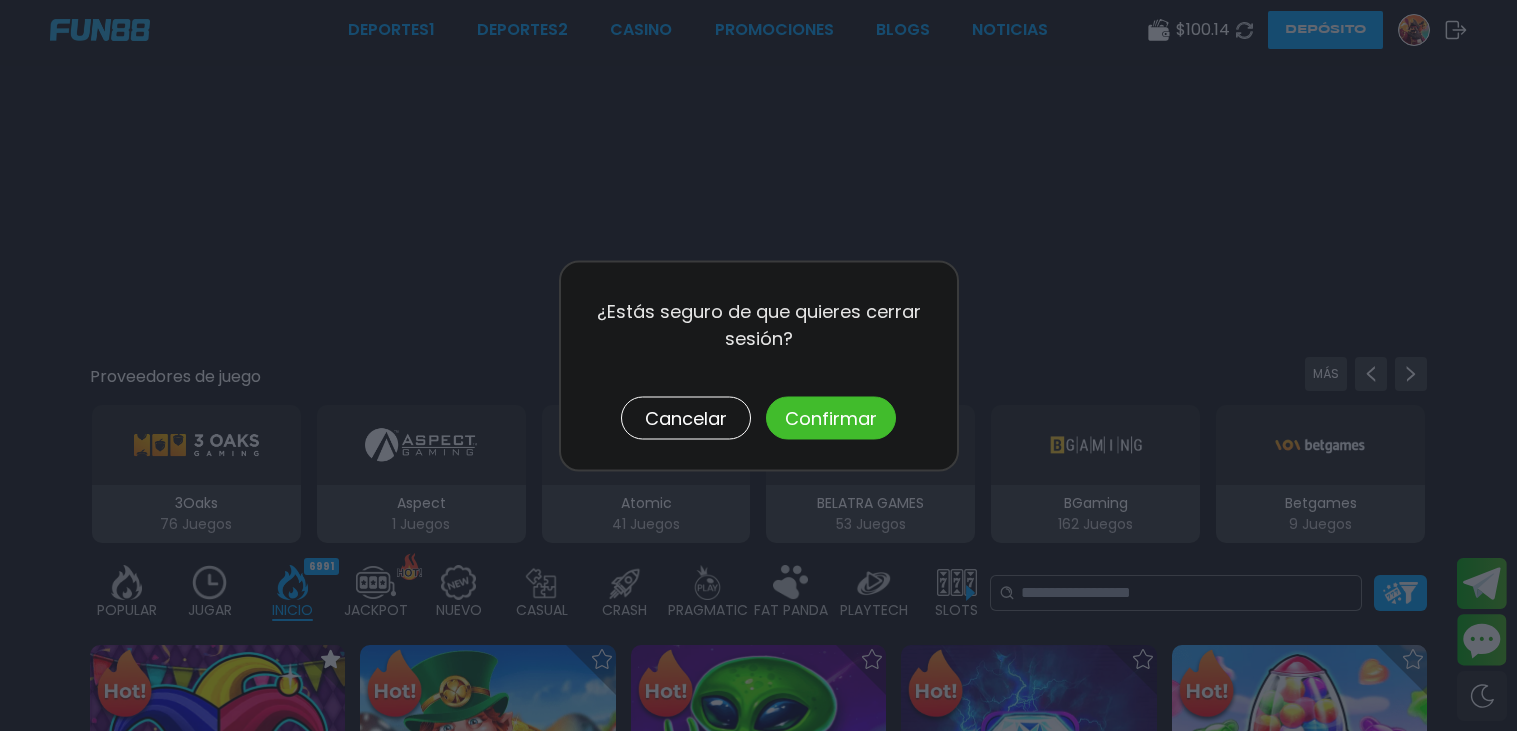 click at bounding box center [758, 365] 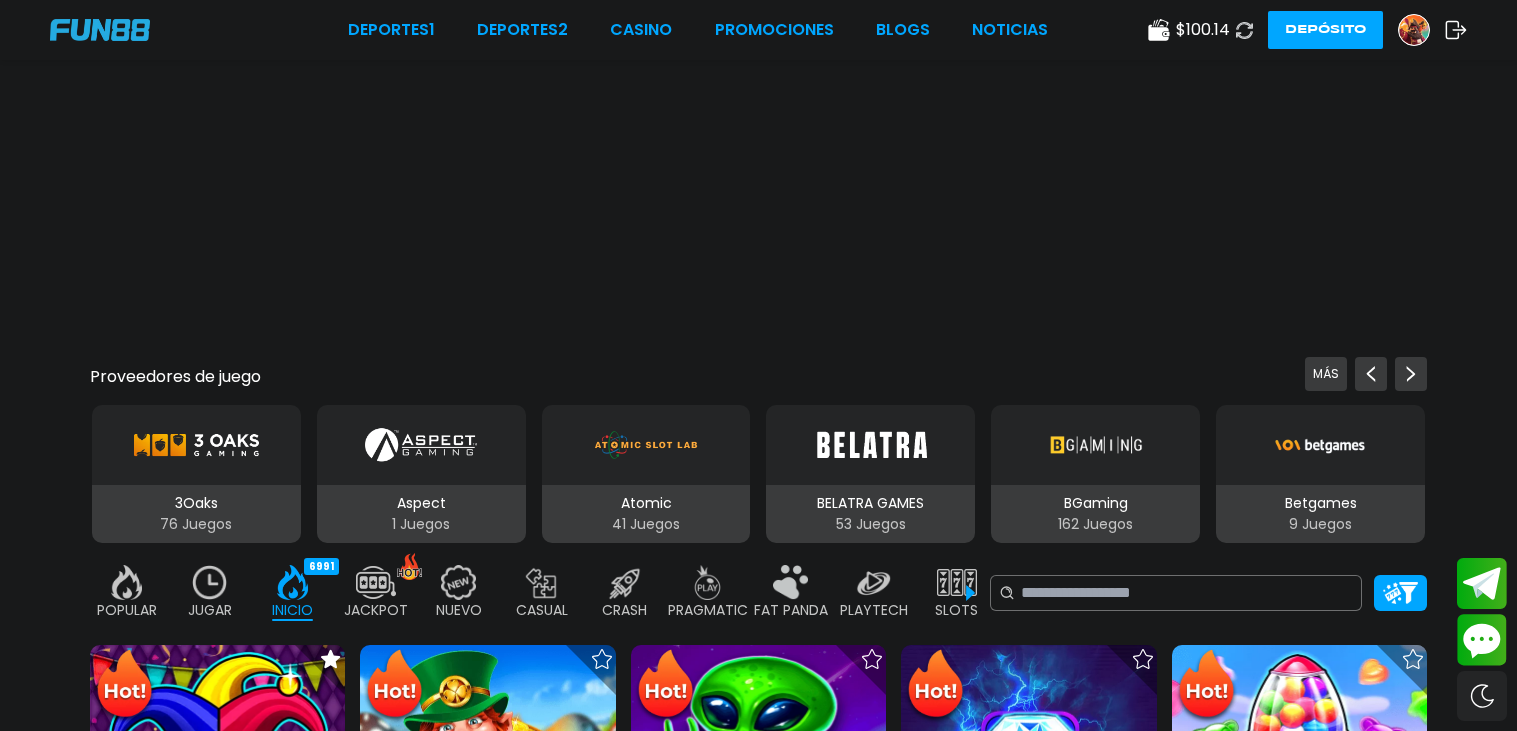 click 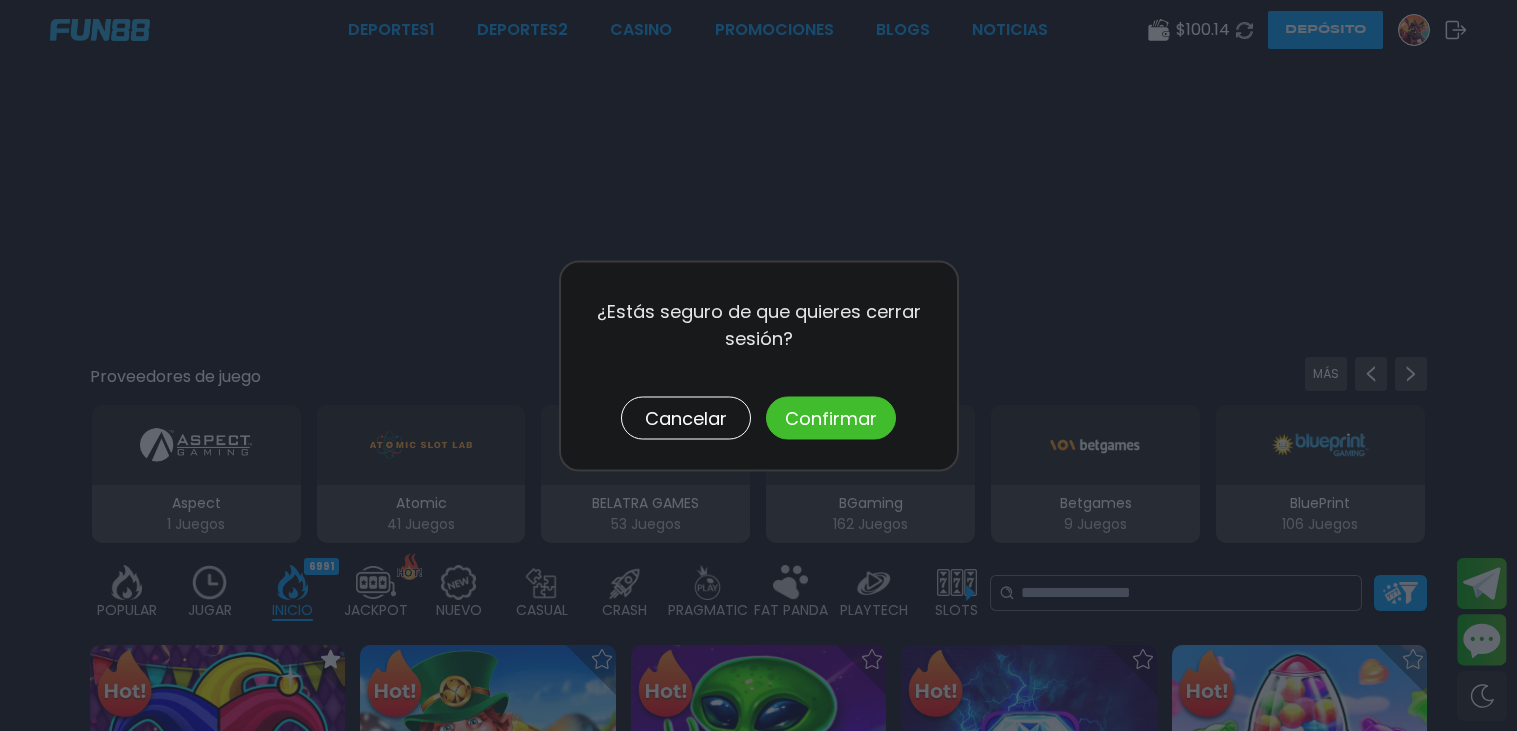 click on "Confirmar" at bounding box center (831, 417) 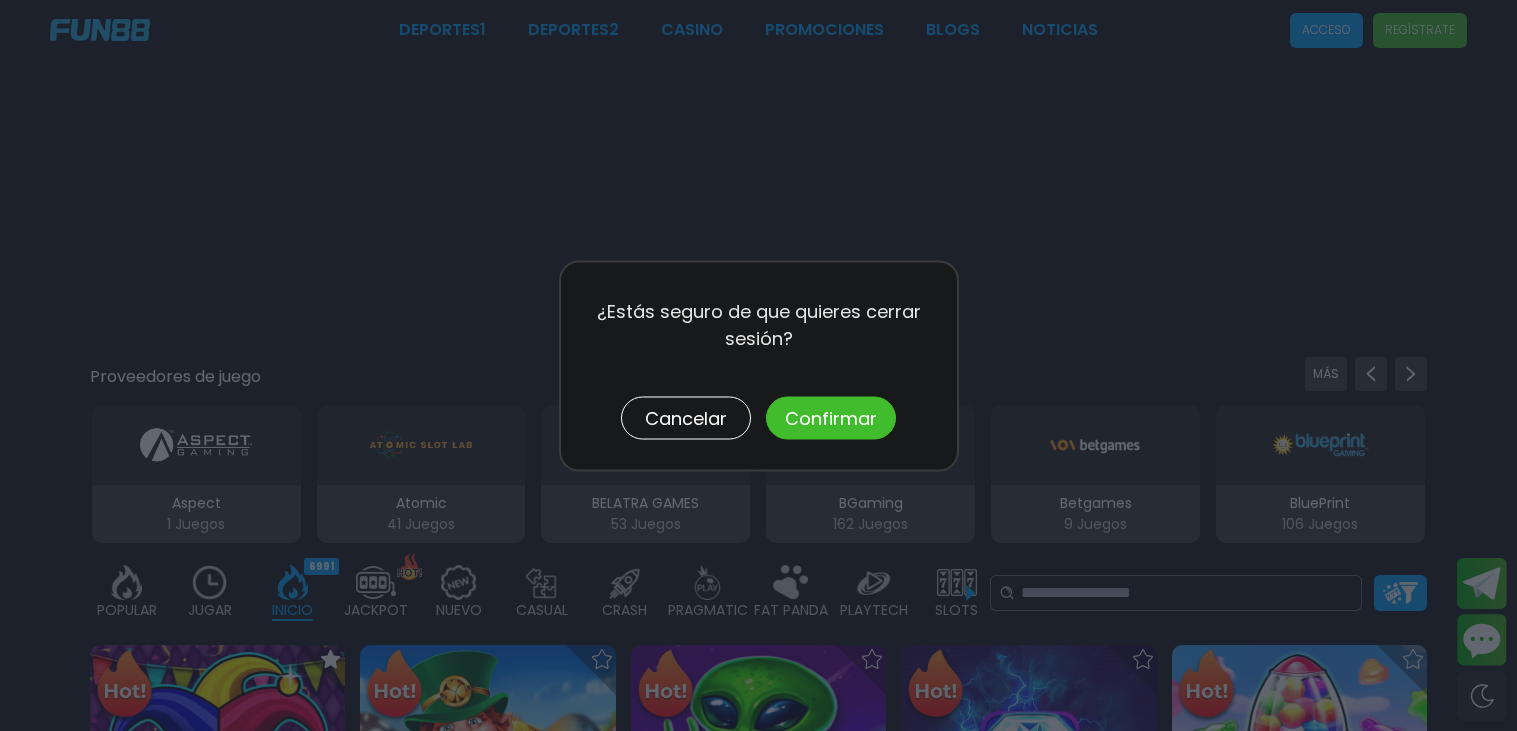 click on "Confirmar" at bounding box center (831, 417) 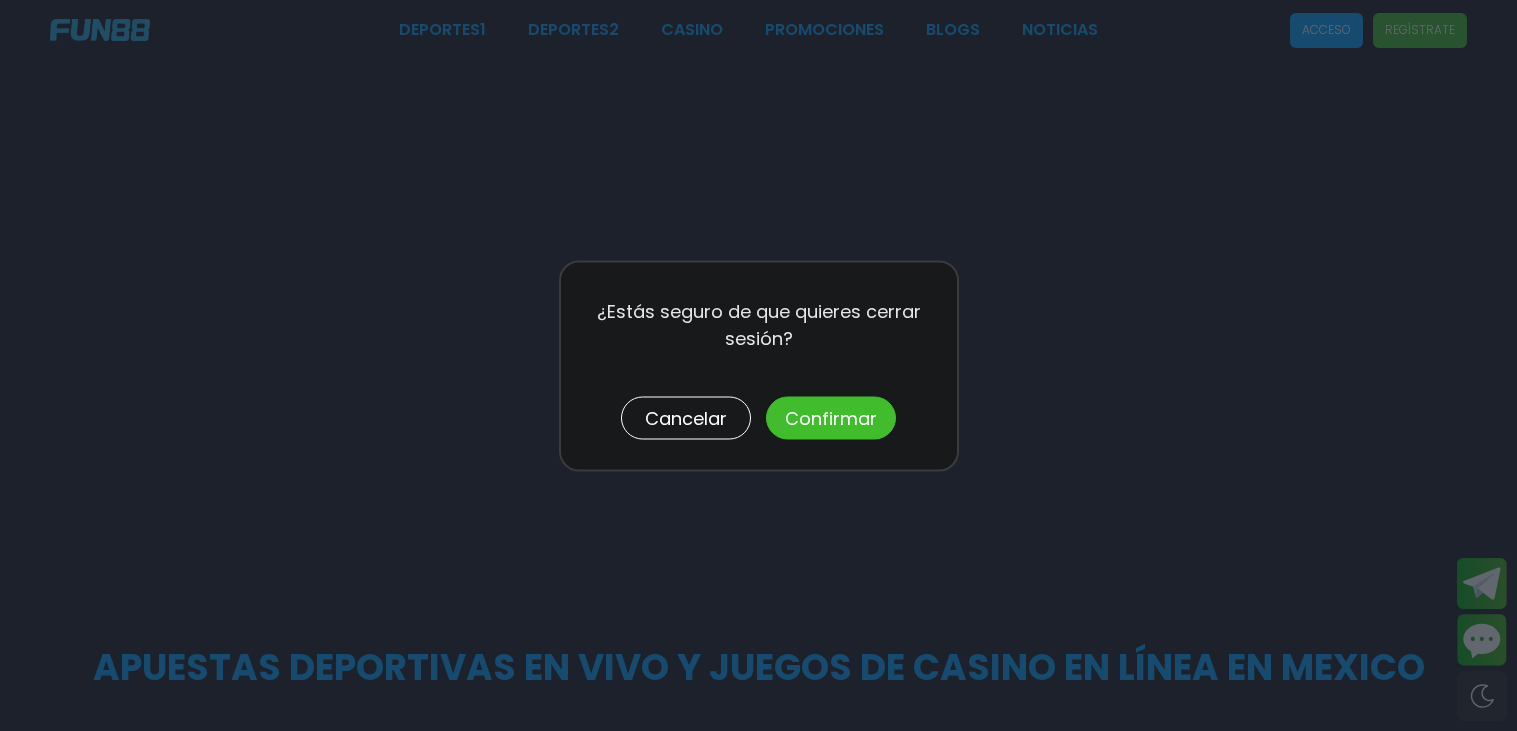 click on "¿Estás seguro de que quieres cerrar sesión? Cancelar Confirmar" at bounding box center [759, 365] 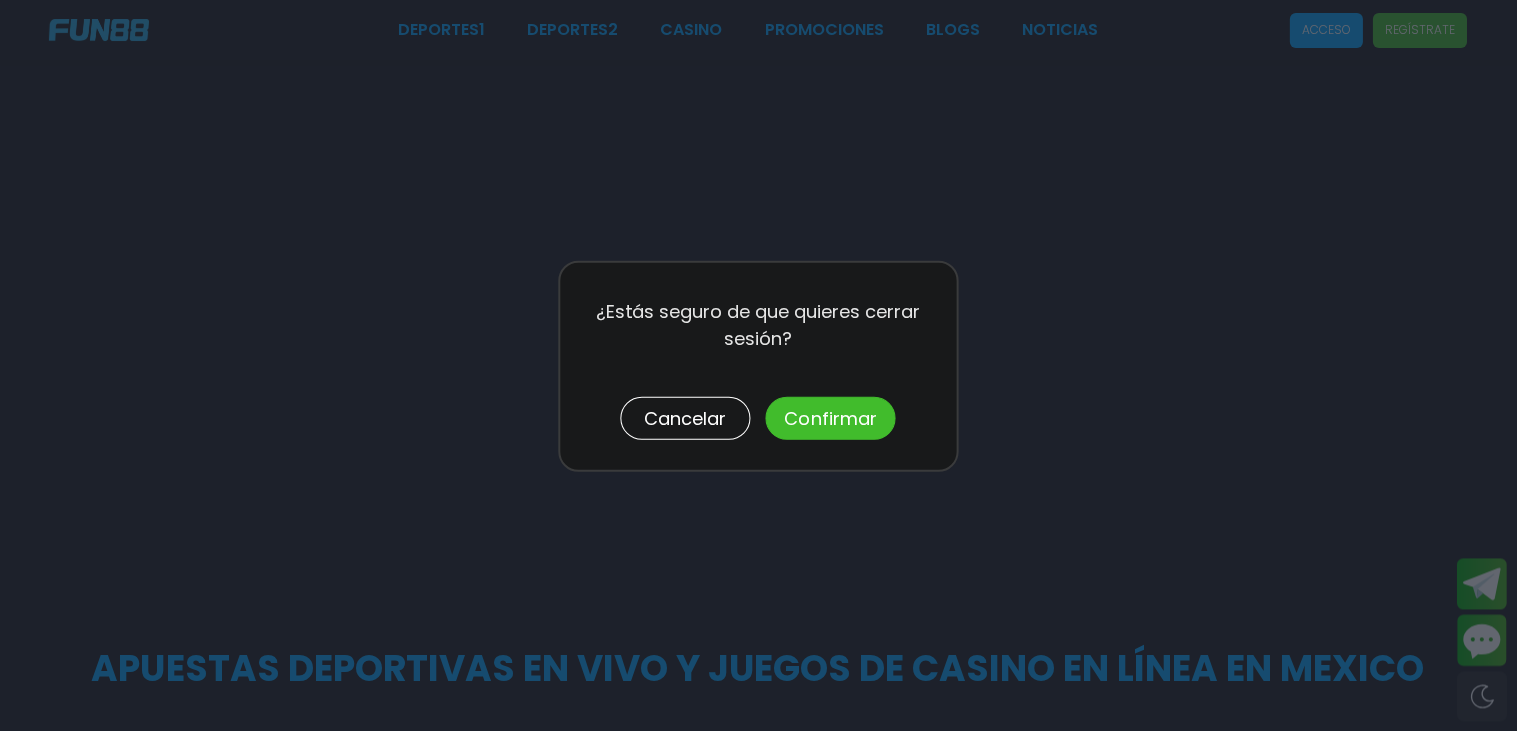 scroll, scrollTop: 0, scrollLeft: 0, axis: both 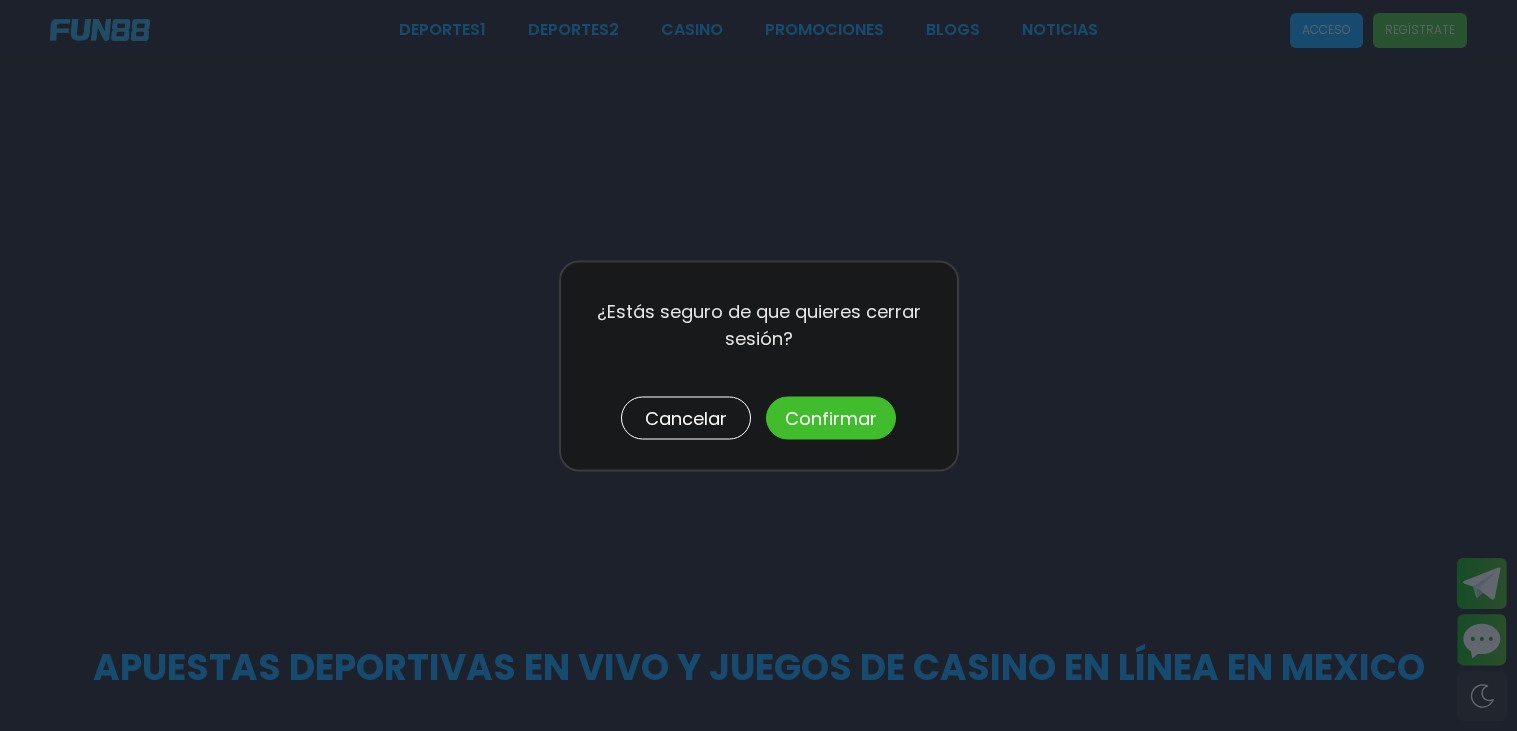 click on "¿Estás seguro de que quieres cerrar sesión? Cancelar Confirmar" at bounding box center (759, 365) 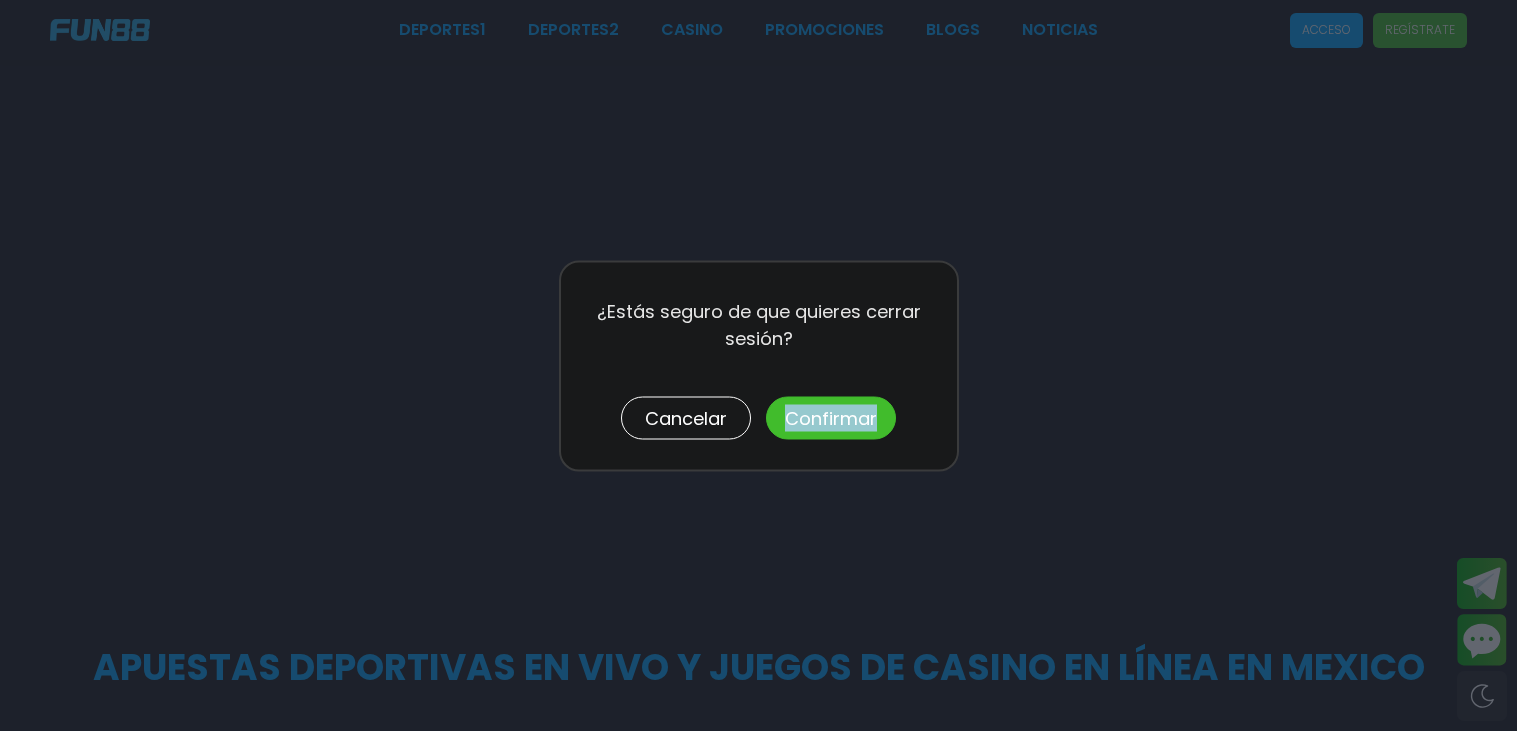 click on "Confirmar" at bounding box center (831, 417) 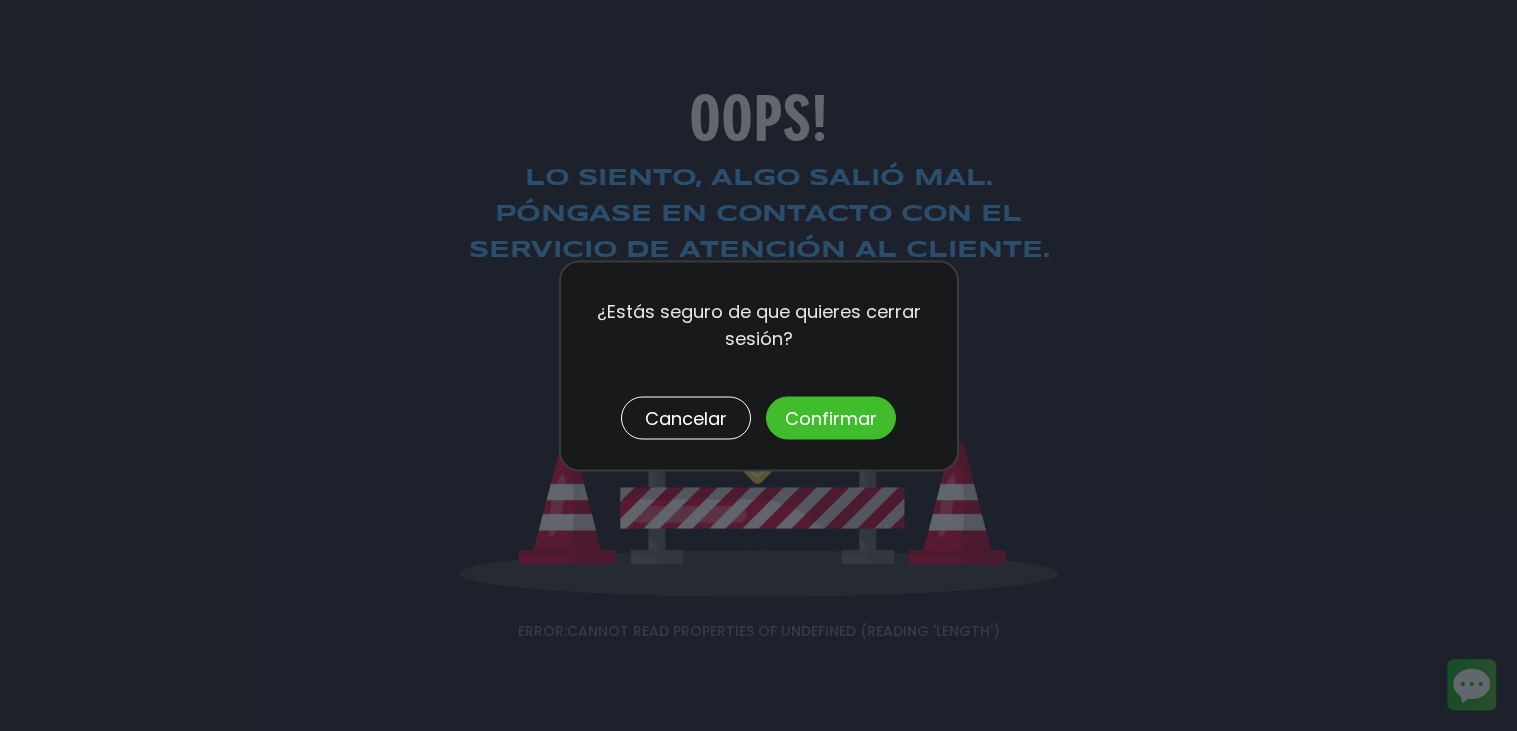 click on "Confirmar" at bounding box center [831, 417] 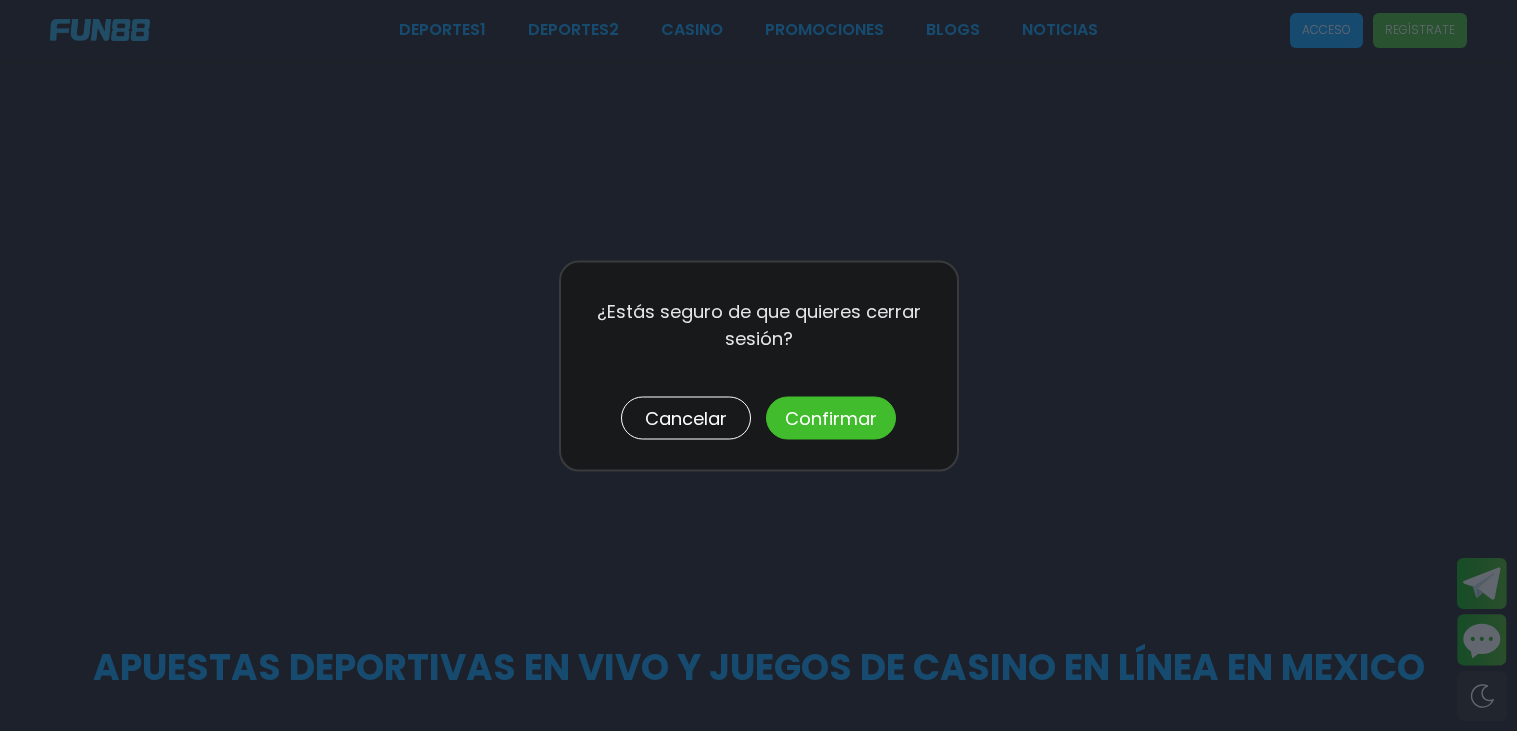 click on "Confirmar" at bounding box center [831, 417] 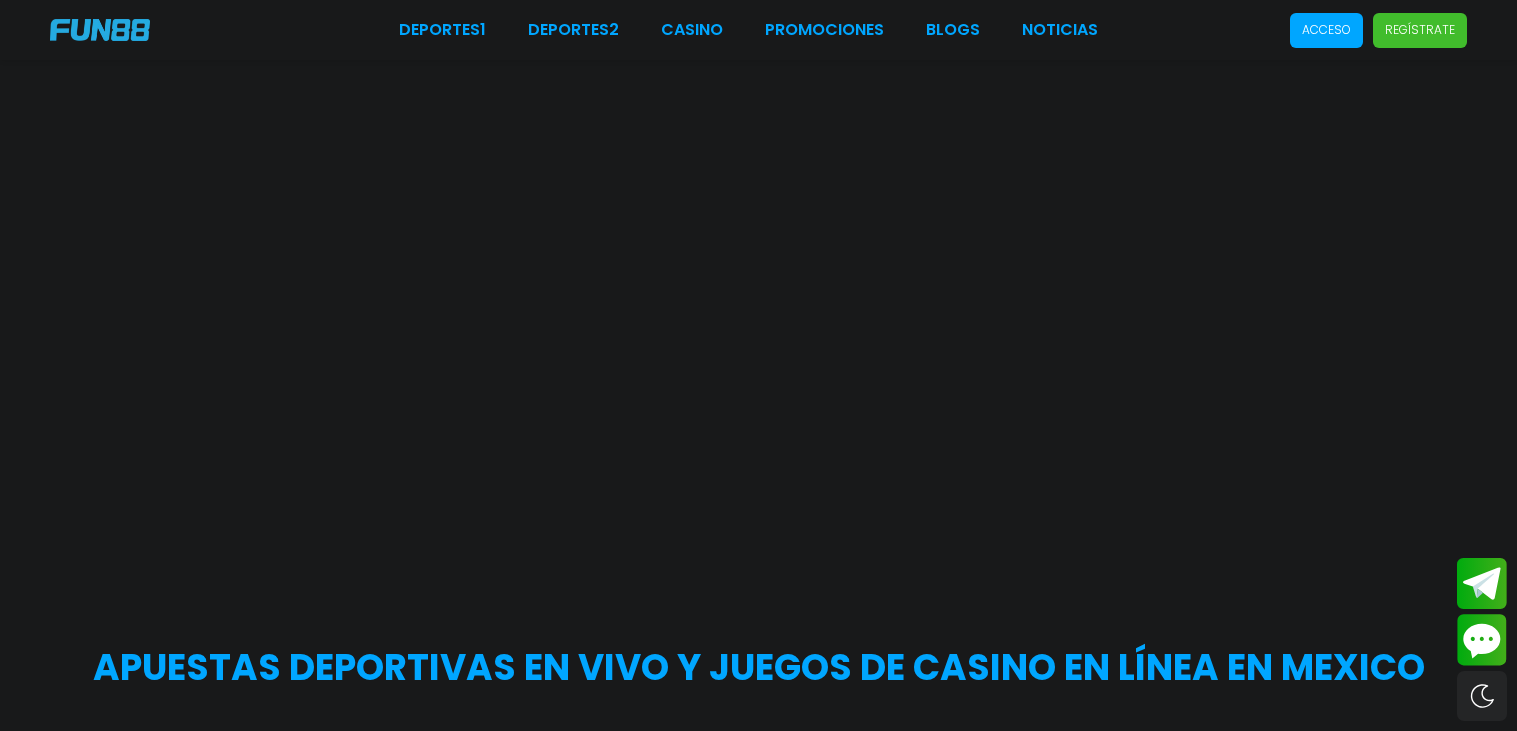 click at bounding box center (758, 305) 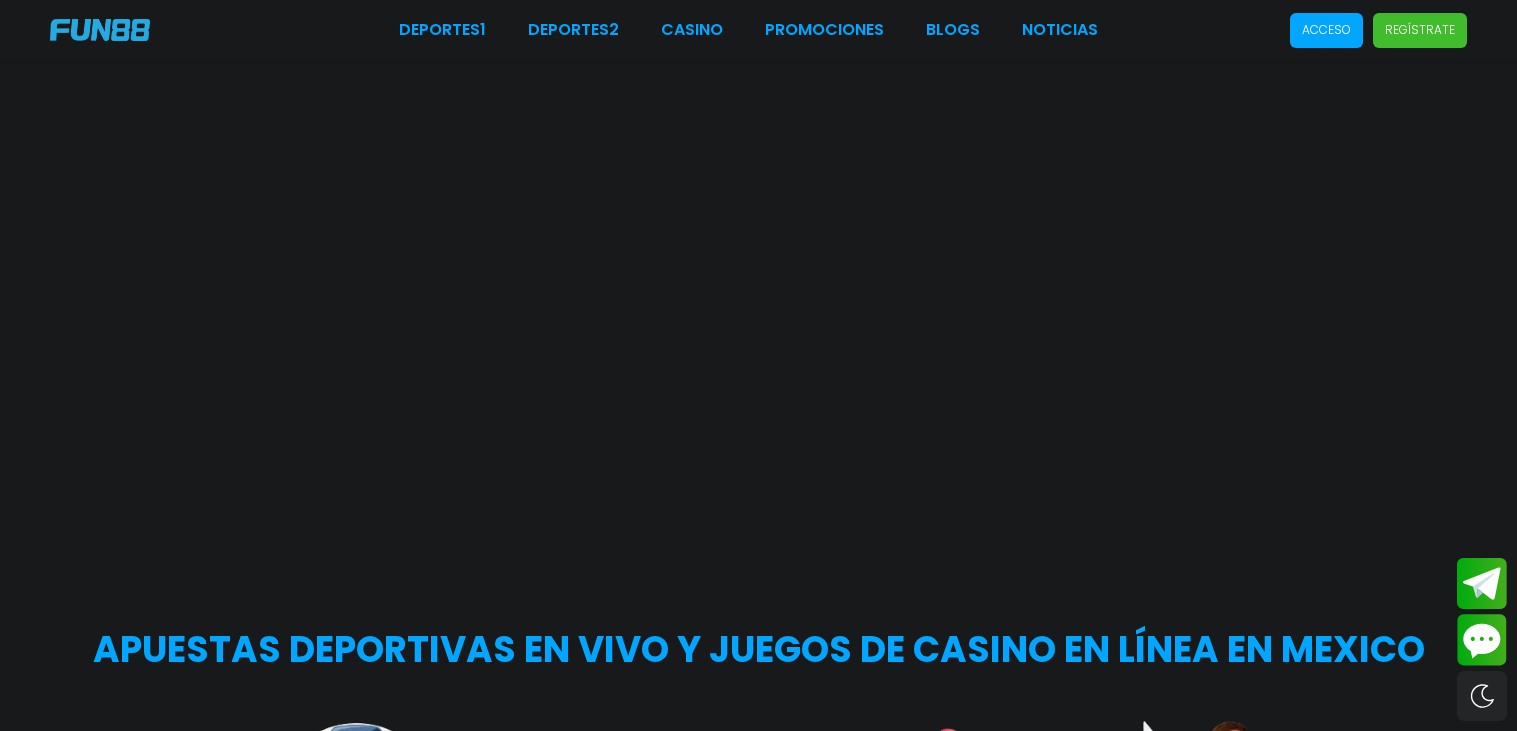 scroll, scrollTop: 0, scrollLeft: 0, axis: both 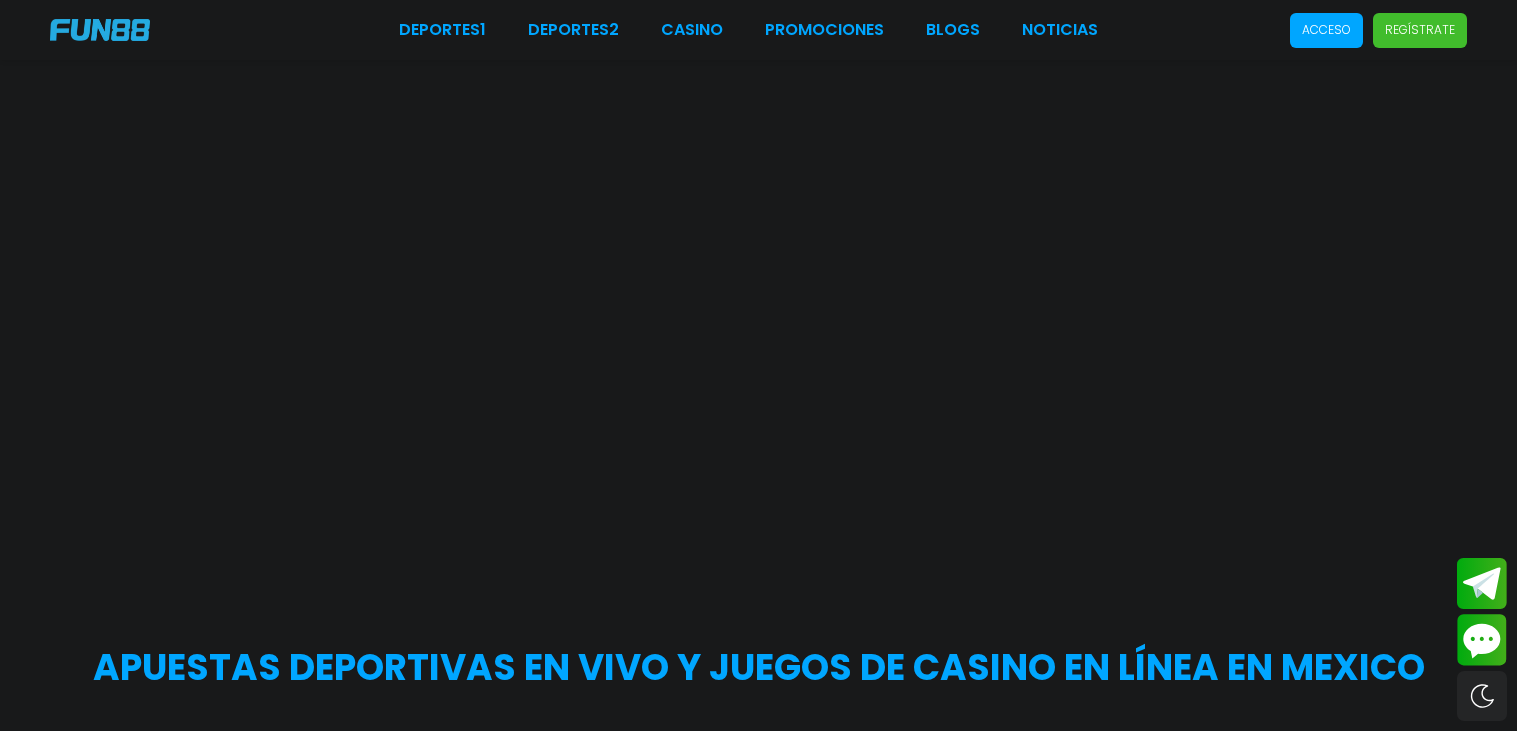 click on "Acceso" at bounding box center [1326, 30] 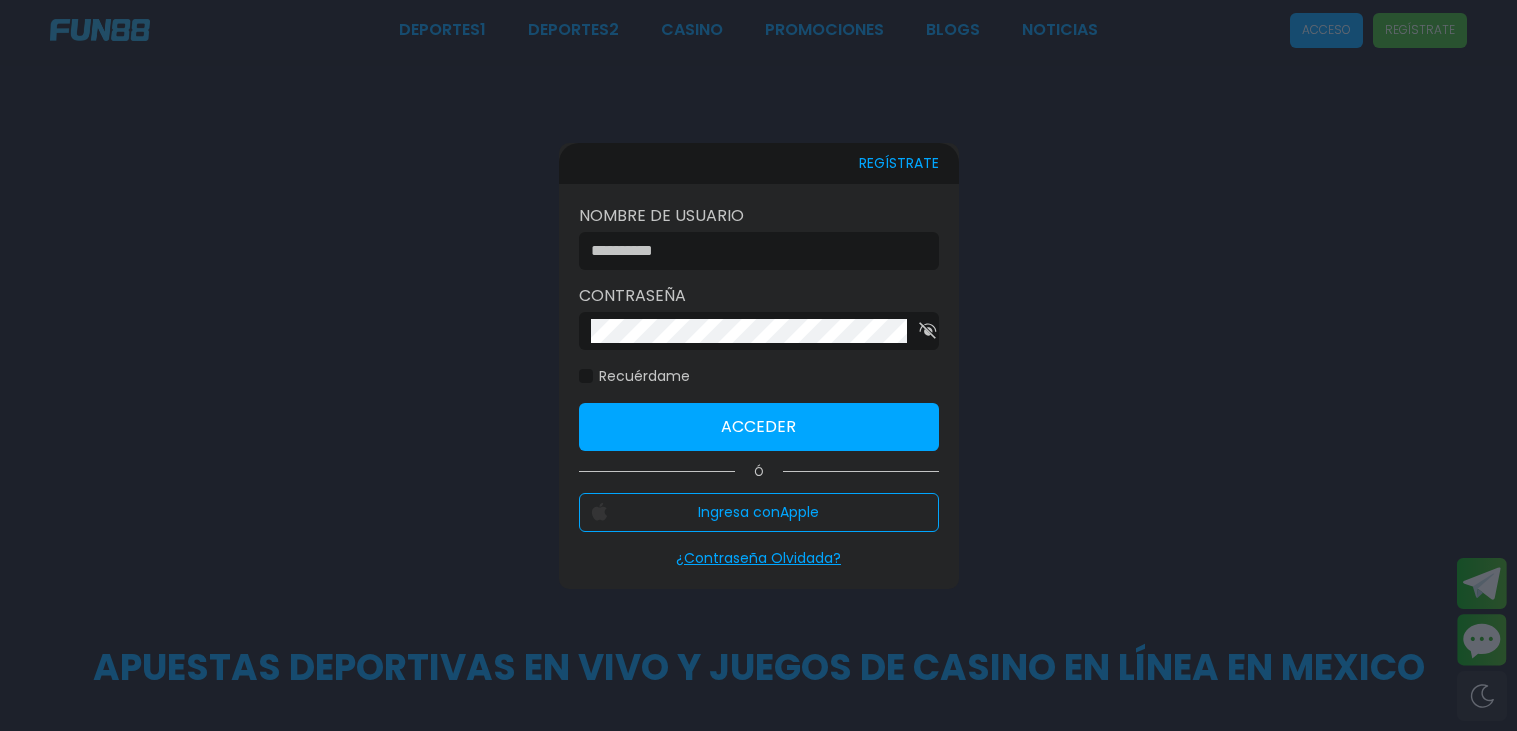 type on "**********" 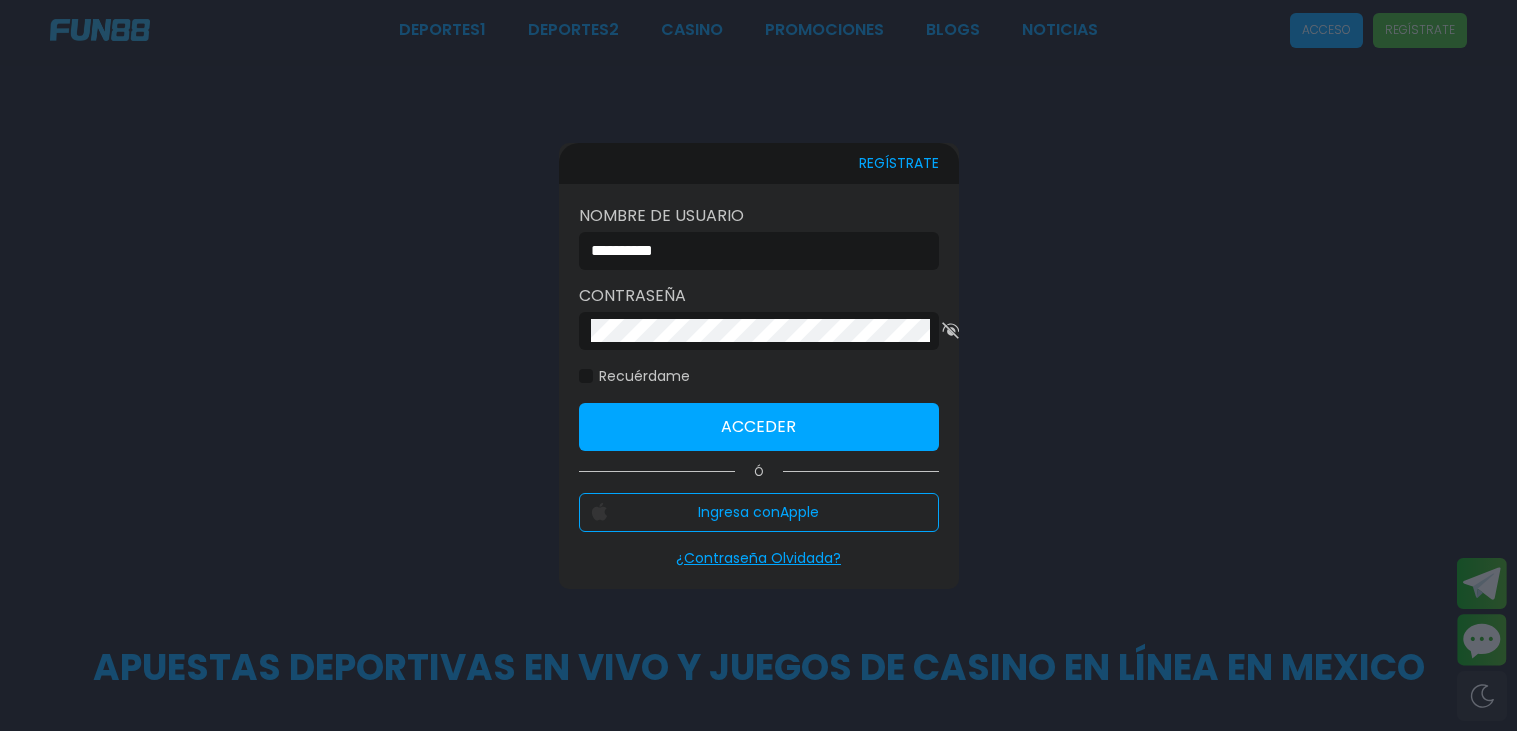 click on "Acceder" at bounding box center [759, 427] 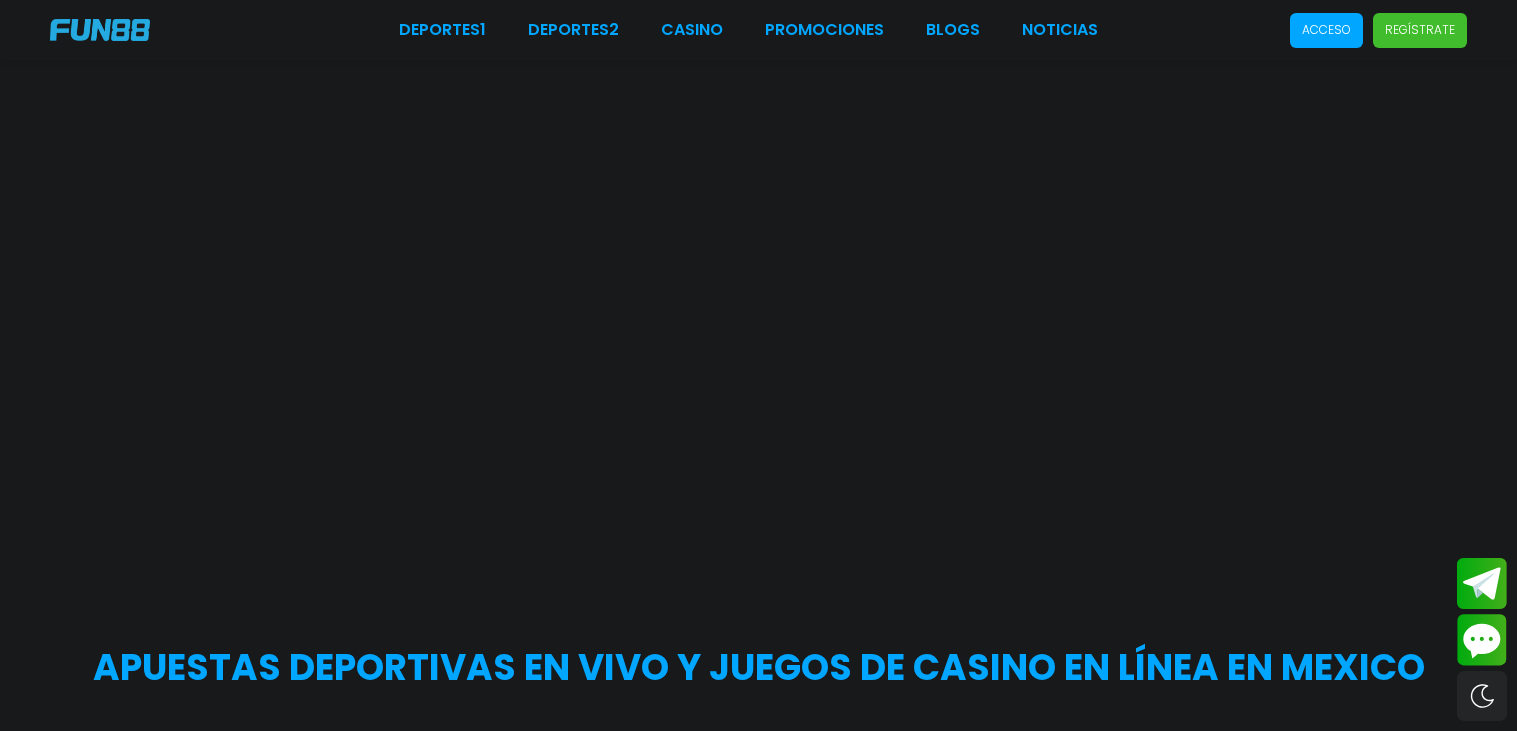 scroll, scrollTop: 0, scrollLeft: 0, axis: both 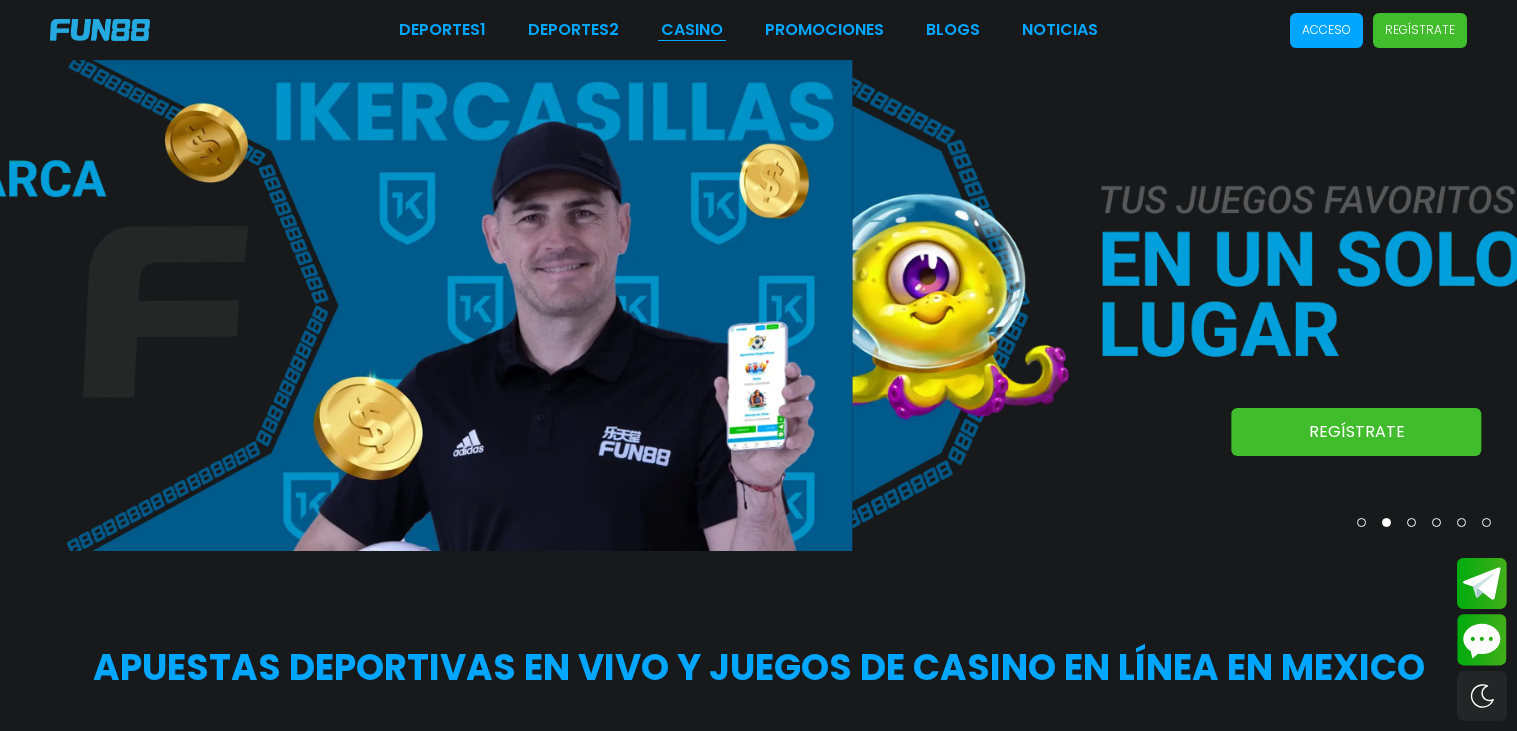 click on "CASINO" at bounding box center [692, 30] 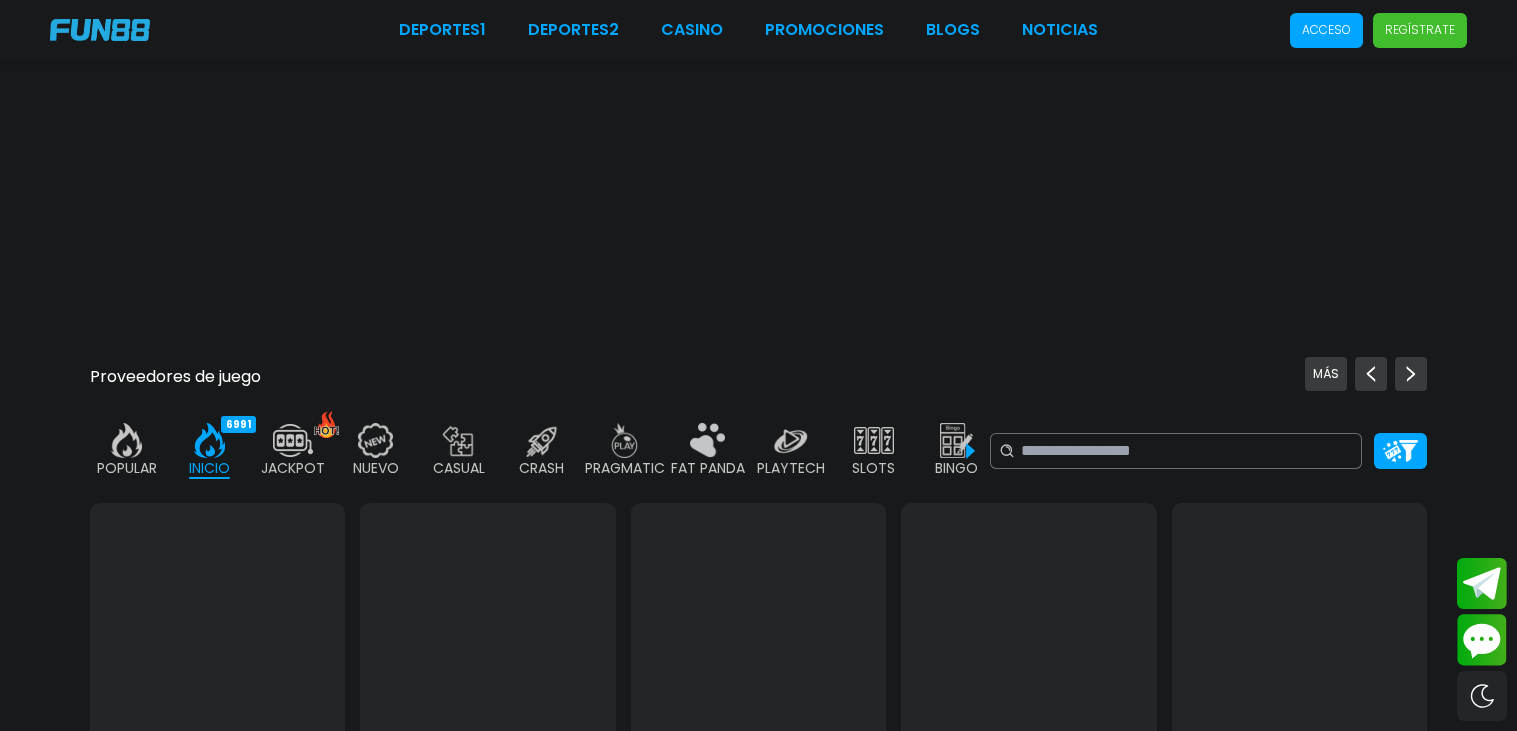 click on "Acceso" at bounding box center (1326, 30) 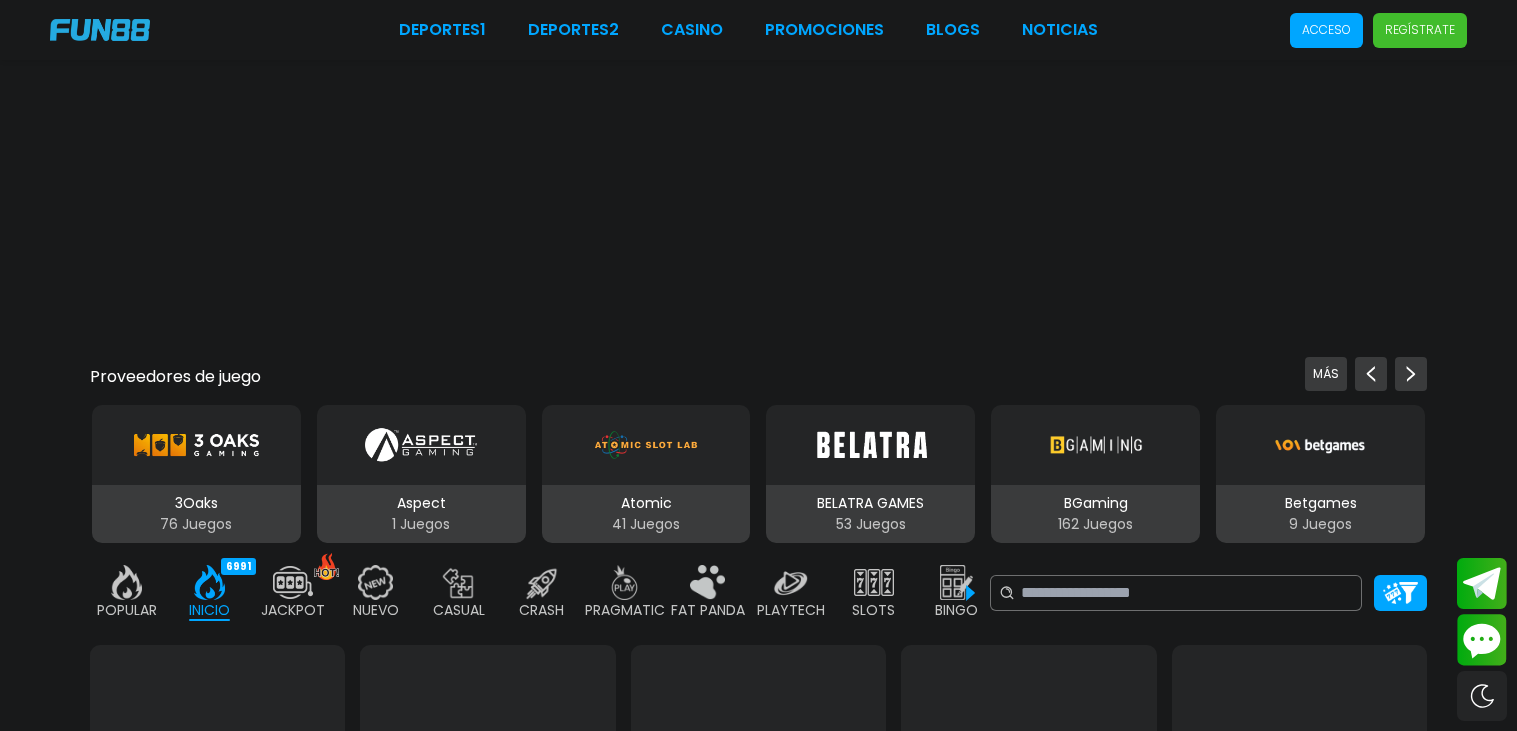 click on "Acceso" at bounding box center (1326, 30) 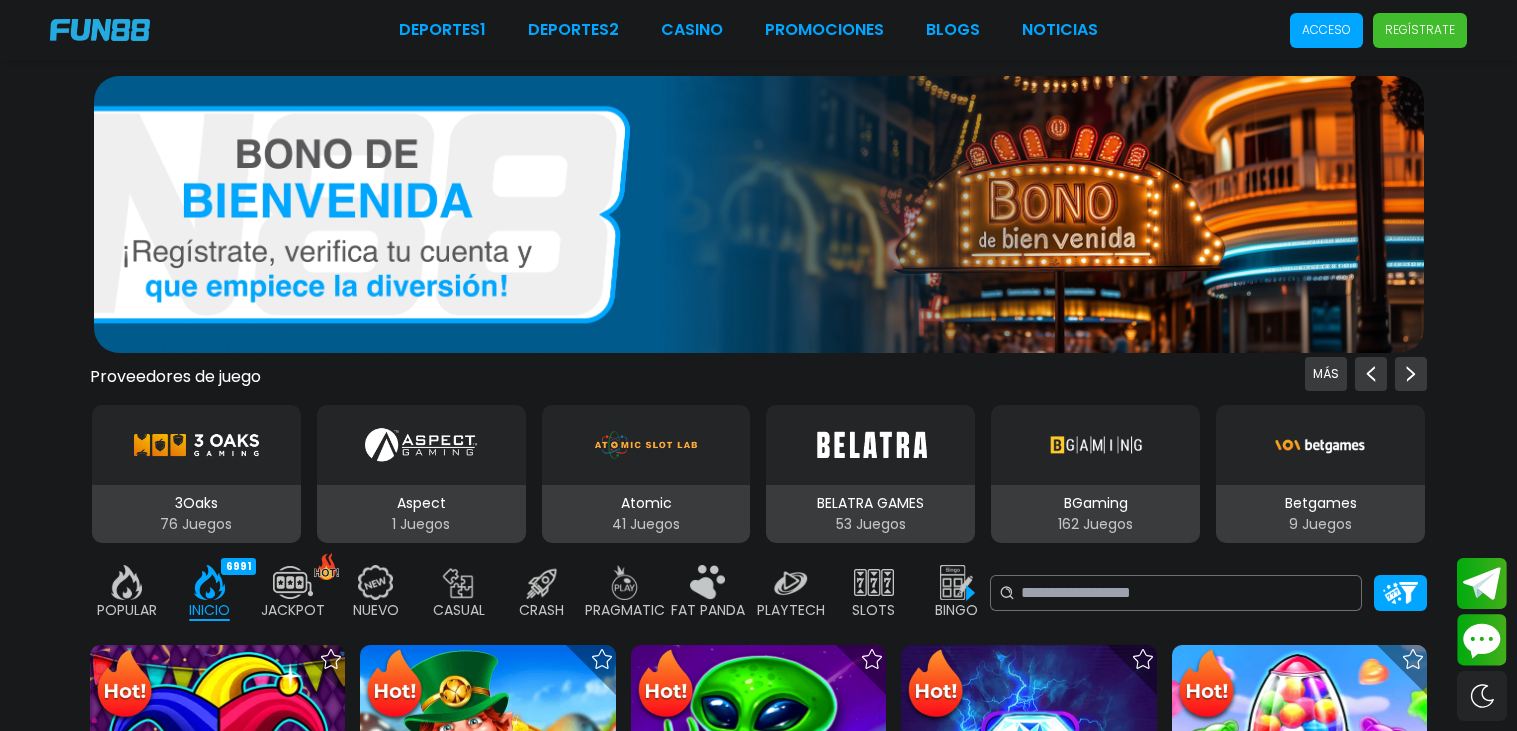 click on "Acceso" at bounding box center (1326, 30) 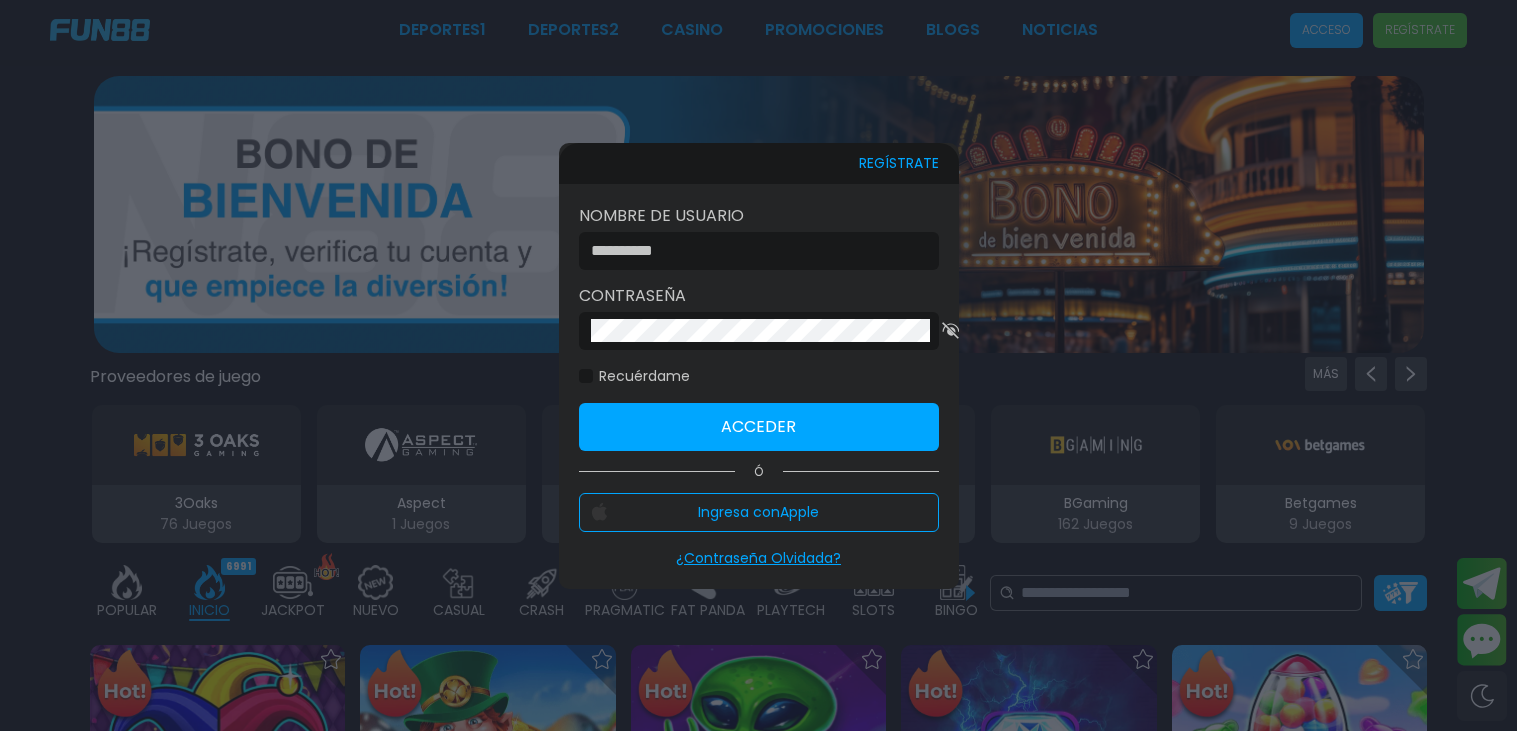 type on "**********" 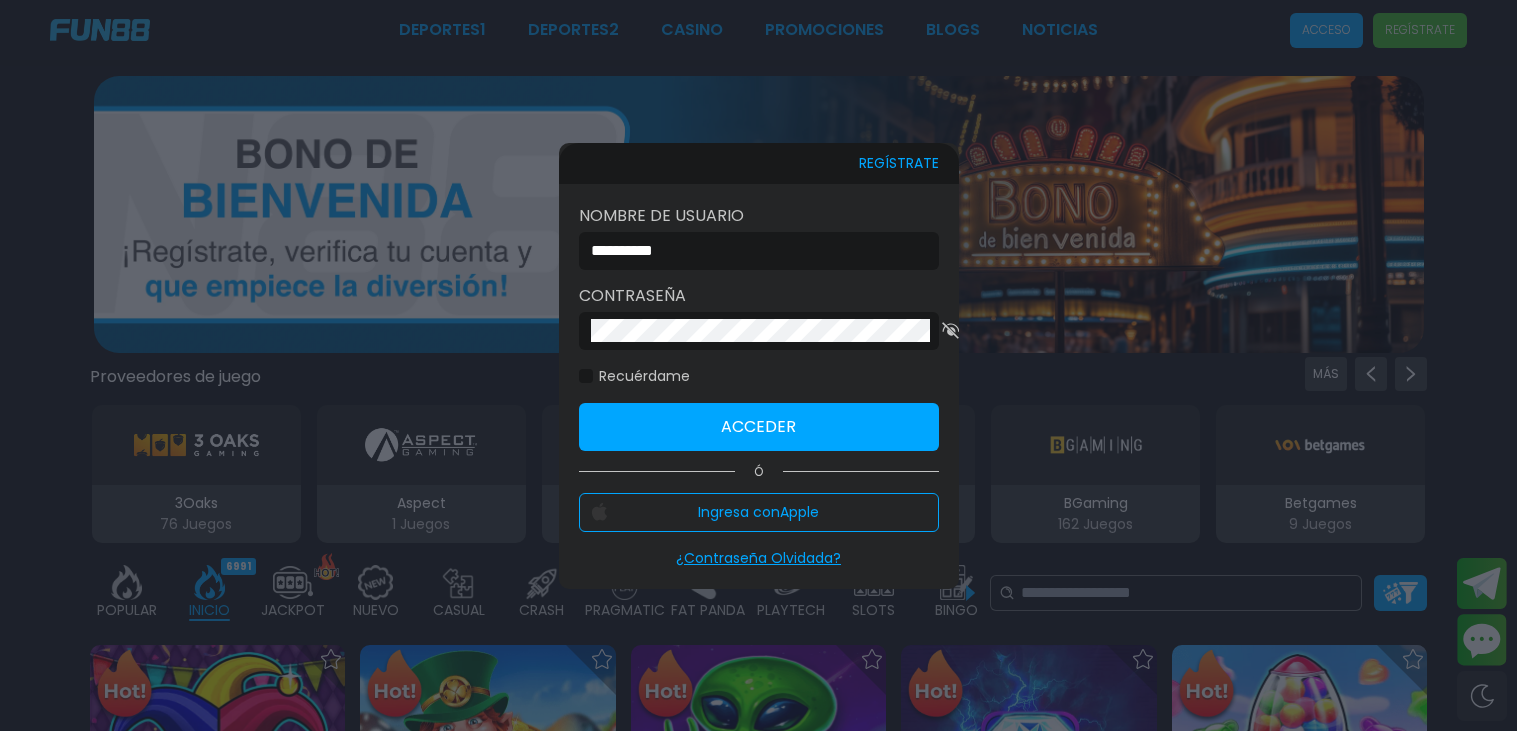 click on "Acceder" at bounding box center (759, 427) 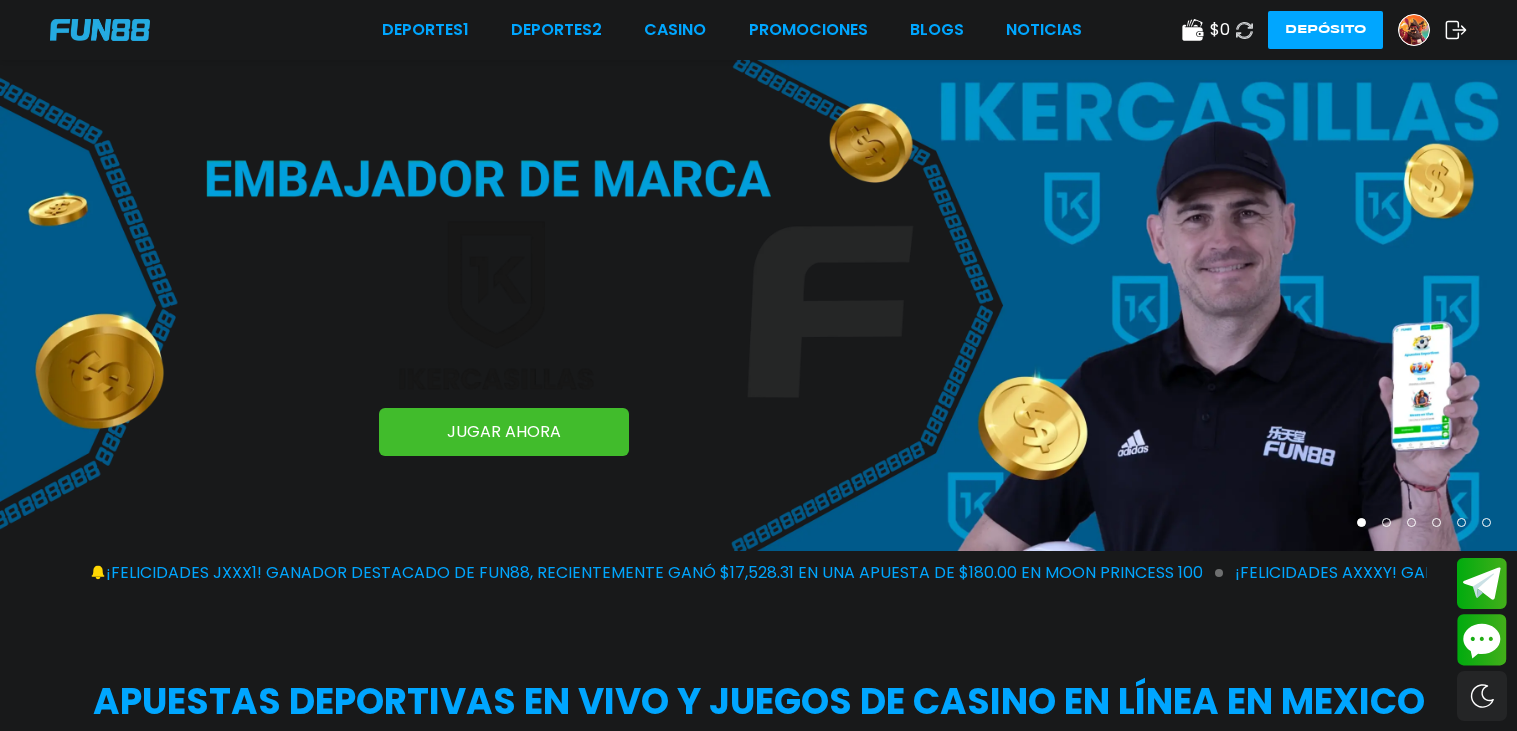 click on "Deportes  1 Deportes  2 CASINO Promociones BLOGS NOTICIAS $ 0 Depósito" at bounding box center (758, 30) 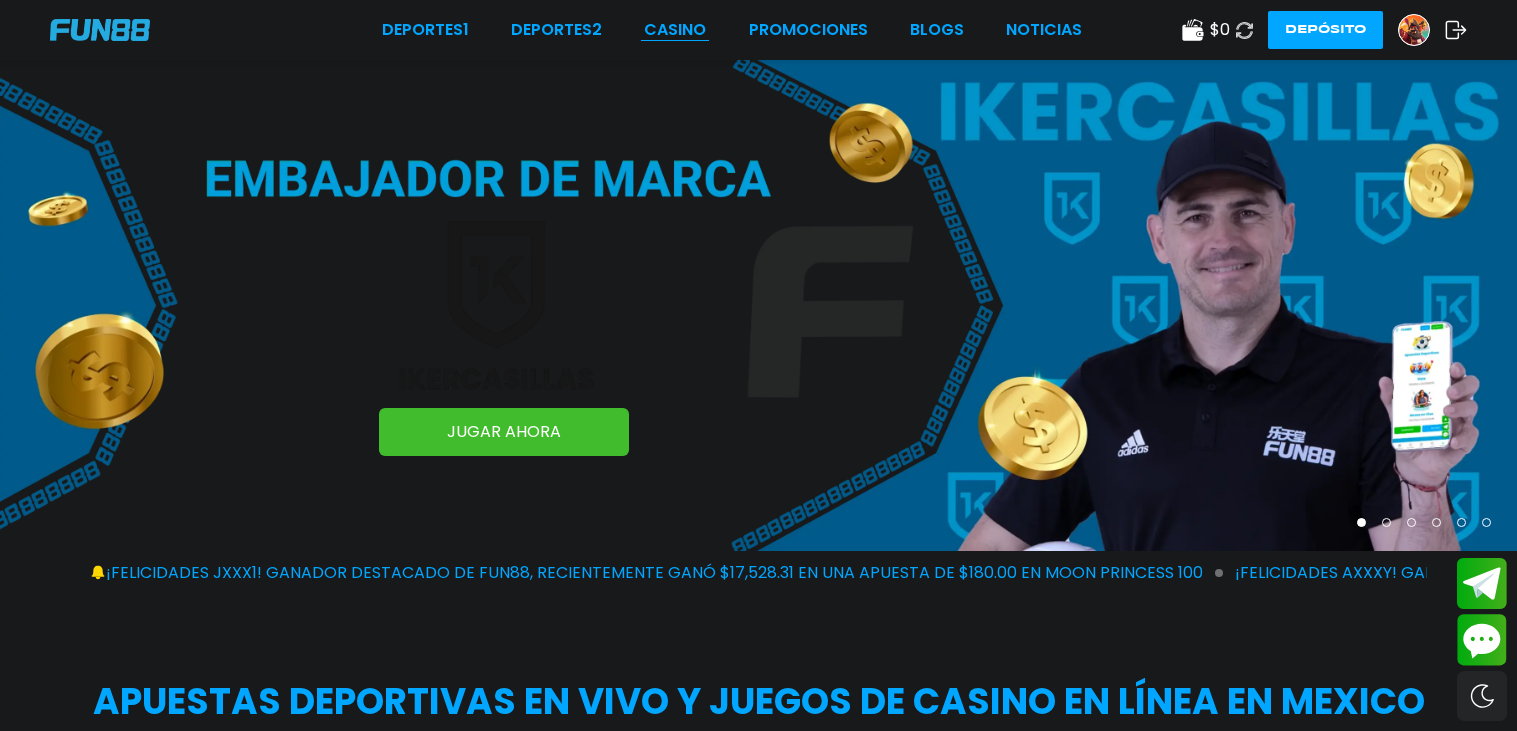 click on "CASINO" at bounding box center (675, 30) 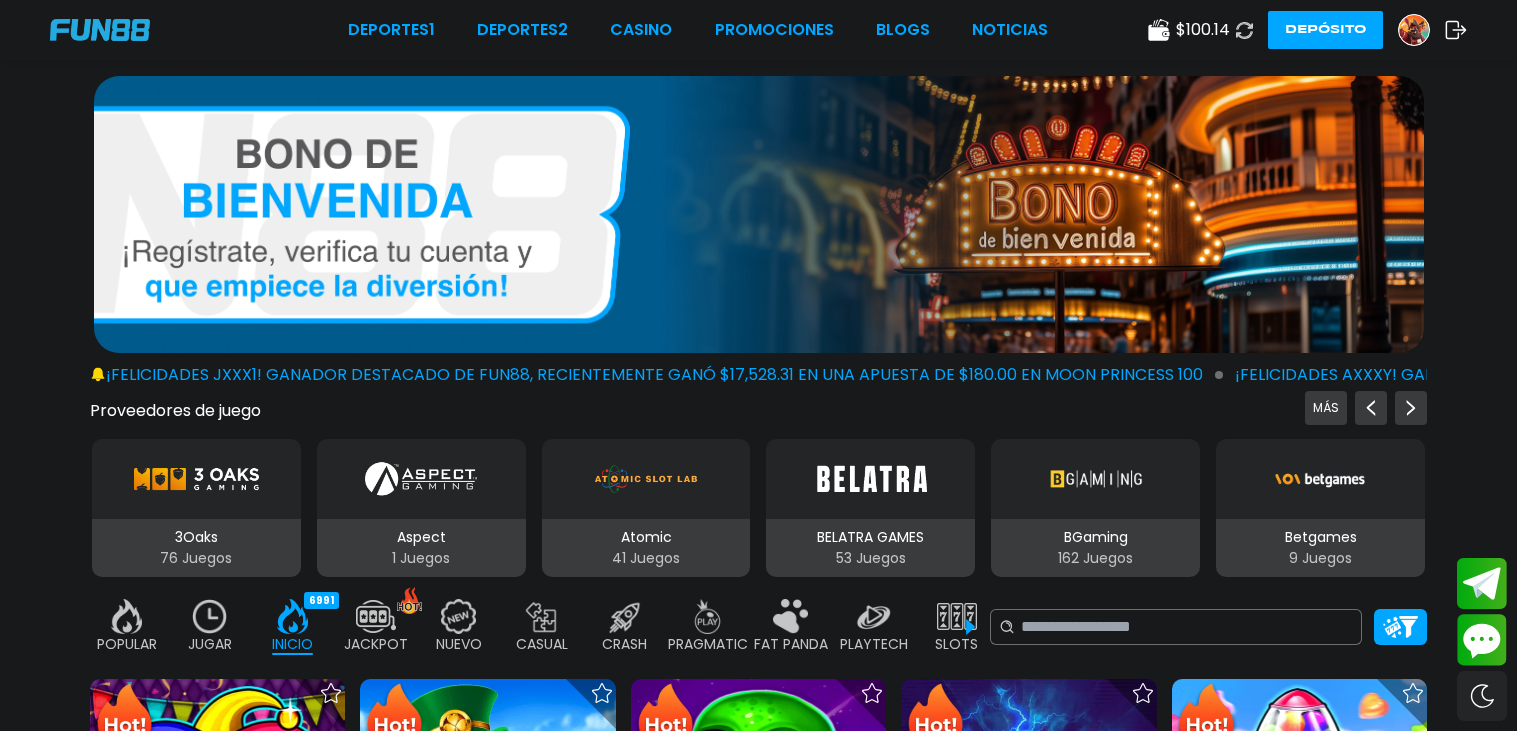 click at bounding box center [758, 806] 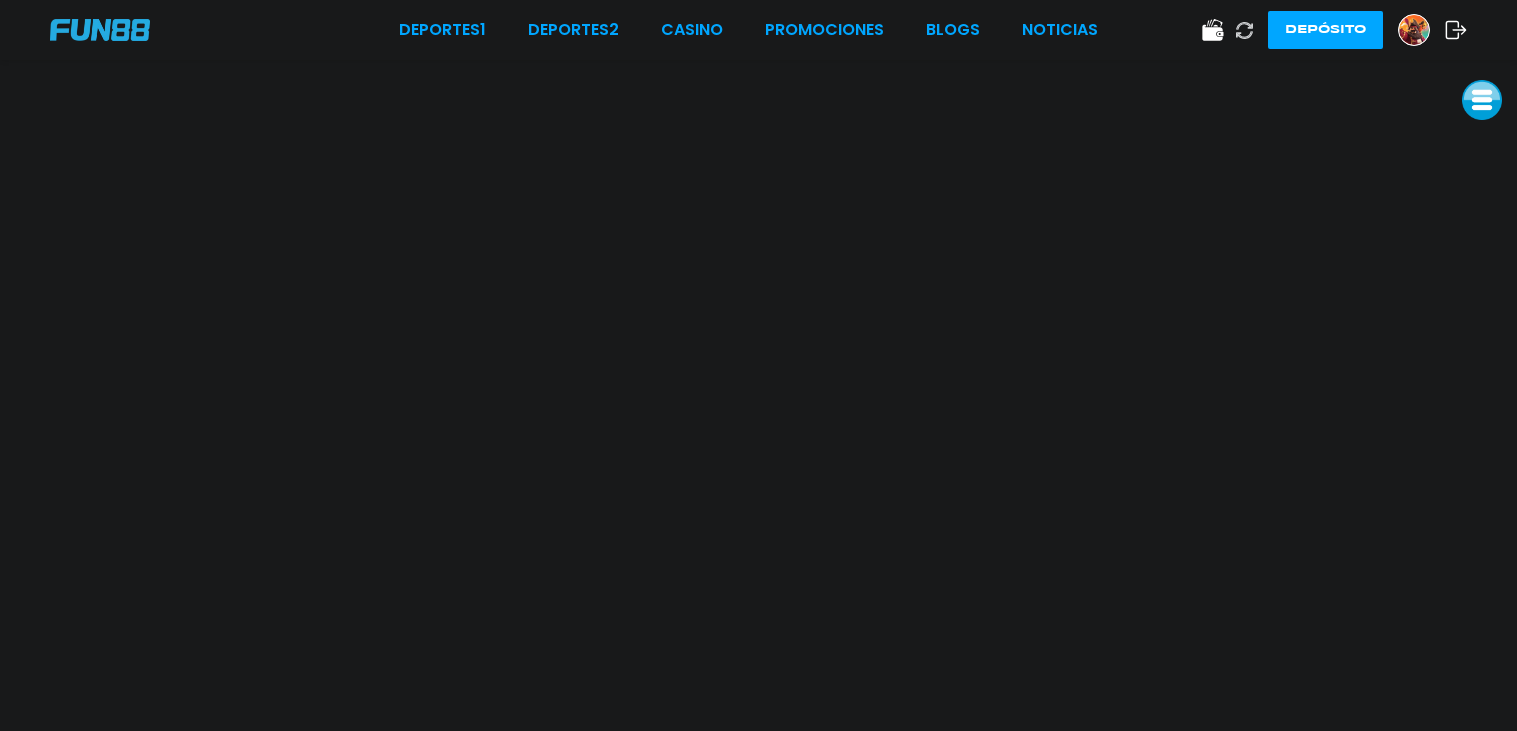 click on "Deportes  1 Deportes  2 CASINO Promociones BLOGS NOTICIAS Depósito" at bounding box center (758, 30) 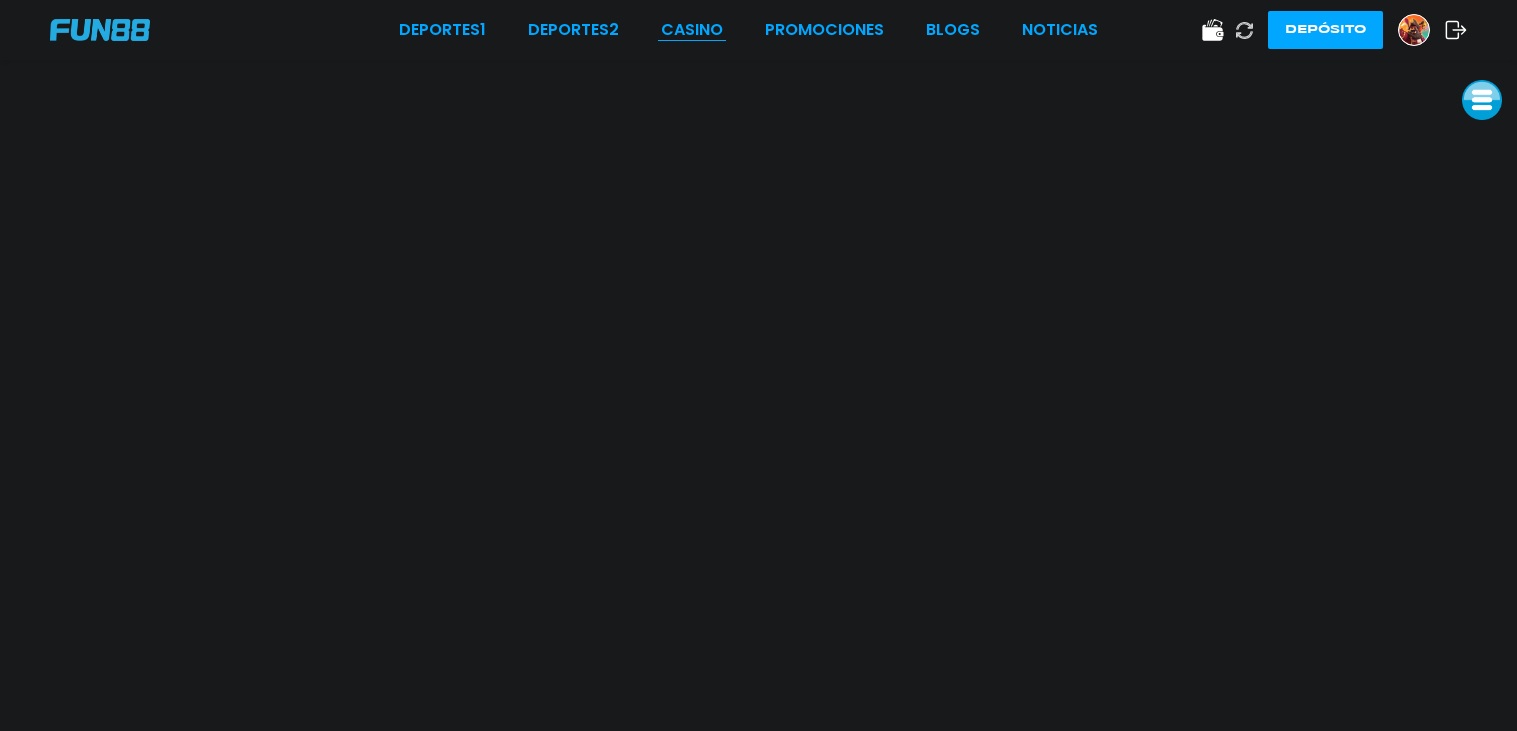 click on "CASINO" at bounding box center [692, 30] 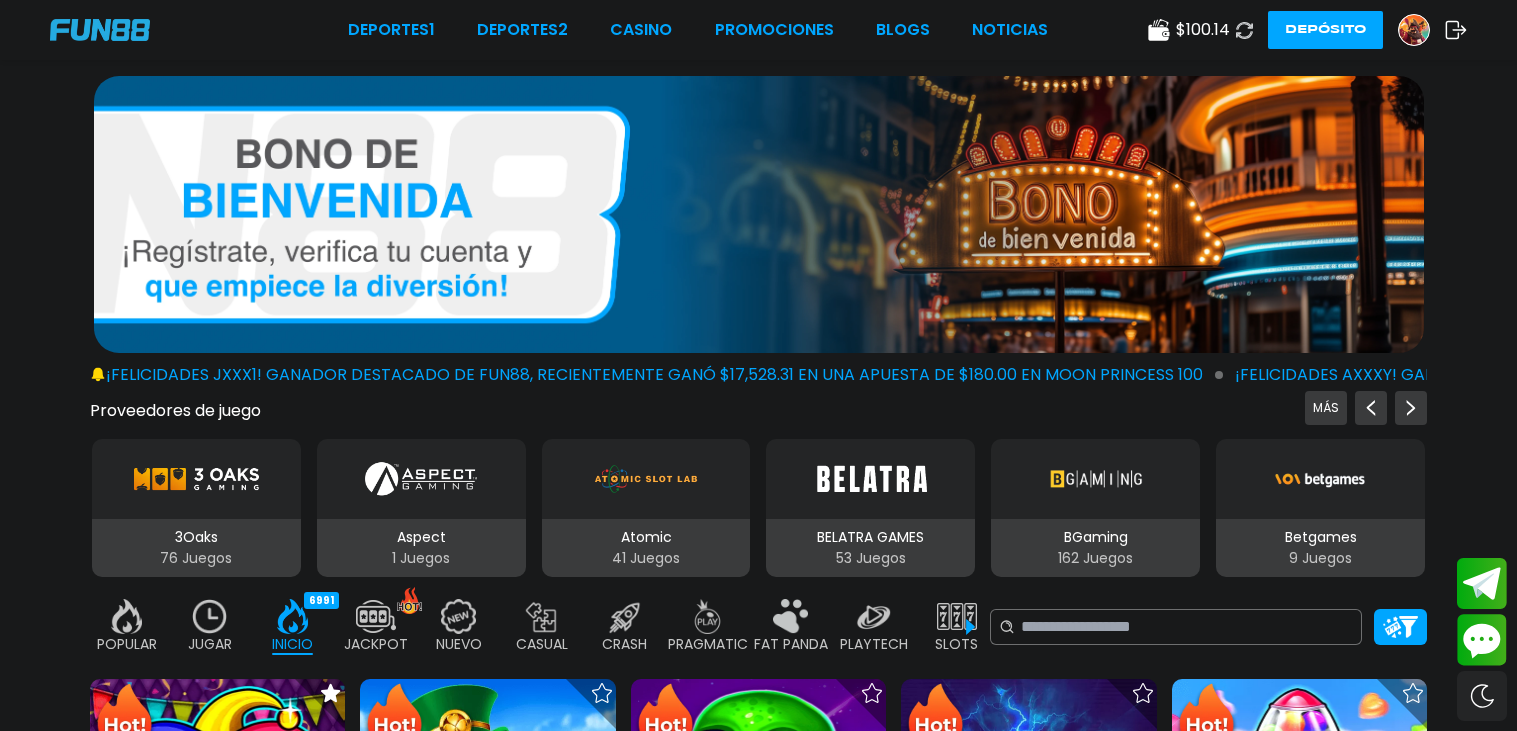 scroll, scrollTop: 0, scrollLeft: 95, axis: horizontal 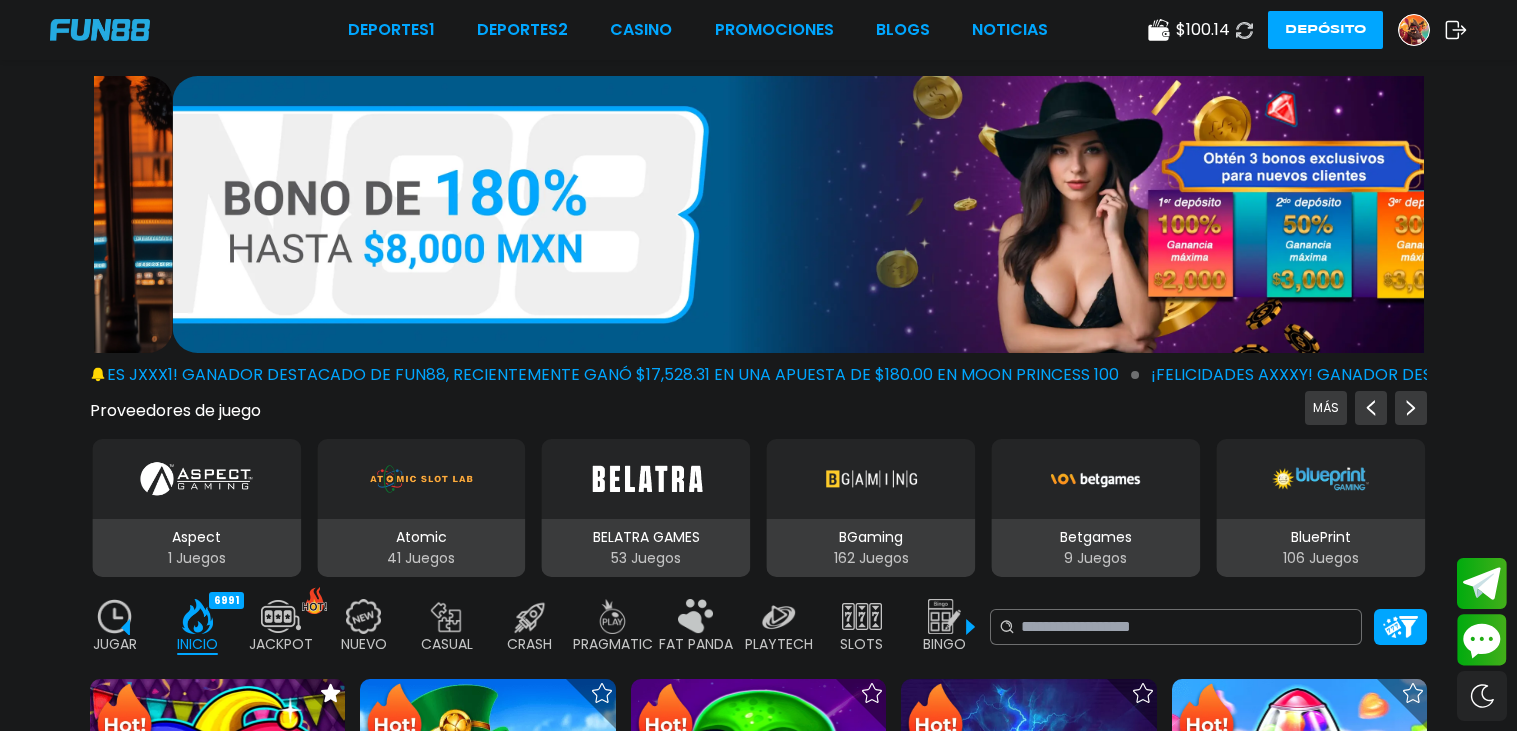 click at bounding box center (945, 616) 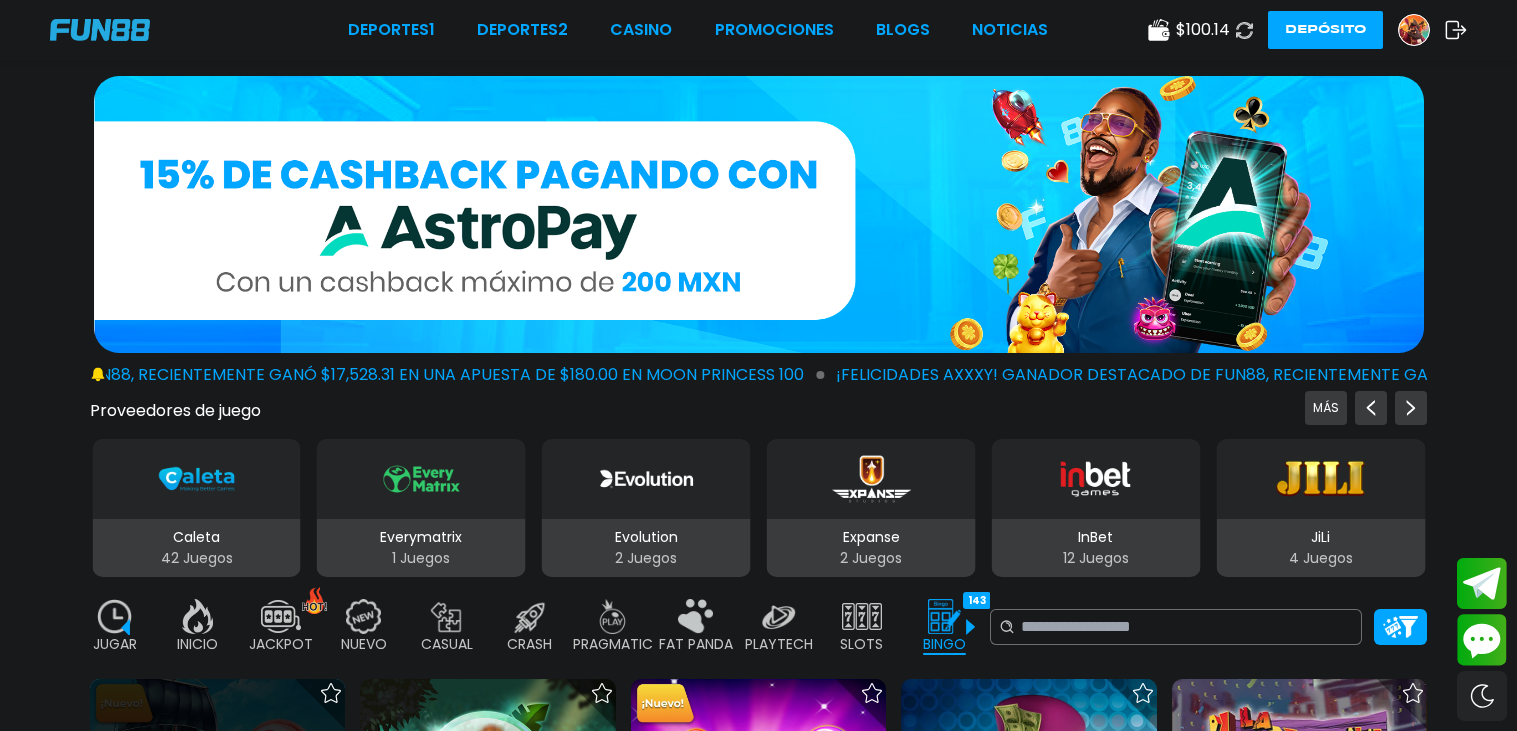 click at bounding box center [217, 806] 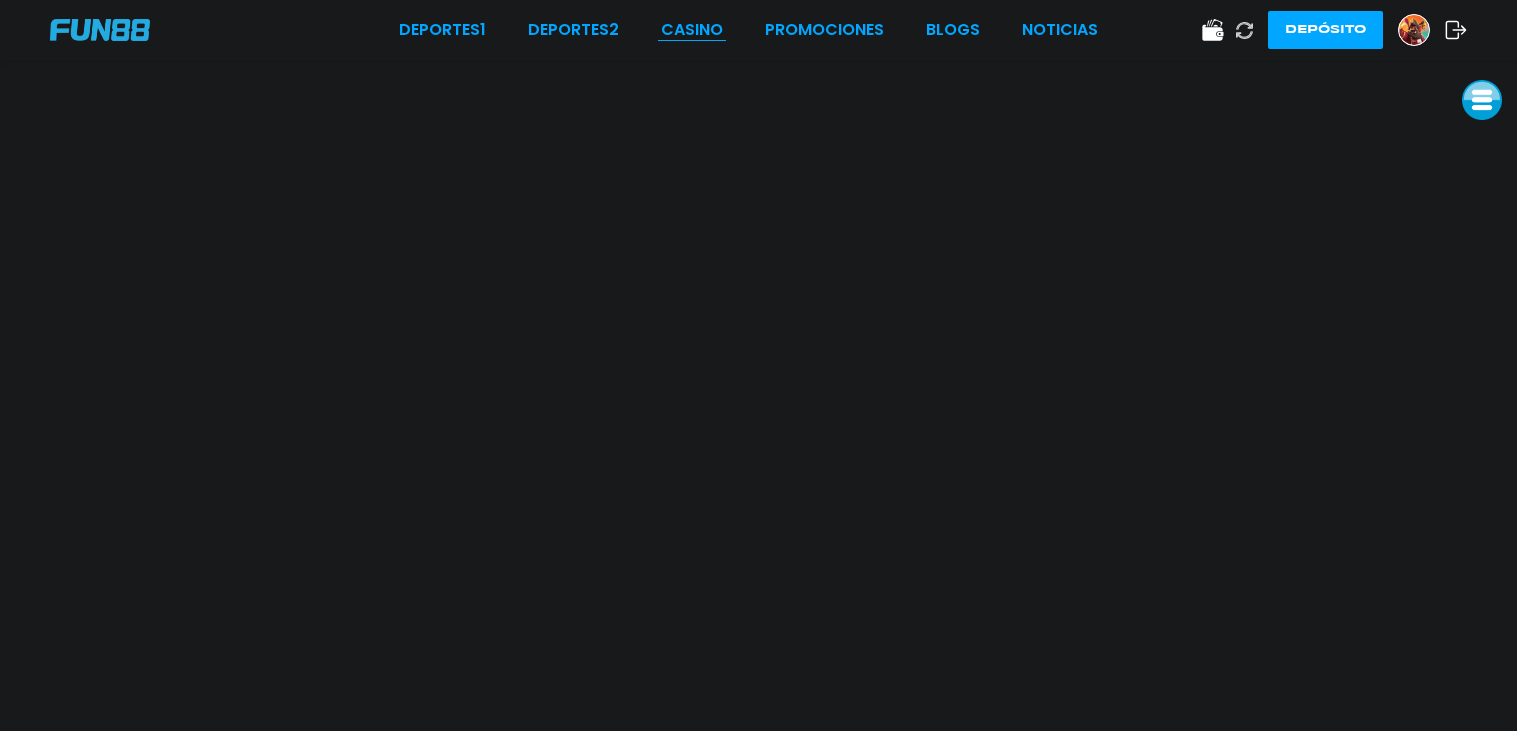 click on "CASINO" at bounding box center [692, 30] 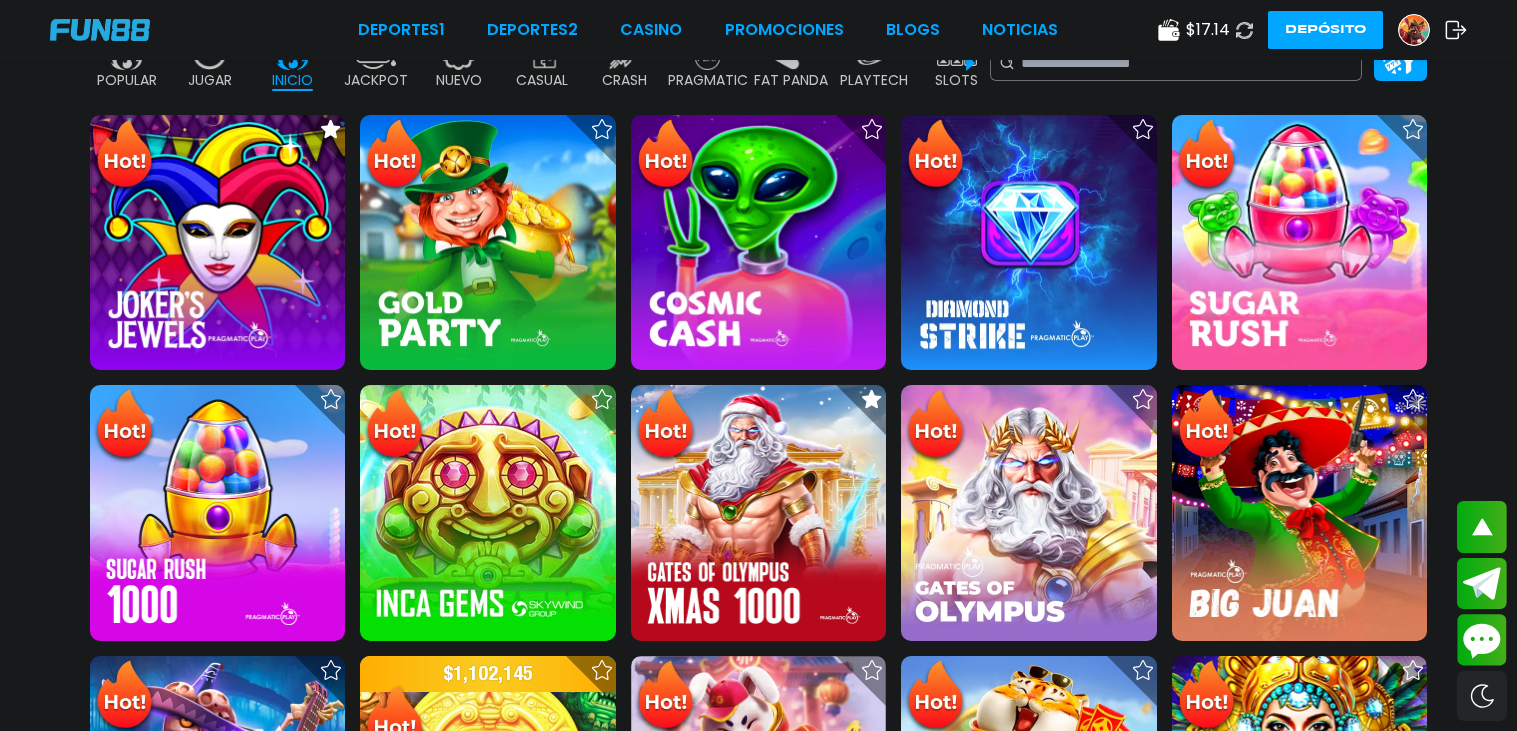 scroll, scrollTop: 559, scrollLeft: 0, axis: vertical 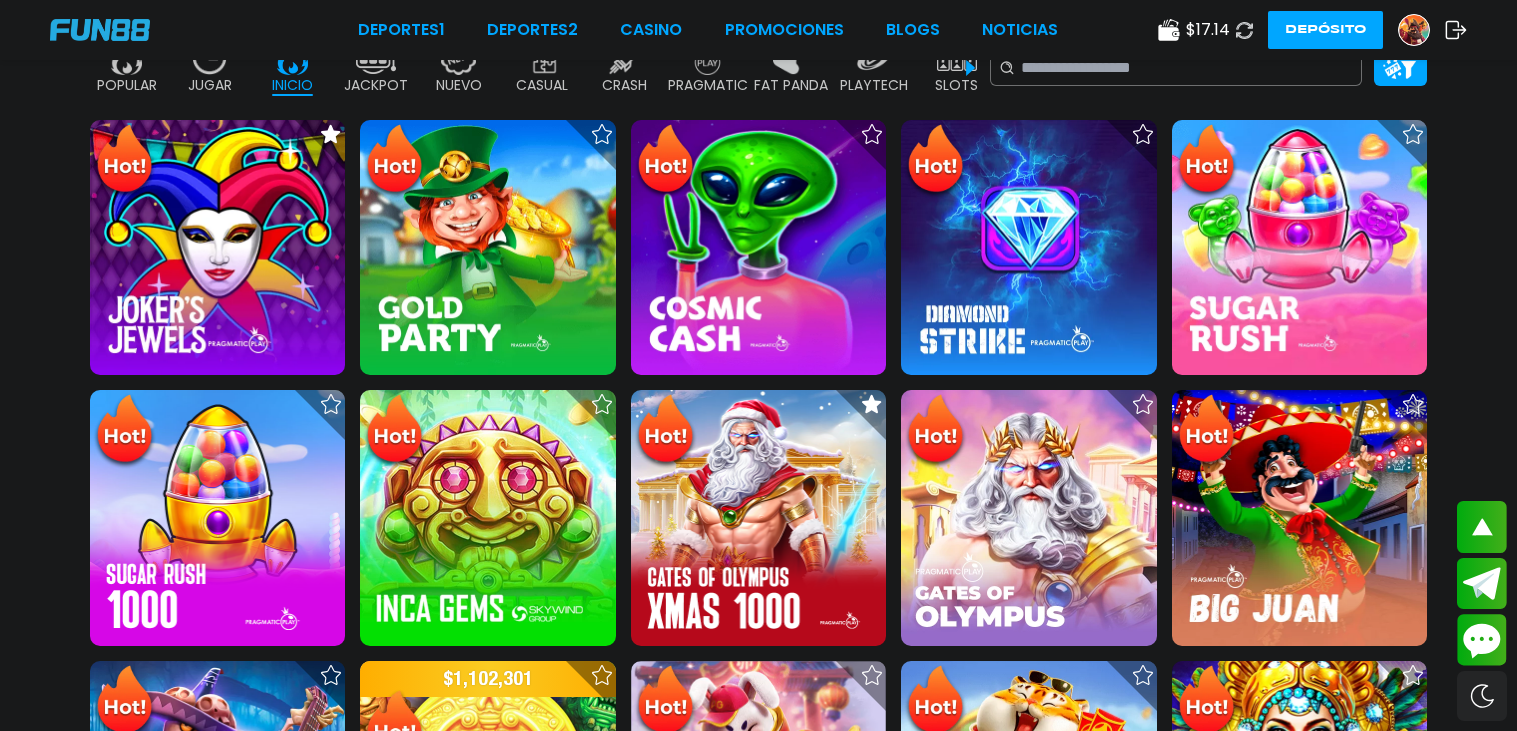 click on "Deportes  1 Deportes  2 CASINO Promociones BLOGS NOTICIAS $ 17.14 Depósito" at bounding box center [758, 30] 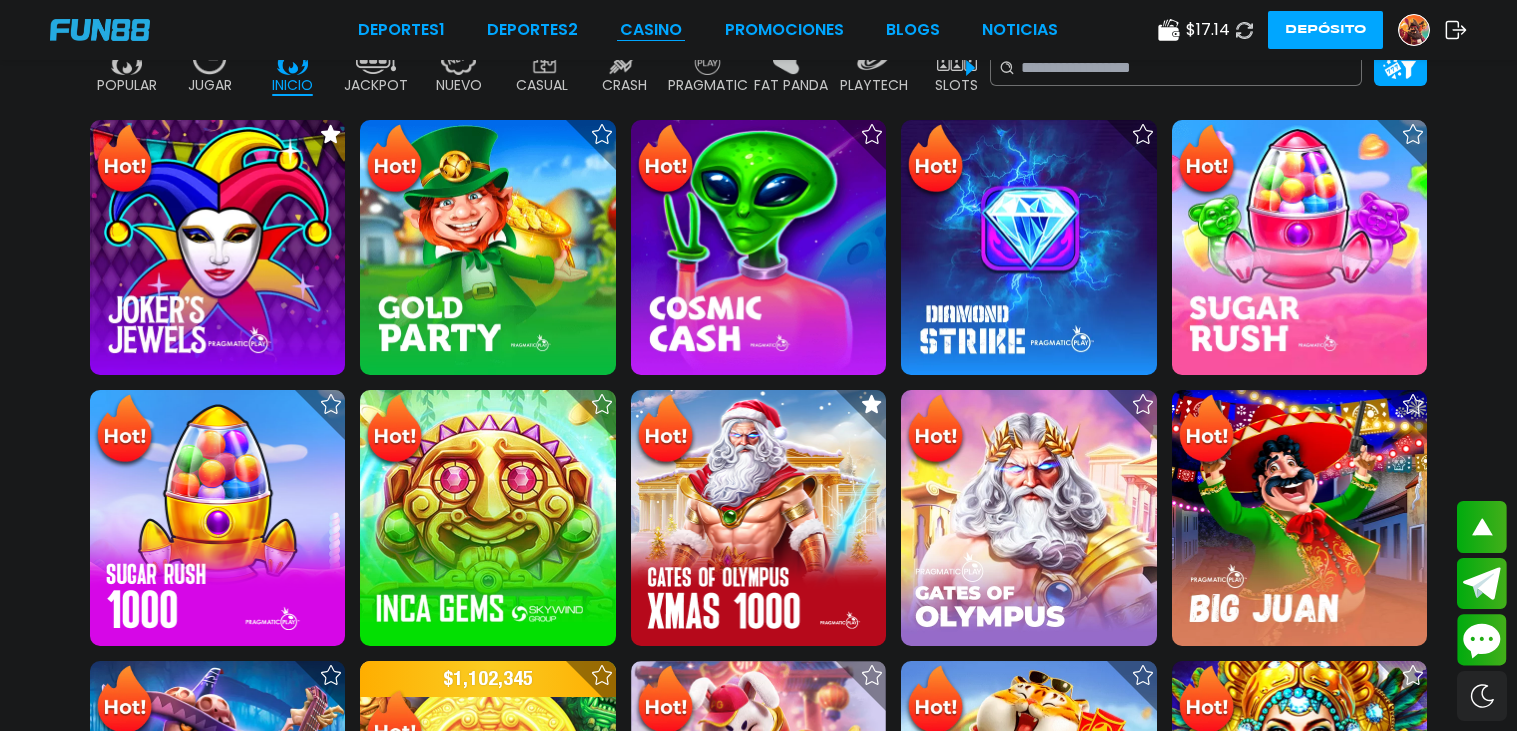 click on "CASINO" at bounding box center [651, 30] 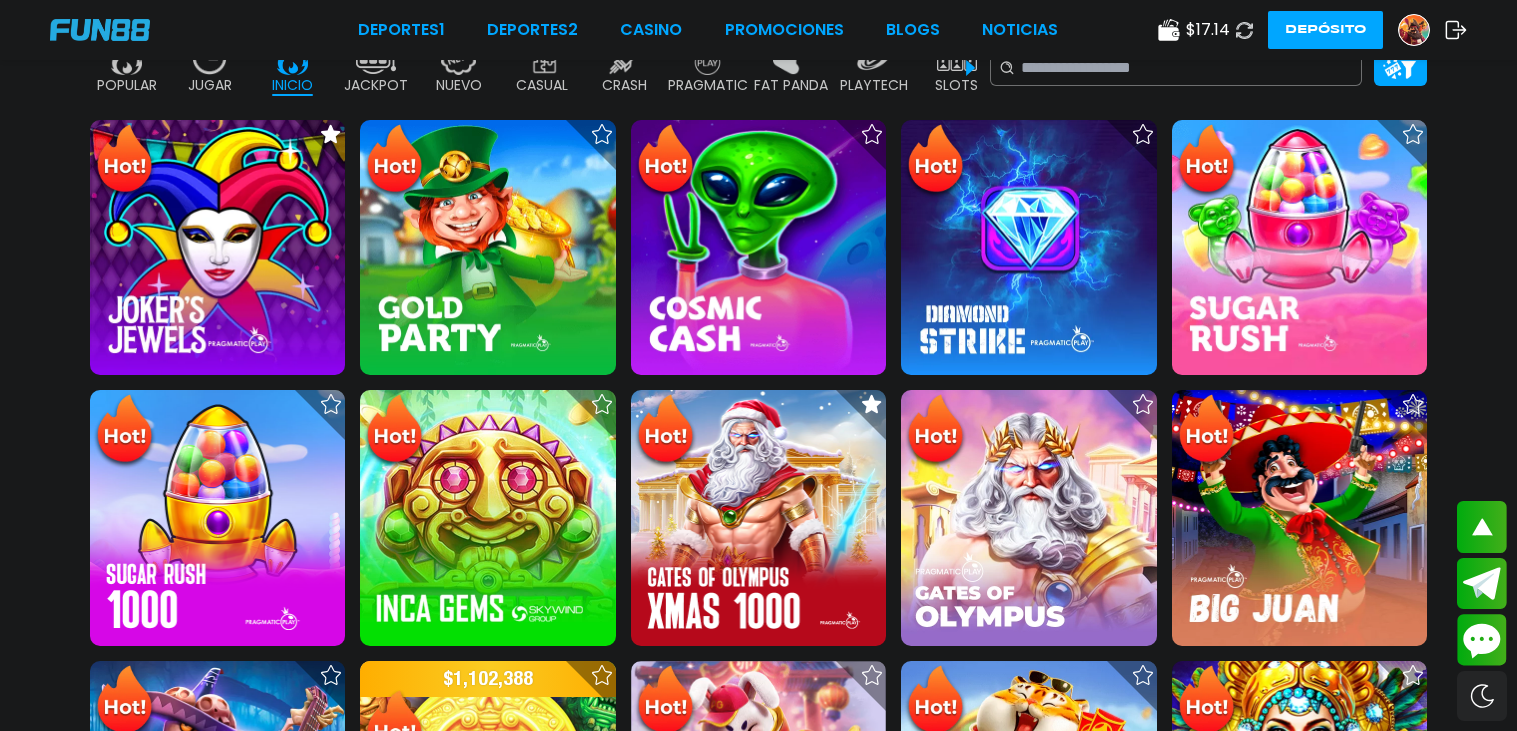 click on "Deportes  1 Deportes  2 CASINO Promociones BLOGS NOTICIAS $ 17.14 Depósito" at bounding box center [758, 30] 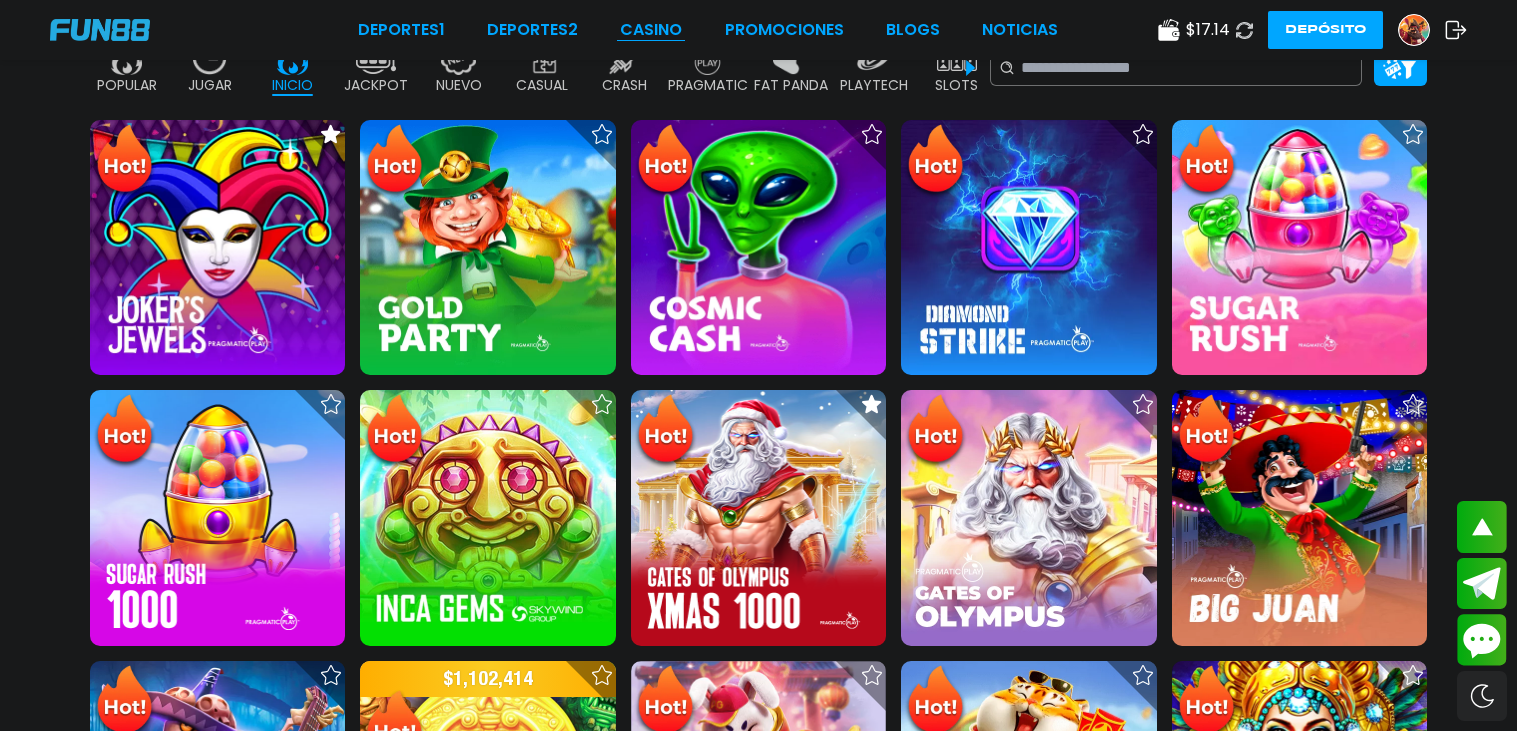 click on "CASINO" at bounding box center (651, 30) 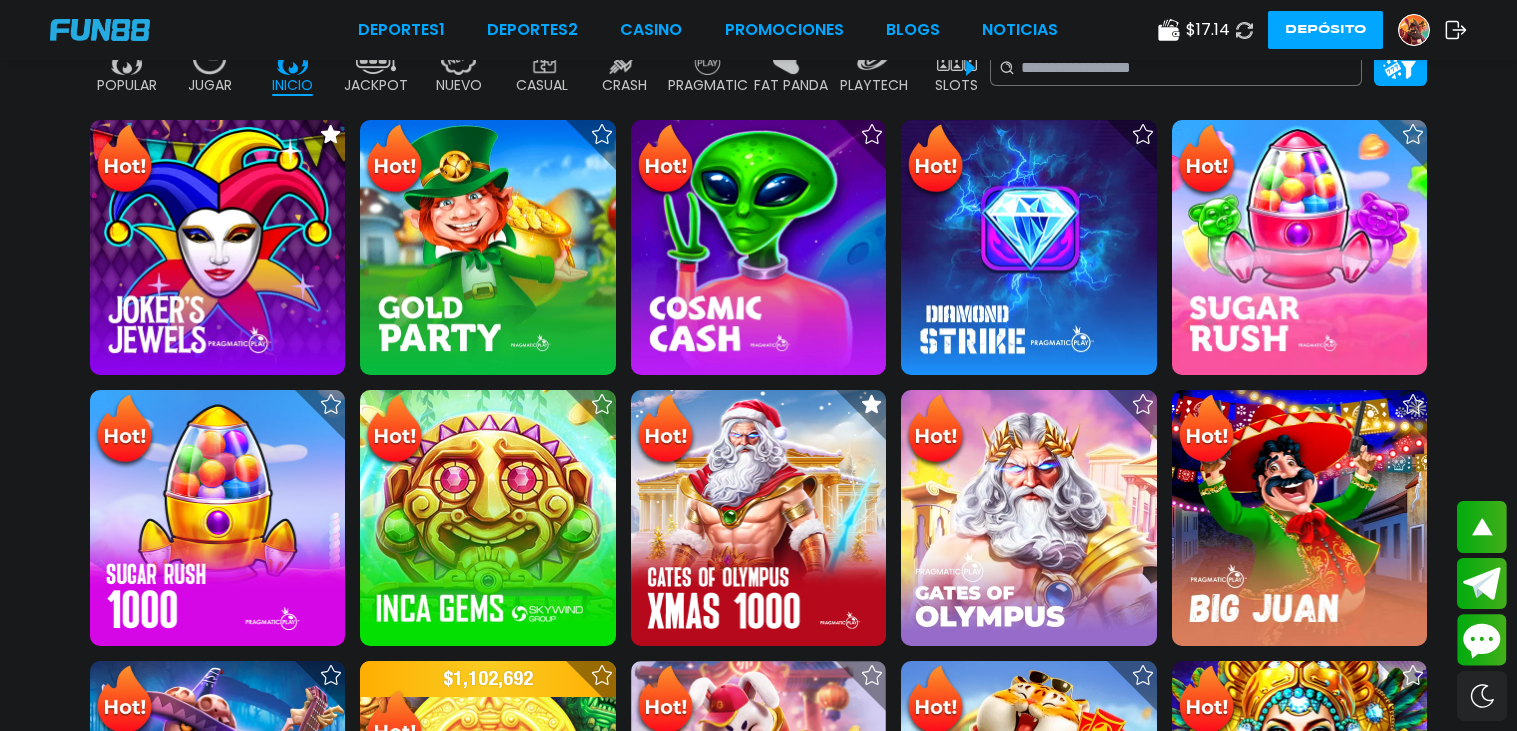 click on "$ 17.14 Depósito" at bounding box center (1312, 30) 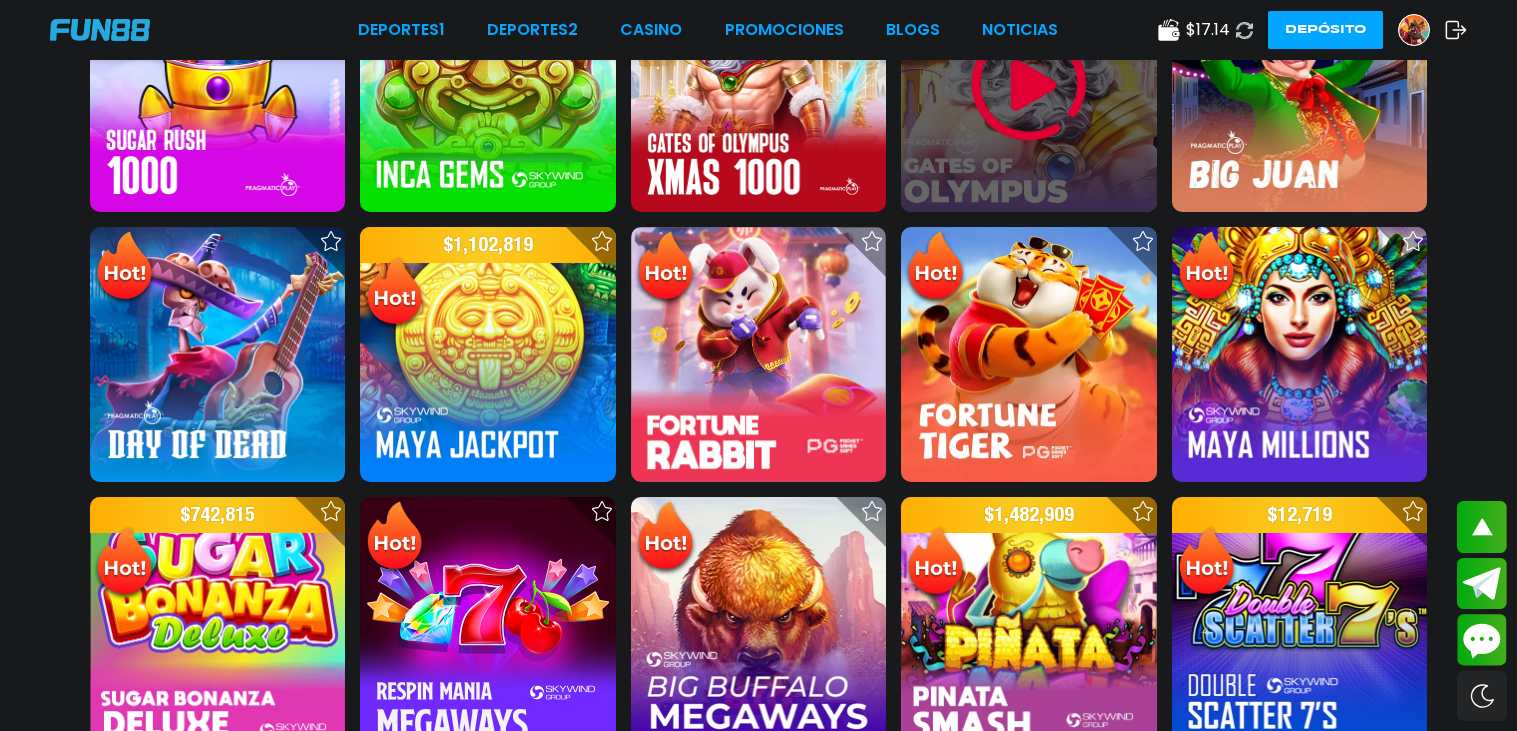 scroll, scrollTop: 999, scrollLeft: 0, axis: vertical 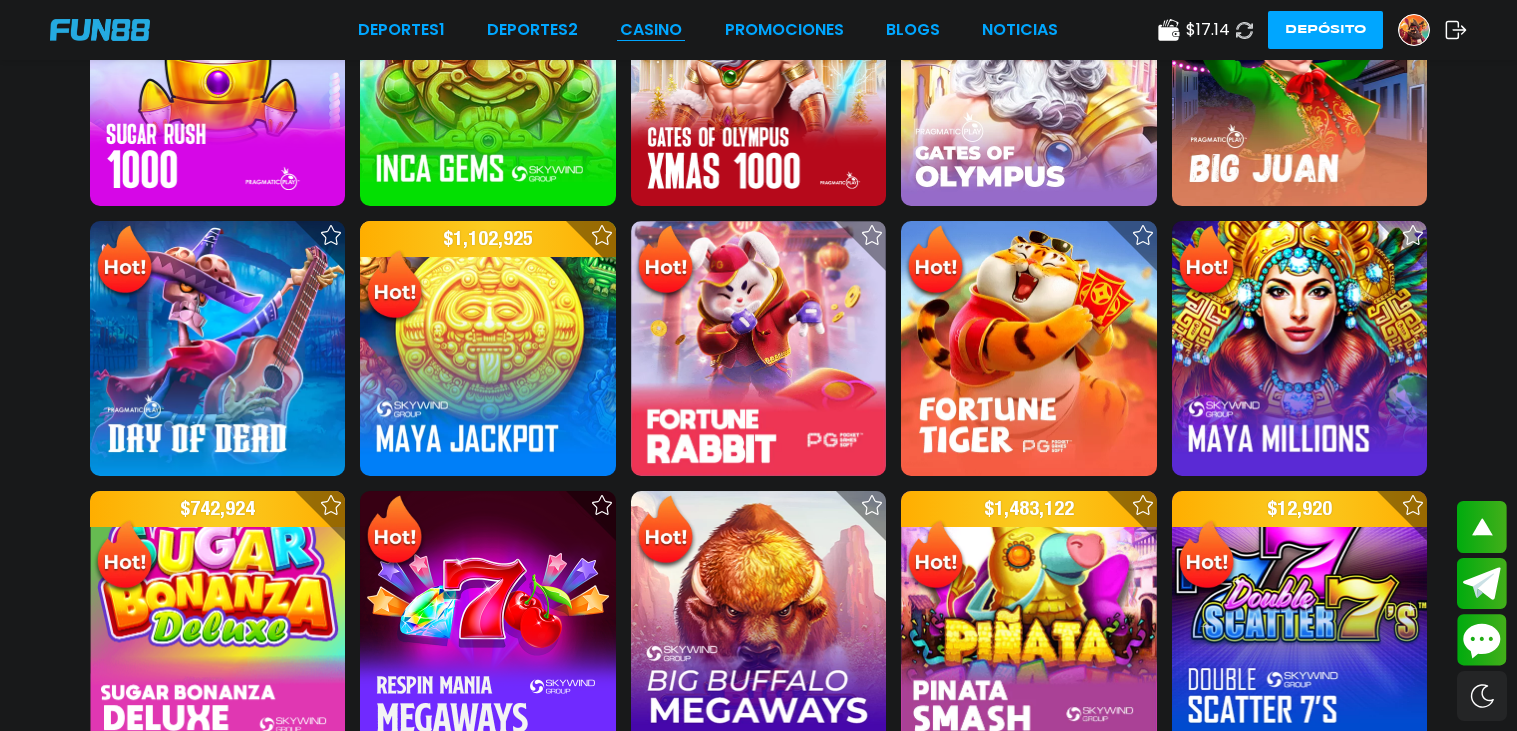 click on "CASINO" at bounding box center [651, 30] 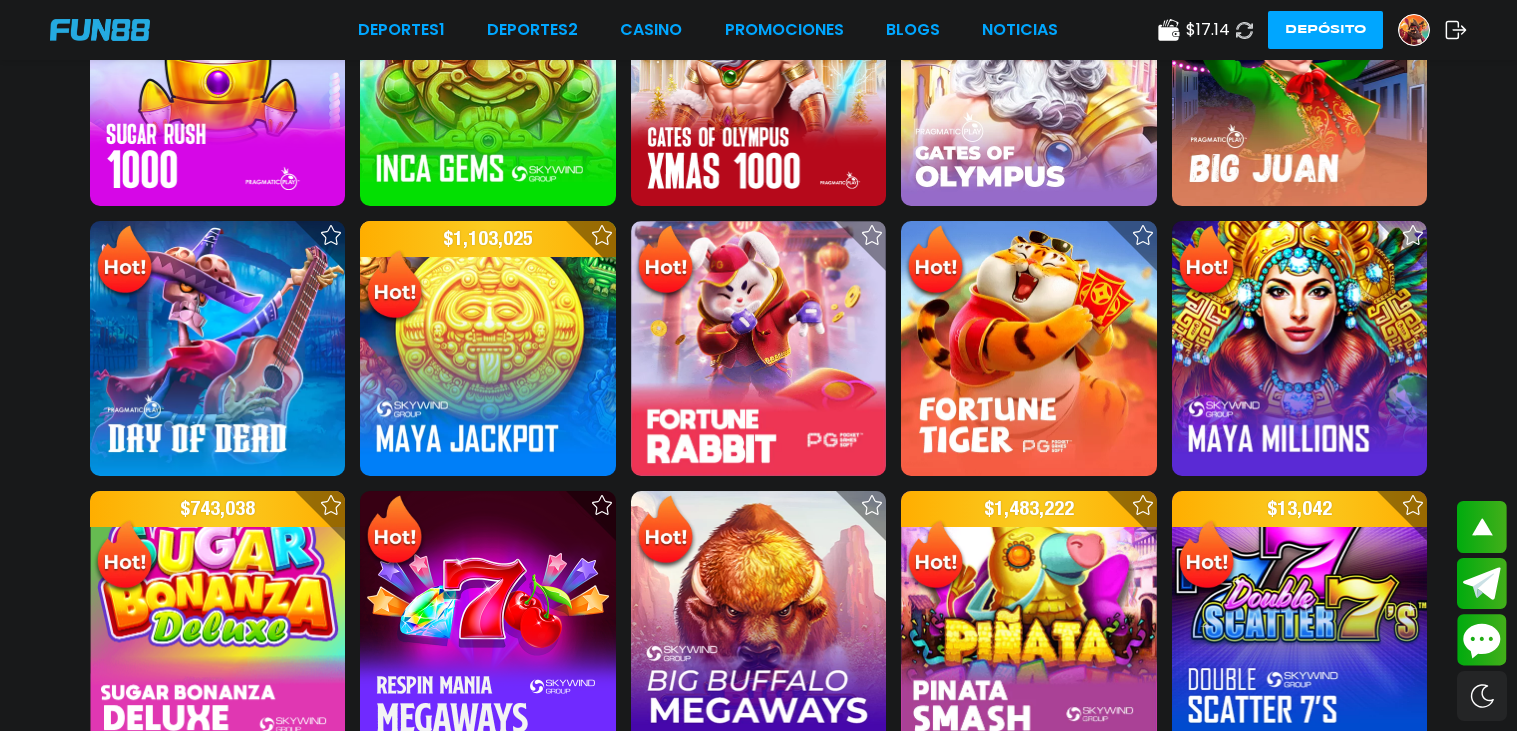 click on "Deportes  1 Deportes  2 CASINO Promociones BLOGS NOTICIAS $ 17.14 Depósito" at bounding box center (758, 30) 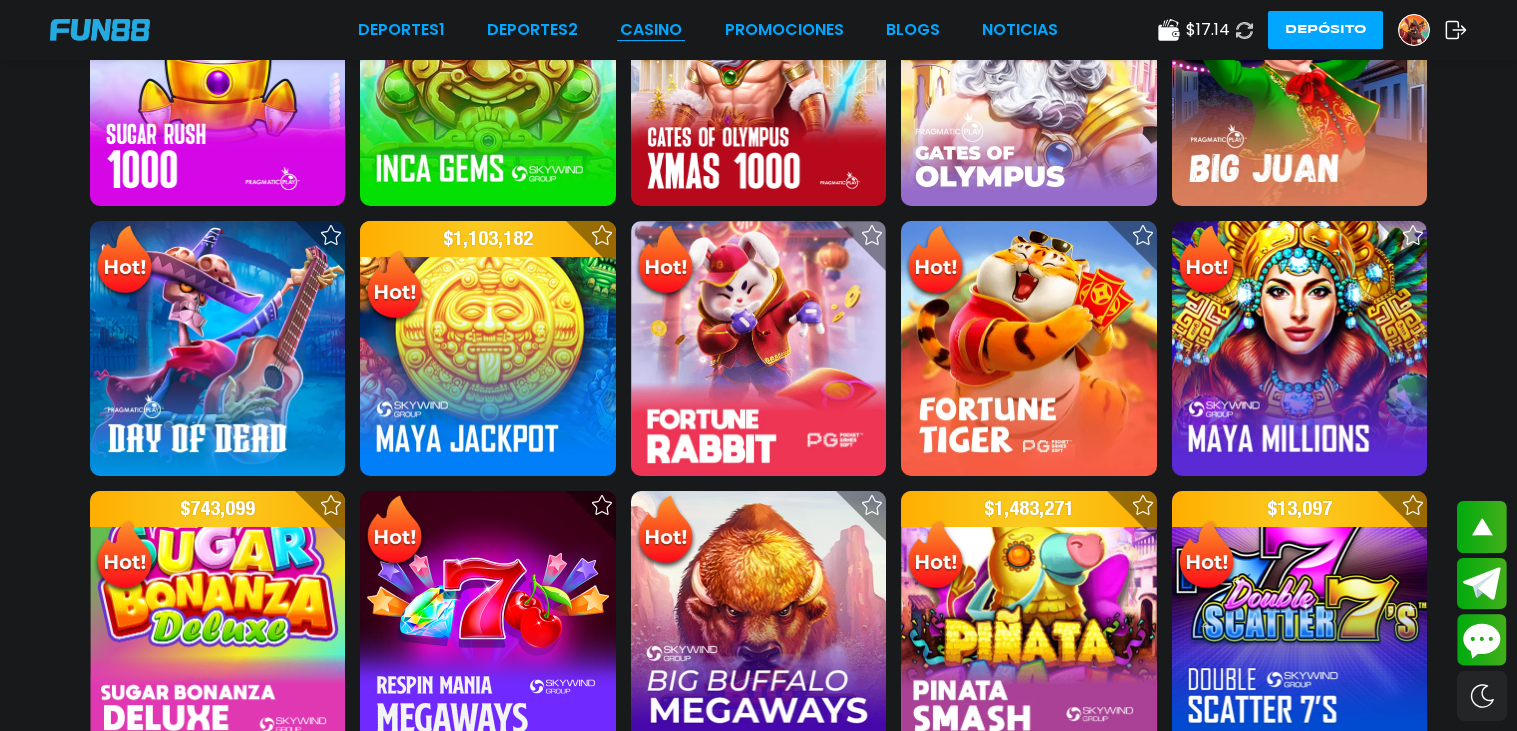 click on "CASINO" at bounding box center [651, 30] 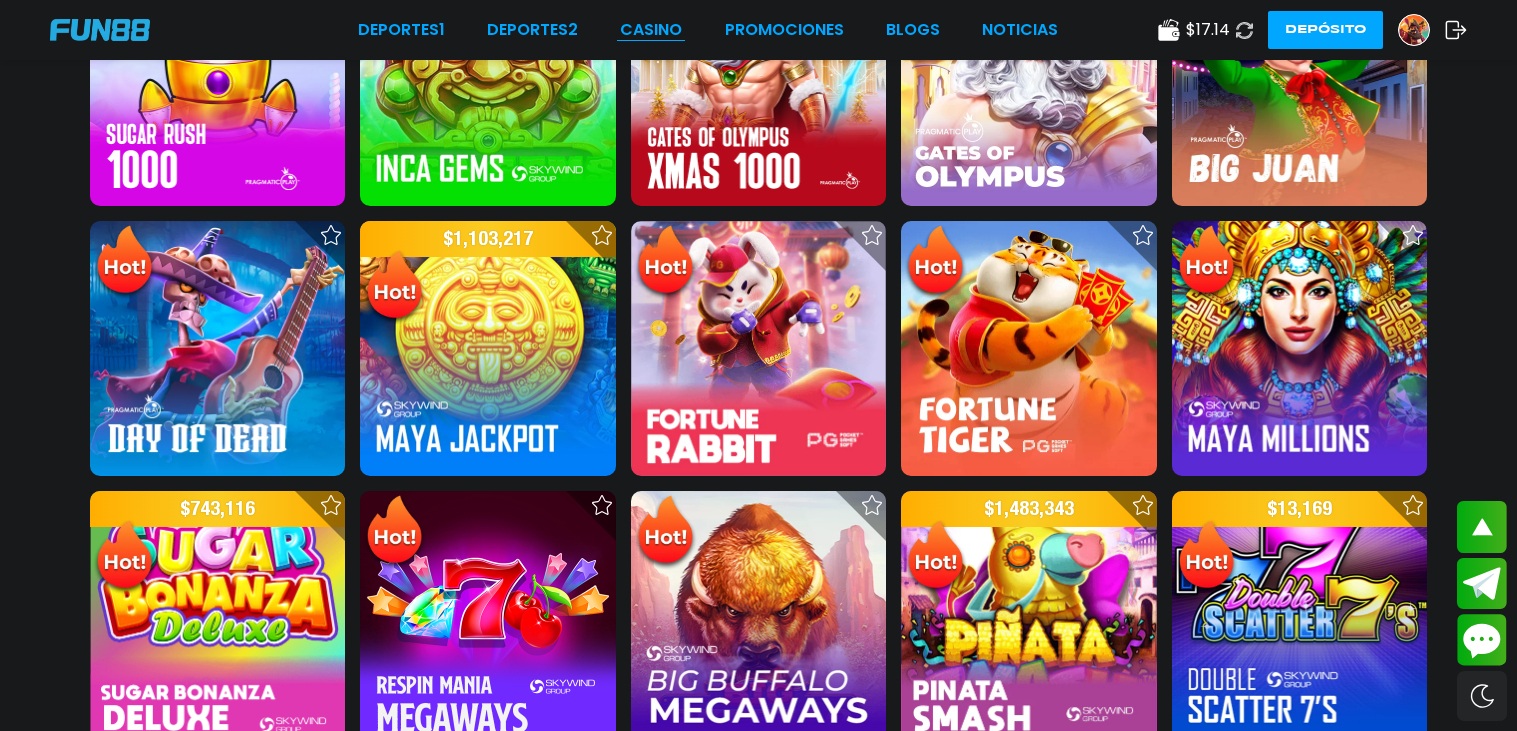 click on "CASINO" at bounding box center (651, 30) 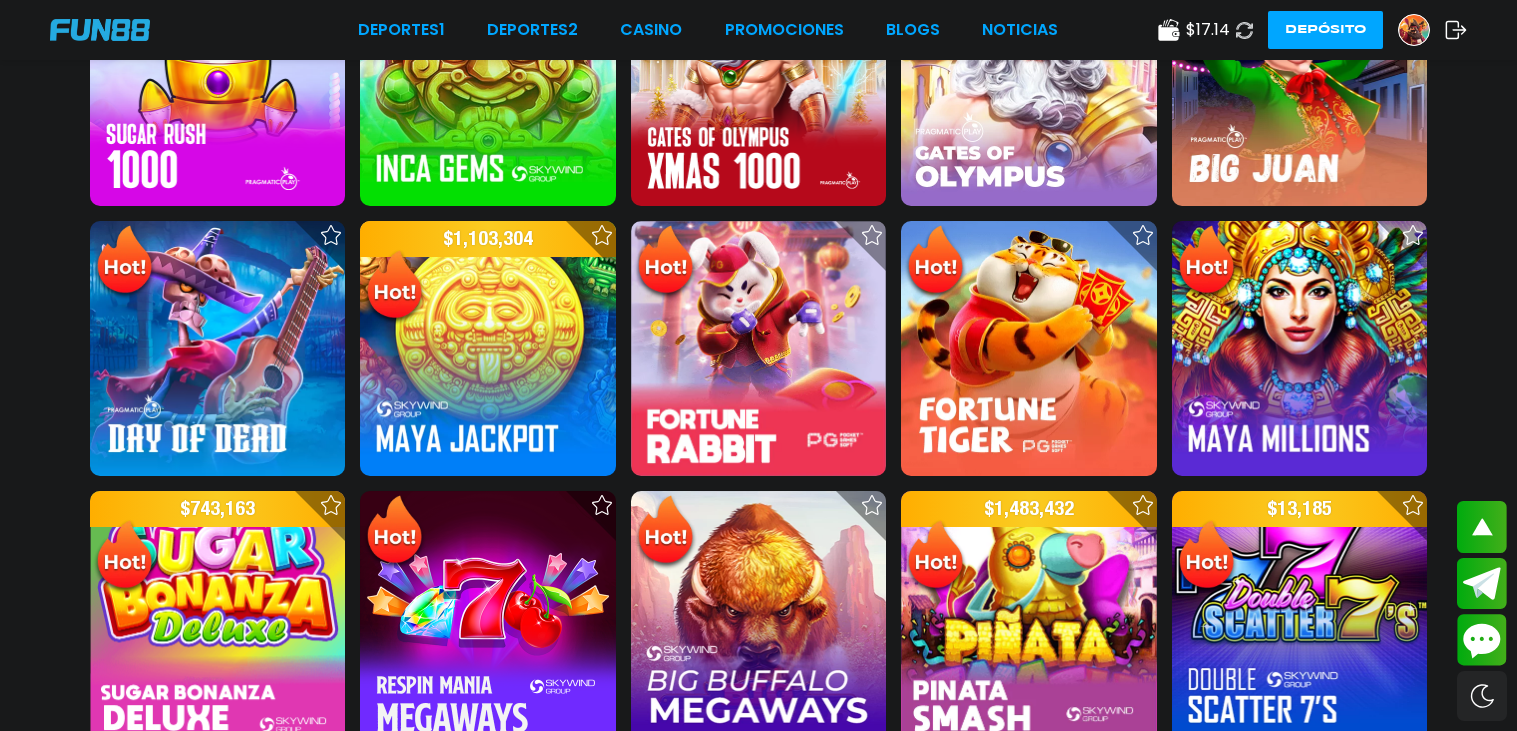 click on "Deportes  1 Deportes  2 CASINO Promociones BLOGS NOTICIAS $ 17.14 Depósito" at bounding box center (758, 30) 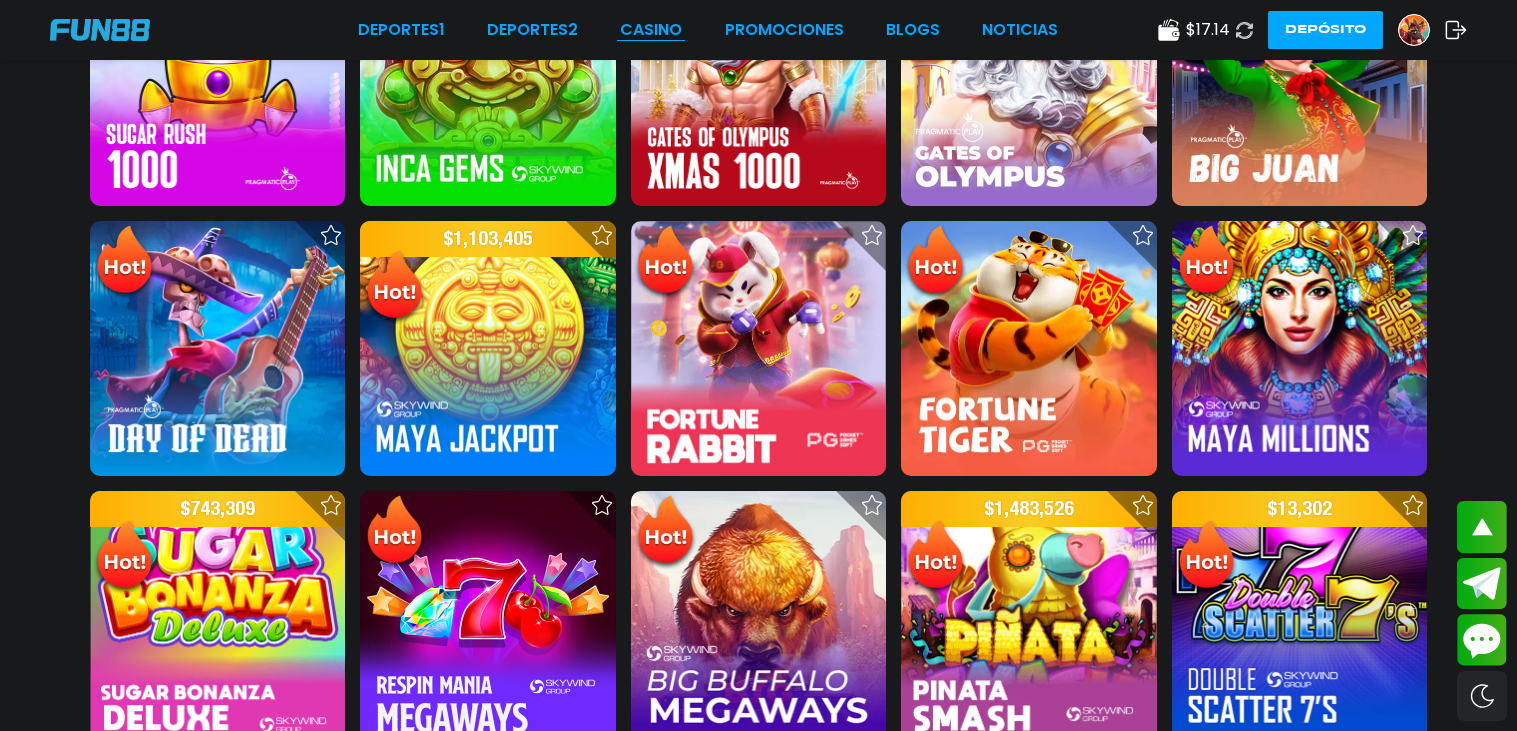 click on "CASINO" at bounding box center (651, 30) 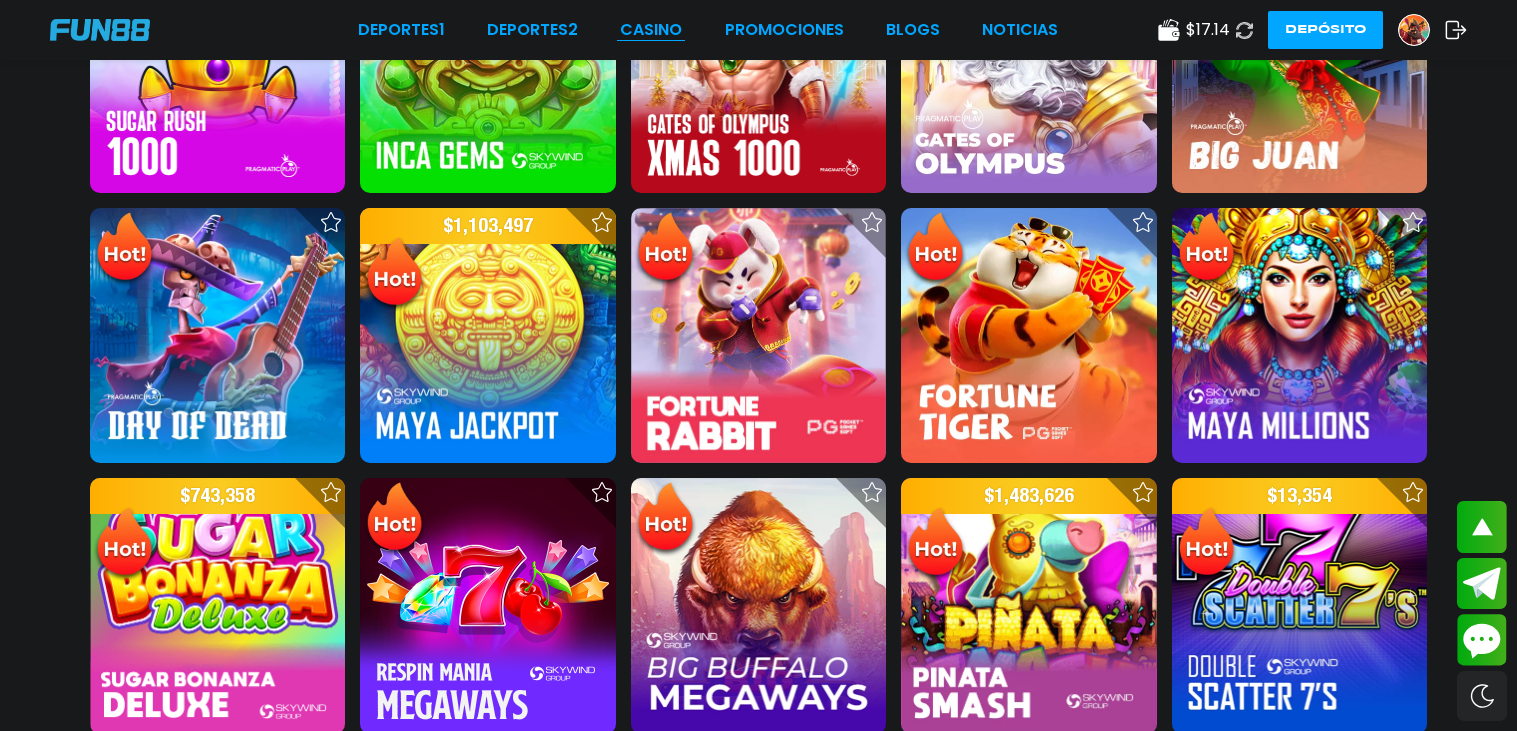 click on "CASINO" at bounding box center (651, 30) 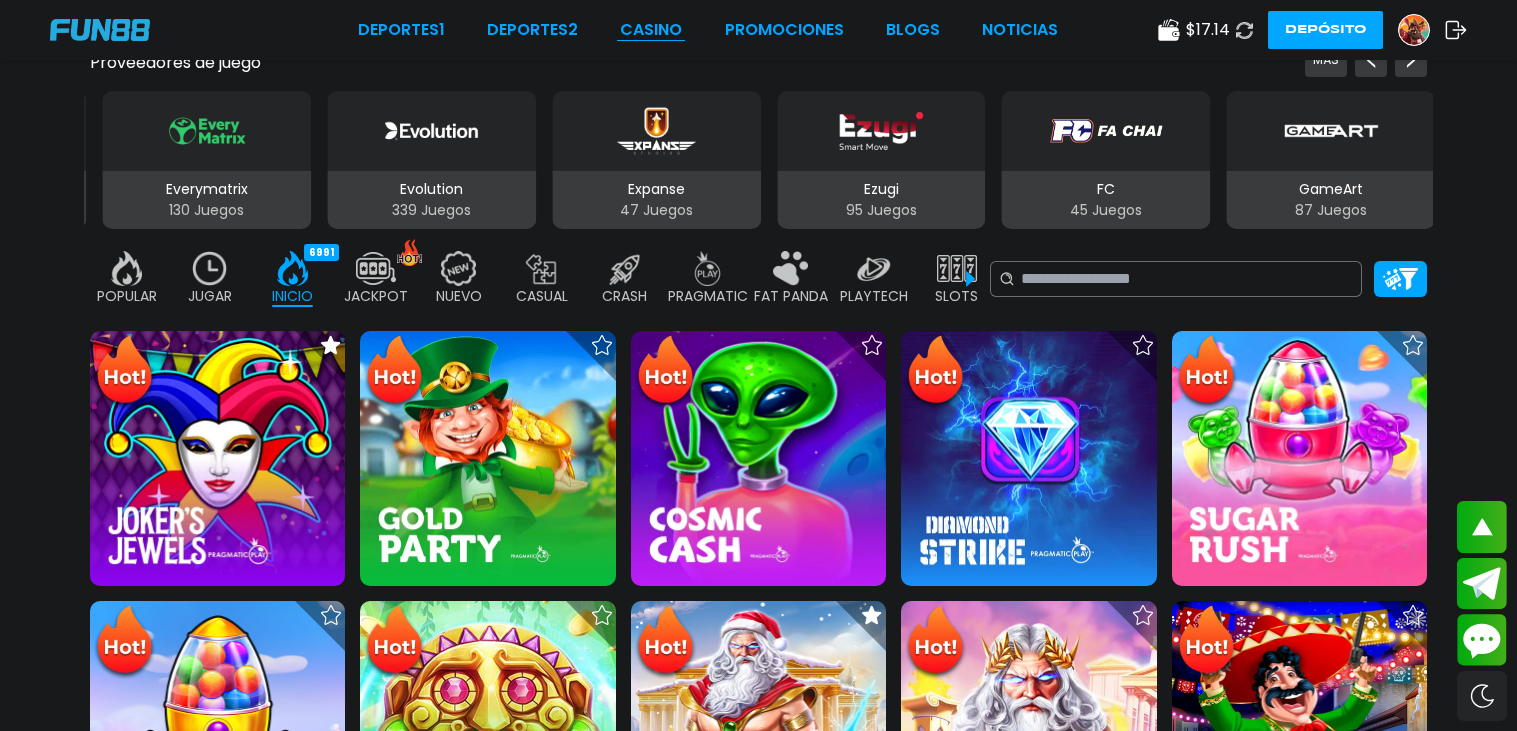 scroll, scrollTop: 219, scrollLeft: 0, axis: vertical 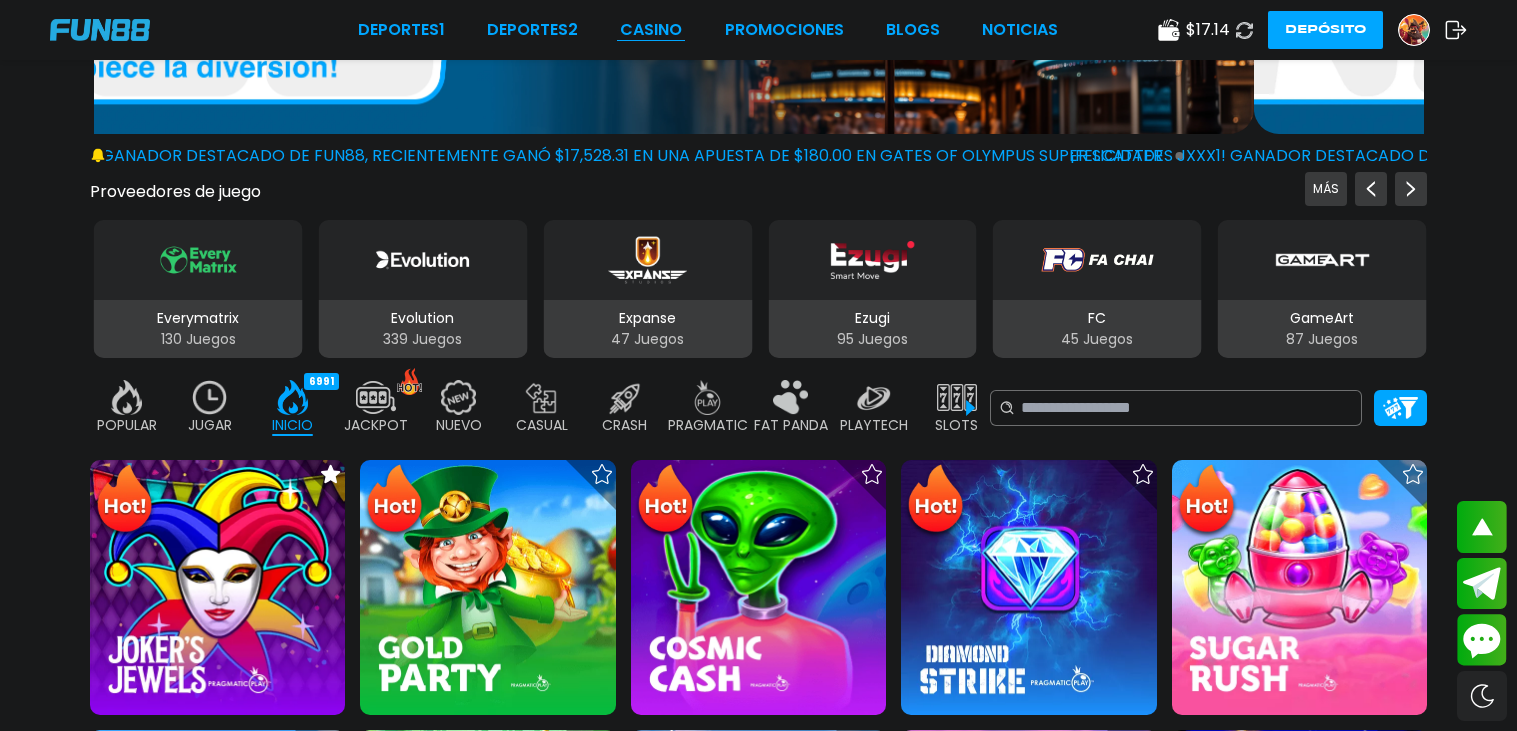 click on "CASINO" at bounding box center [651, 30] 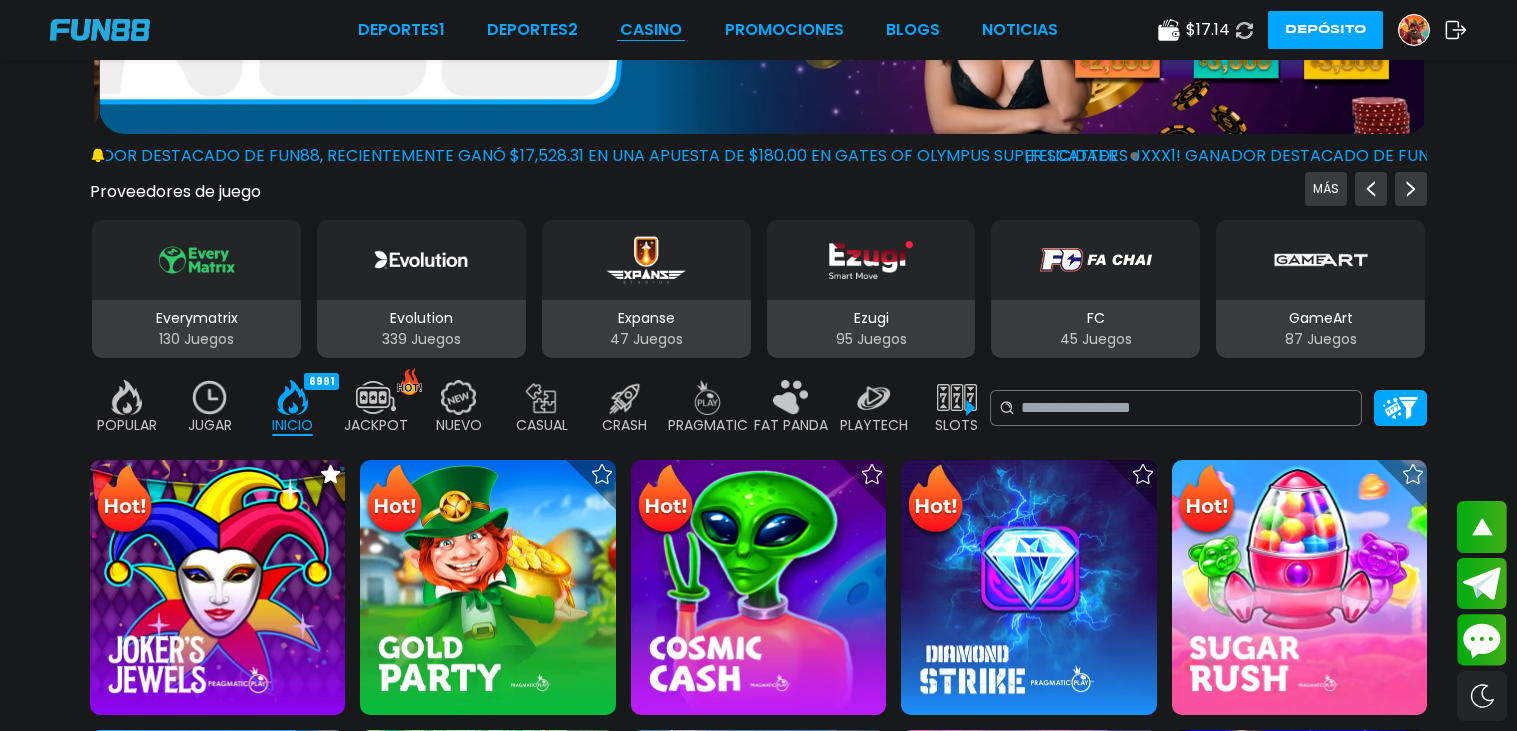 click on "CASINO" at bounding box center [651, 30] 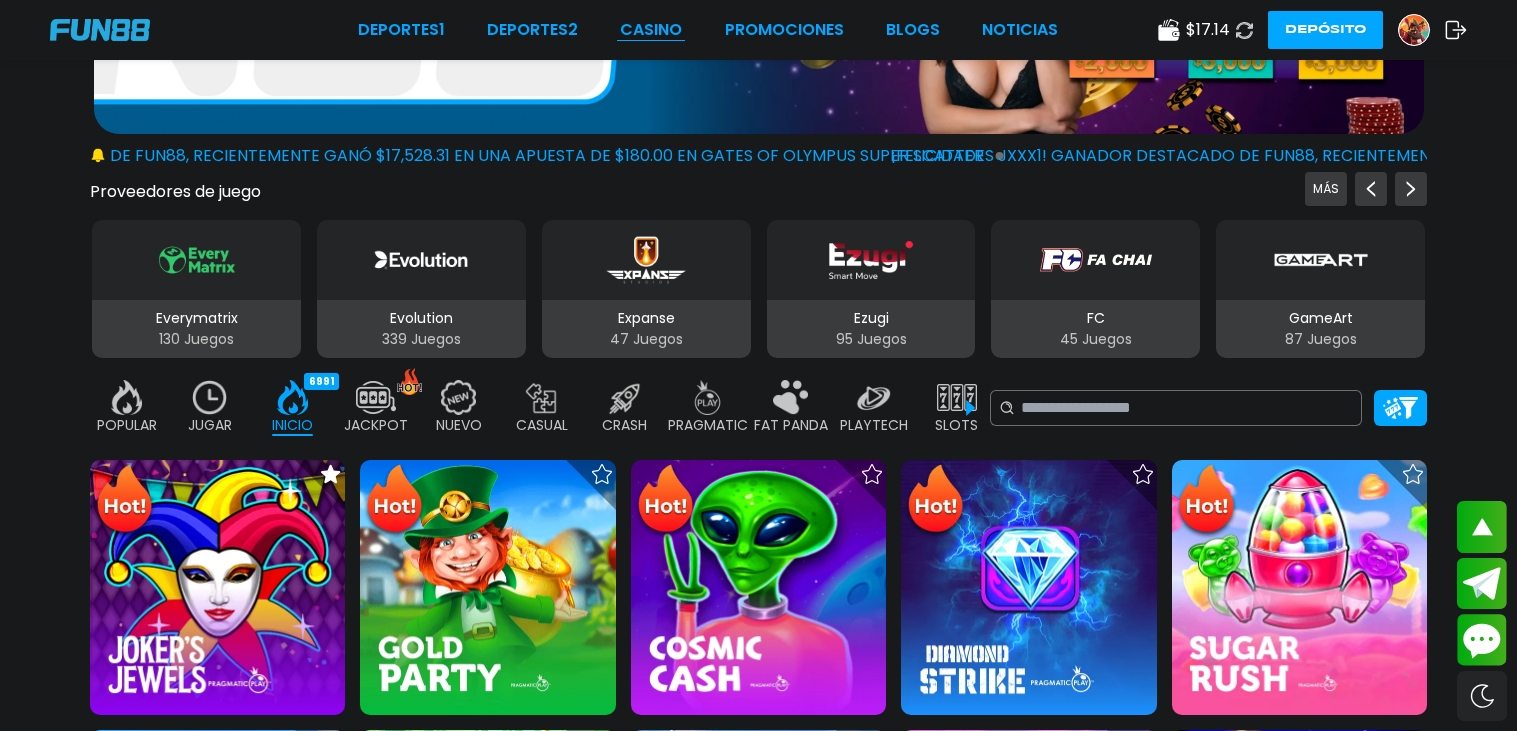 click on "CASINO" at bounding box center [651, 30] 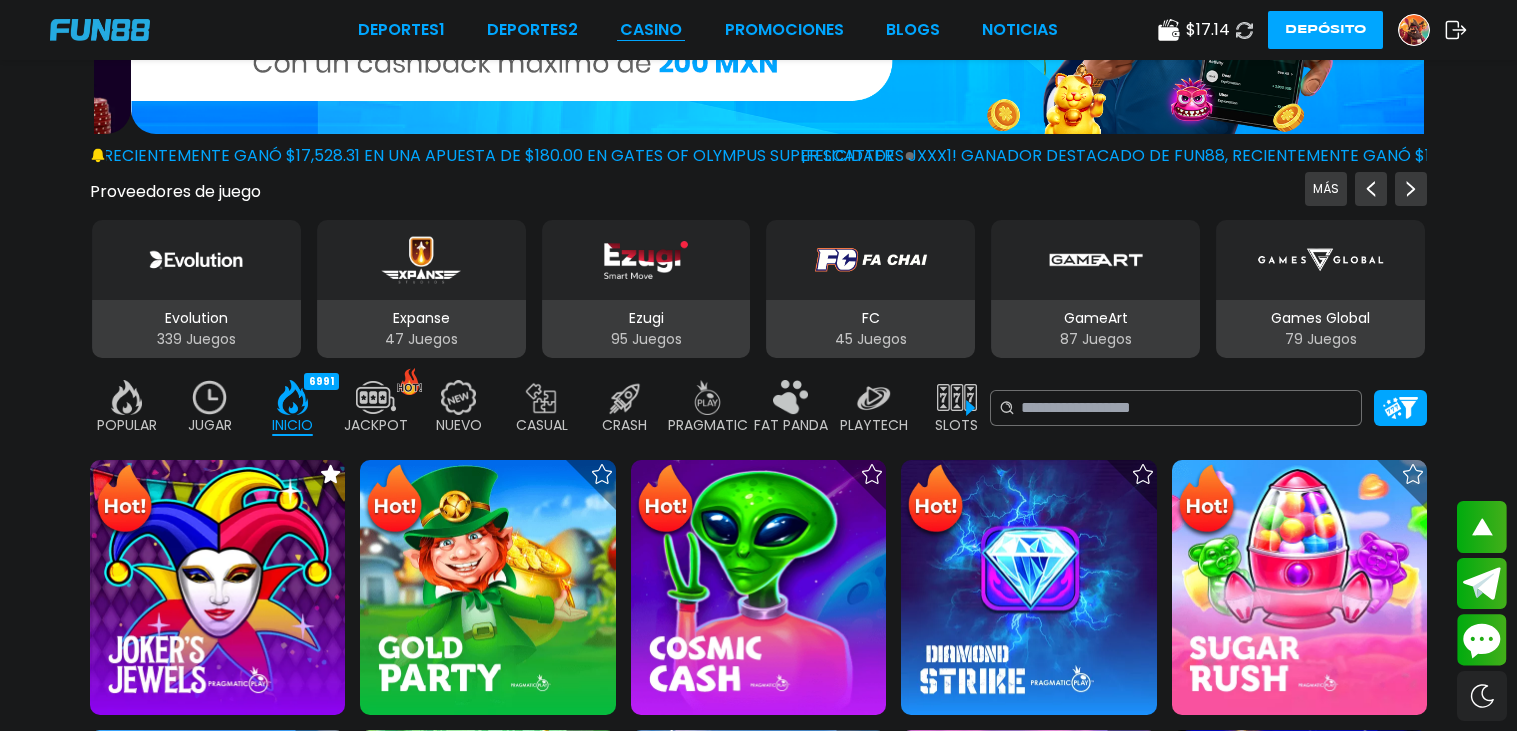 click on "CASINO" at bounding box center [651, 30] 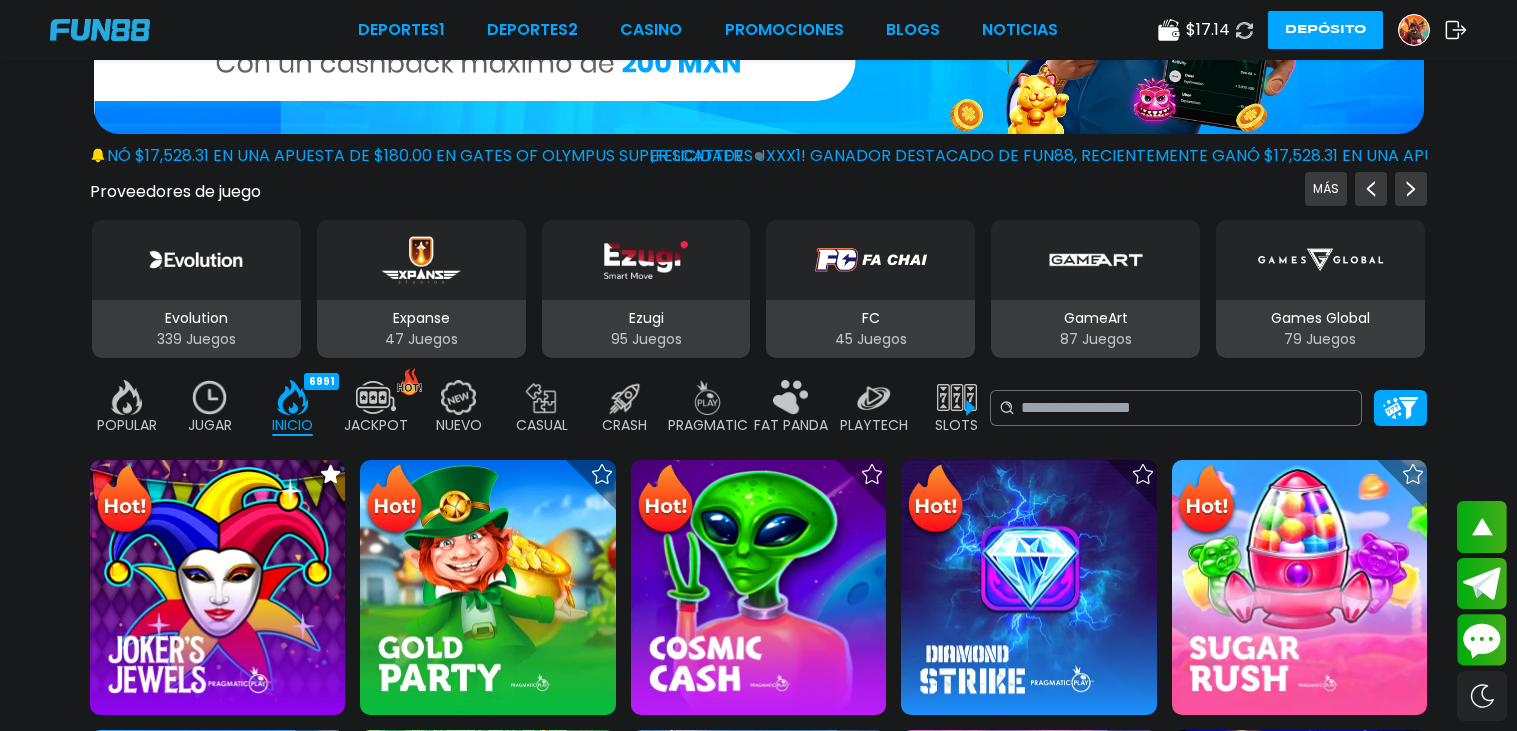 click on "Deportes  1 Deportes  2 CASINO Promociones BLOGS NOTICIAS $ 17.14 Depósito" at bounding box center (758, 30) 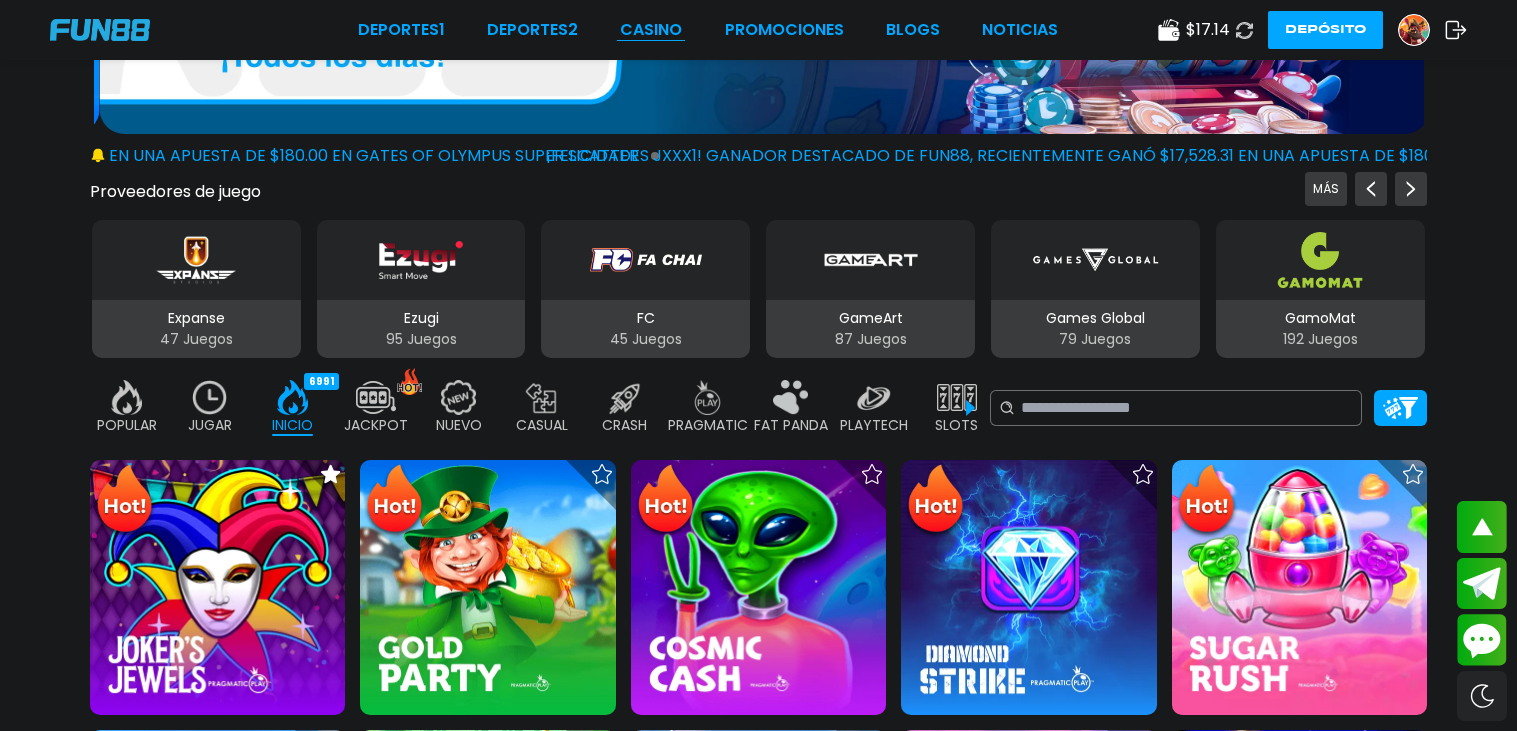 click on "CASINO" at bounding box center [651, 30] 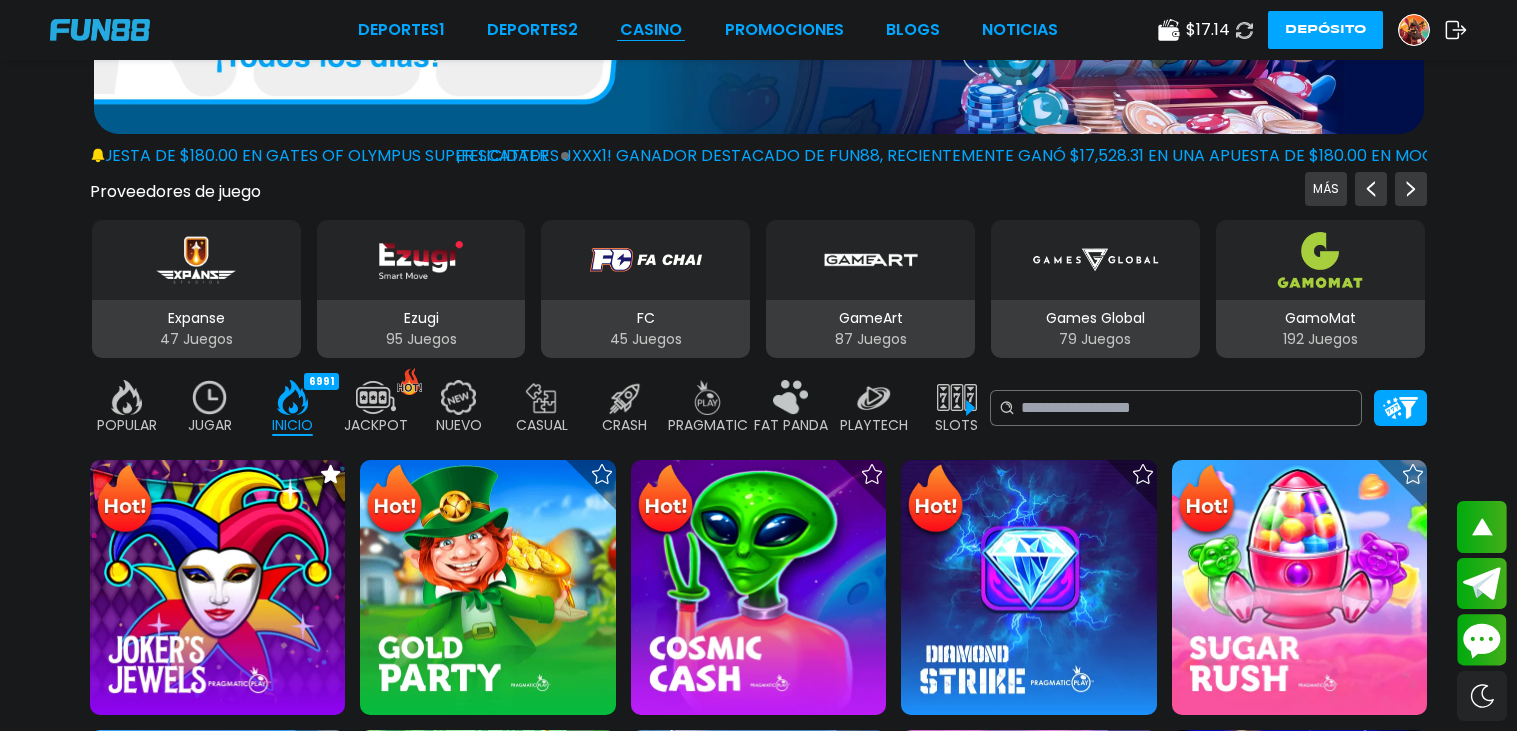 click on "CASINO" at bounding box center [651, 30] 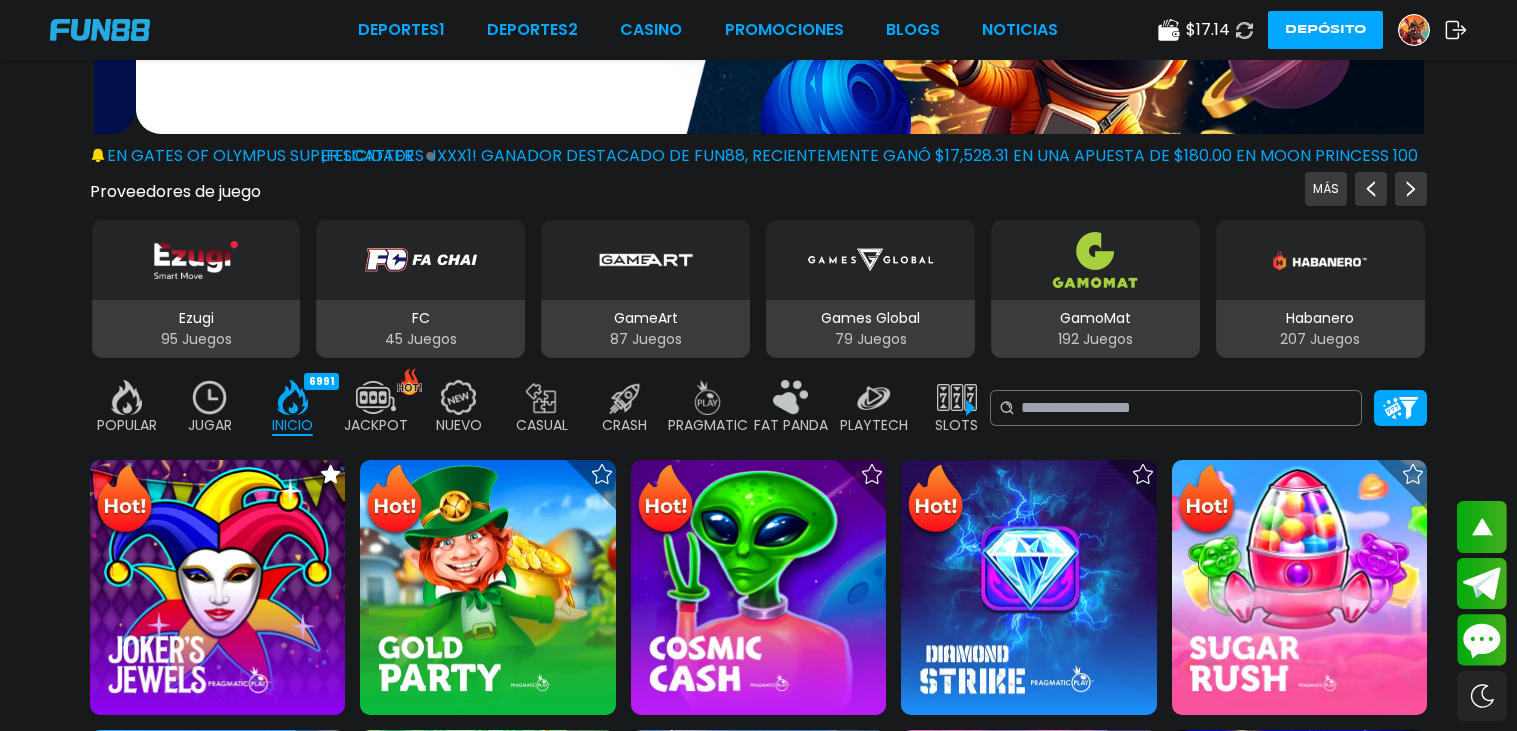 click at bounding box center [1040, 397] 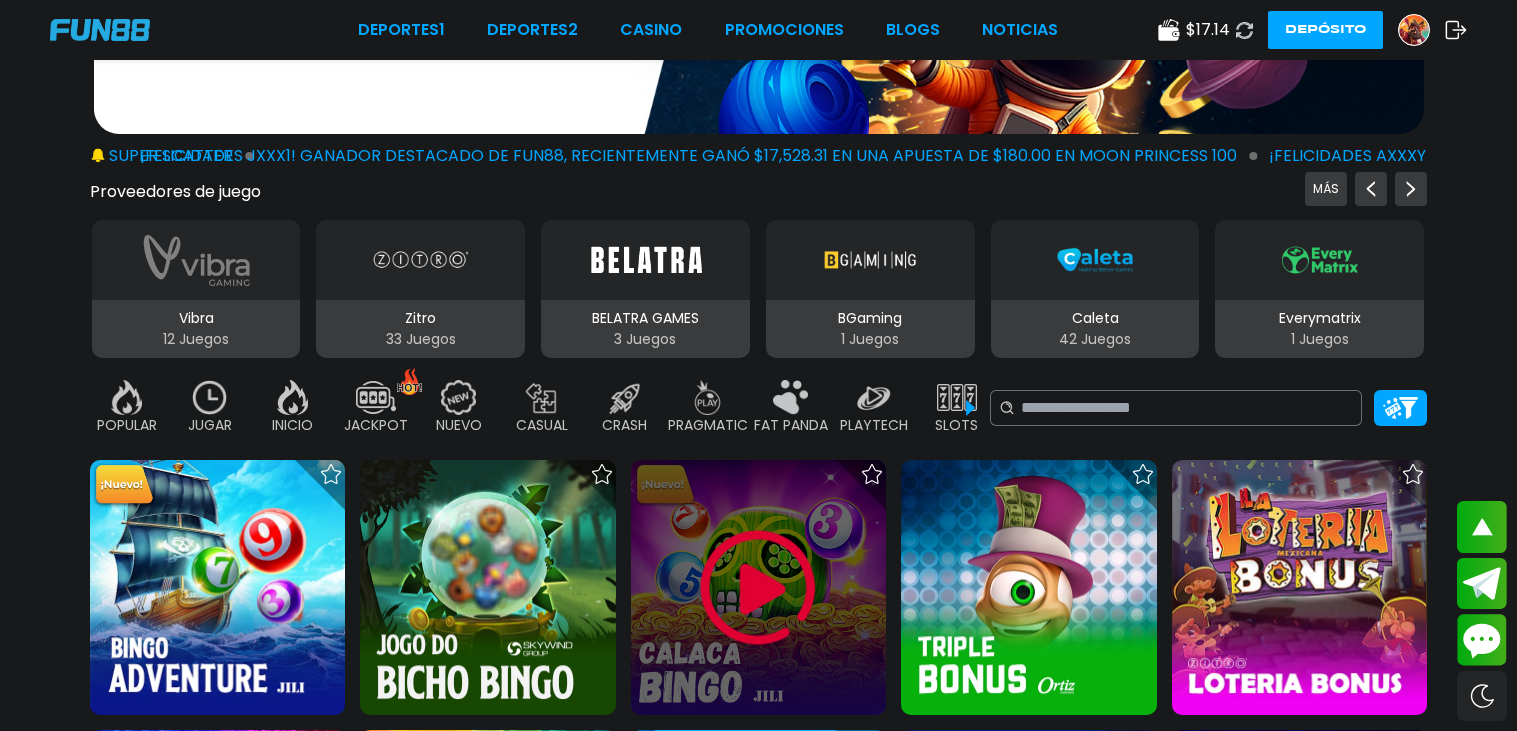 click at bounding box center [758, 588] 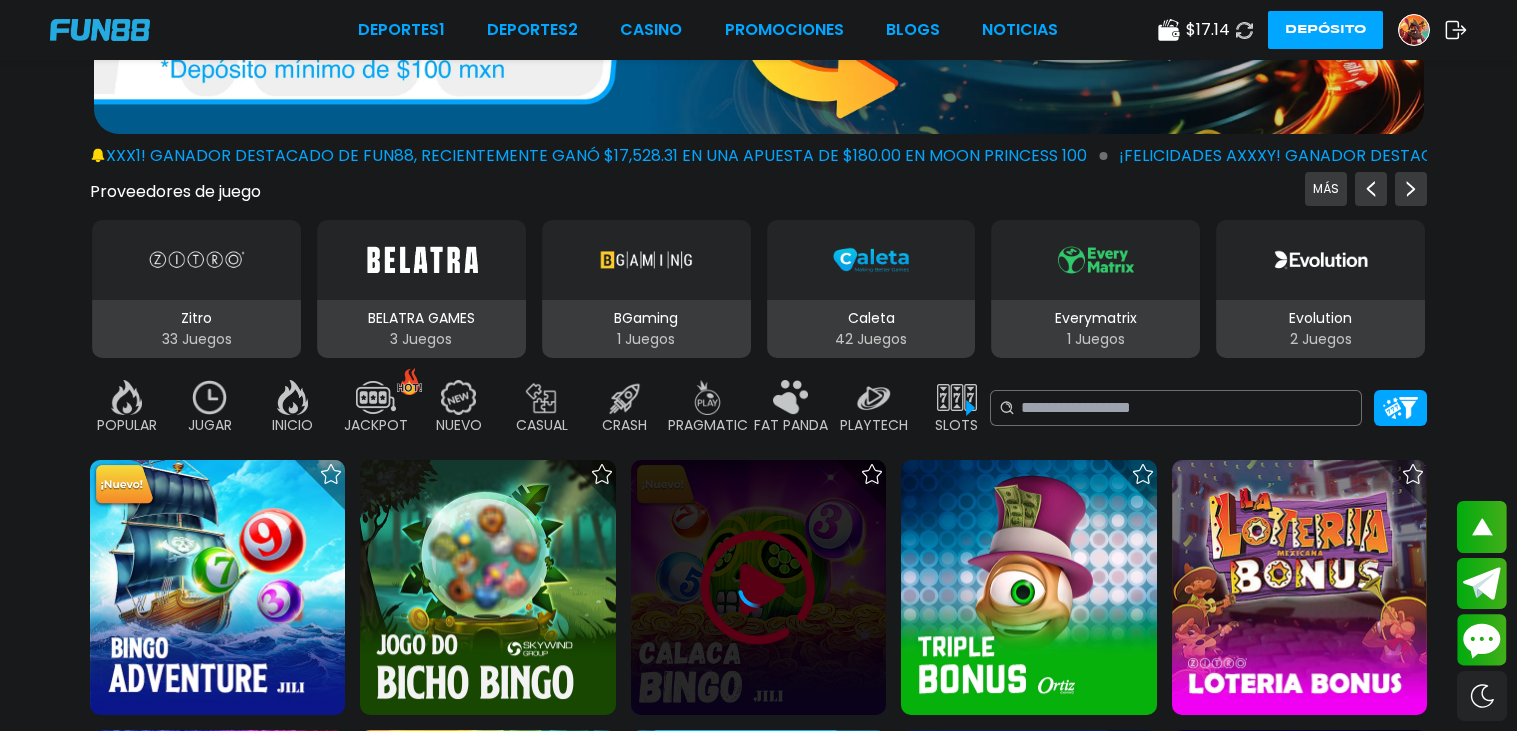 scroll, scrollTop: 0, scrollLeft: 0, axis: both 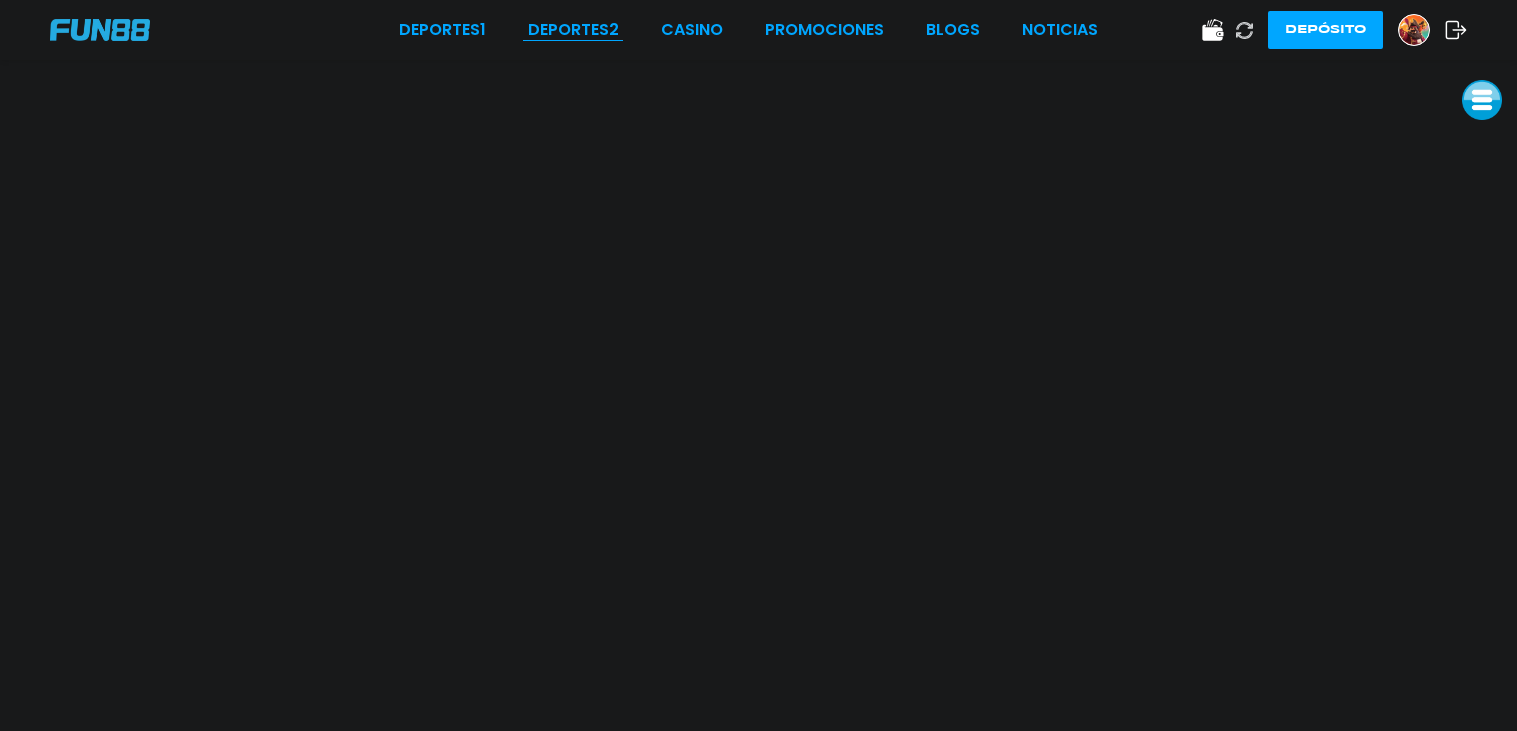 click on "Deportes  2" at bounding box center (573, 30) 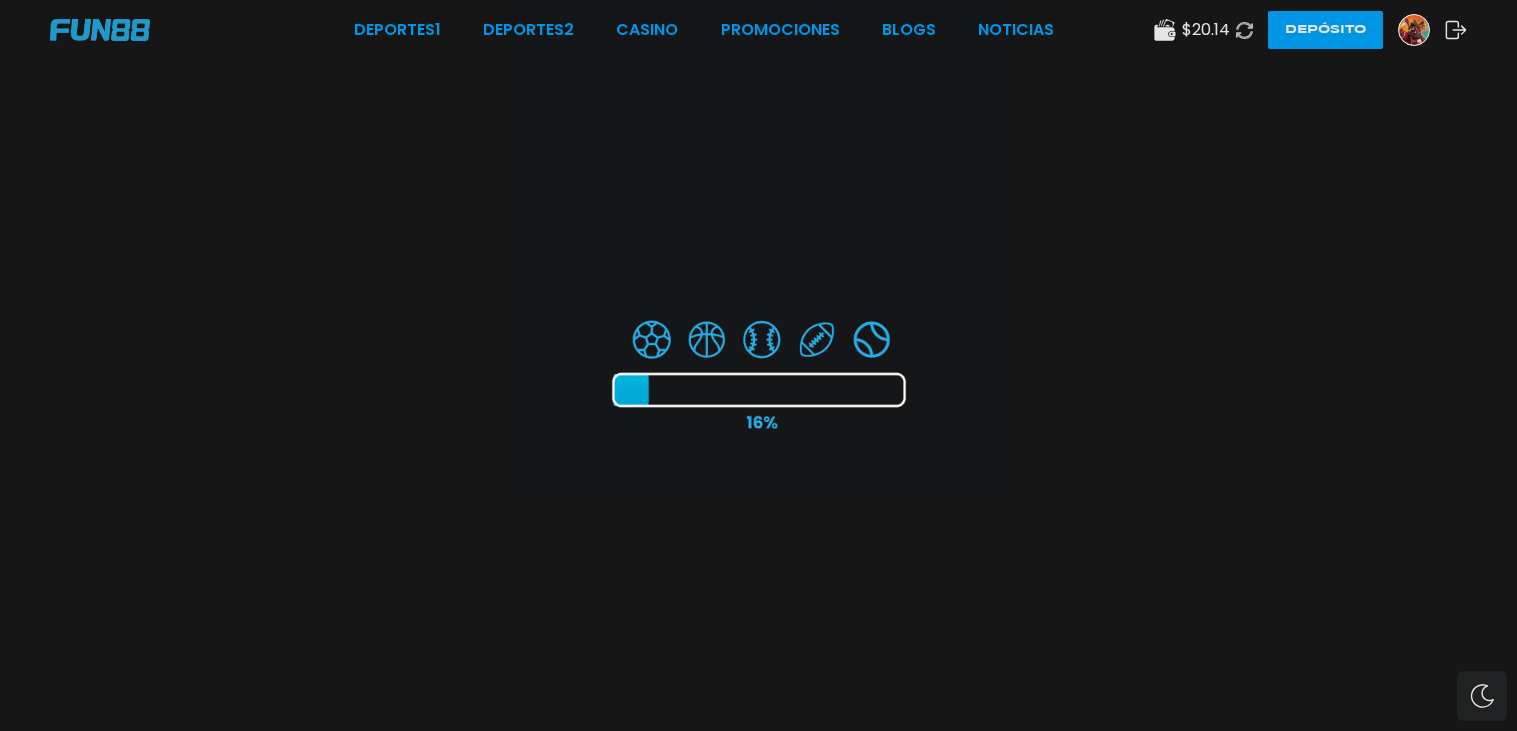 click at bounding box center (758, 365) 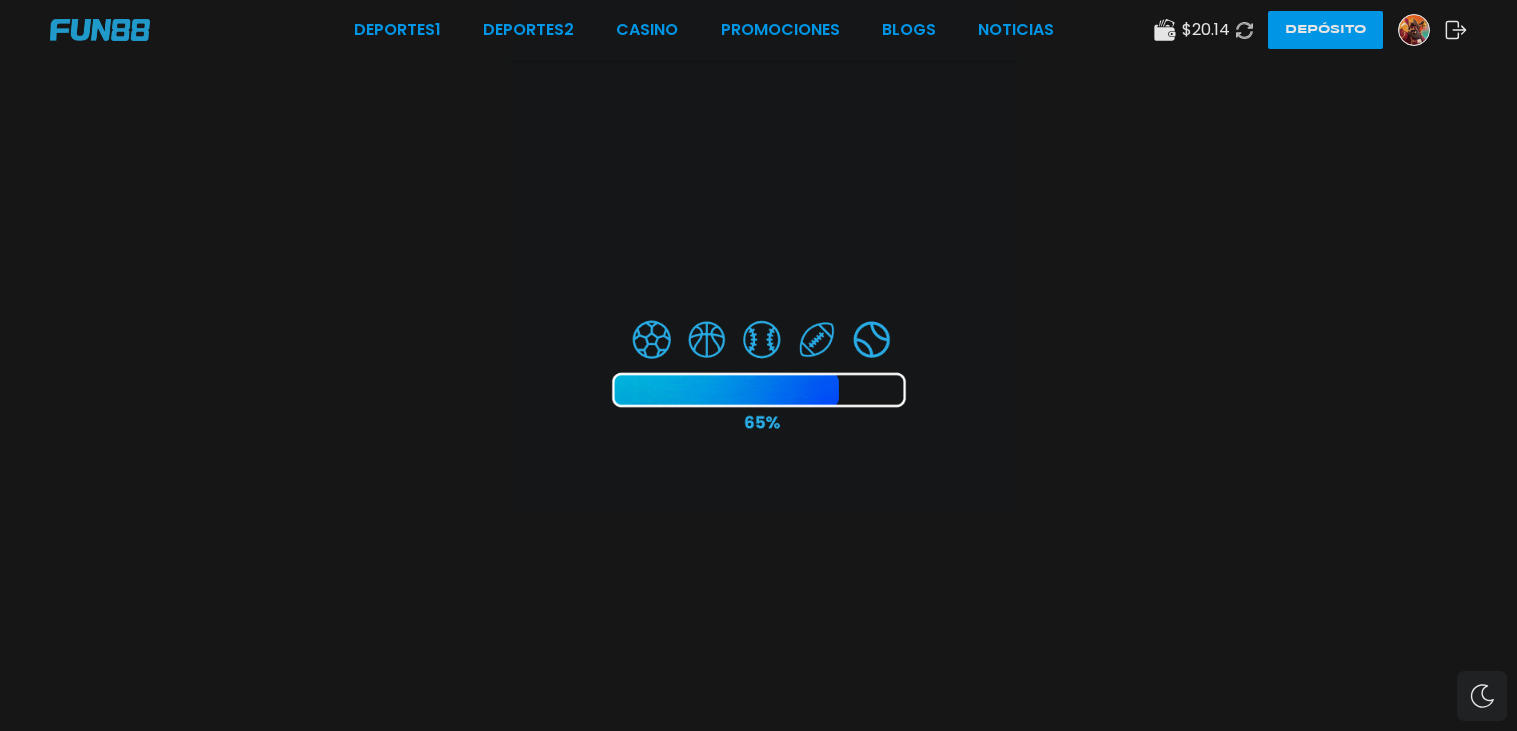 click at bounding box center [758, 365] 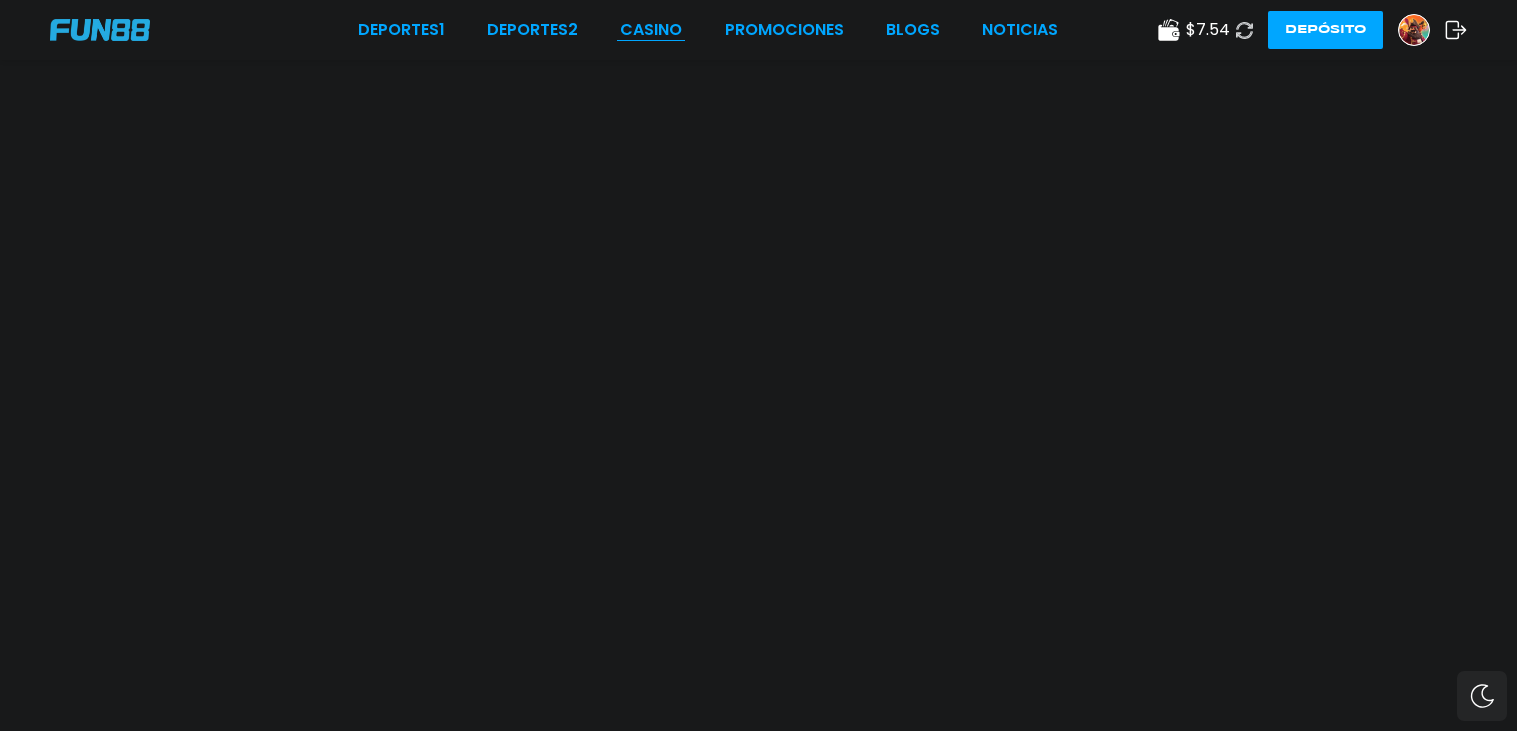 click on "CASINO" at bounding box center [651, 30] 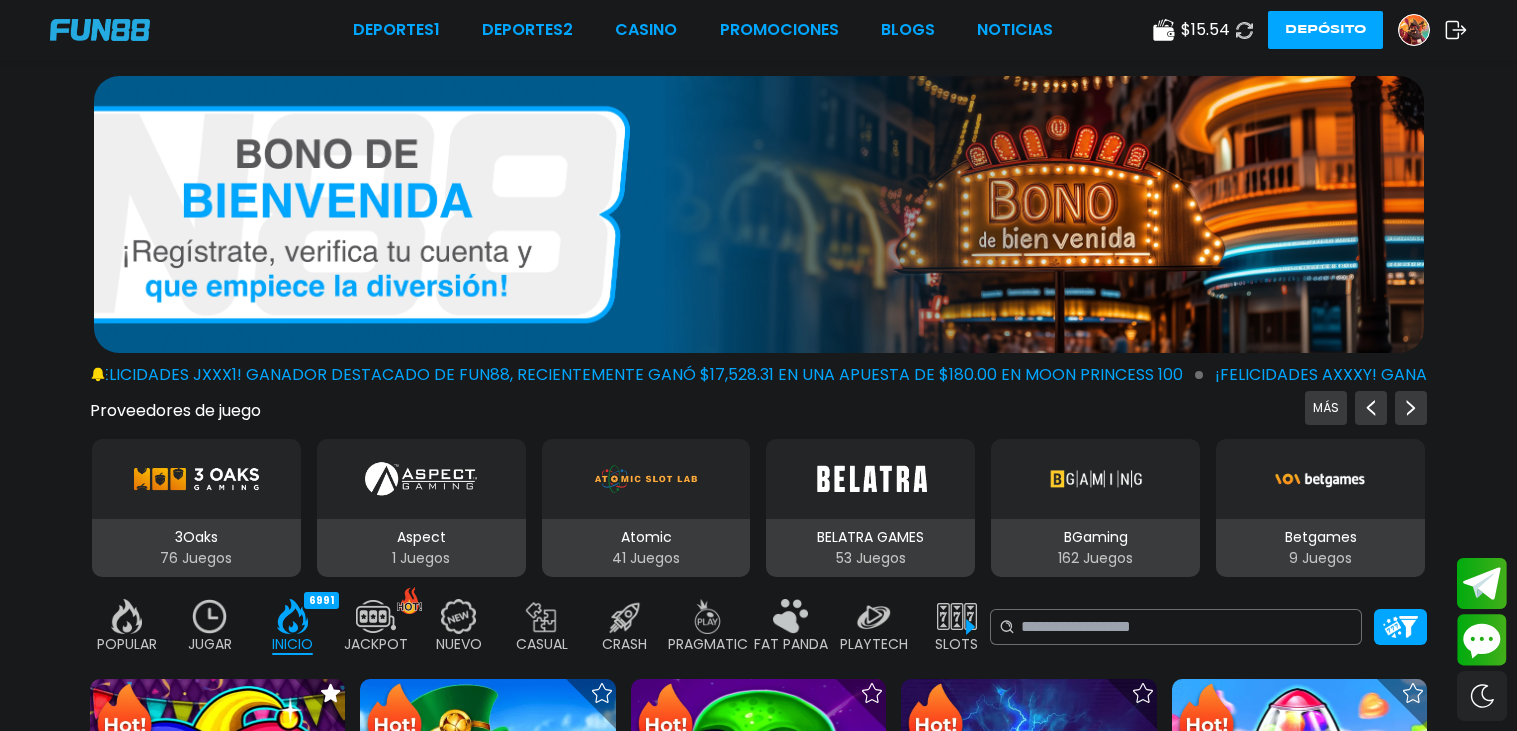 click on "CASINO" at bounding box center (646, 30) 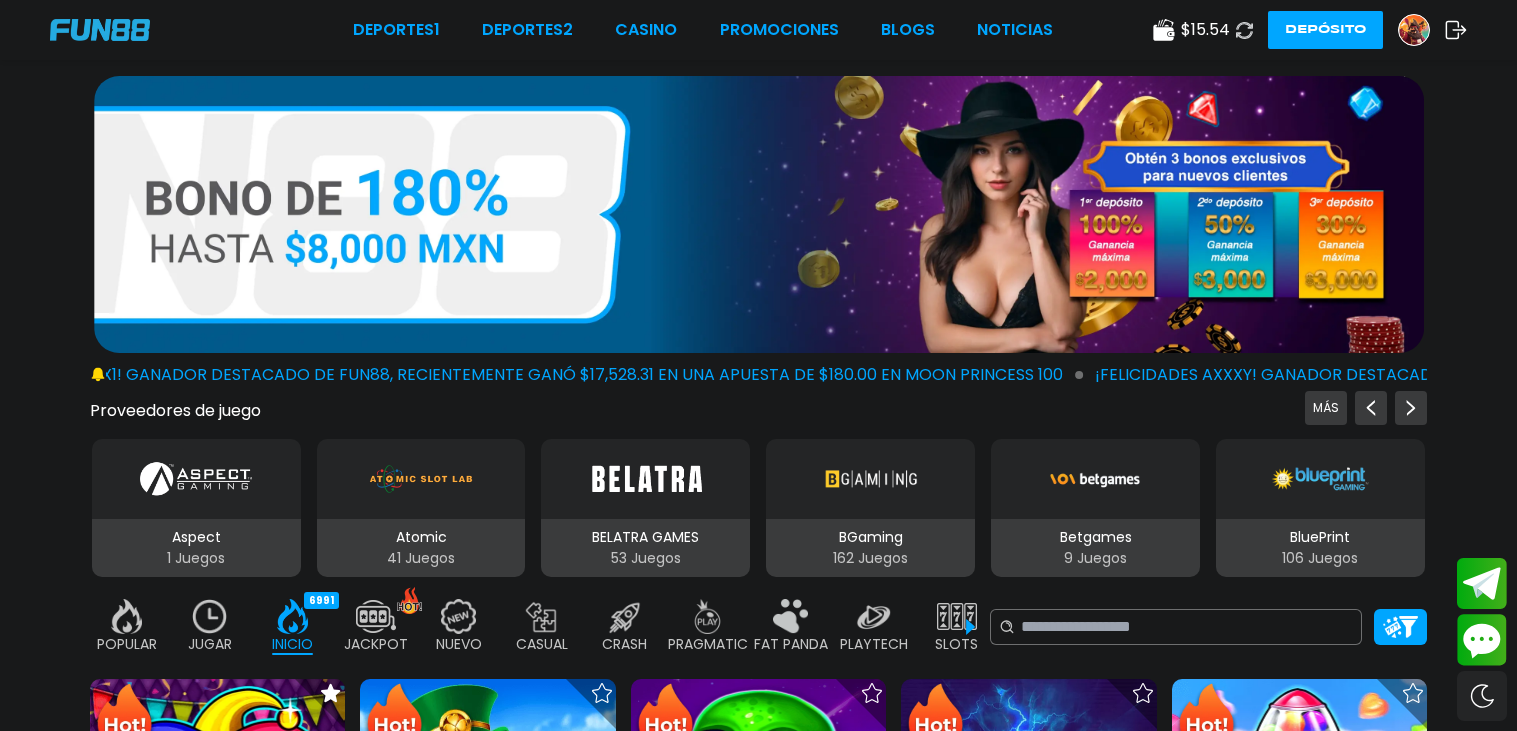 click at bounding box center (1040, 616) 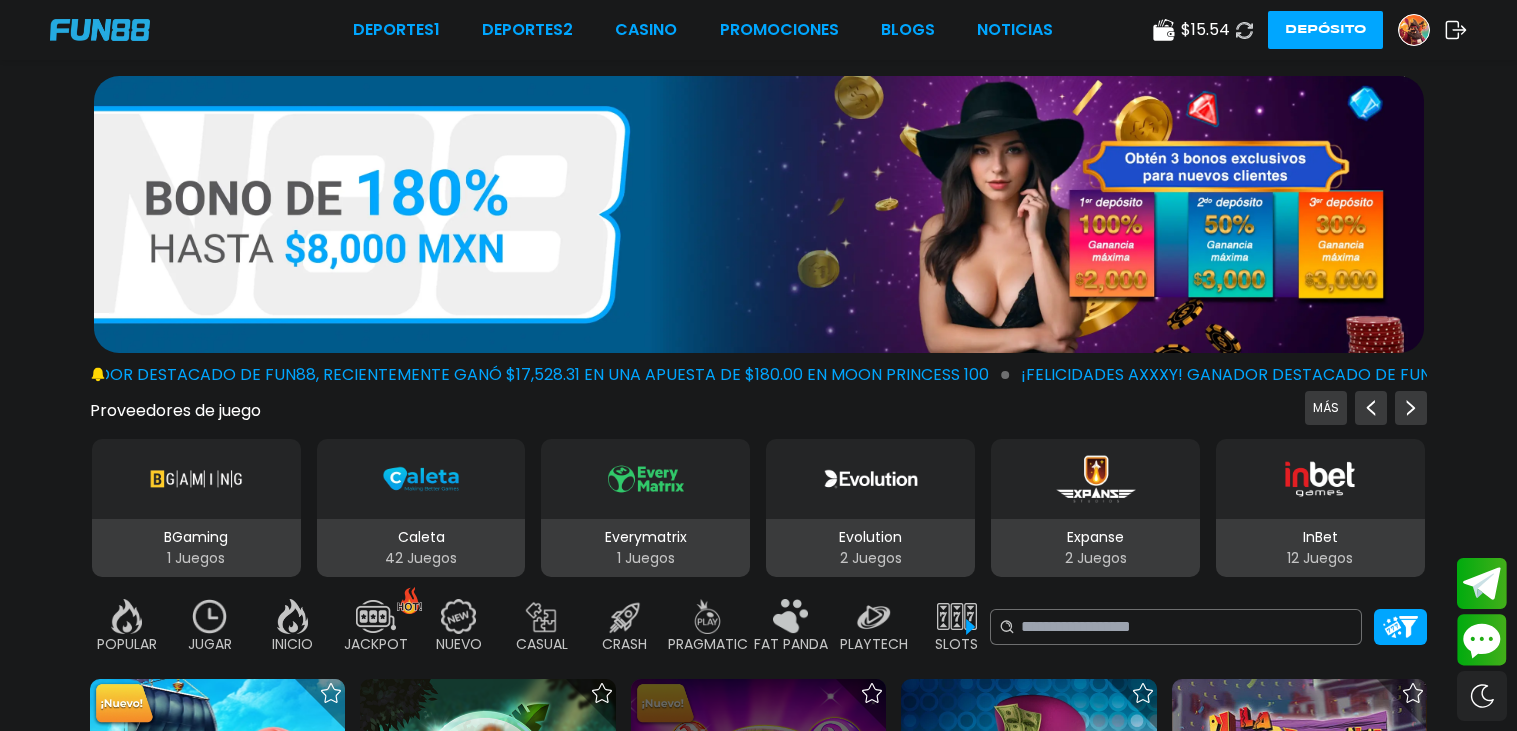 click at bounding box center (758, 807) 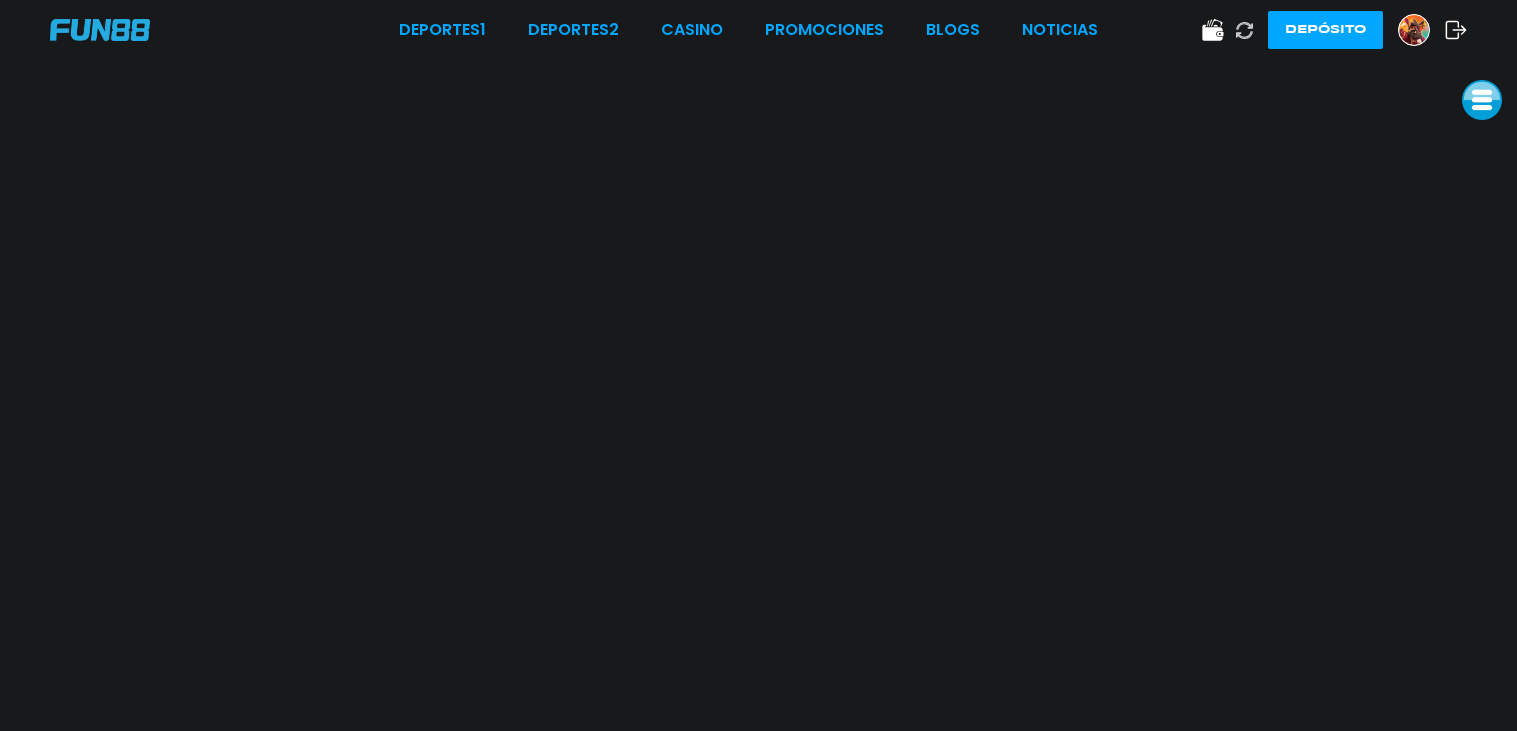 click at bounding box center (184, 30) 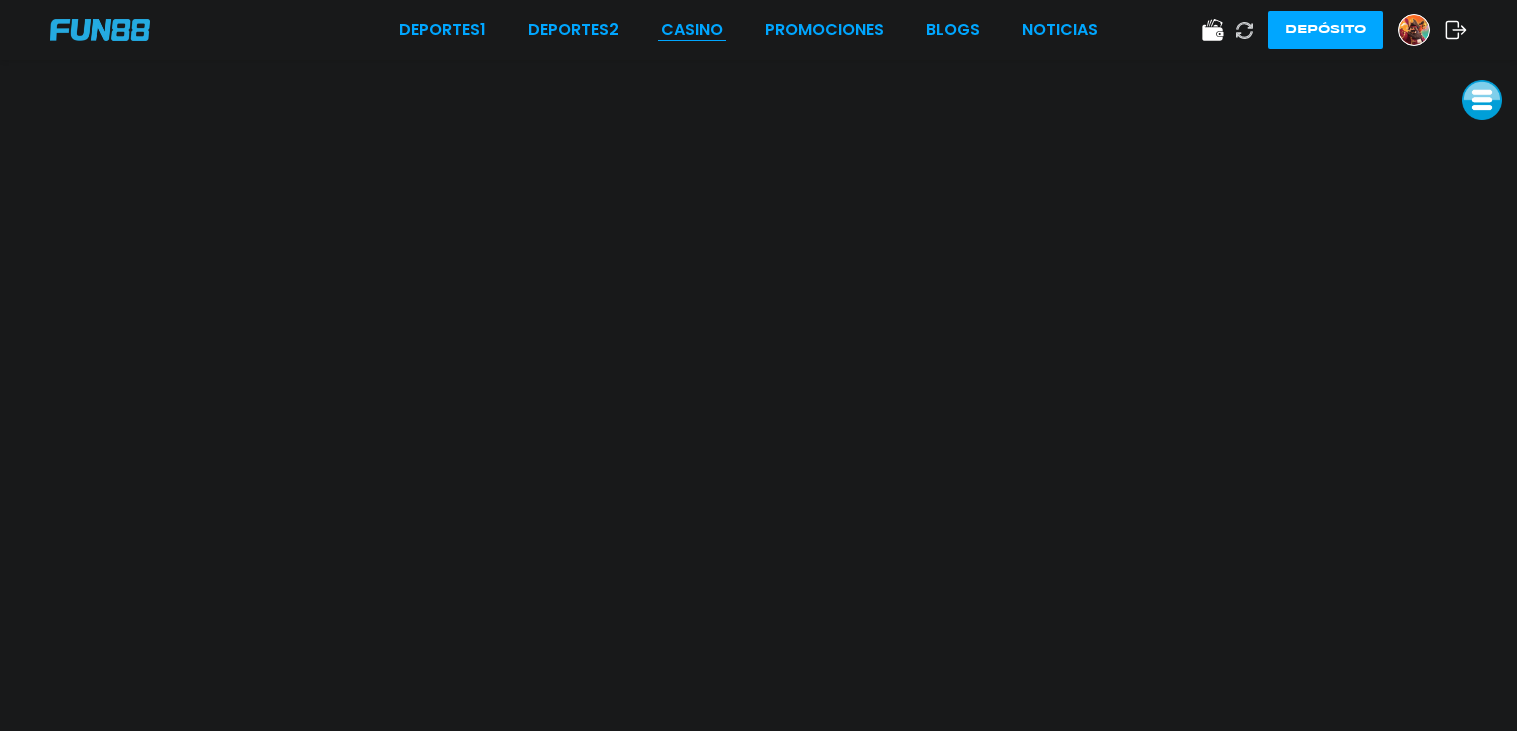 click on "CASINO" at bounding box center (692, 30) 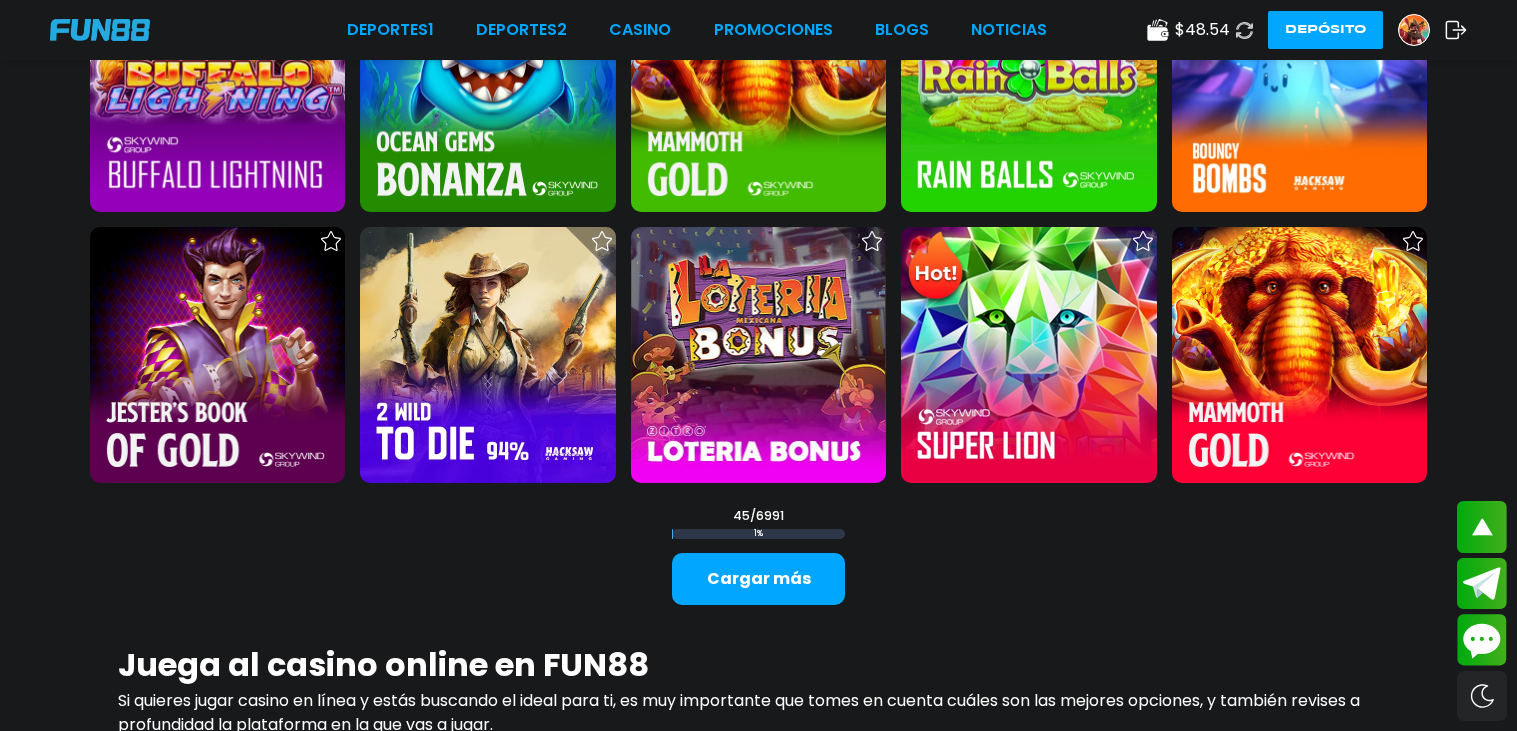 scroll, scrollTop: 2614, scrollLeft: 0, axis: vertical 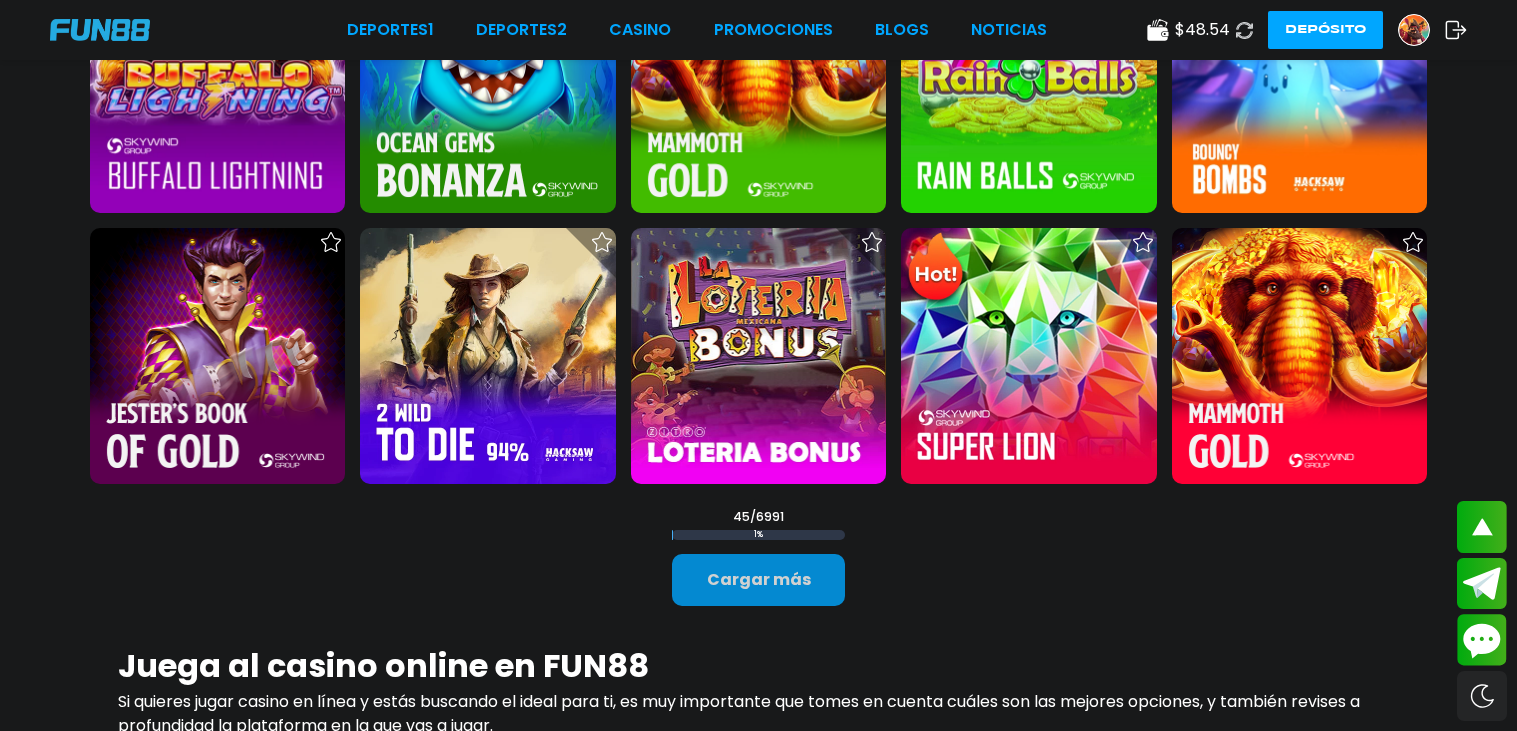 click on "Cargar más" at bounding box center (758, 580) 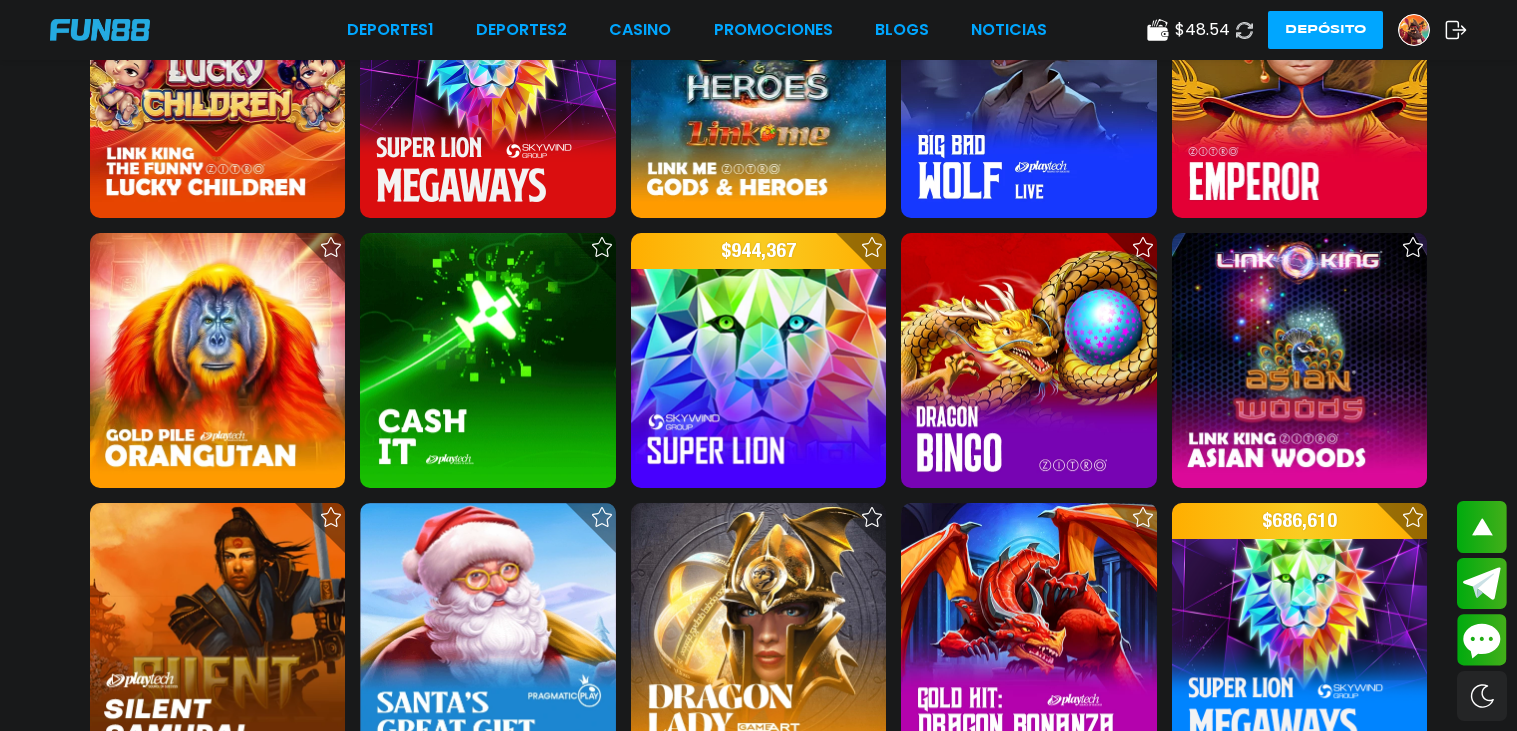 scroll, scrollTop: 4813, scrollLeft: 0, axis: vertical 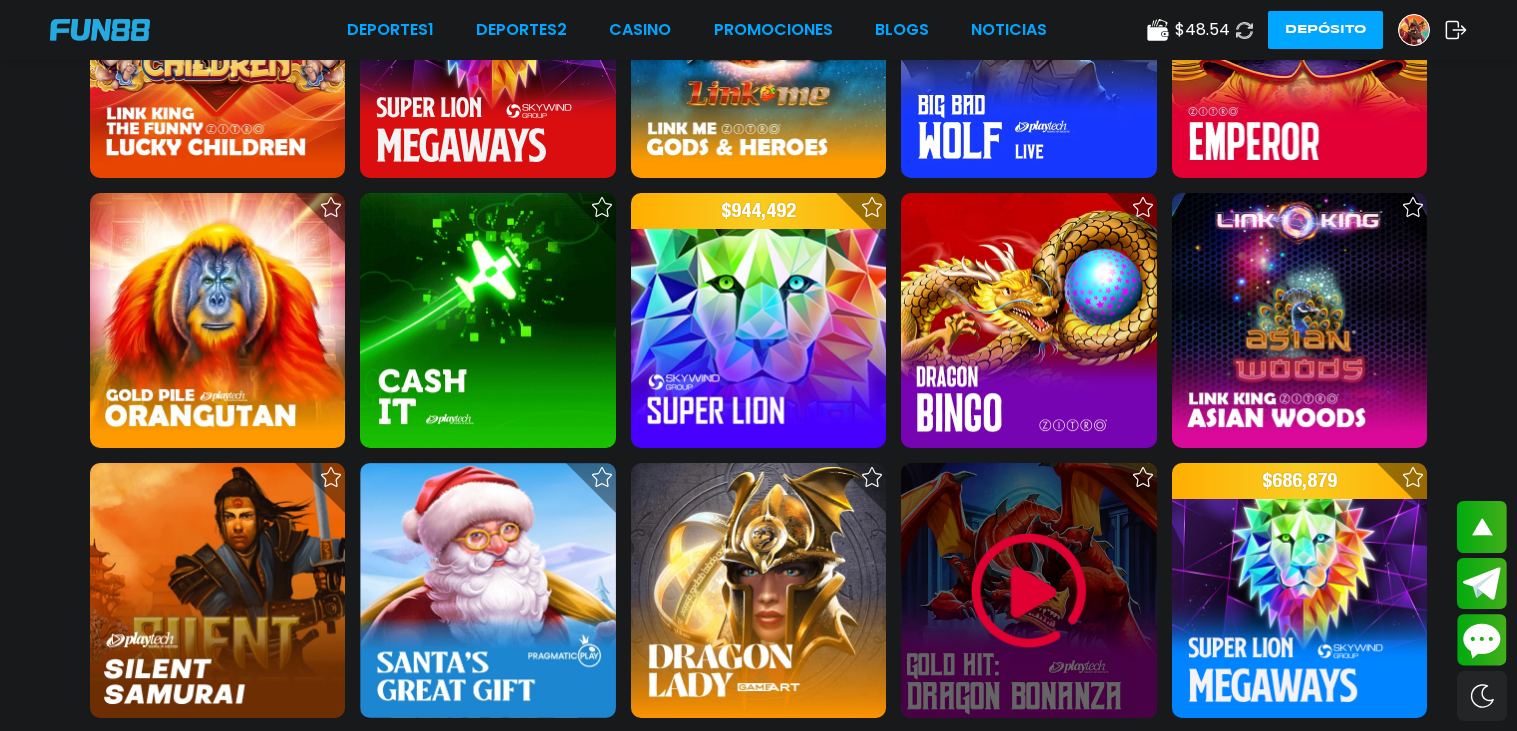 click at bounding box center [1029, 591] 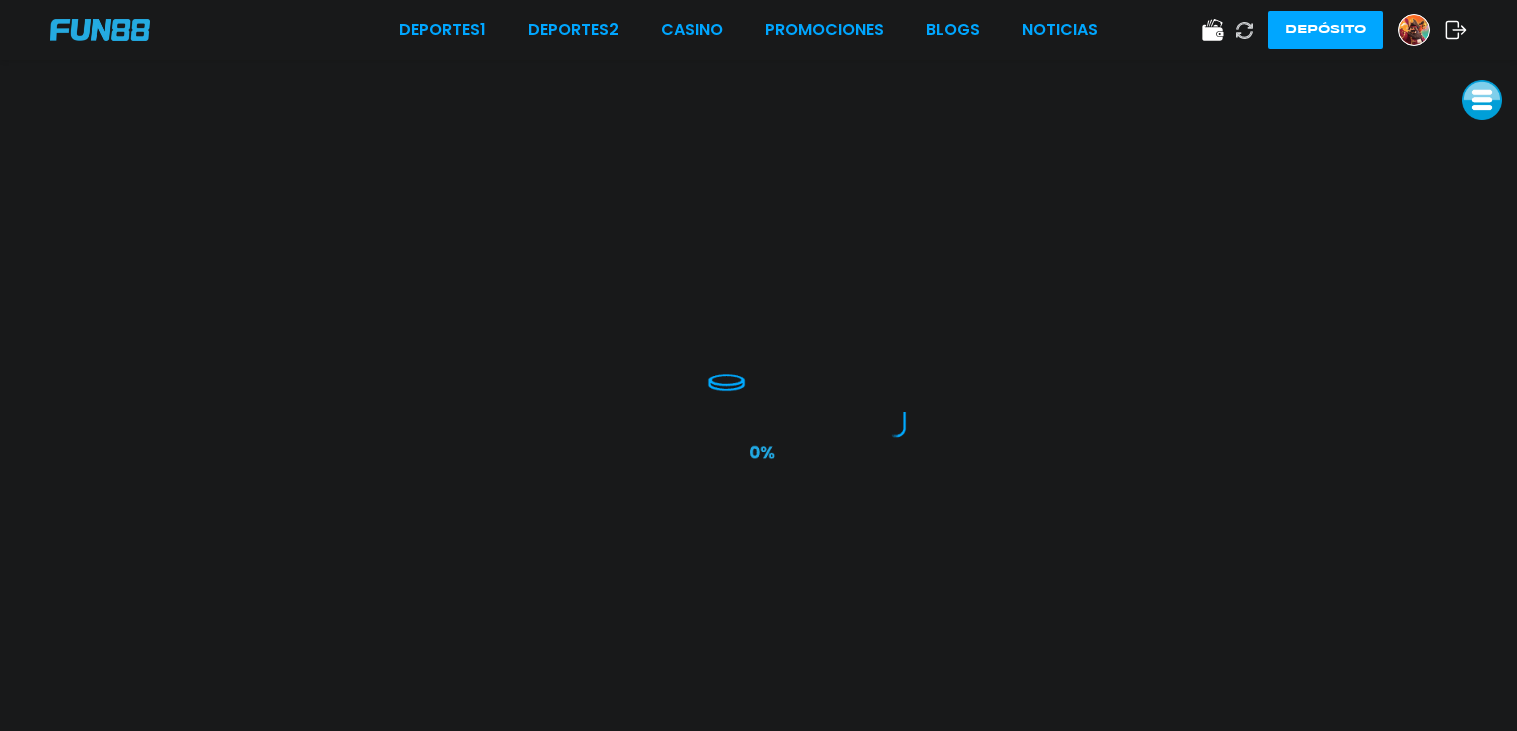 scroll, scrollTop: 0, scrollLeft: 0, axis: both 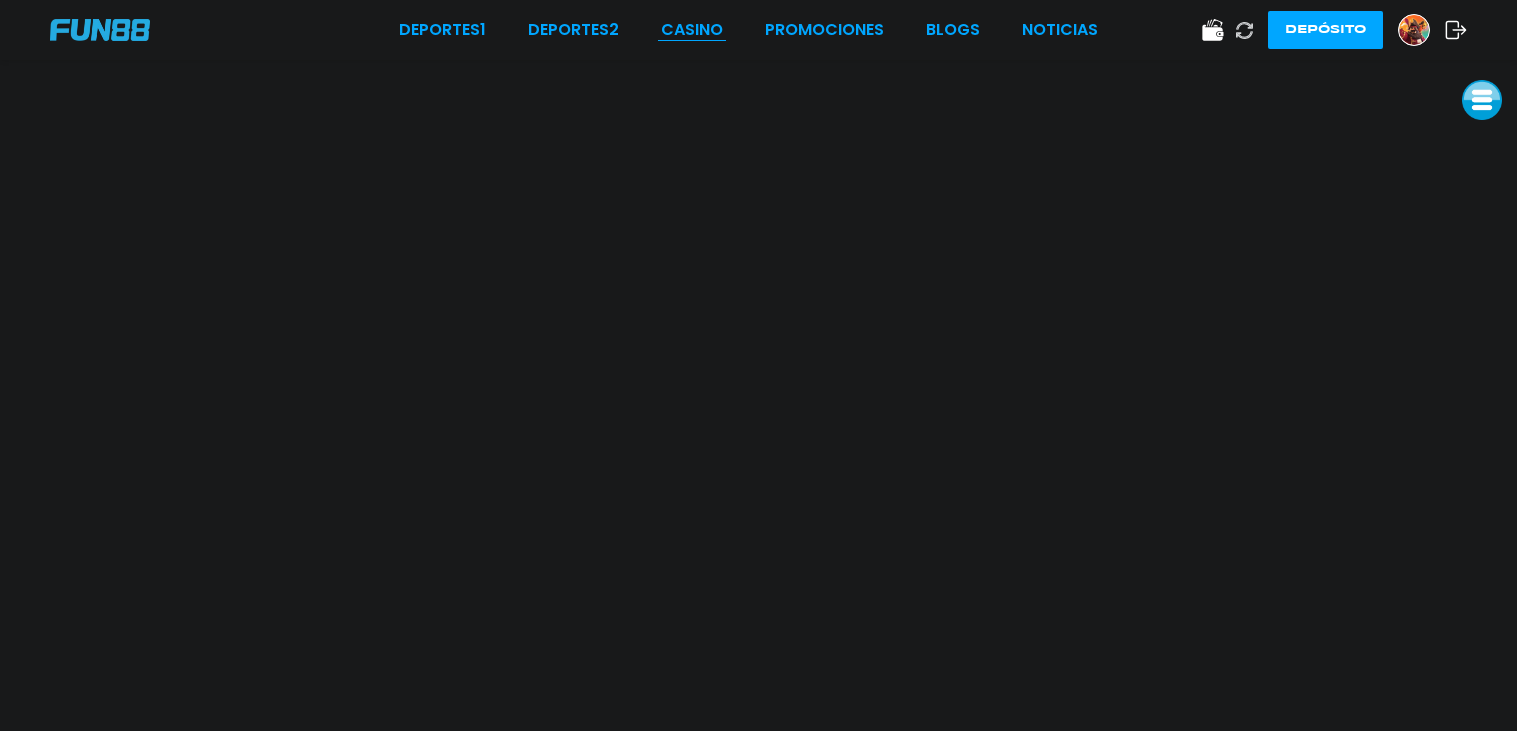 click on "CASINO" at bounding box center (692, 30) 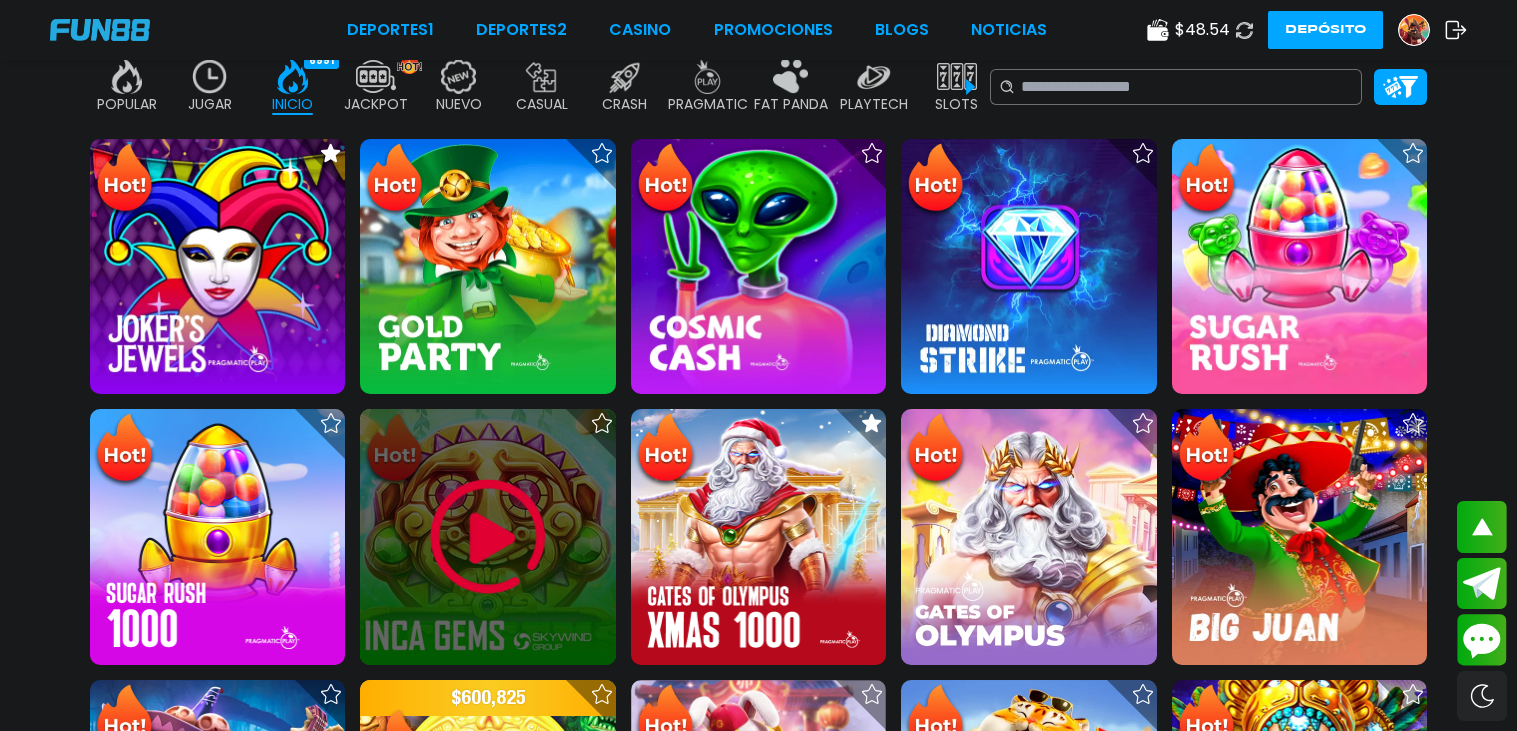 scroll, scrollTop: 439, scrollLeft: 0, axis: vertical 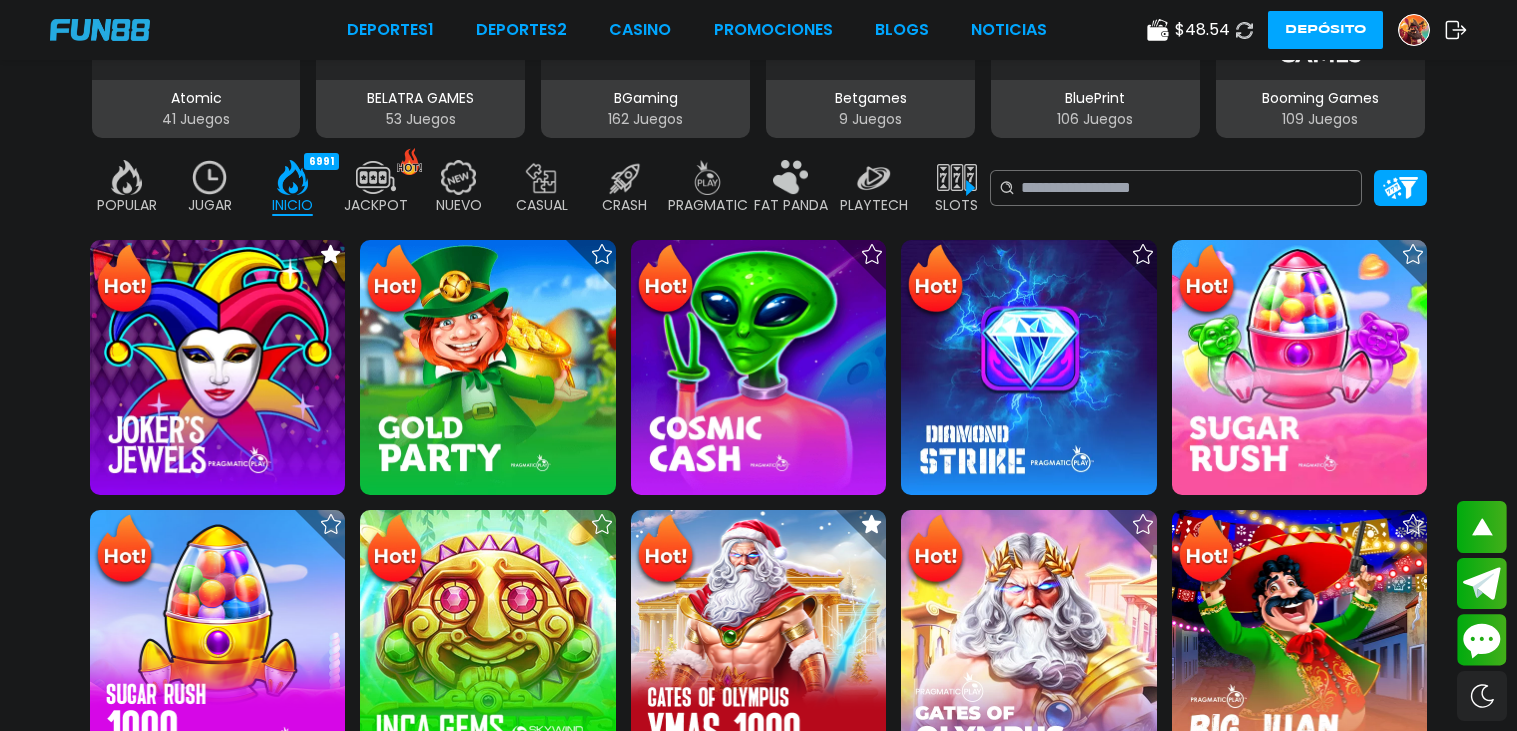 click at bounding box center (293, 177) 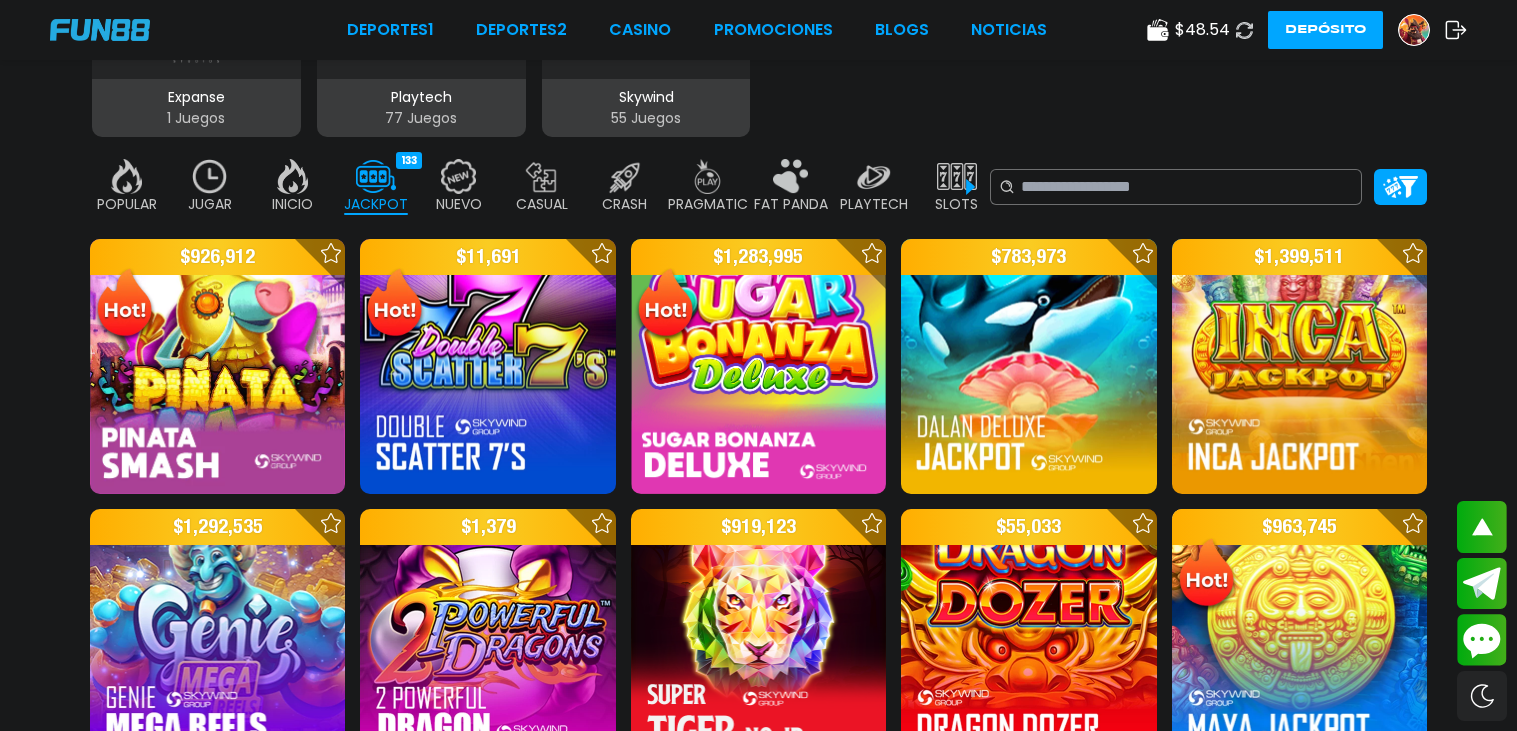 click at bounding box center (293, 176) 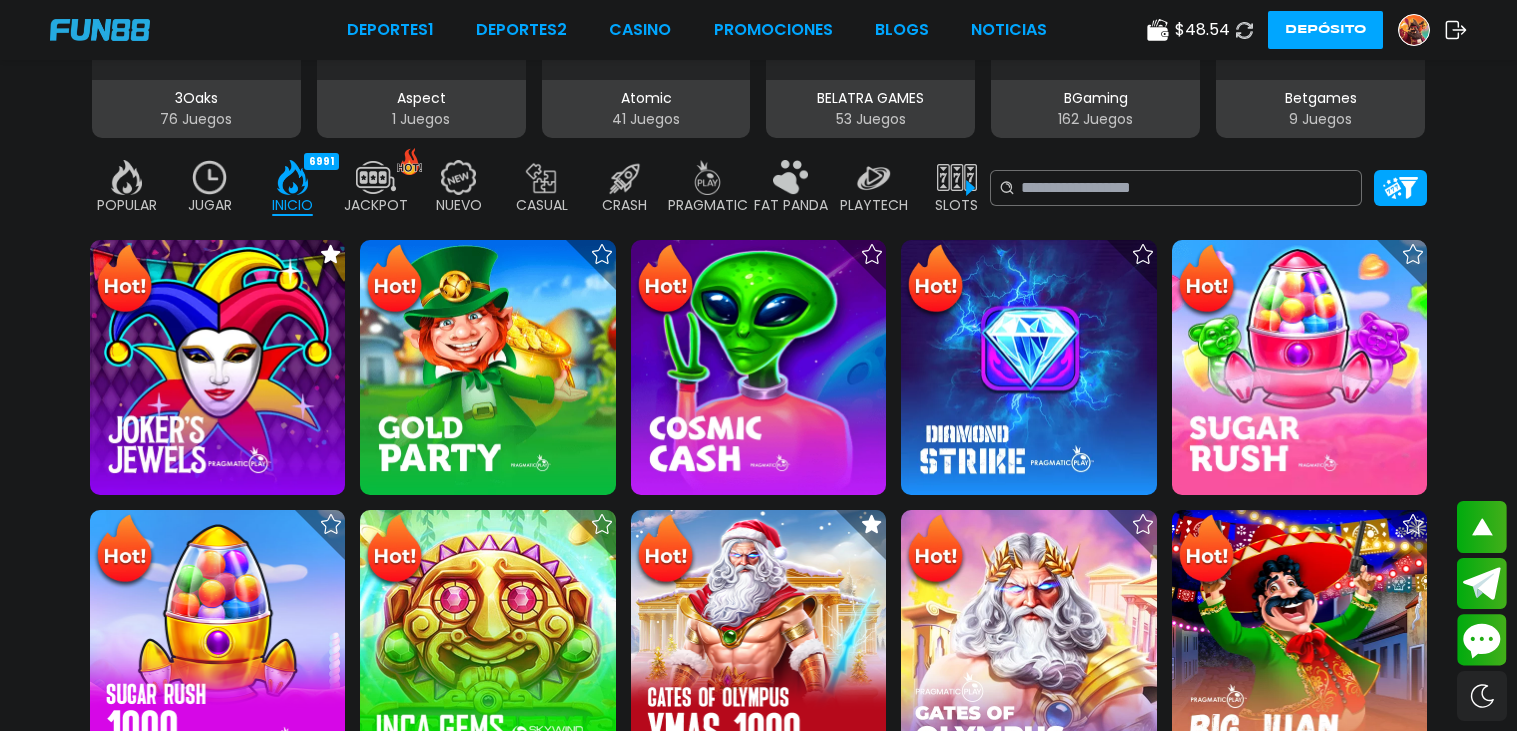 click at bounding box center [376, 177] 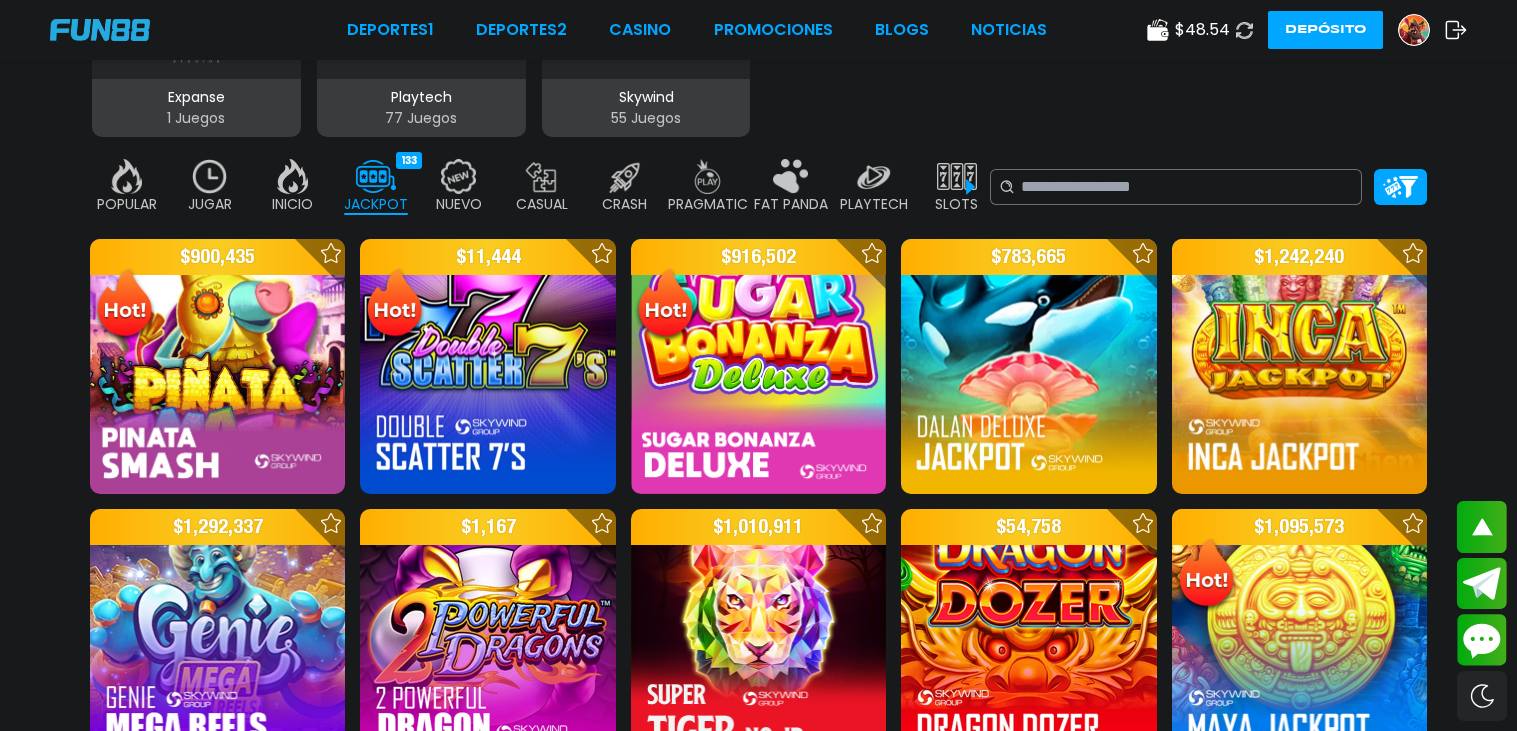 click on "POPULAR" at bounding box center (127, 204) 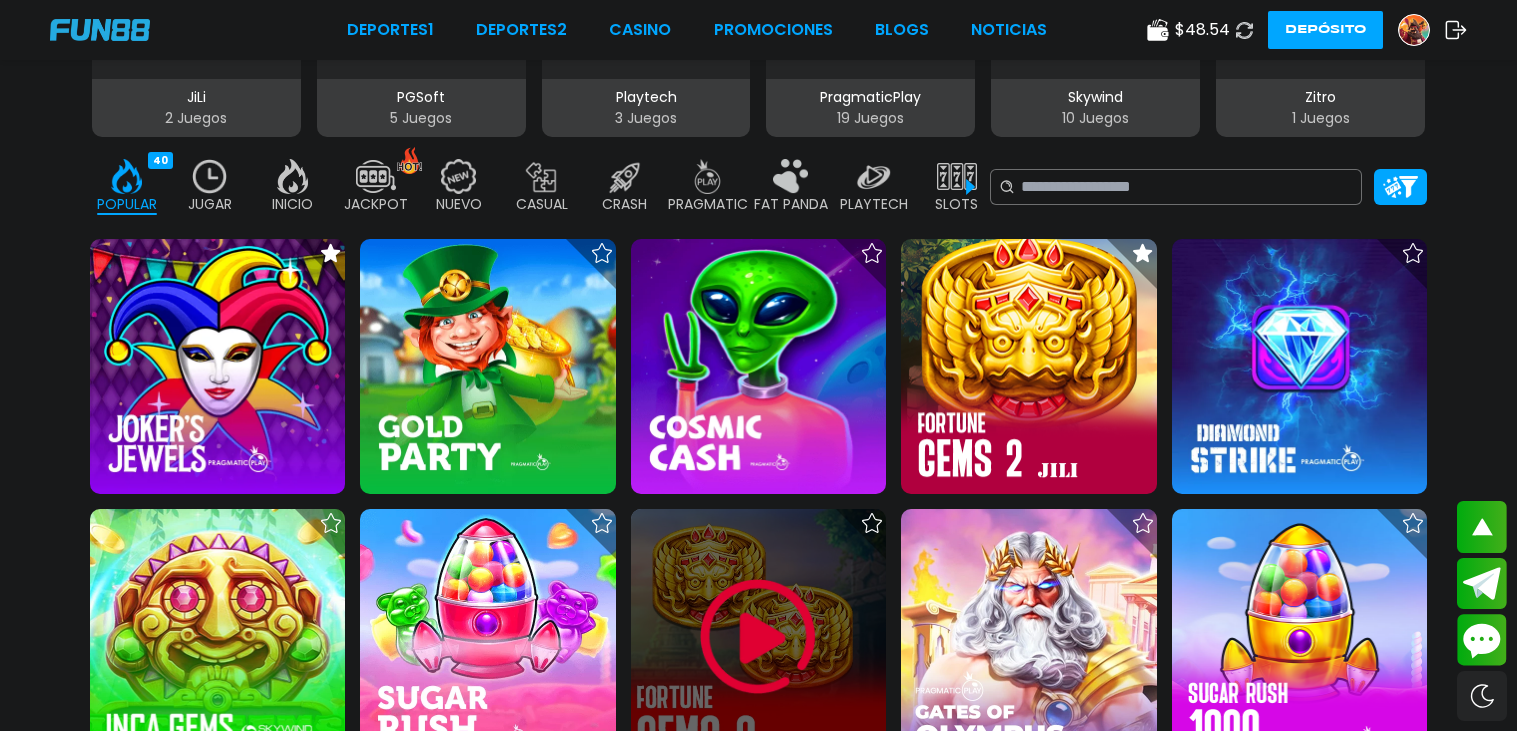 click at bounding box center [758, 637] 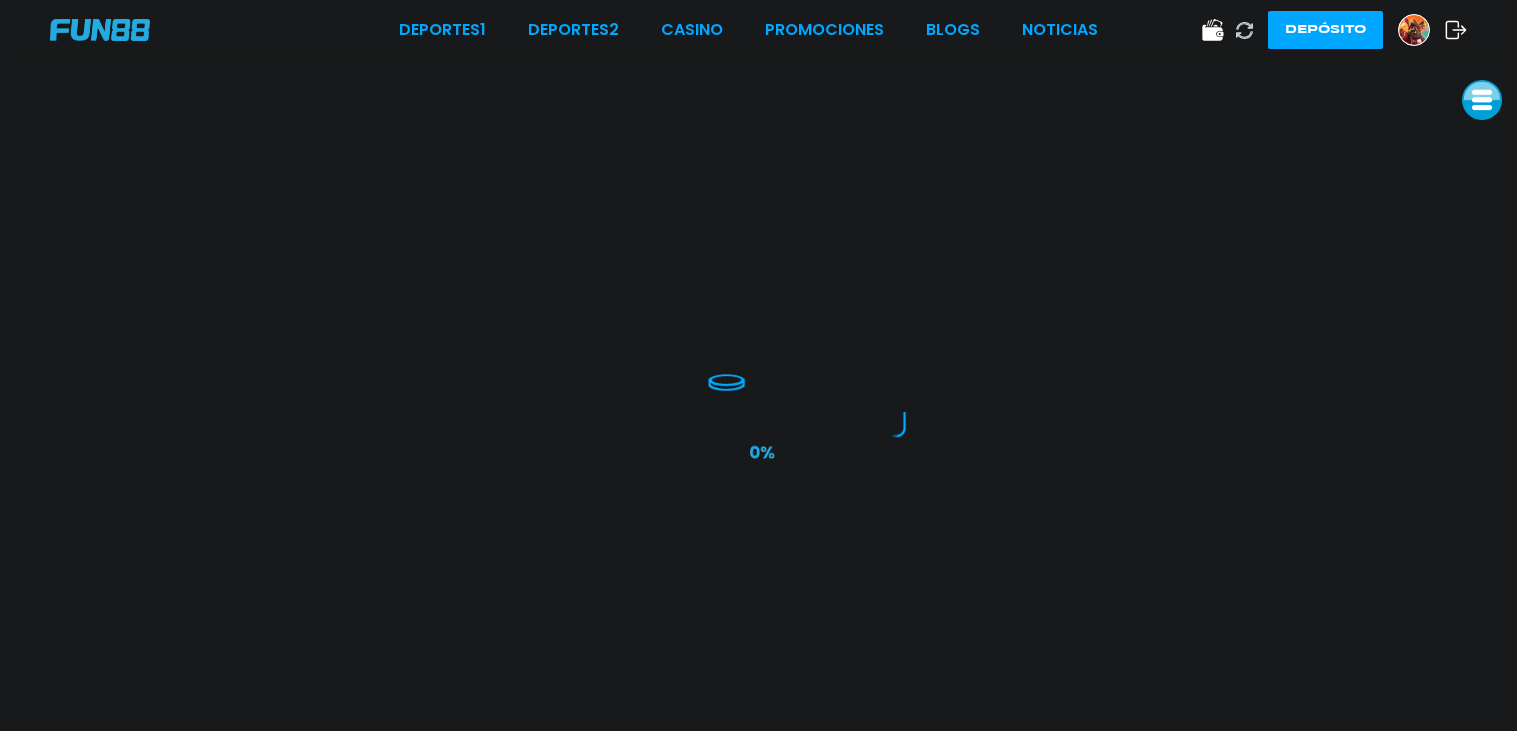 scroll, scrollTop: 0, scrollLeft: 0, axis: both 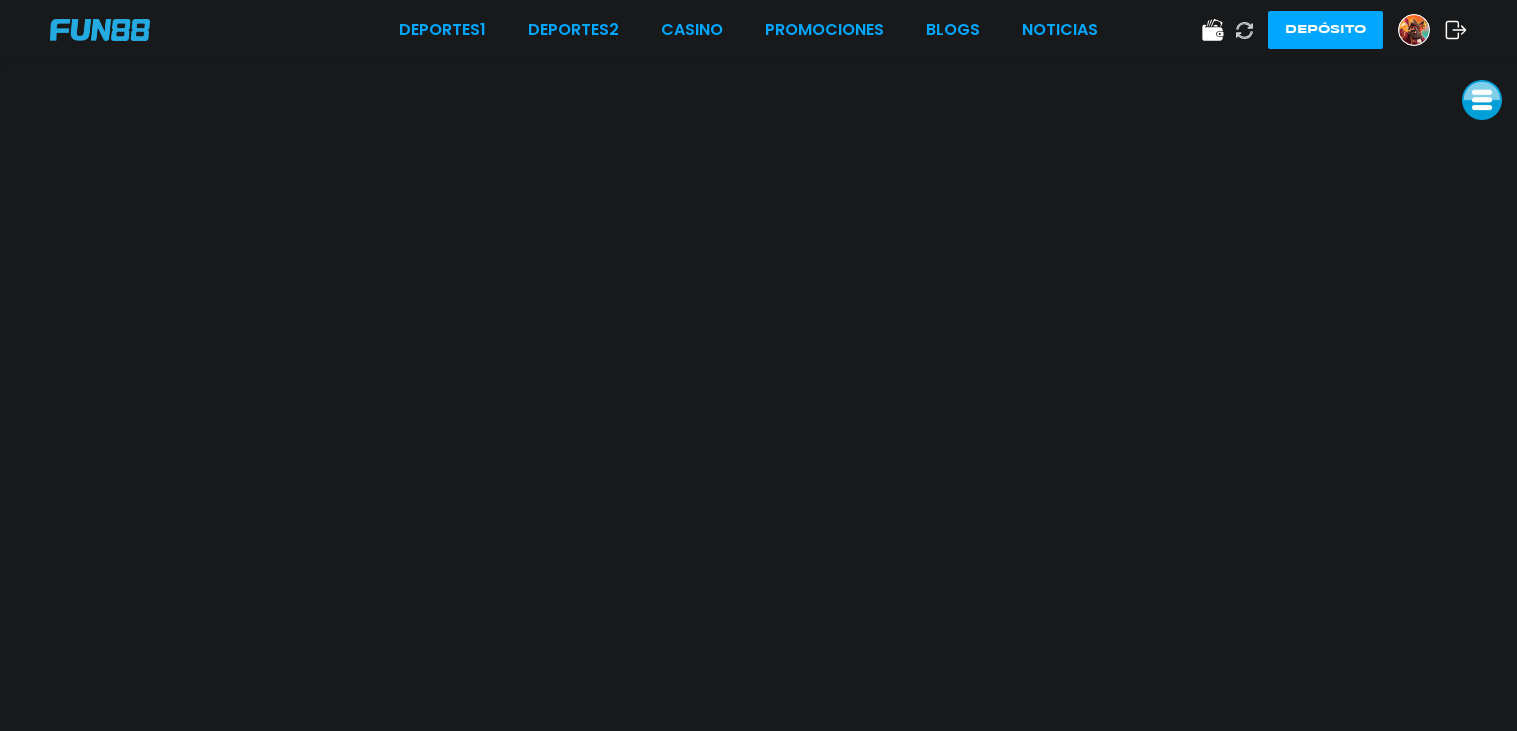 click at bounding box center [1244, 30] 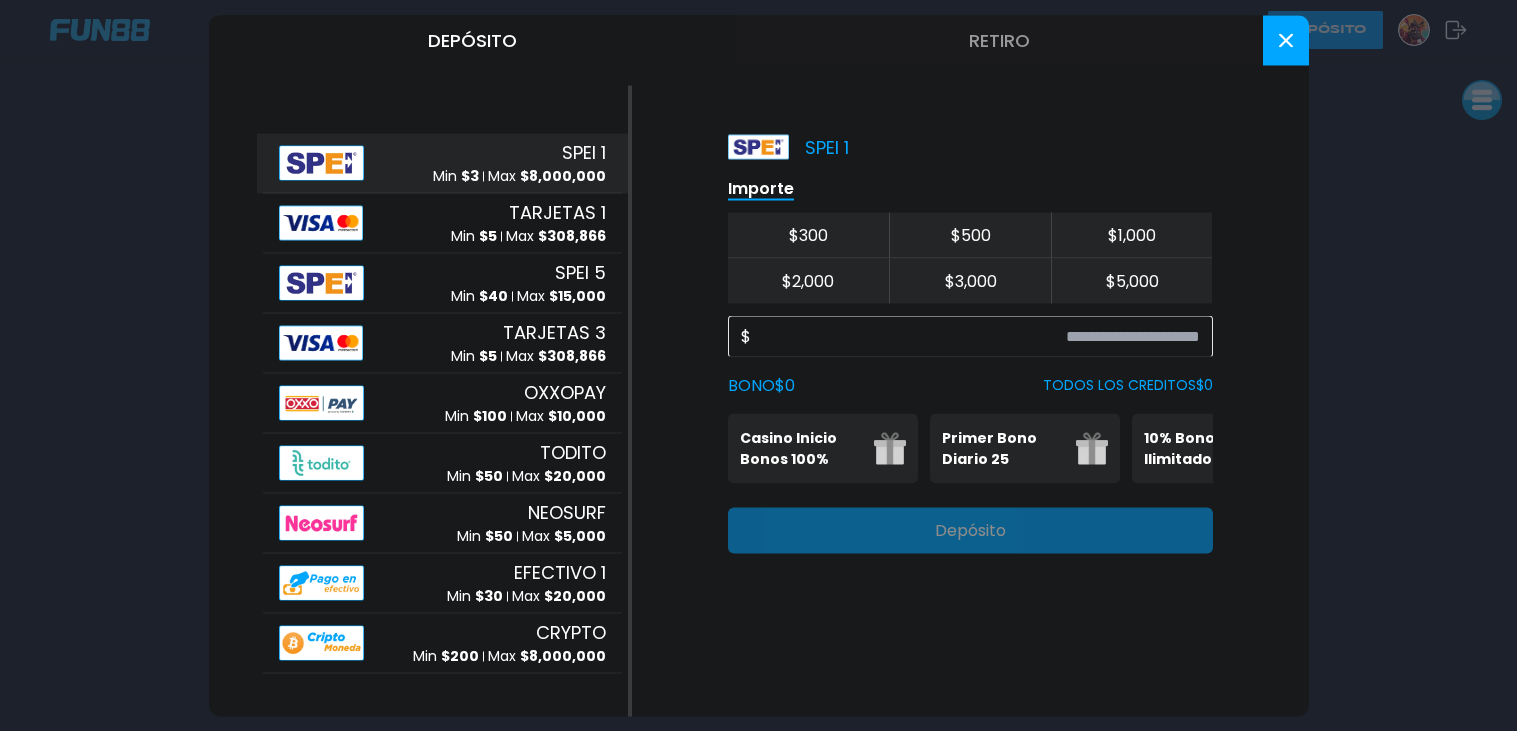 click at bounding box center (758, 365) 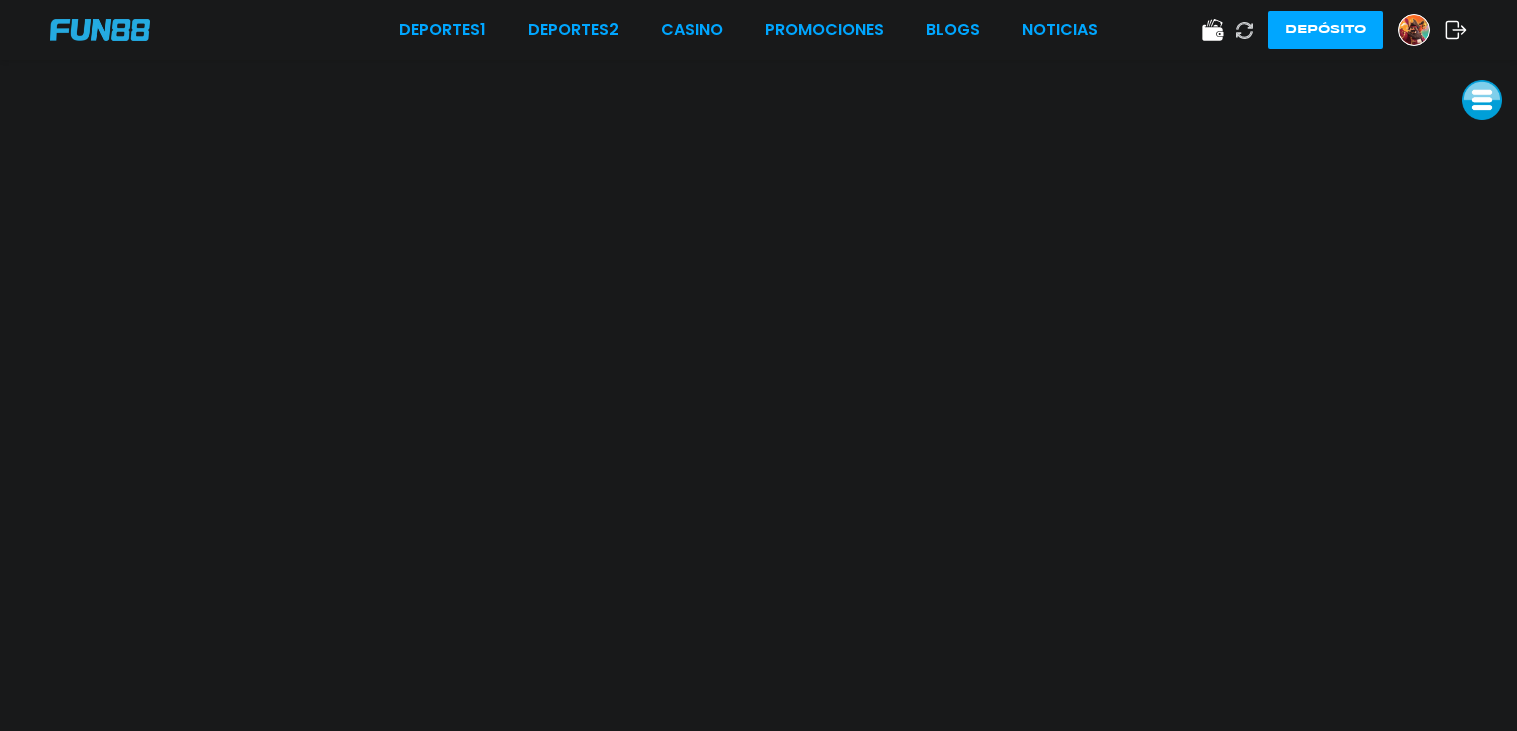 click at bounding box center [1414, 30] 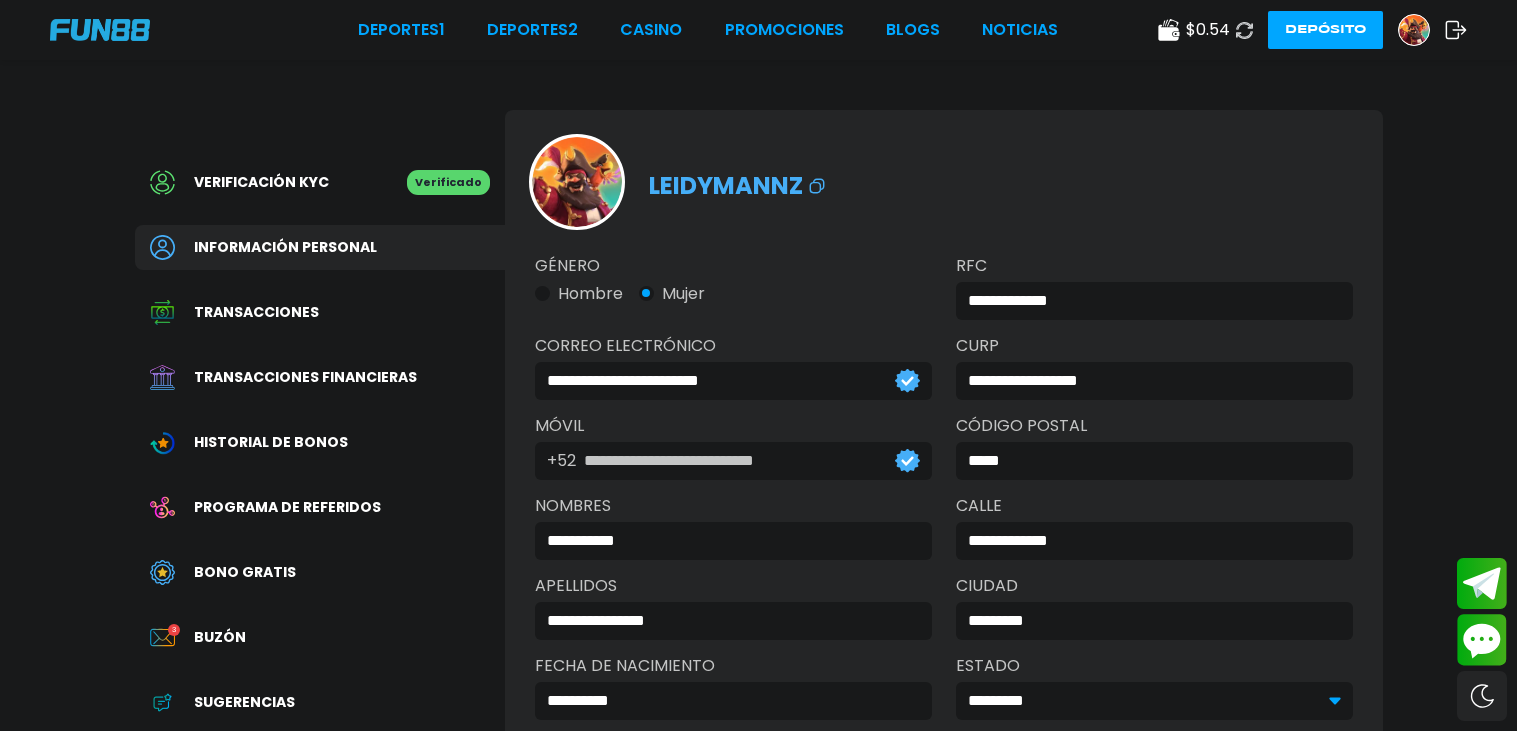 click on "Bono Gratis" at bounding box center [245, 572] 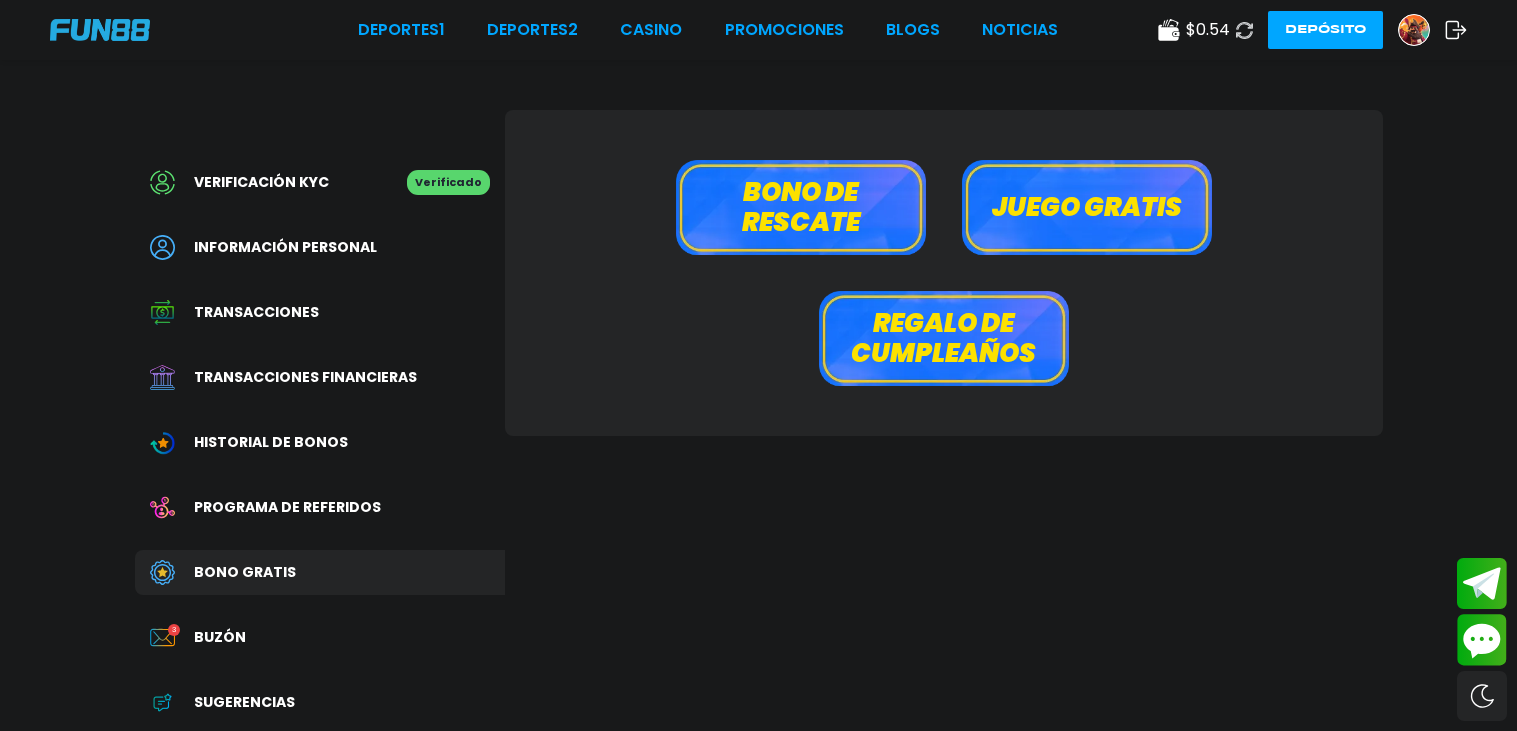 click on "Bono de rescate" at bounding box center [801, 207] 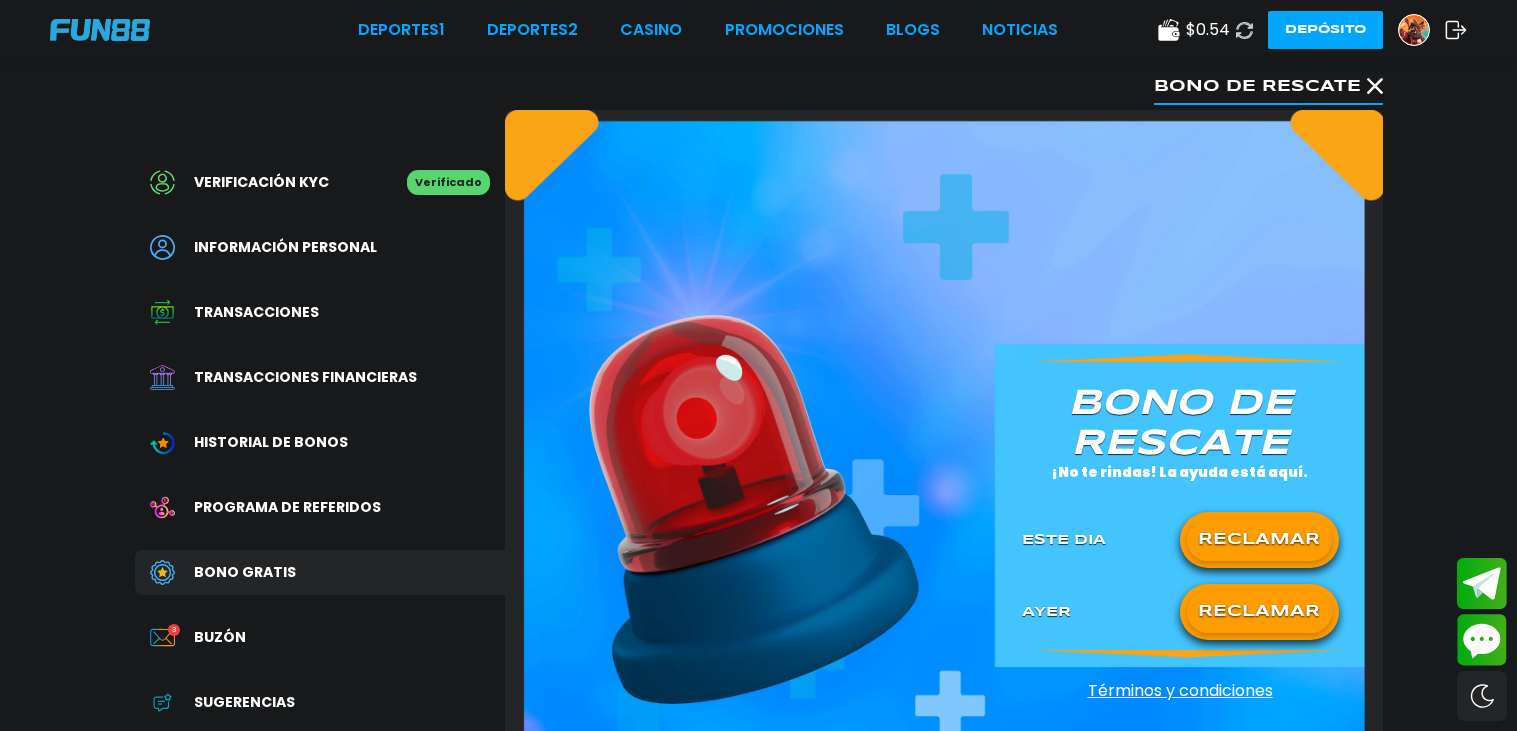 click on "RECLAMAR" at bounding box center [1259, 540] 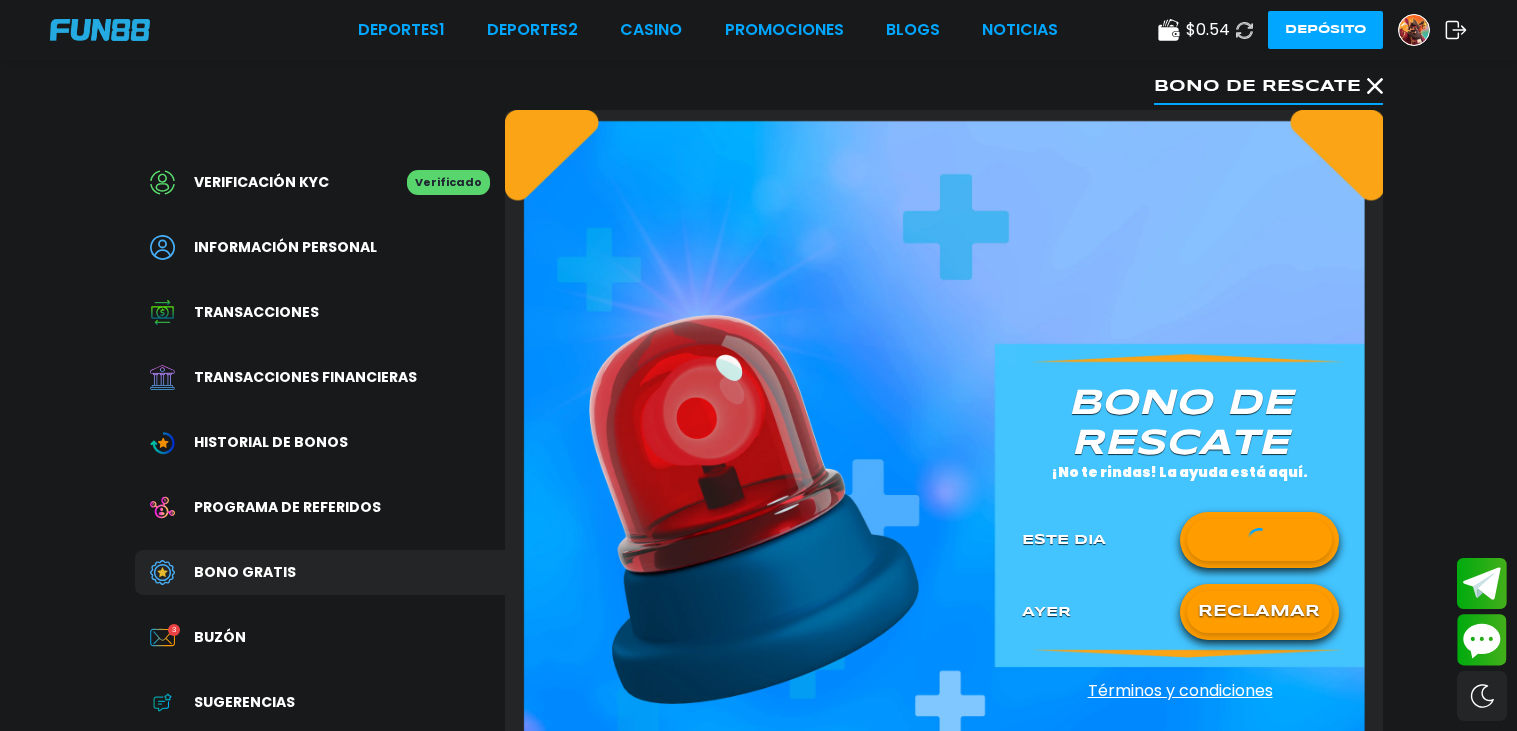 click on "RECLAMAR" at bounding box center [1259, 612] 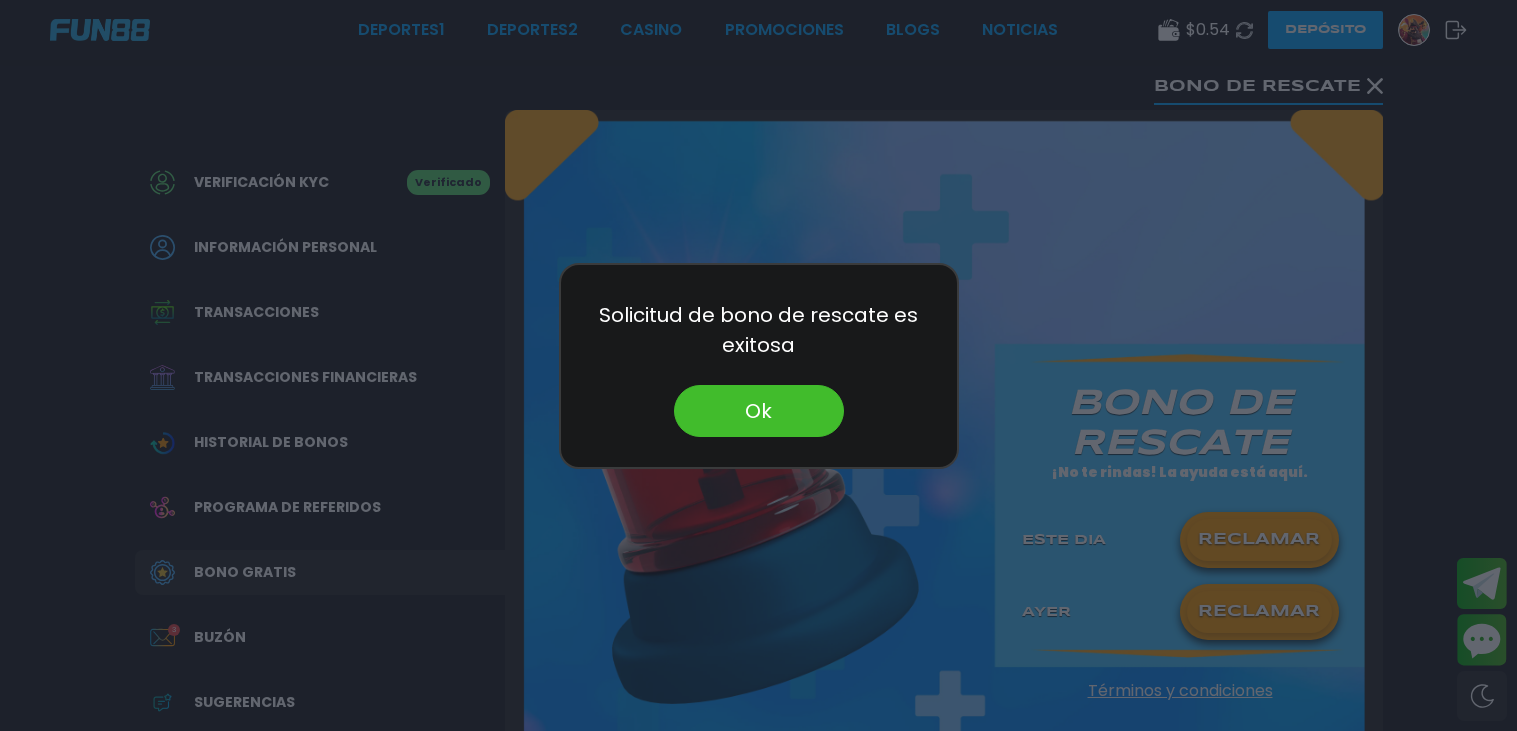 click on "Ok" at bounding box center (759, 411) 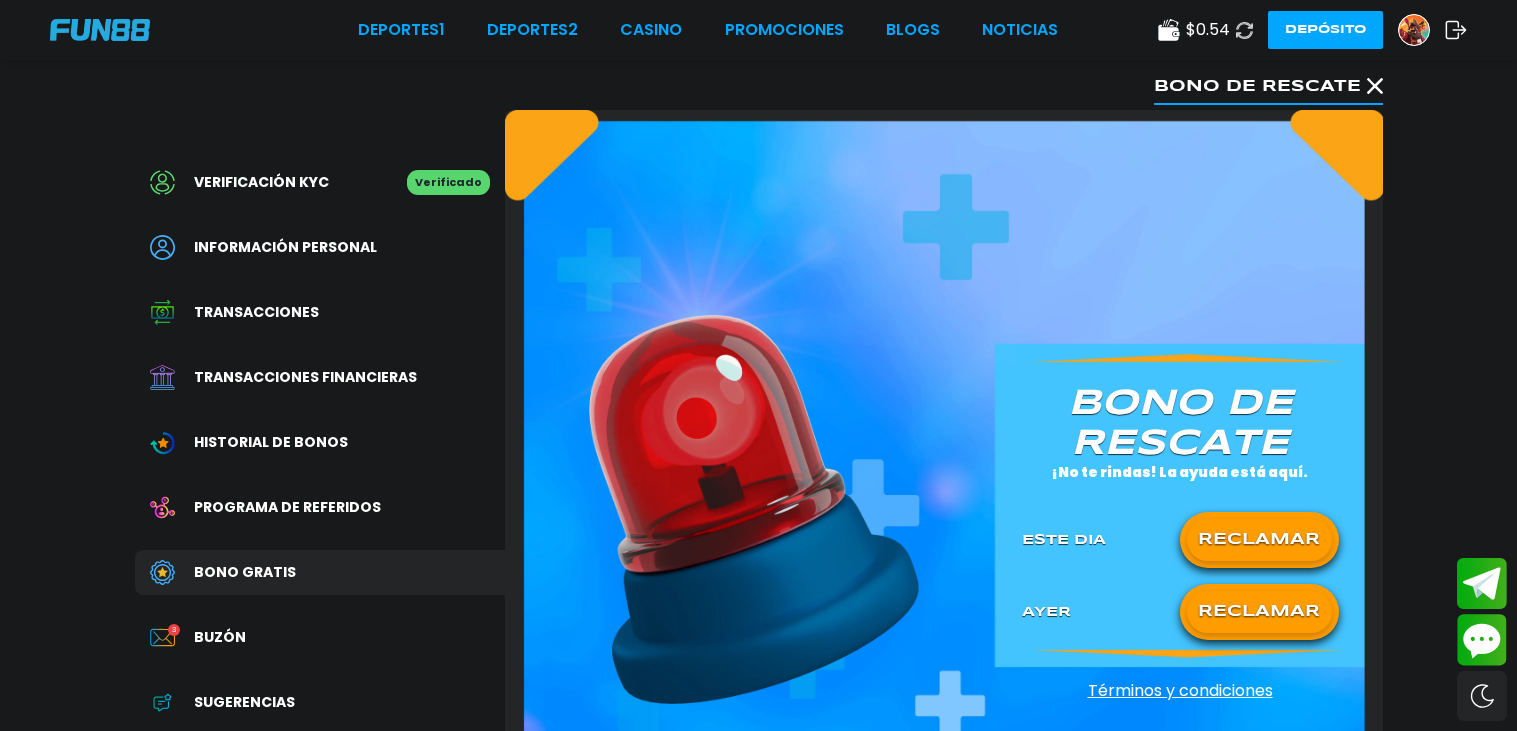 click 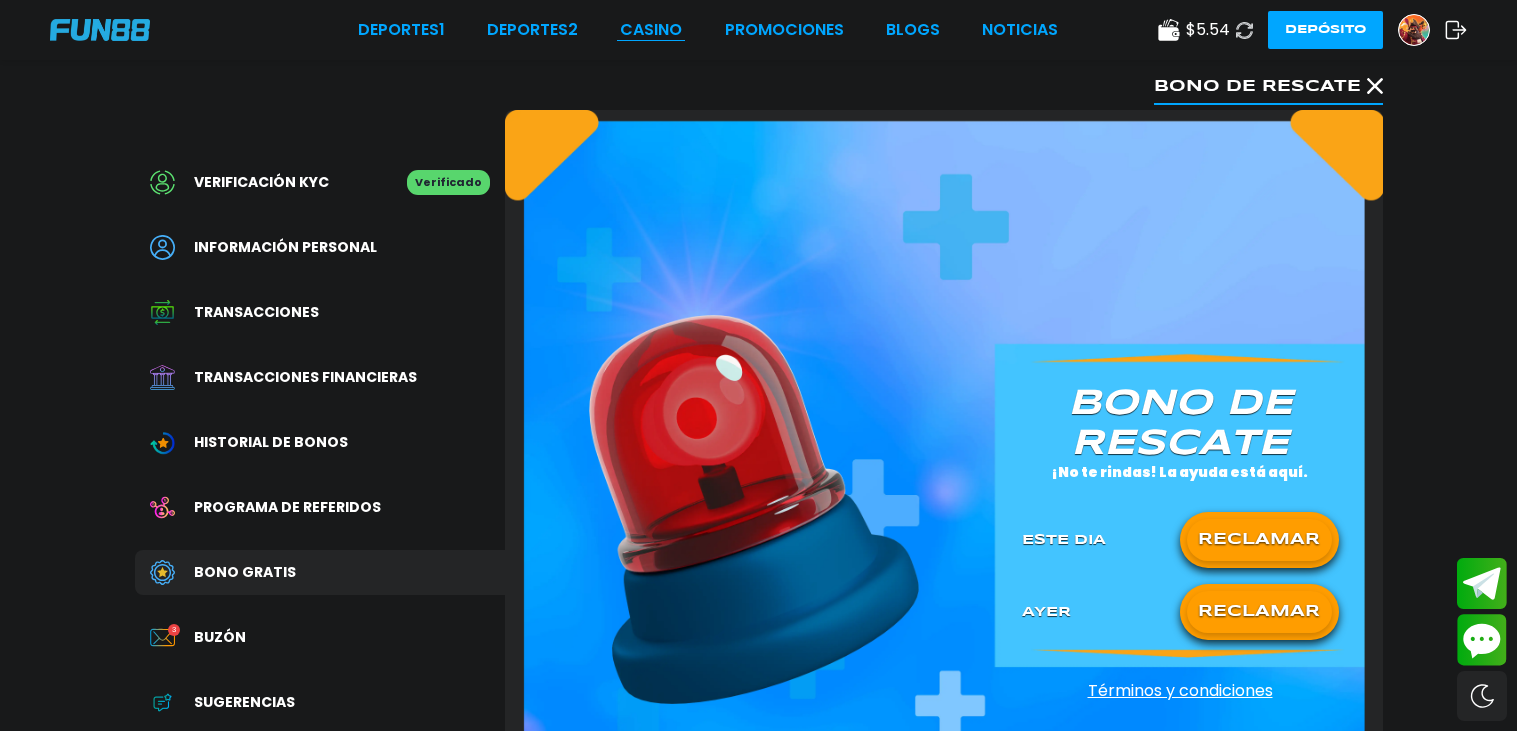 click on "CASINO" at bounding box center (651, 30) 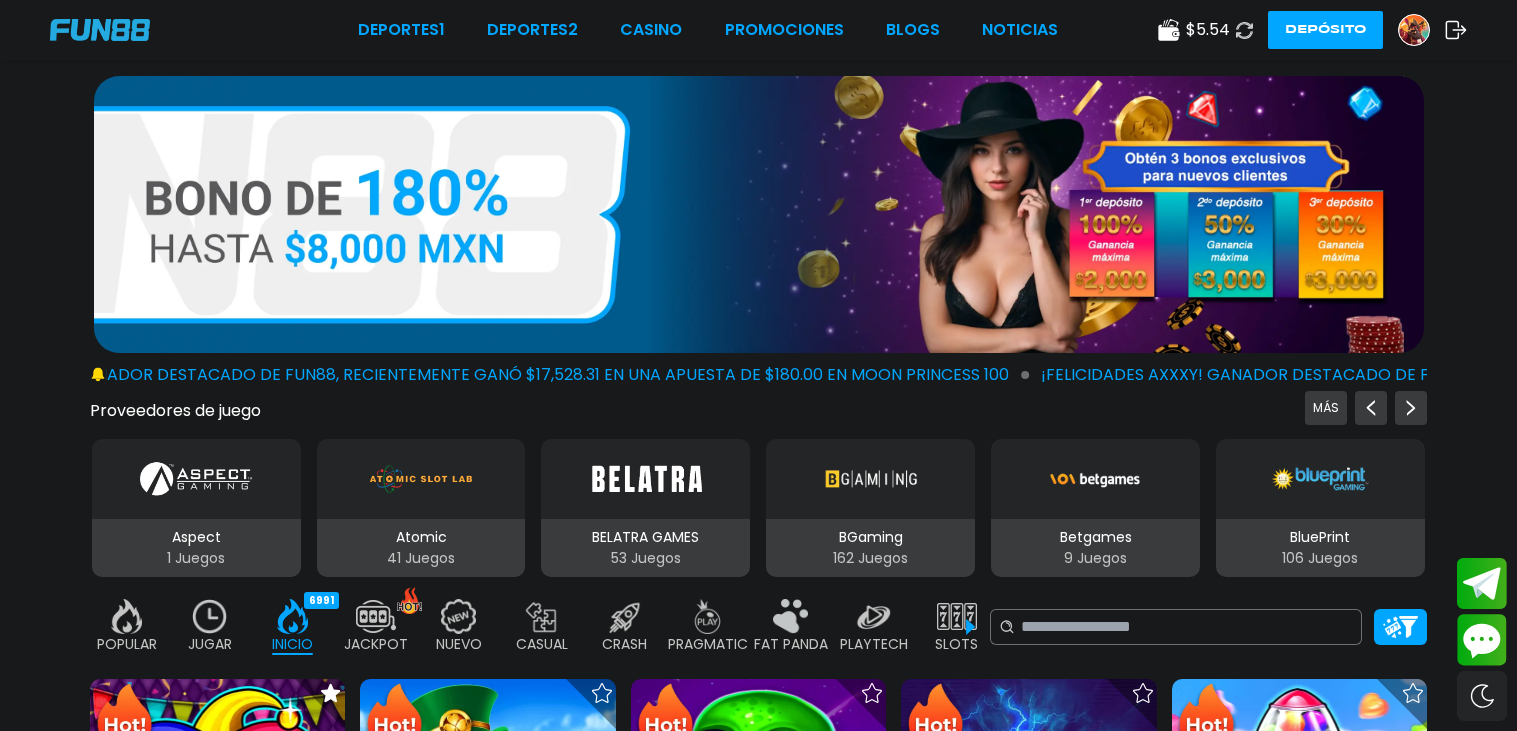 click at bounding box center [1040, 616] 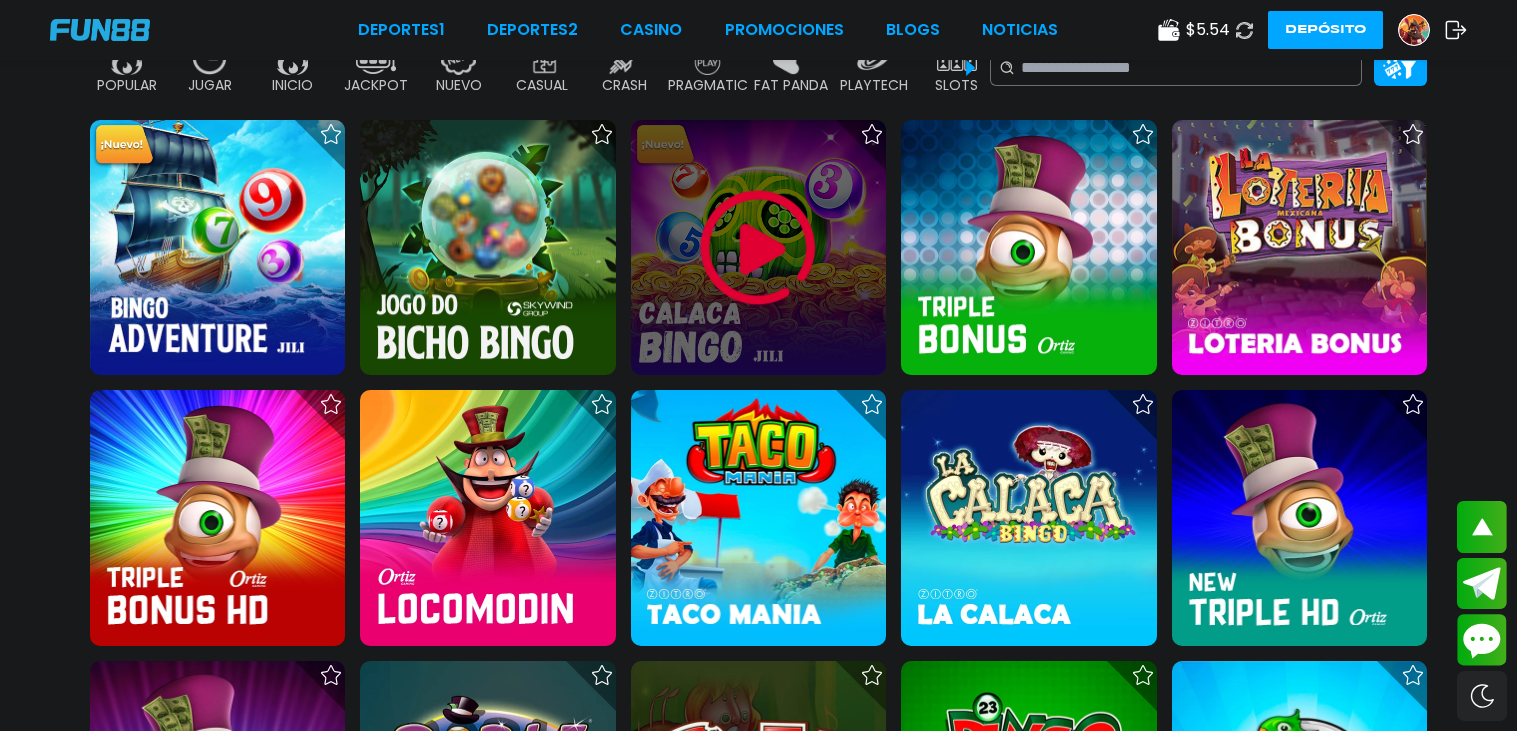 scroll, scrollTop: 519, scrollLeft: 0, axis: vertical 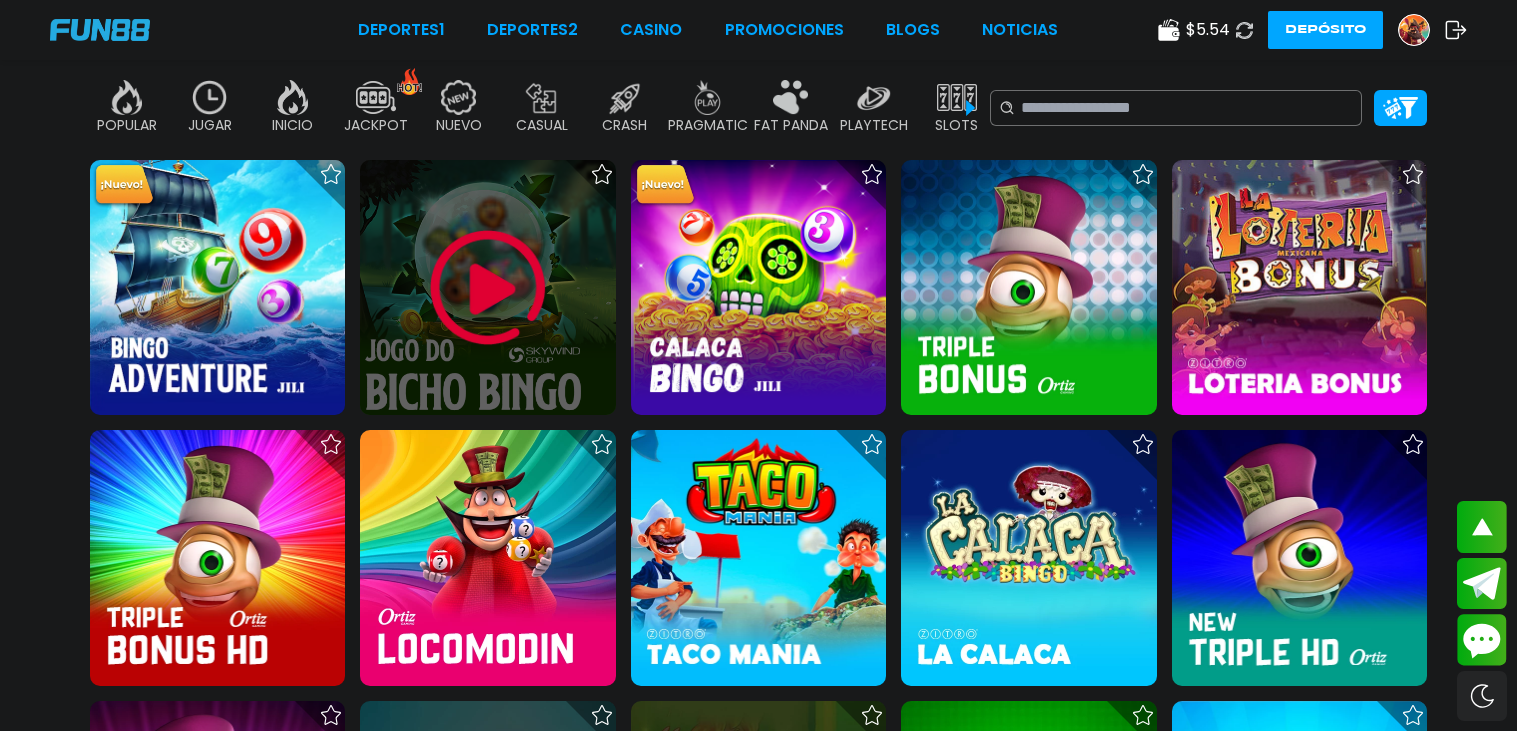 click at bounding box center [487, 287] 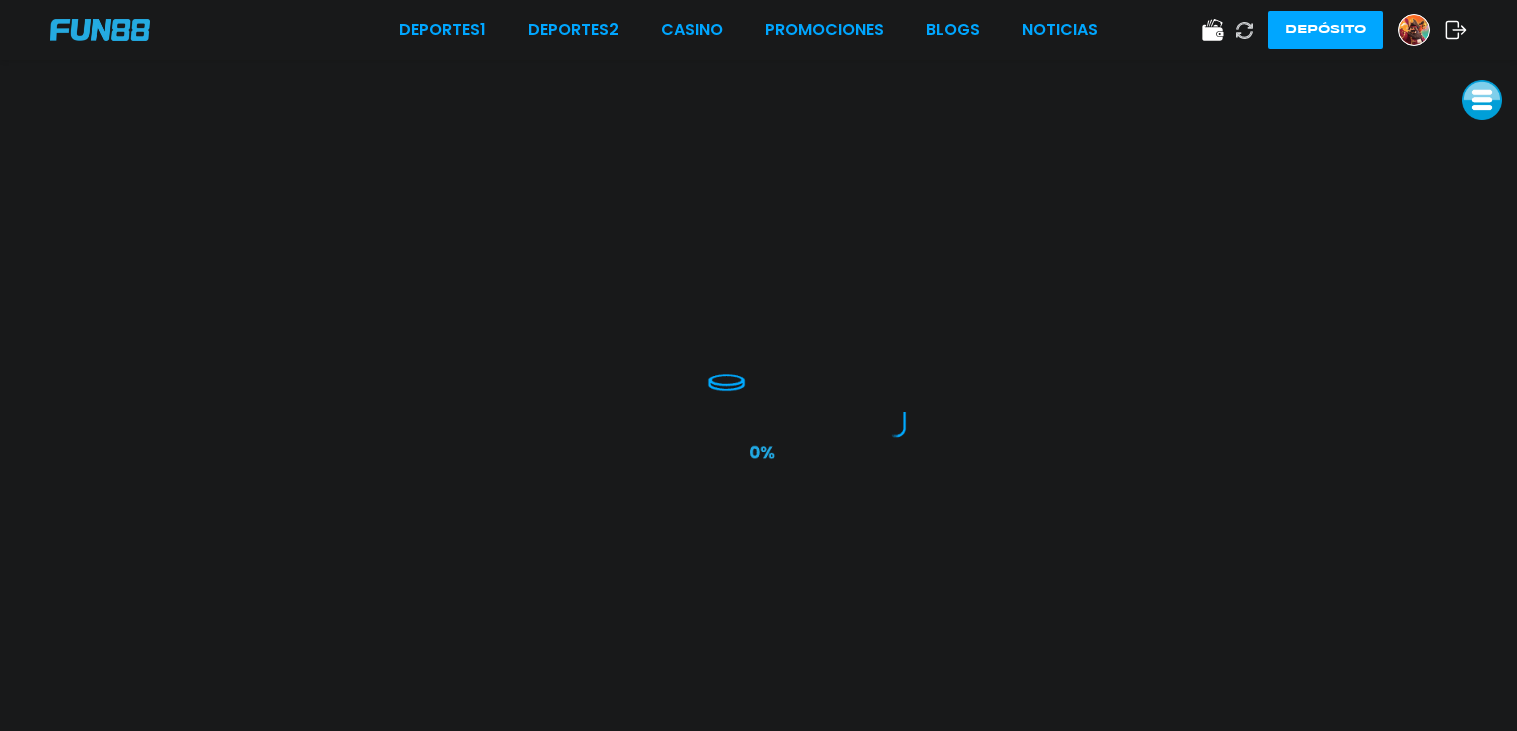 scroll, scrollTop: 0, scrollLeft: 0, axis: both 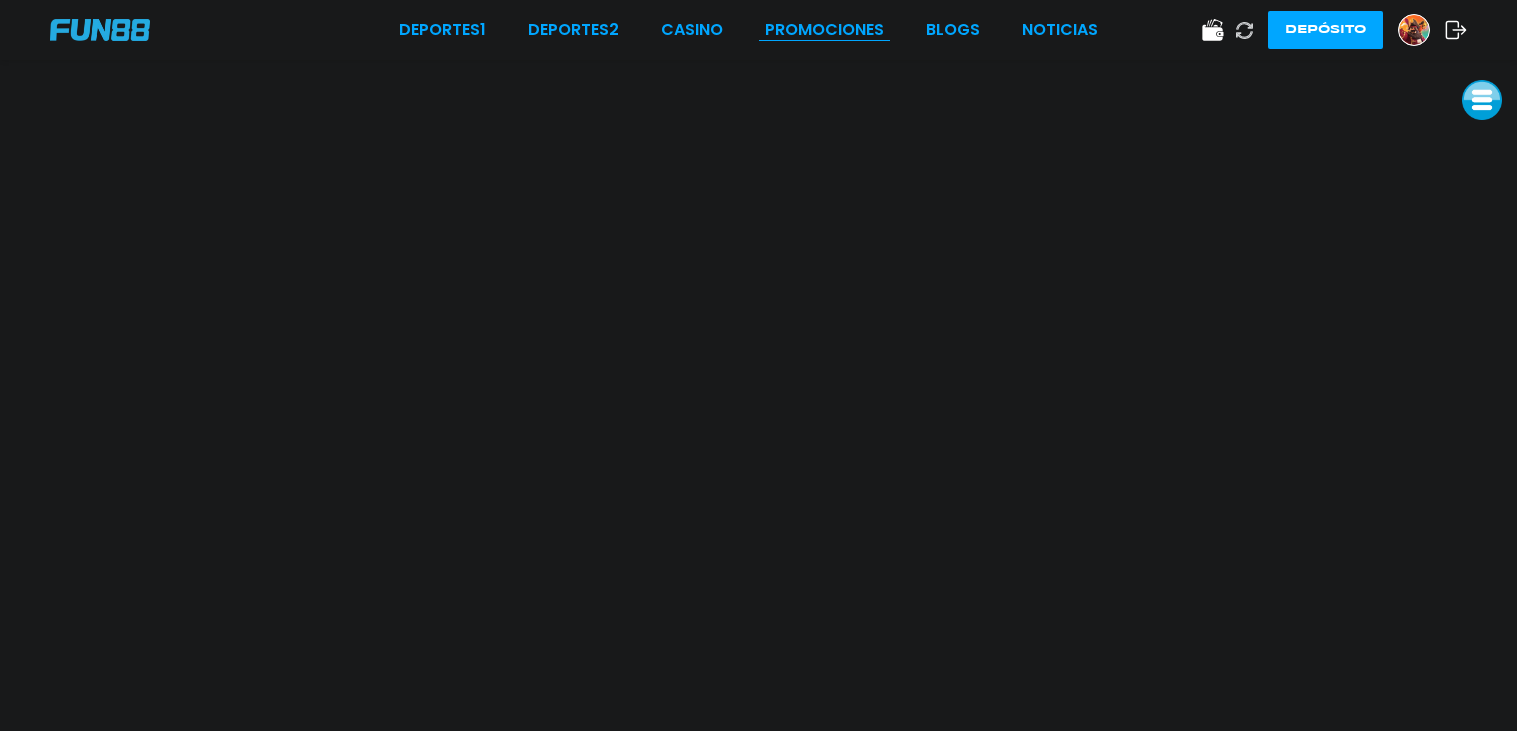 click on "Promociones" at bounding box center [824, 30] 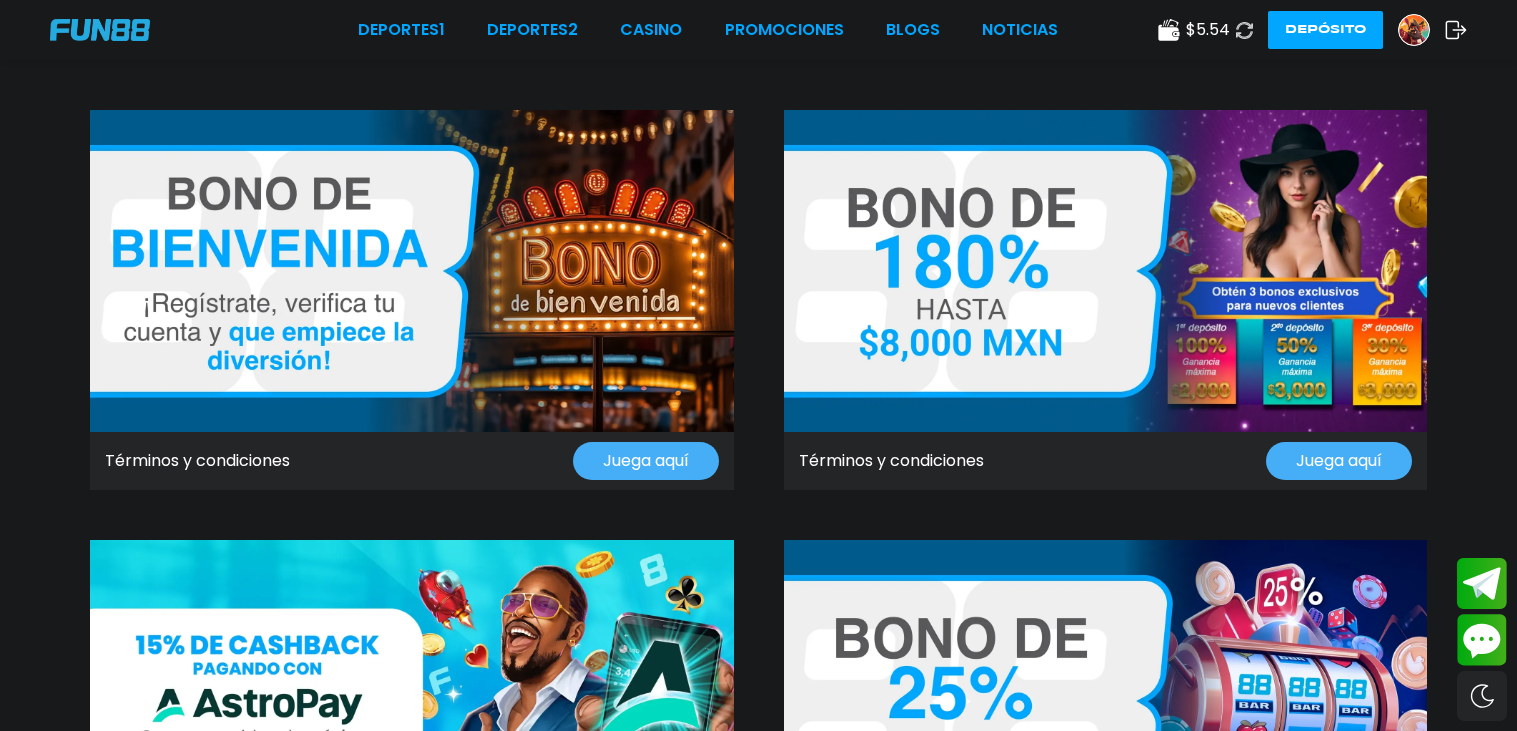 scroll, scrollTop: 0, scrollLeft: 0, axis: both 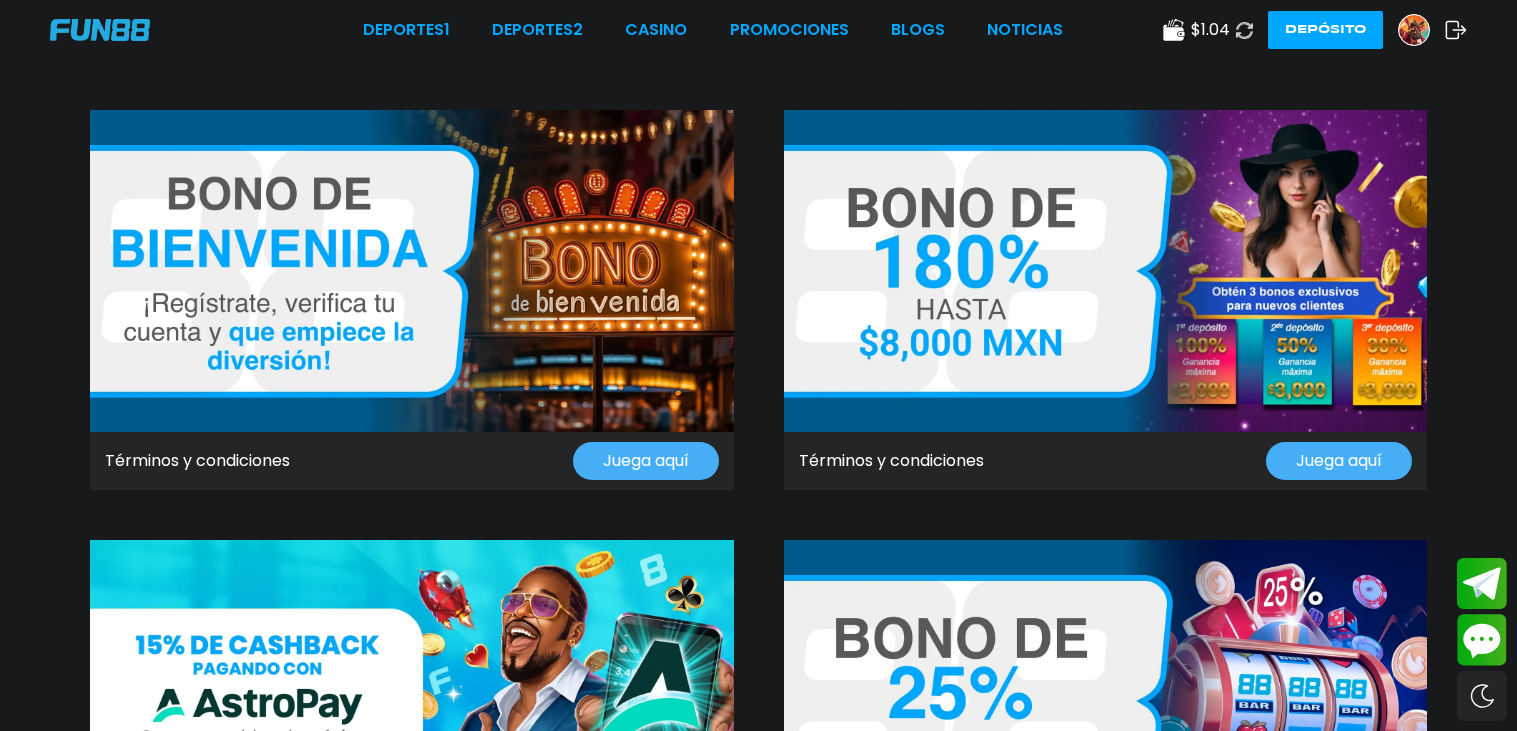 click on "$ 1.04 Depósito" at bounding box center (1315, 30) 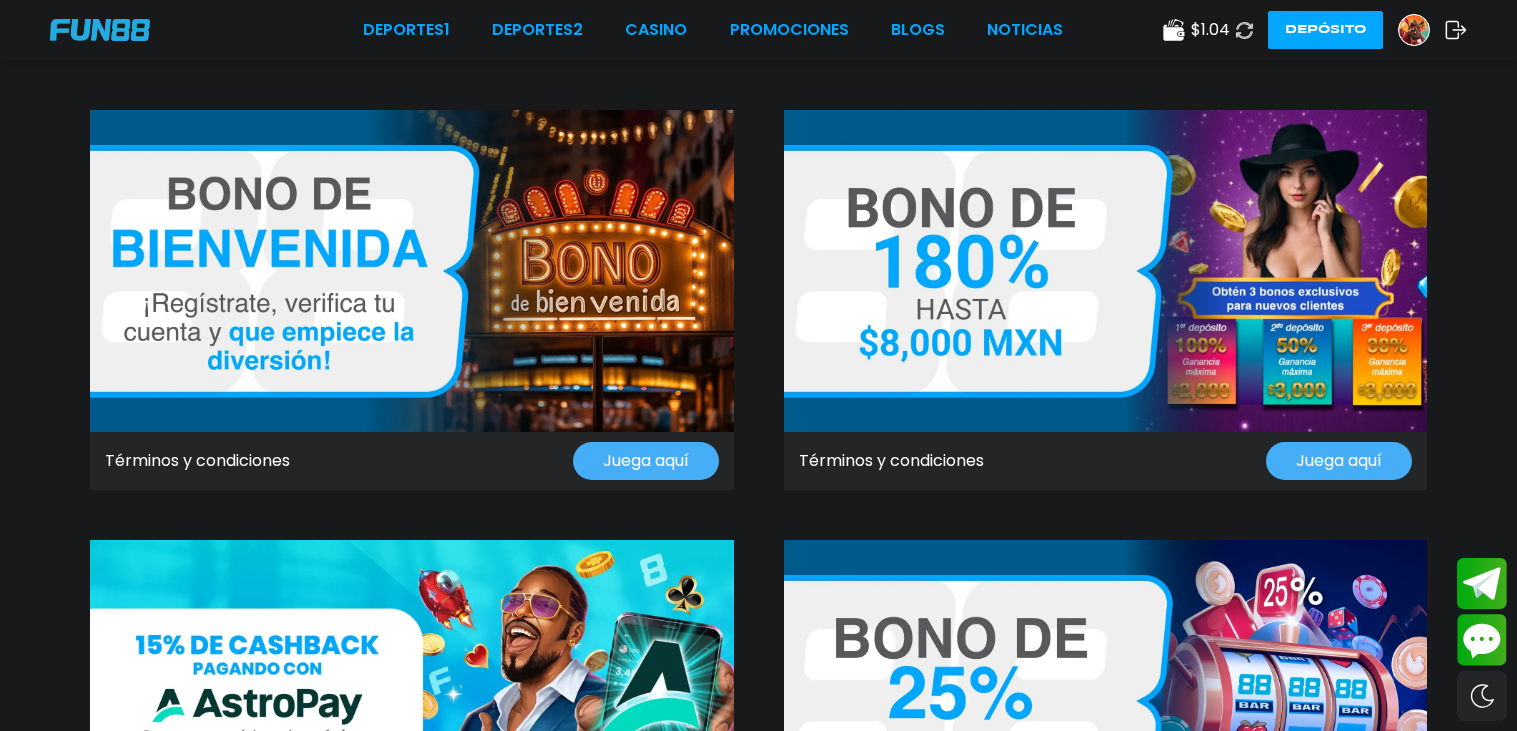 type 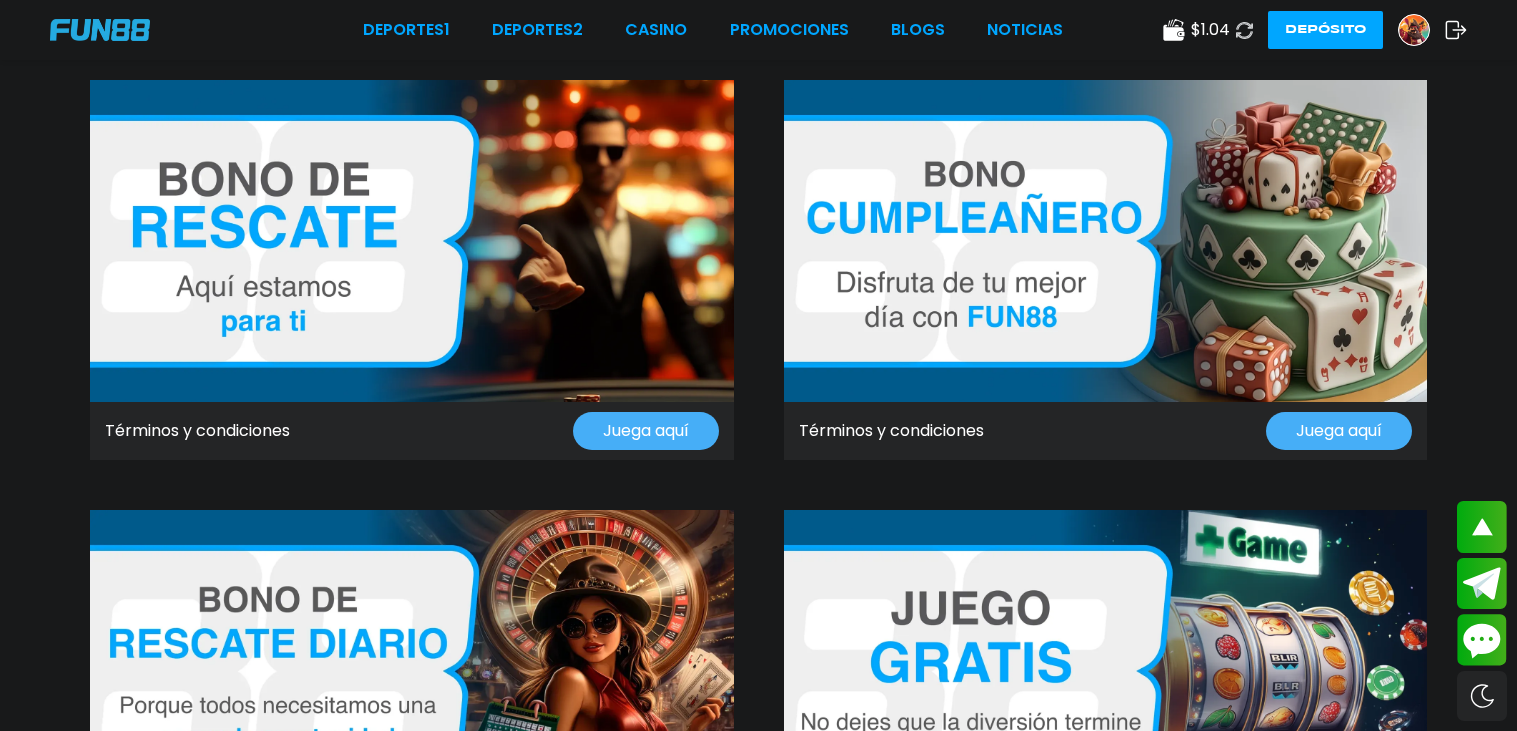 scroll, scrollTop: 1319, scrollLeft: 0, axis: vertical 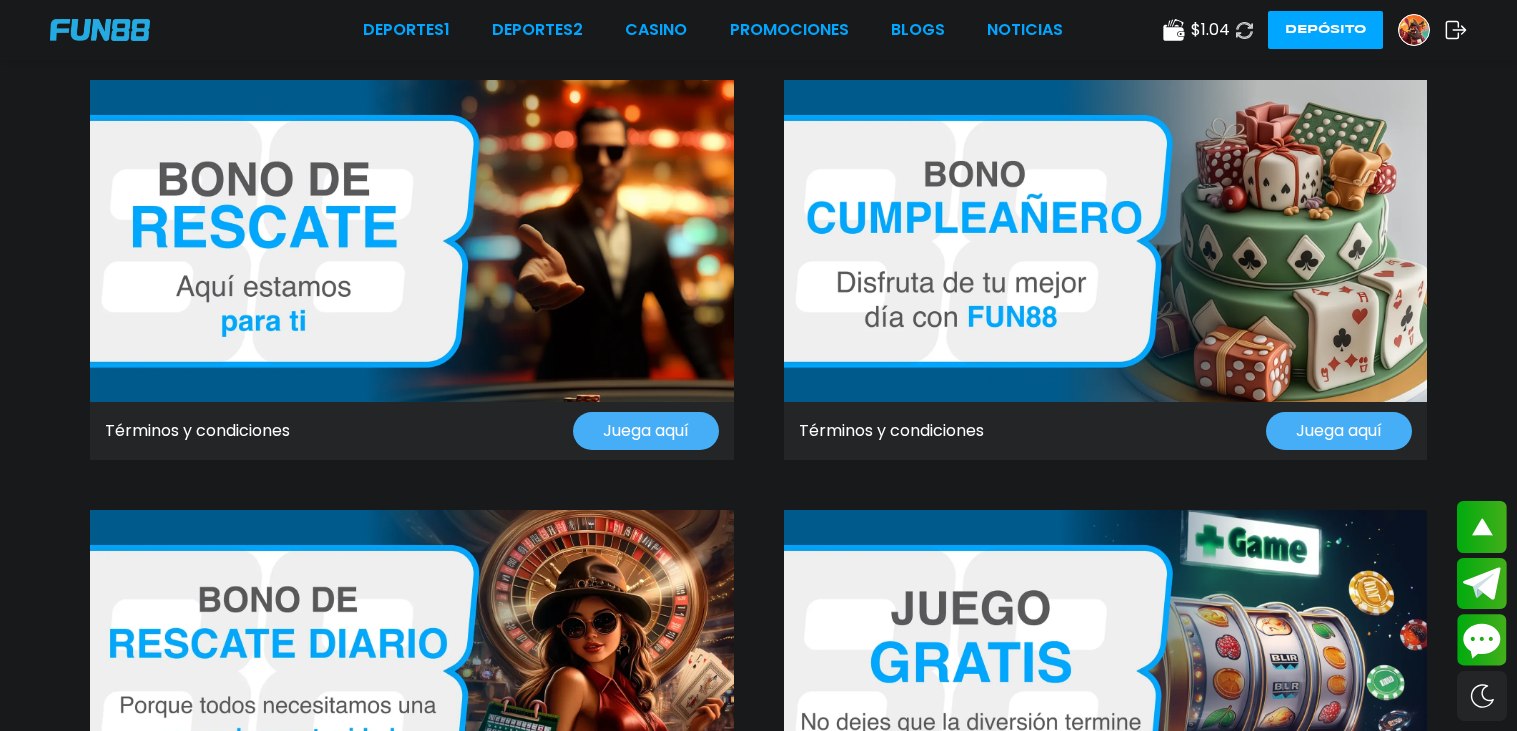 click on "Juega aquí" at bounding box center [646, 431] 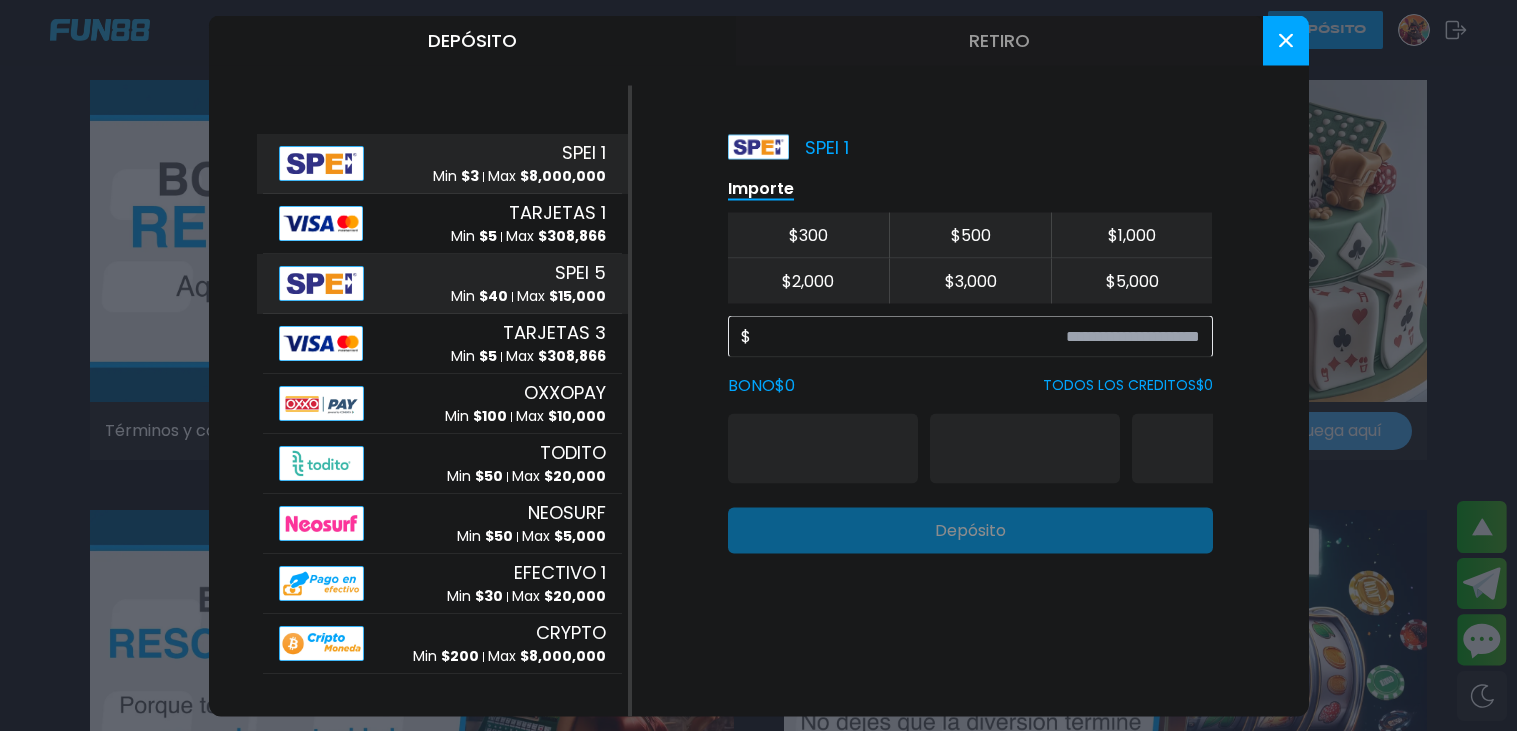 click on "SPEI 5 Min   $ 40 Max   $ 15,000" at bounding box center (528, 283) 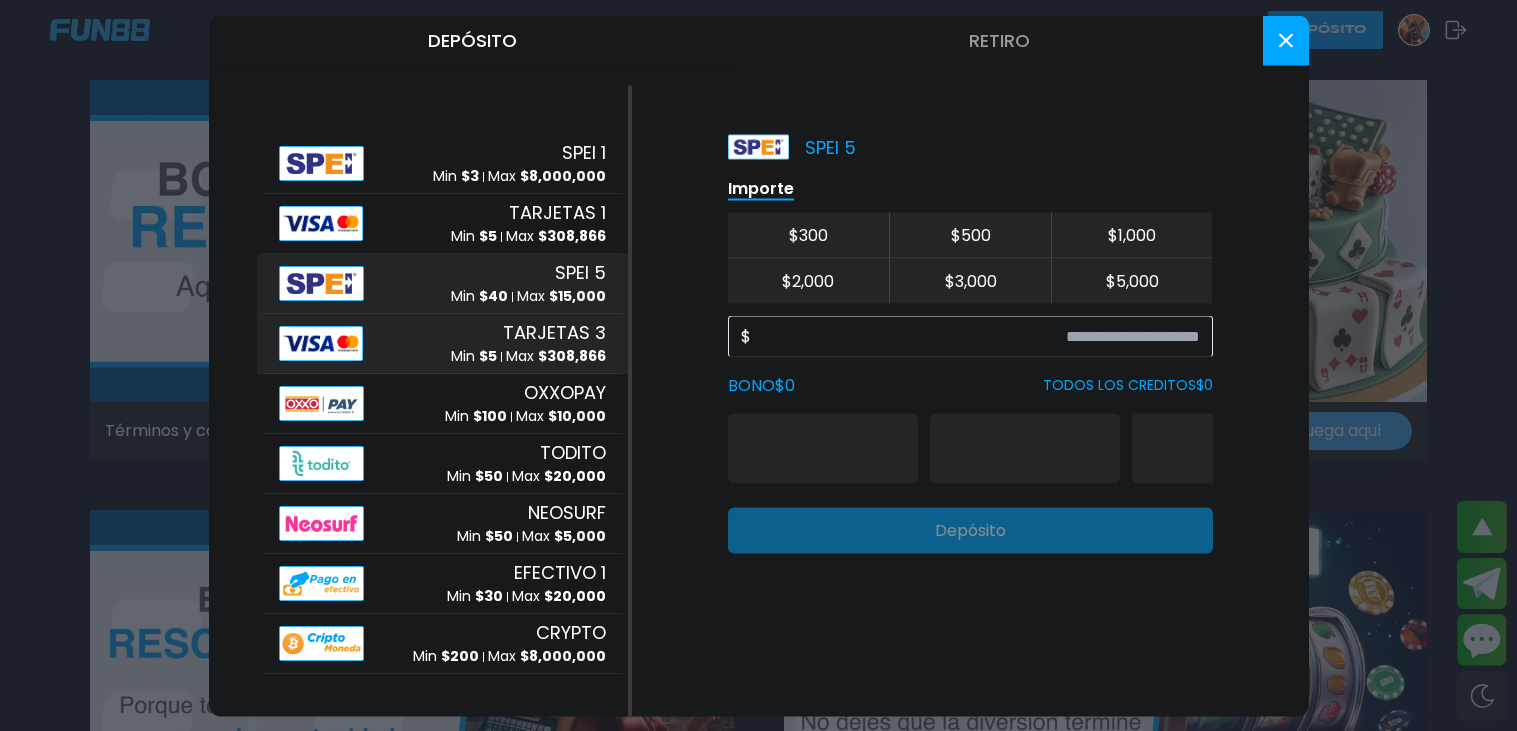 click on "$ 308,866" at bounding box center (572, 356) 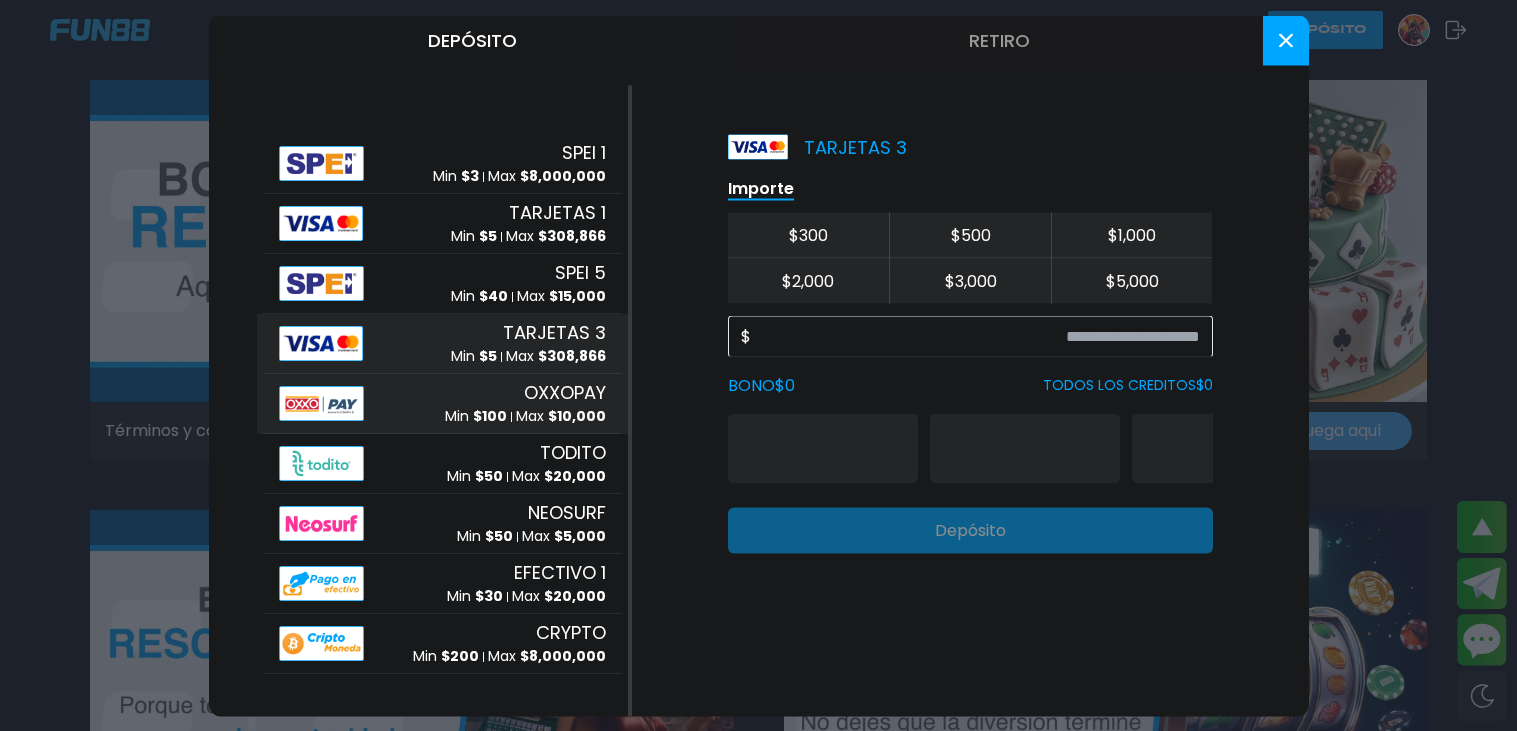 click on "$ 10,000" at bounding box center (577, 416) 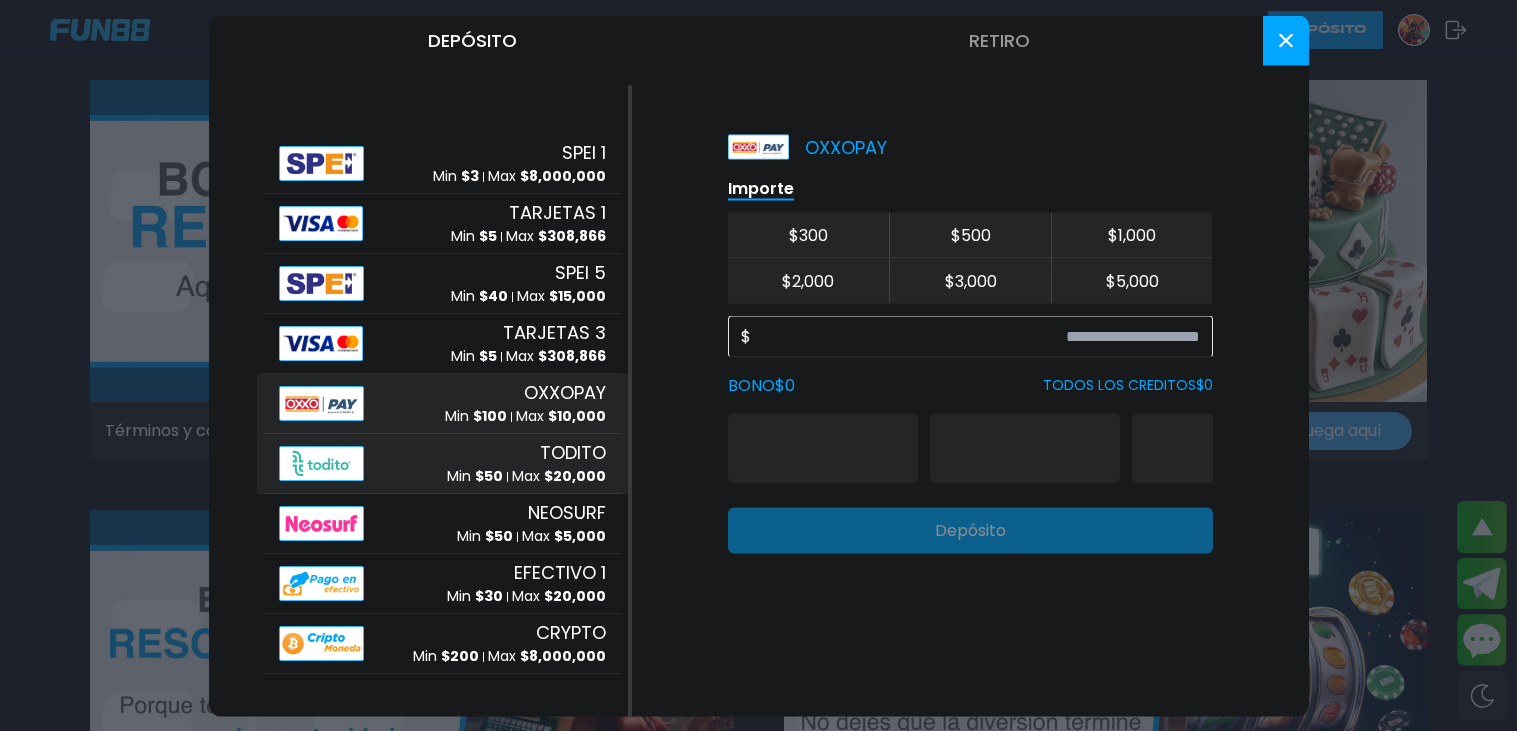click on "TODITO Min   $ 50 Max   $ 20,000" at bounding box center [442, 463] 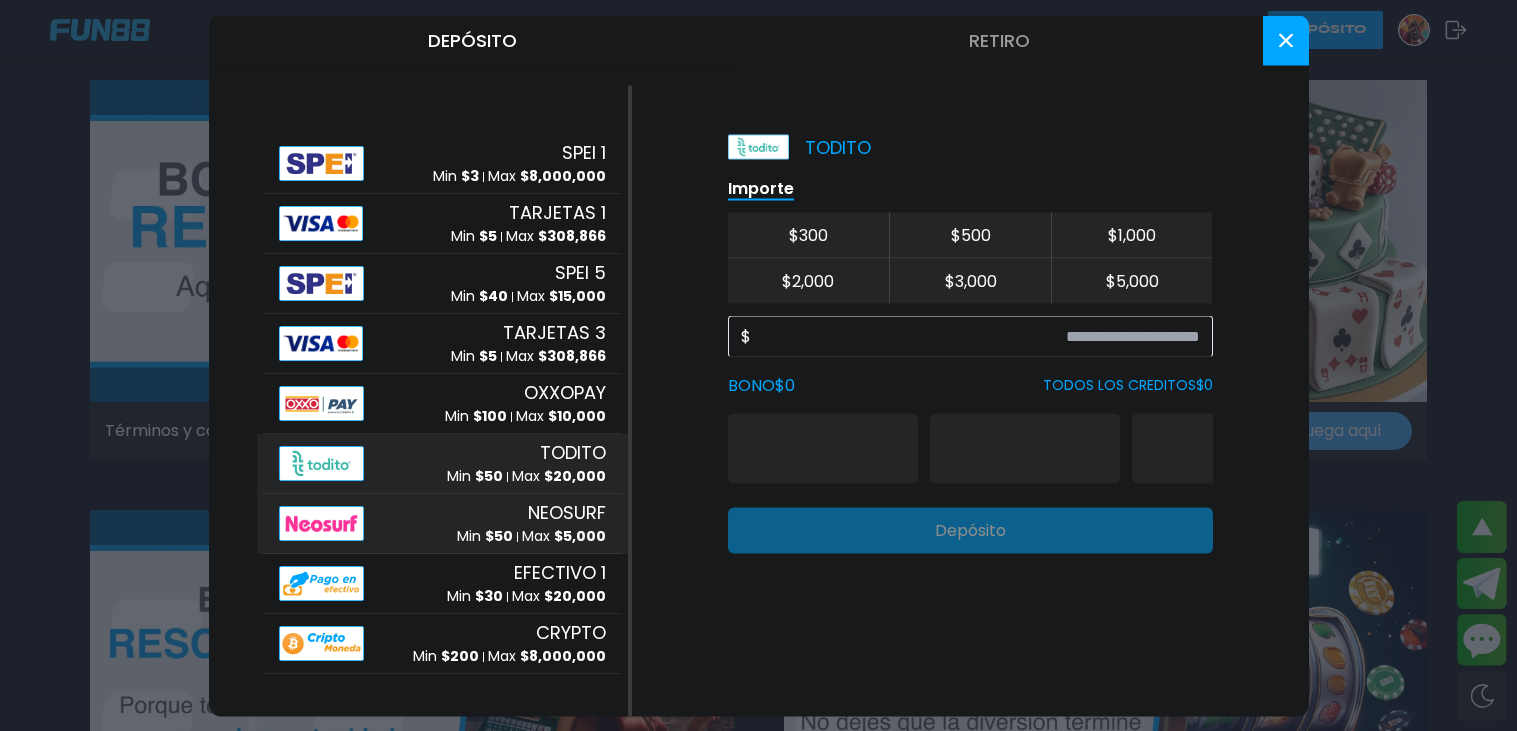 click on "$ 5,000" at bounding box center (580, 536) 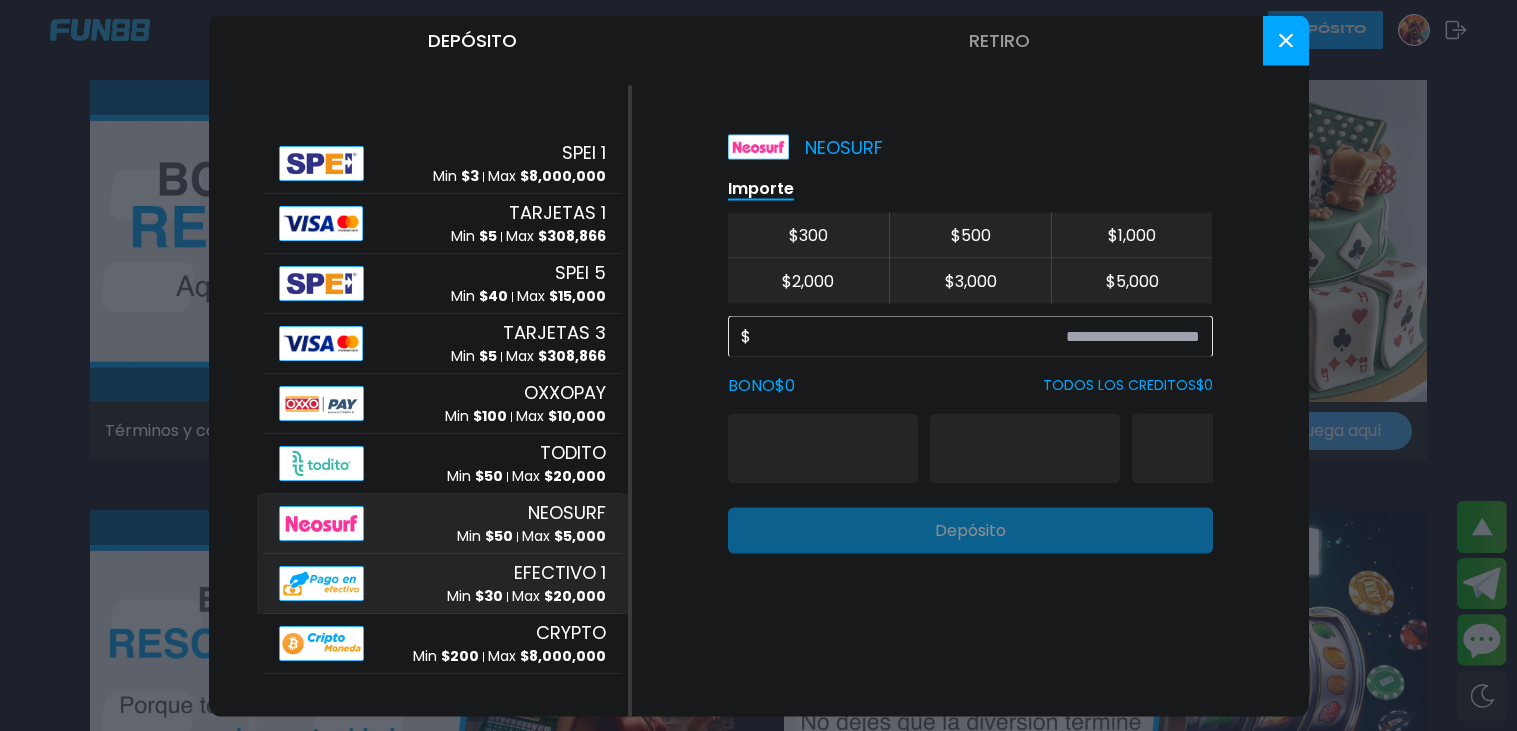 click on "EFECTIVO 1 Min   $ 30 Max   $ 20,000" at bounding box center [442, 583] 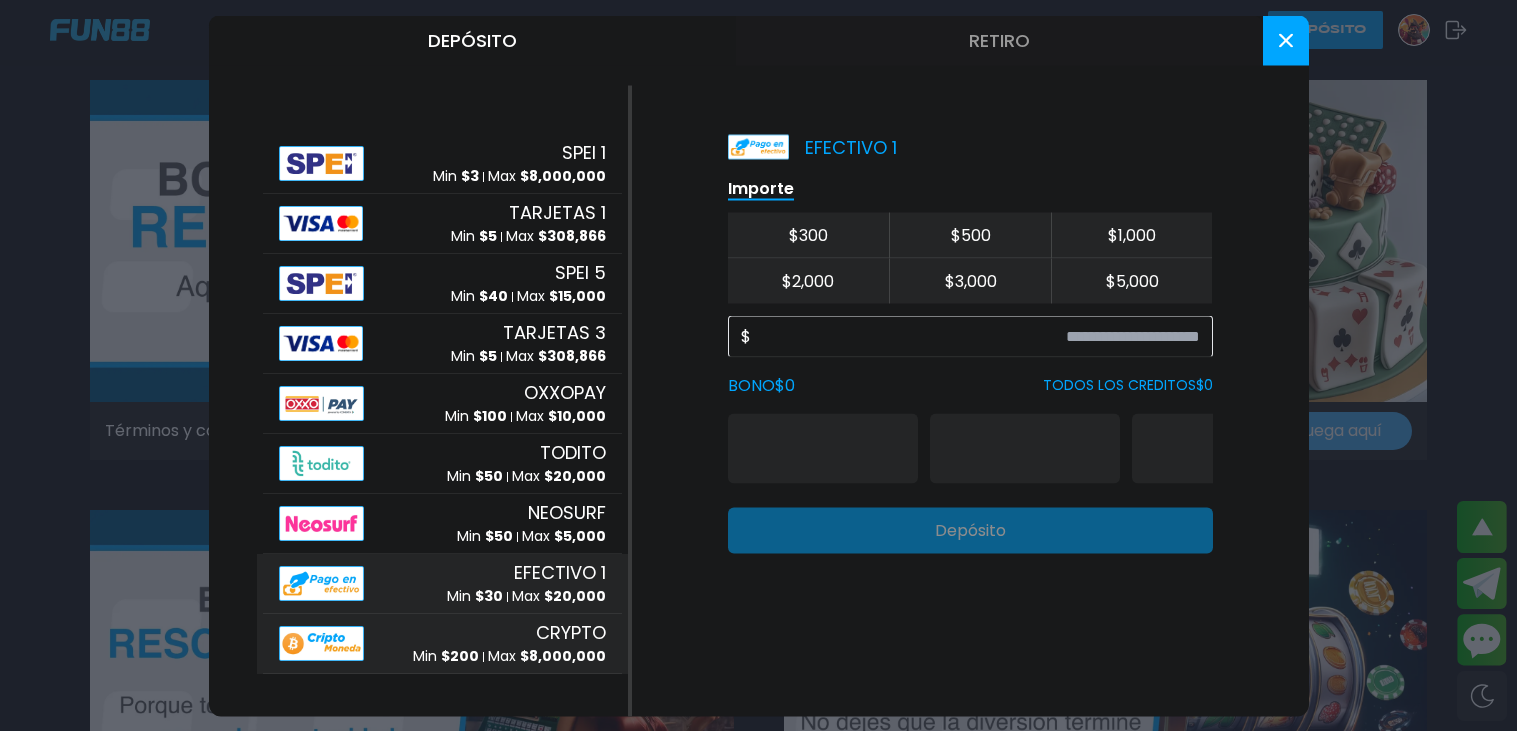 click on "CRYPTO" at bounding box center (571, 632) 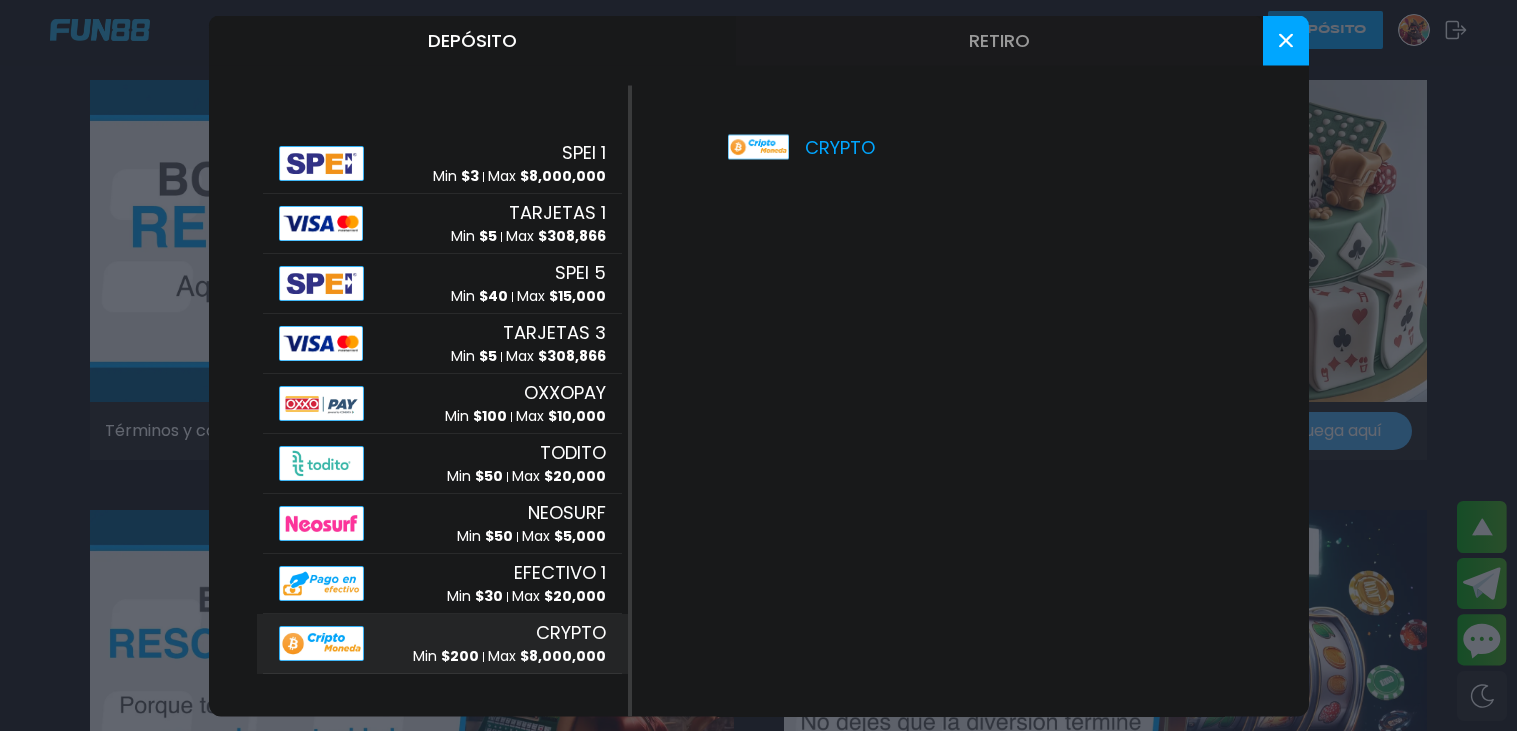 click on "Depósito Retiro SPEI 1 Min   $ 3 Max   $ 8,000,000 TARJETAS 1 Min   $ 5 Max   $ 308,866 SPEI 5 Min   $ 40 Max   $ 15,000 TARJETAS 3 Min   $ 5 Max   $ 308,866 OXXOPAY Min   $ 100 Max   $ 10,000 TODITO Min   $ 50 Max   $ 20,000 NEOSURF Min   $ 50 Max   $ 5,000 EFECTIVO 1 Min   $ 30 Max   $ 20,000 CRYPTO Min   $ 200 Max   $ 8,000,000 CRYPTO" at bounding box center [759, 365] 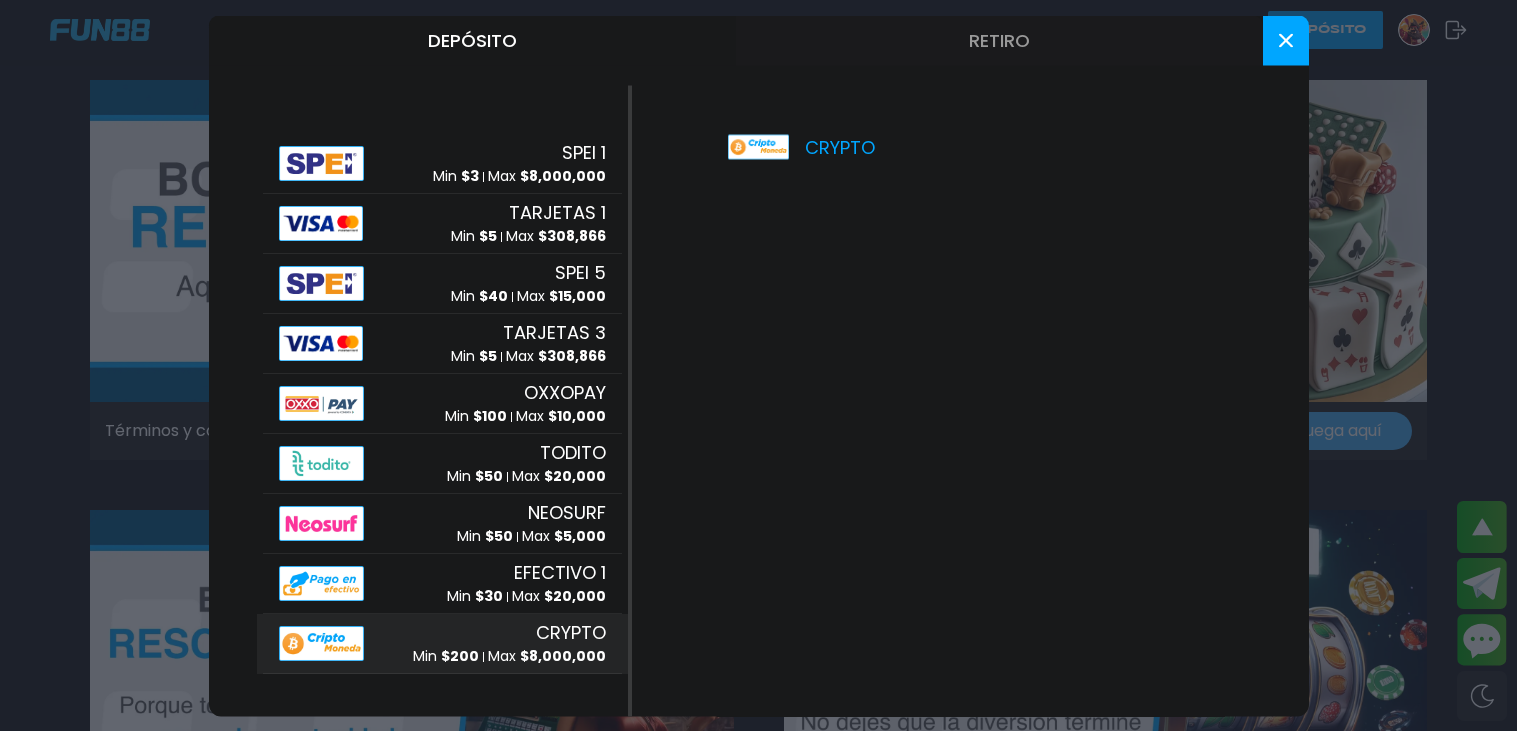 click at bounding box center (1286, 40) 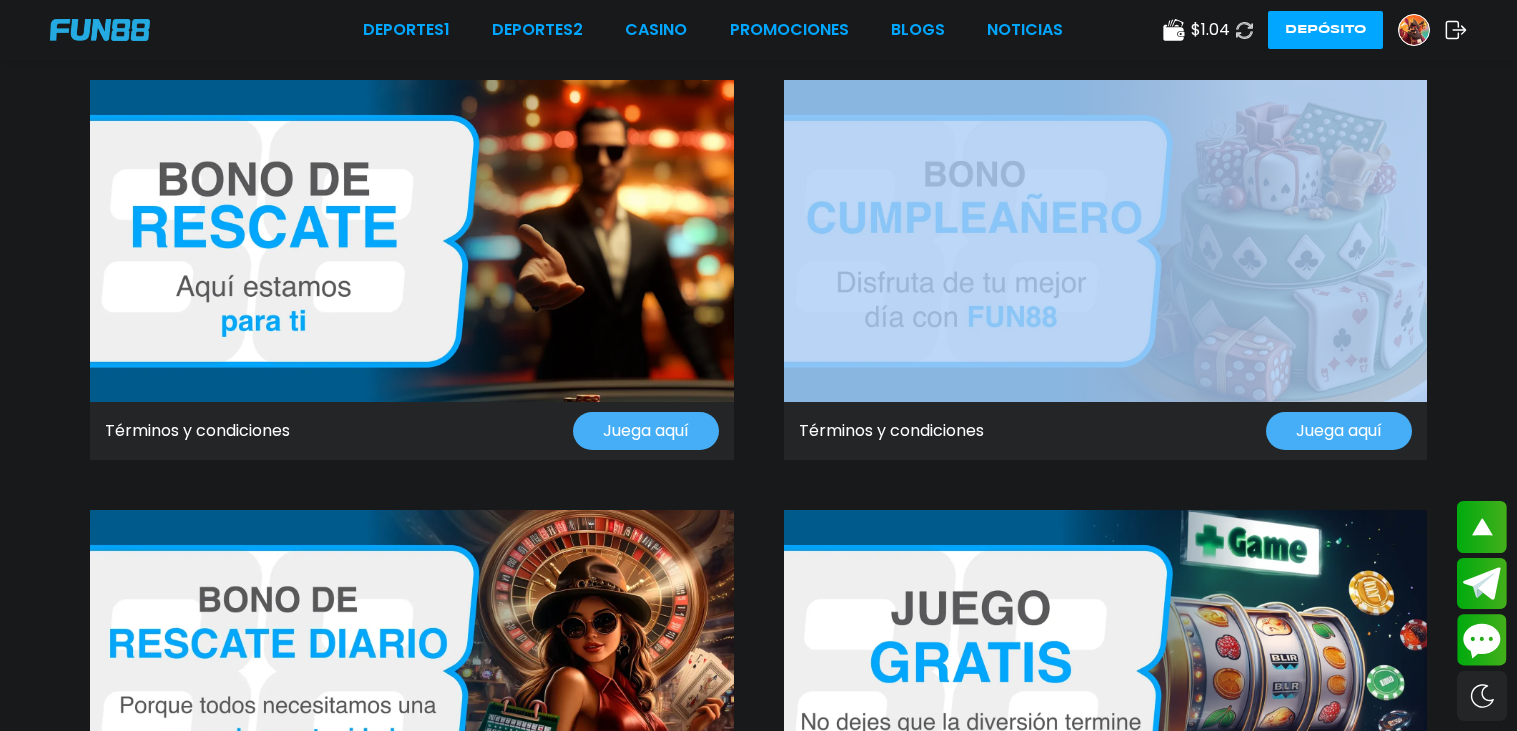 drag, startPoint x: 766, startPoint y: 384, endPoint x: 770, endPoint y: 211, distance: 173.04623 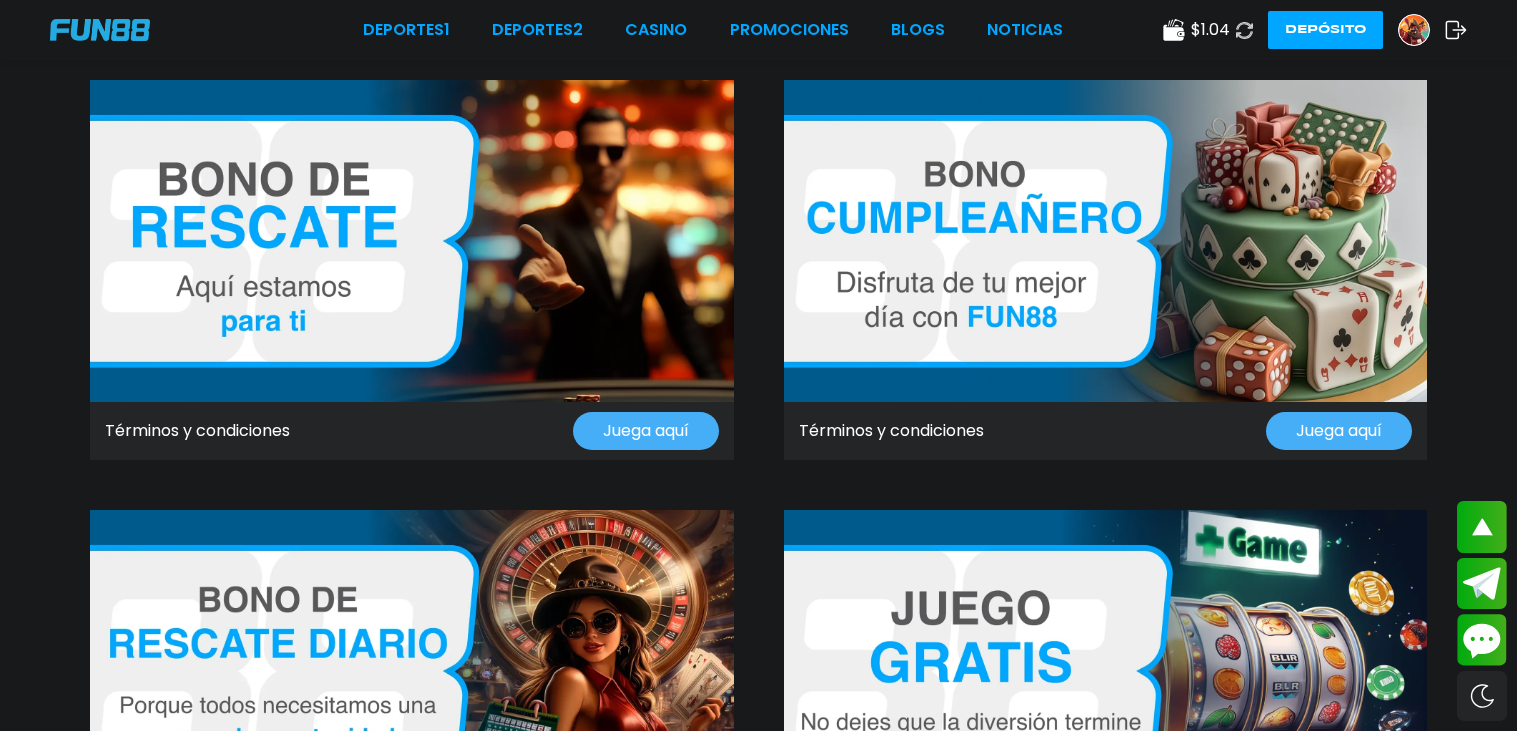 click at bounding box center [1106, 241] 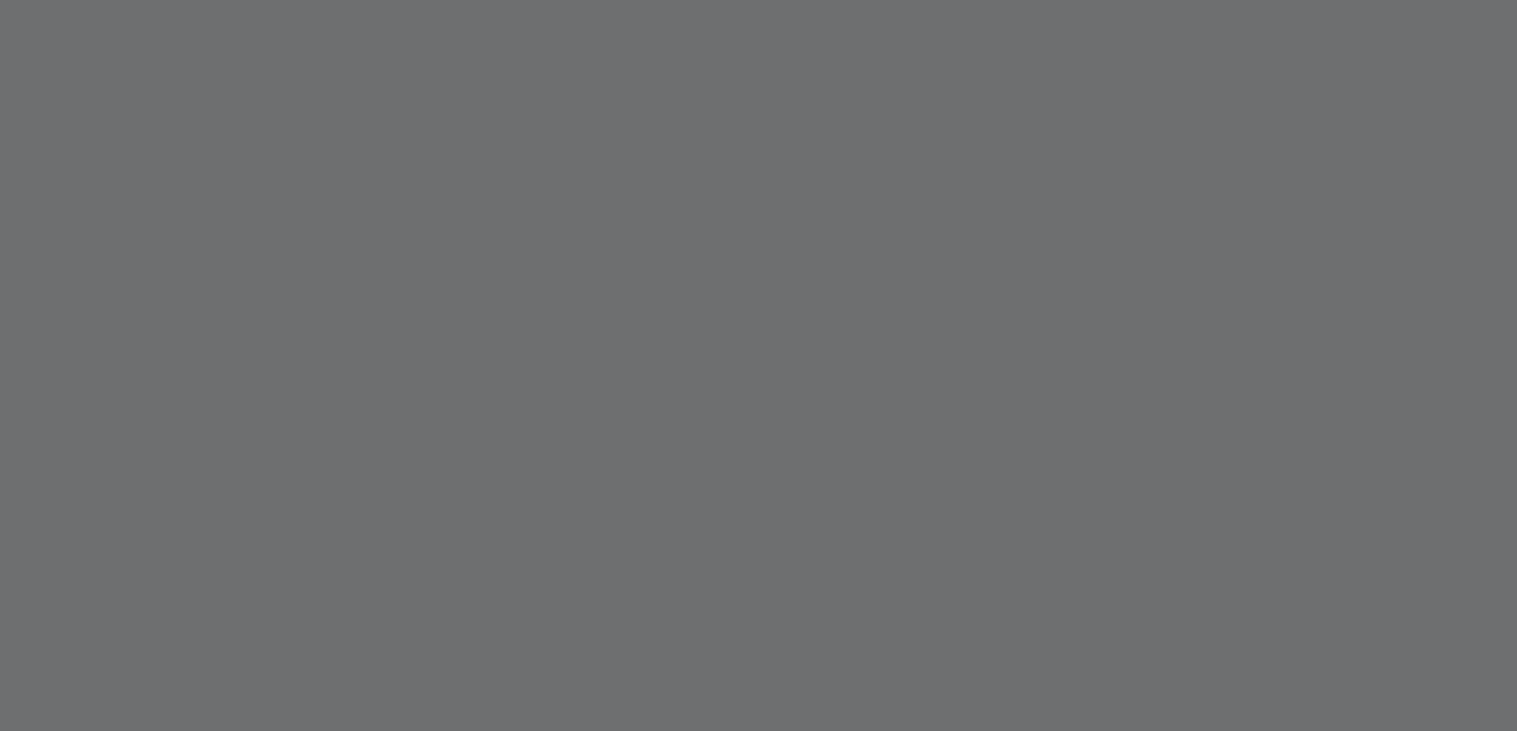 scroll, scrollTop: 0, scrollLeft: 0, axis: both 